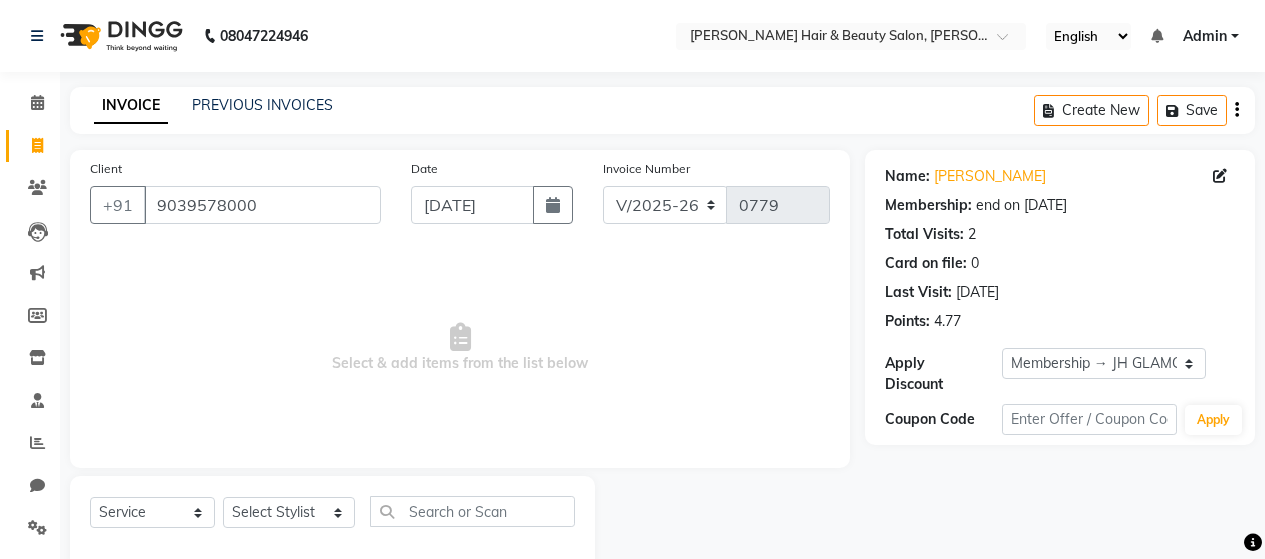 select on "7927" 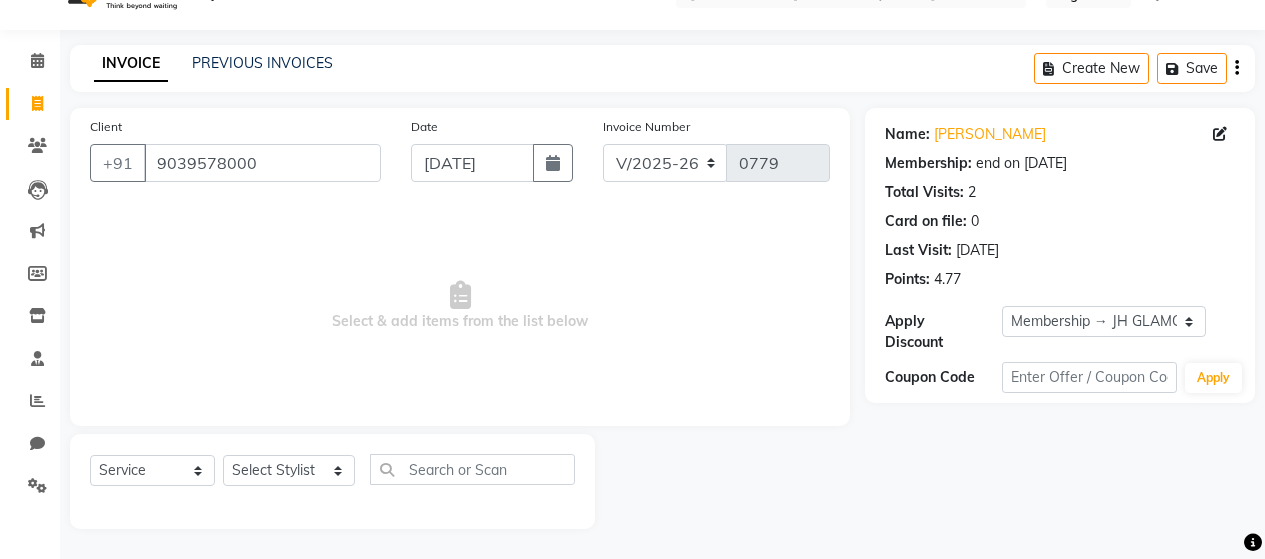 scroll, scrollTop: 0, scrollLeft: 0, axis: both 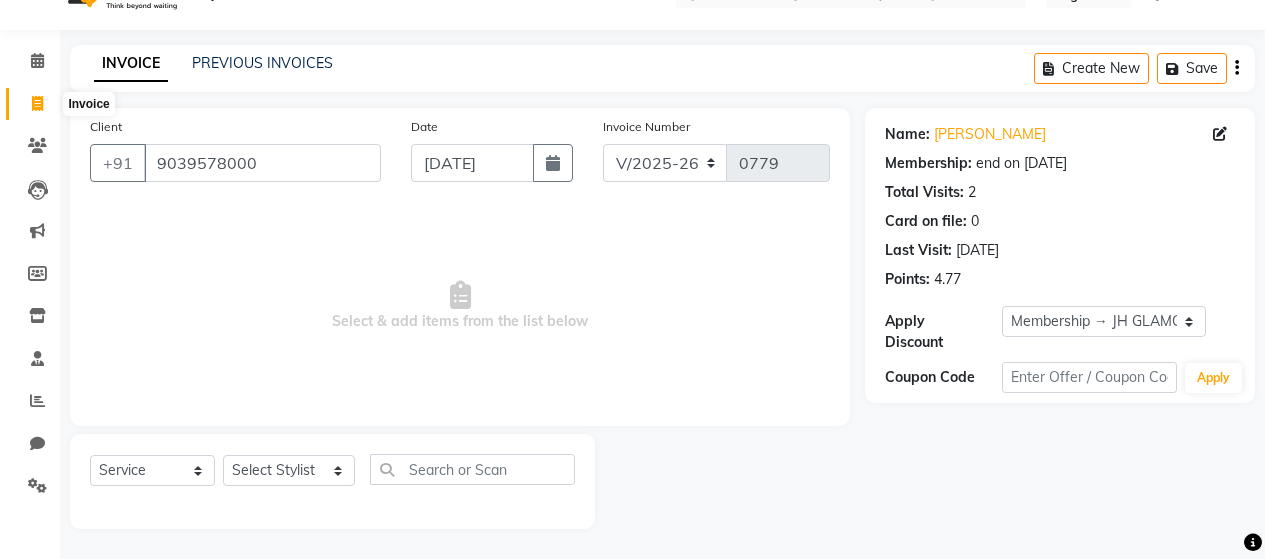 click 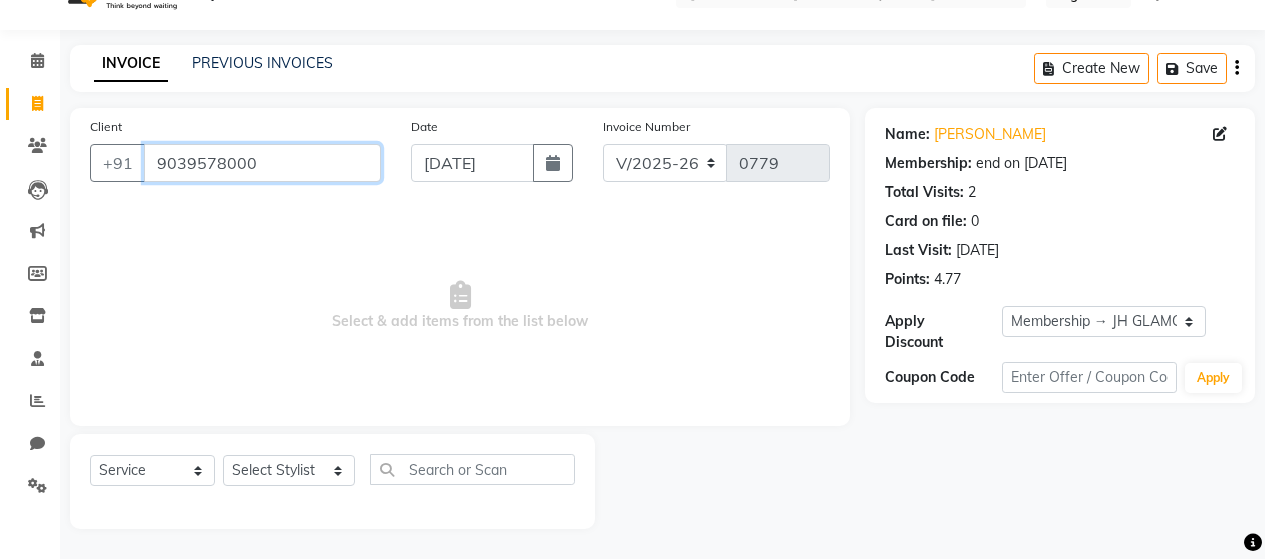 click on "9039578000" at bounding box center [262, 163] 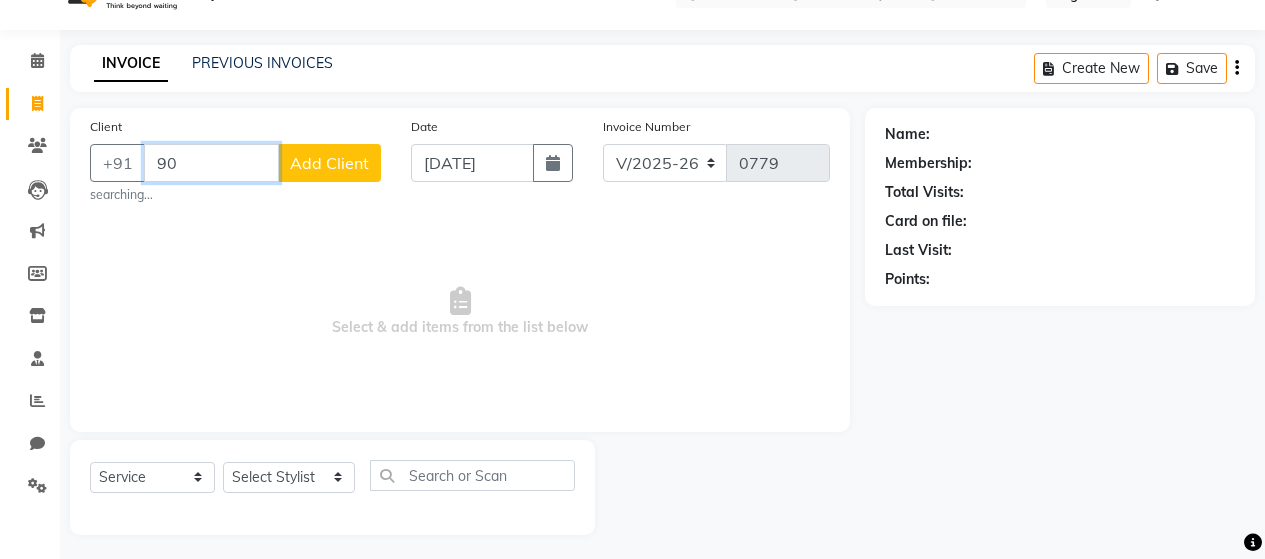 type on "9" 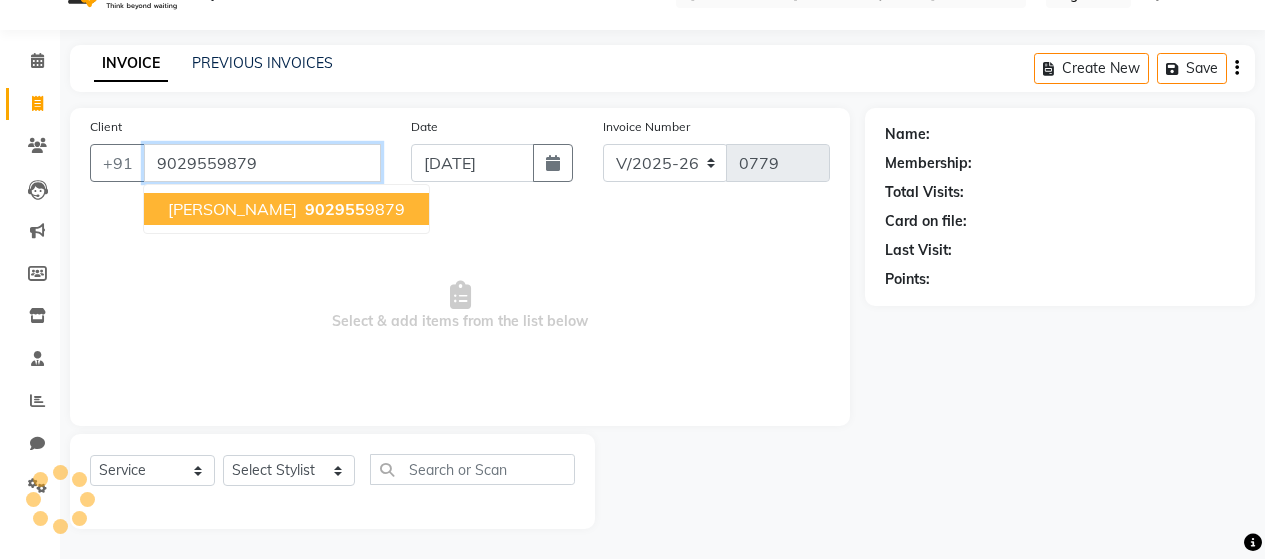 type on "9029559879" 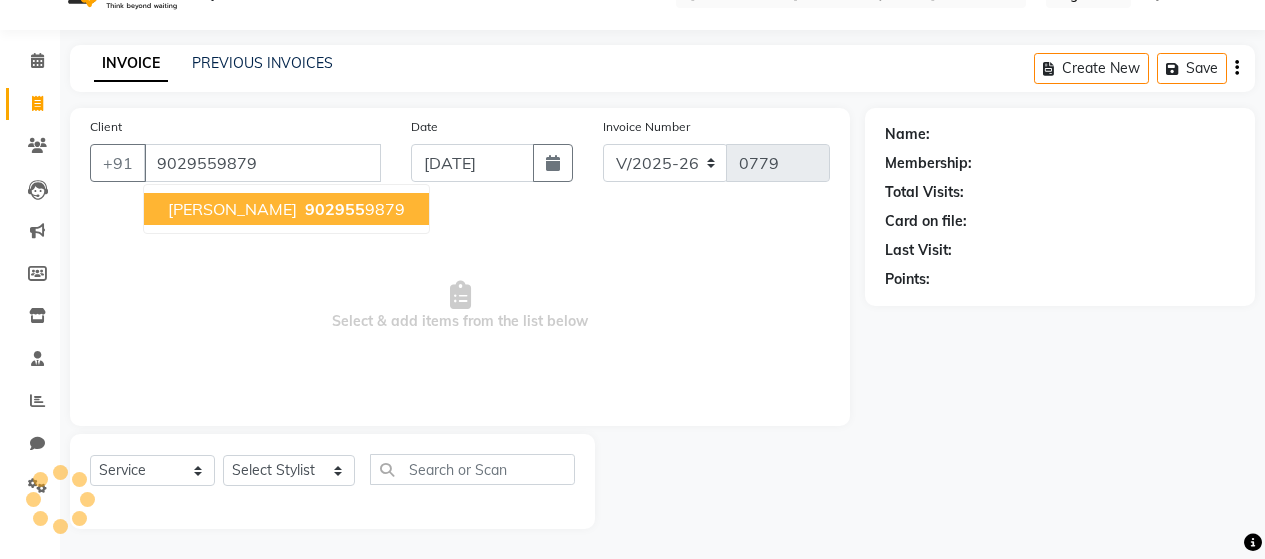 select on "1: Object" 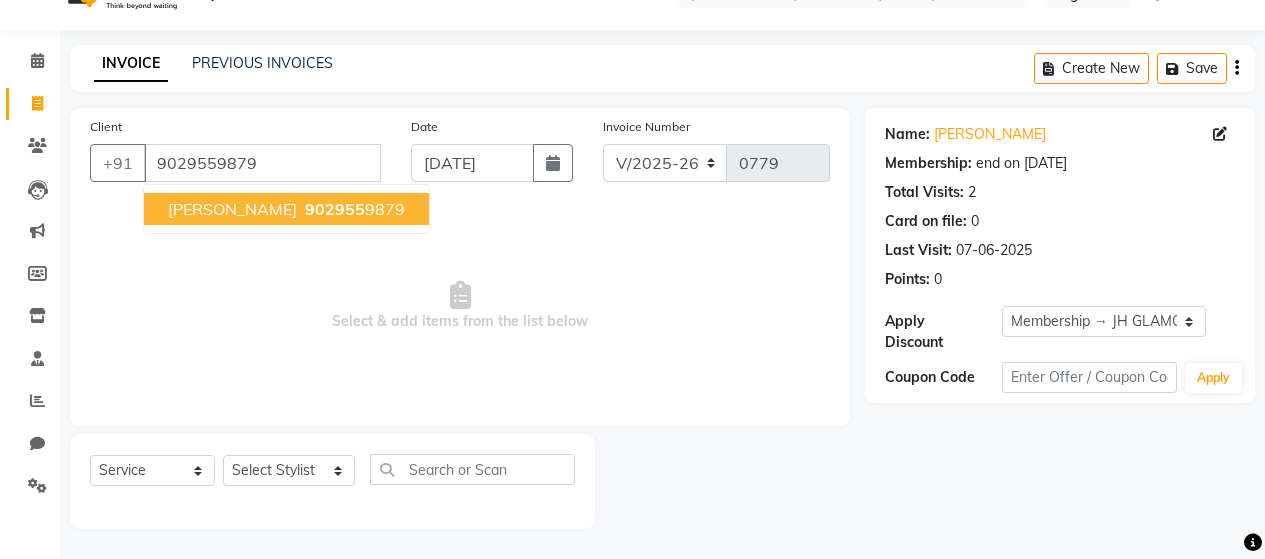 click on "[PERSON_NAME]" at bounding box center (232, 209) 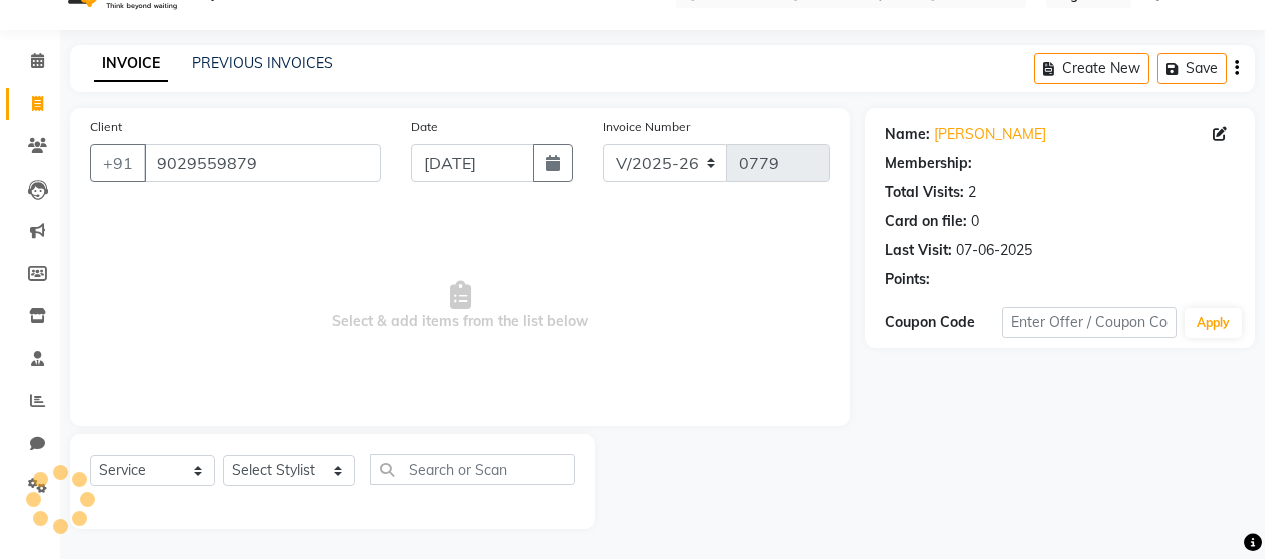 select on "1: Object" 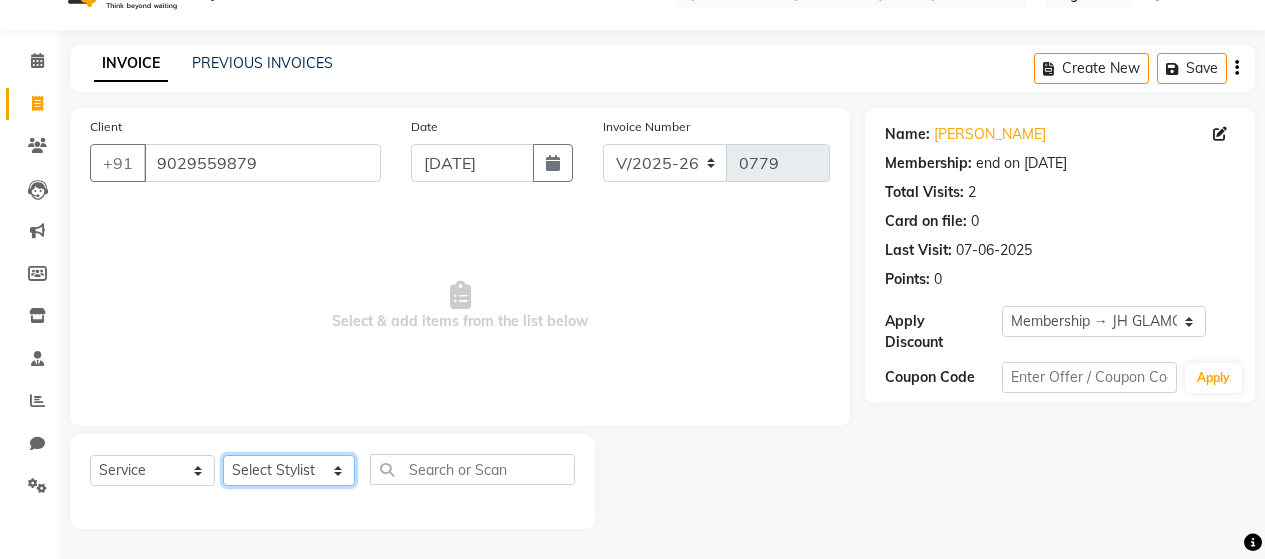 click on "Select Stylist [PERSON_NAME] [PERSON_NAME] Zibral [PERSON_NAME] [PERSON_NAME] [PERSON_NAME] [PERSON_NAME] [PERSON_NAME] [PERSON_NAME] [PERSON_NAME] [PERSON_NAME] [PERSON_NAME] Saga rSanap [PERSON_NAME] A Kore [PERSON_NAME] [PERSON_NAME] Thakur" 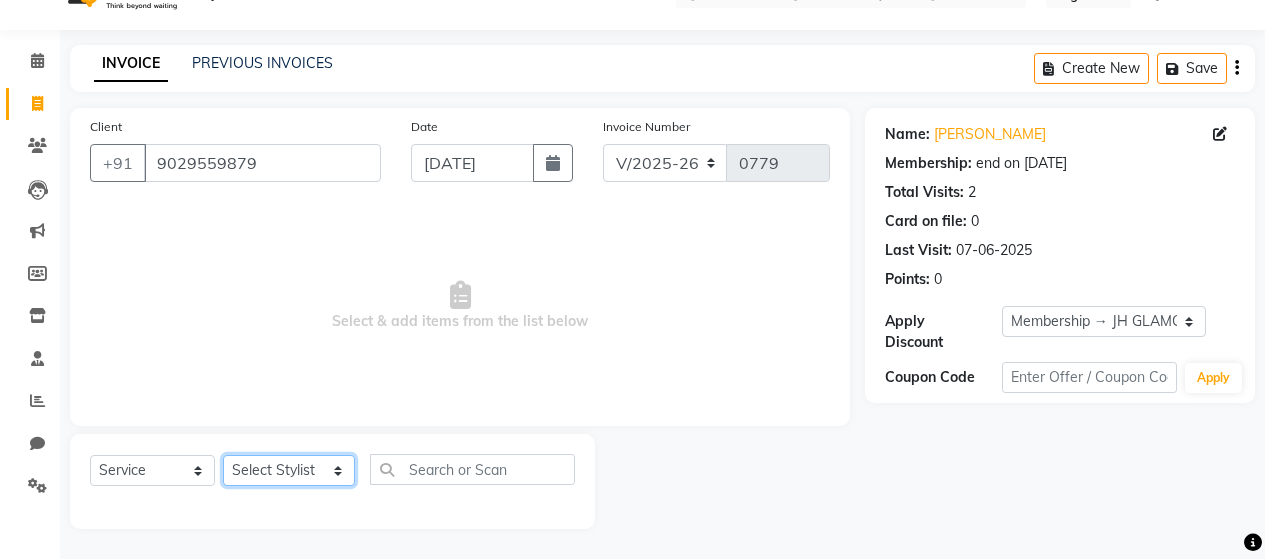 select on "72245" 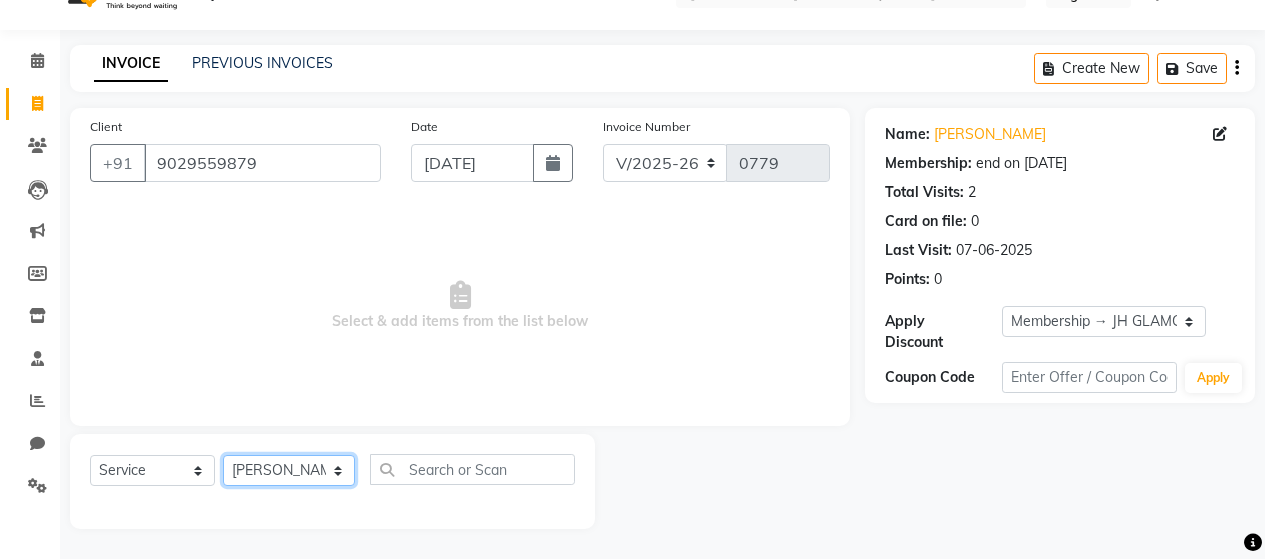 click on "Select Stylist [PERSON_NAME] [PERSON_NAME] Zibral [PERSON_NAME] [PERSON_NAME] [PERSON_NAME] [PERSON_NAME] [PERSON_NAME] [PERSON_NAME] [PERSON_NAME] [PERSON_NAME] [PERSON_NAME] Saga rSanap [PERSON_NAME] A Kore [PERSON_NAME] [PERSON_NAME] Thakur" 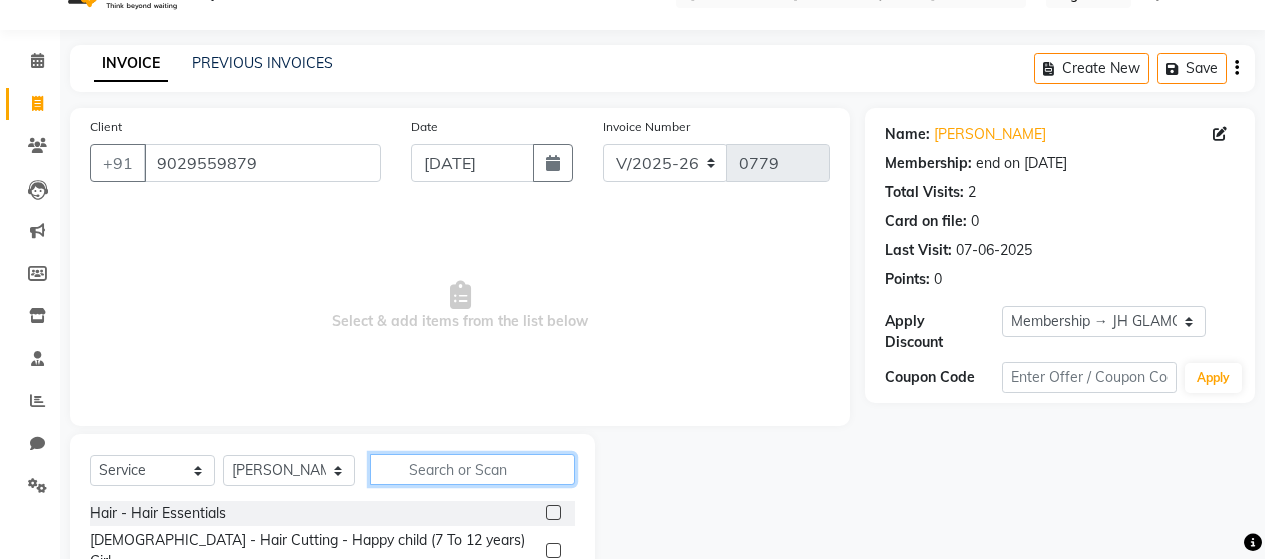 click 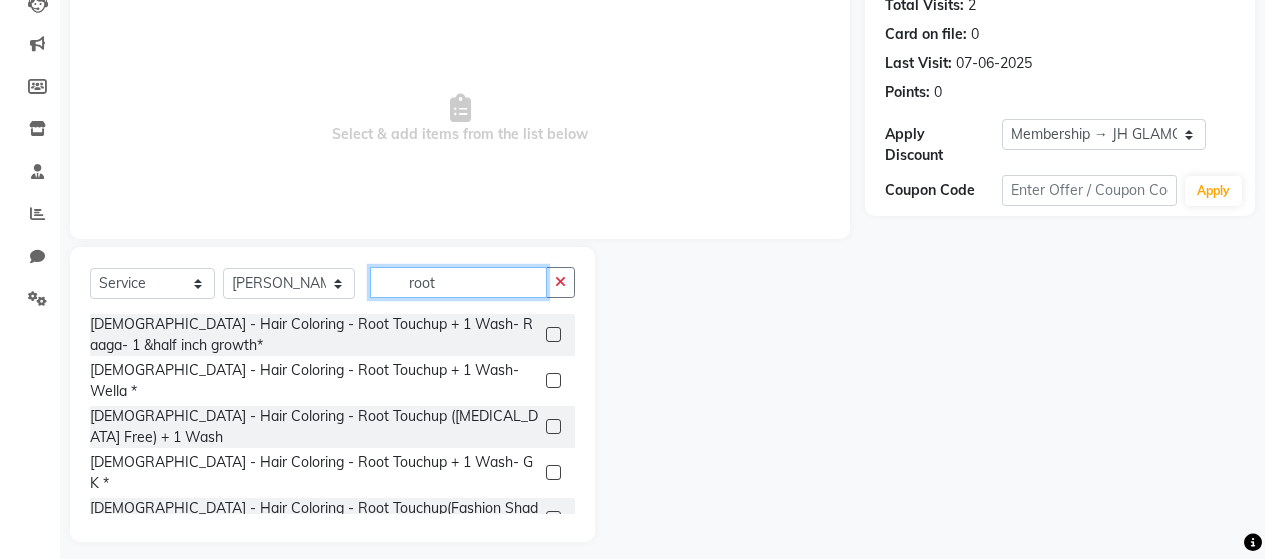 scroll, scrollTop: 233, scrollLeft: 0, axis: vertical 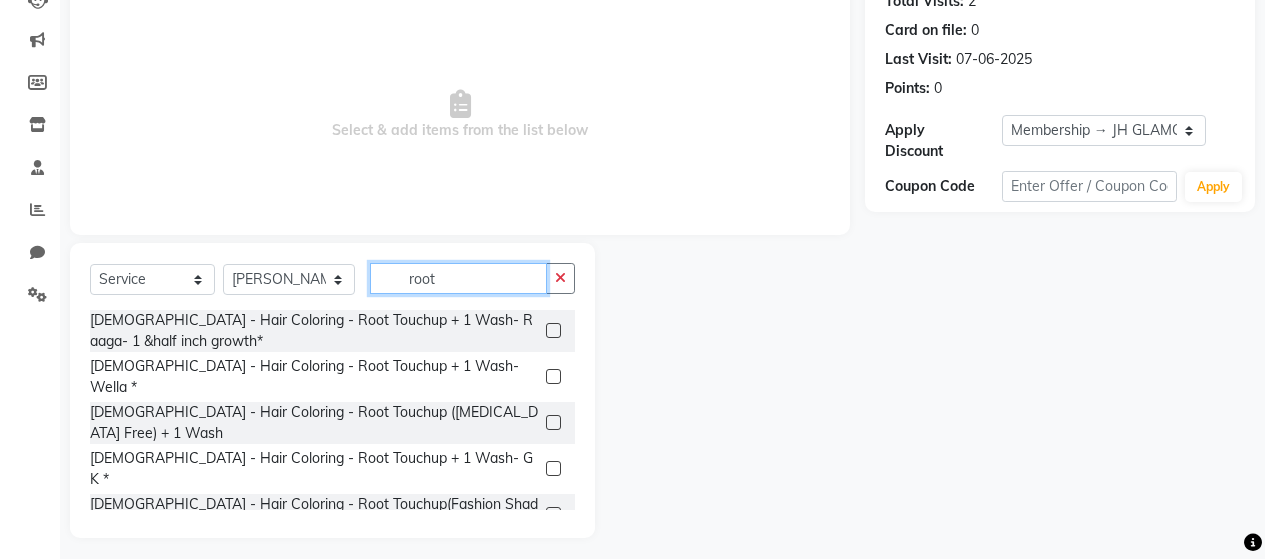 type on "root" 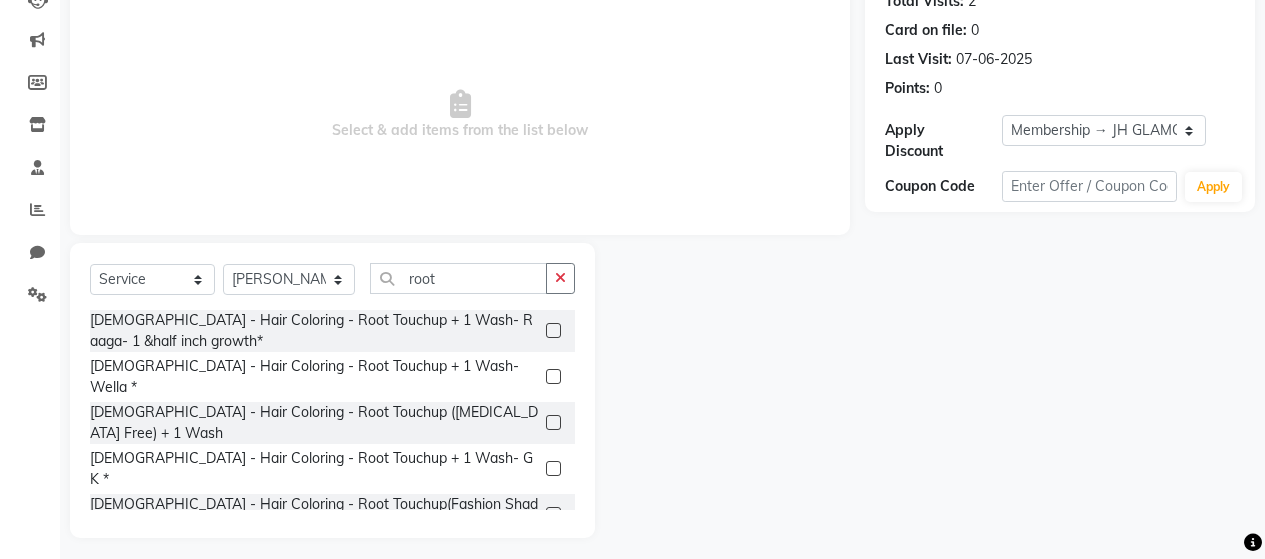 click 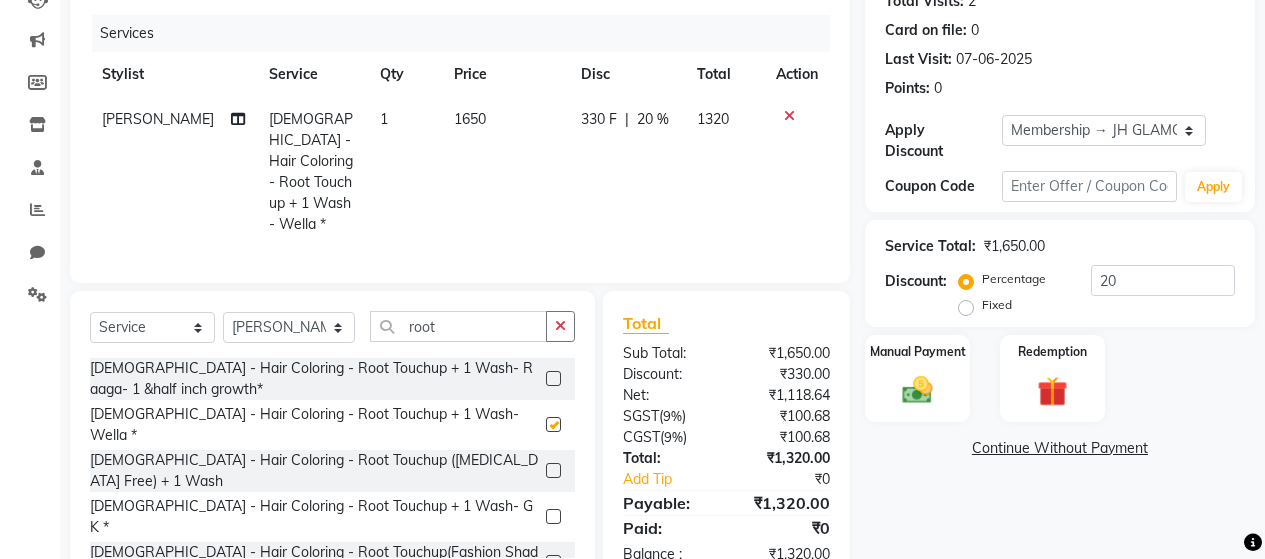 checkbox on "false" 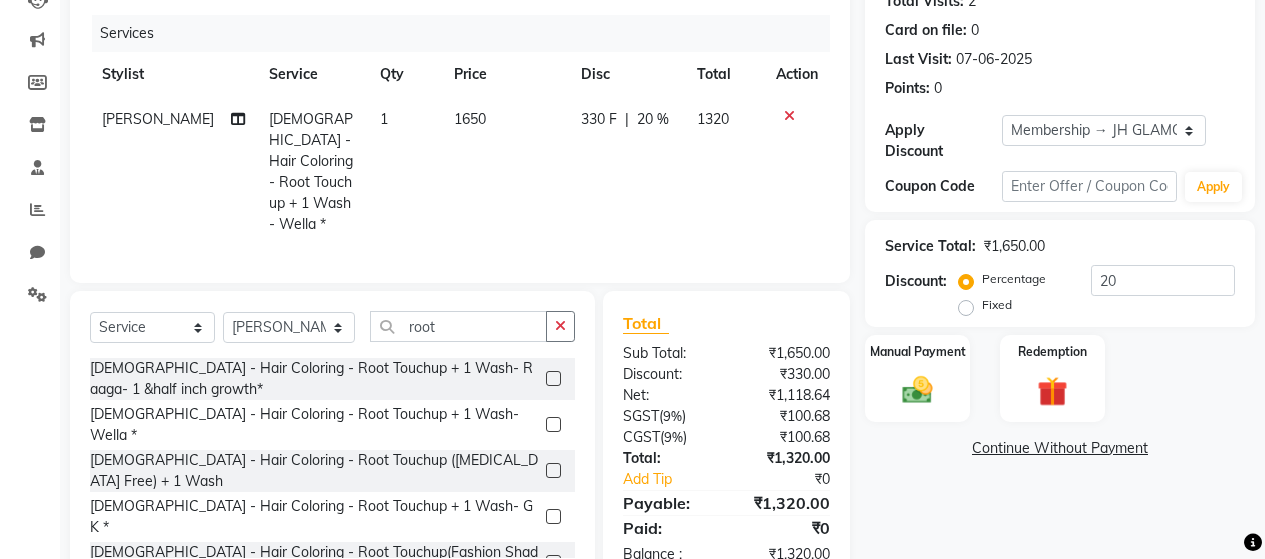 click on "1650" 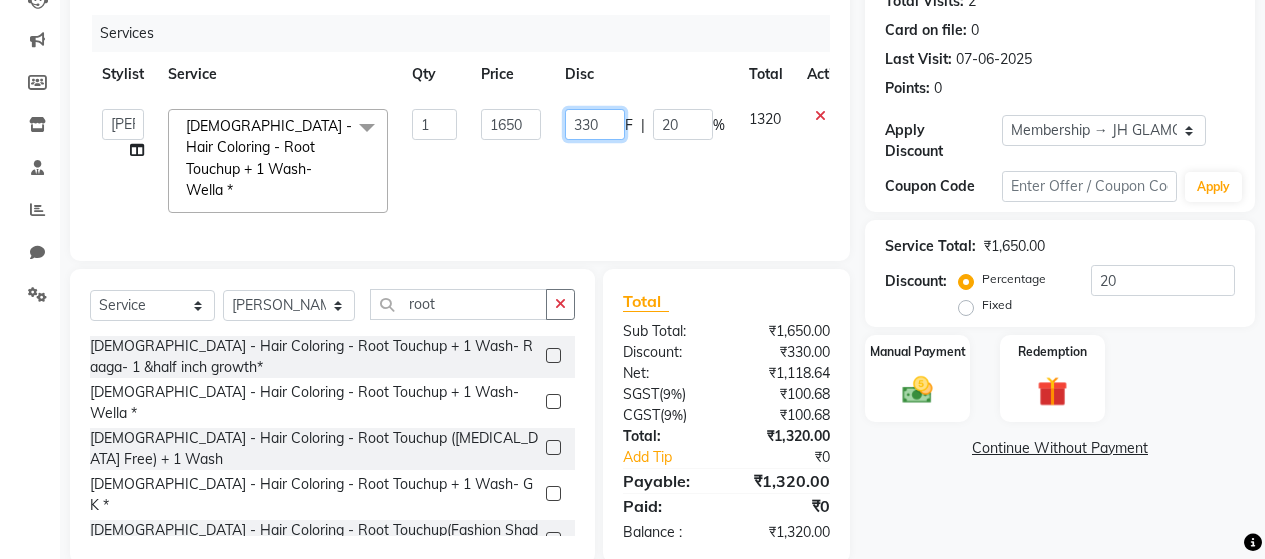click on "330" 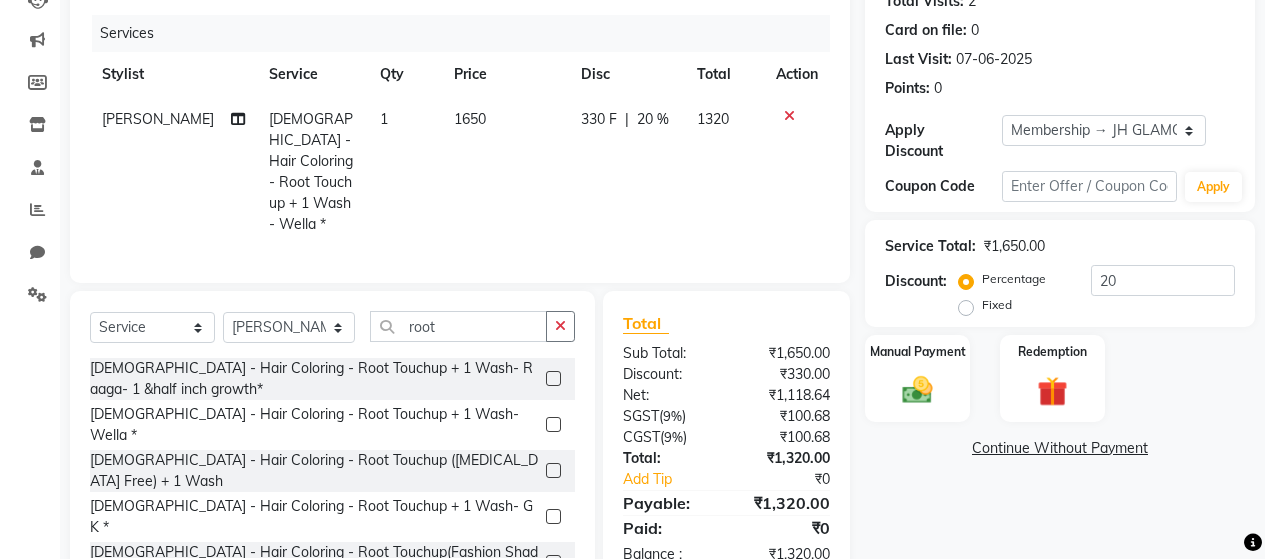click on "1650" 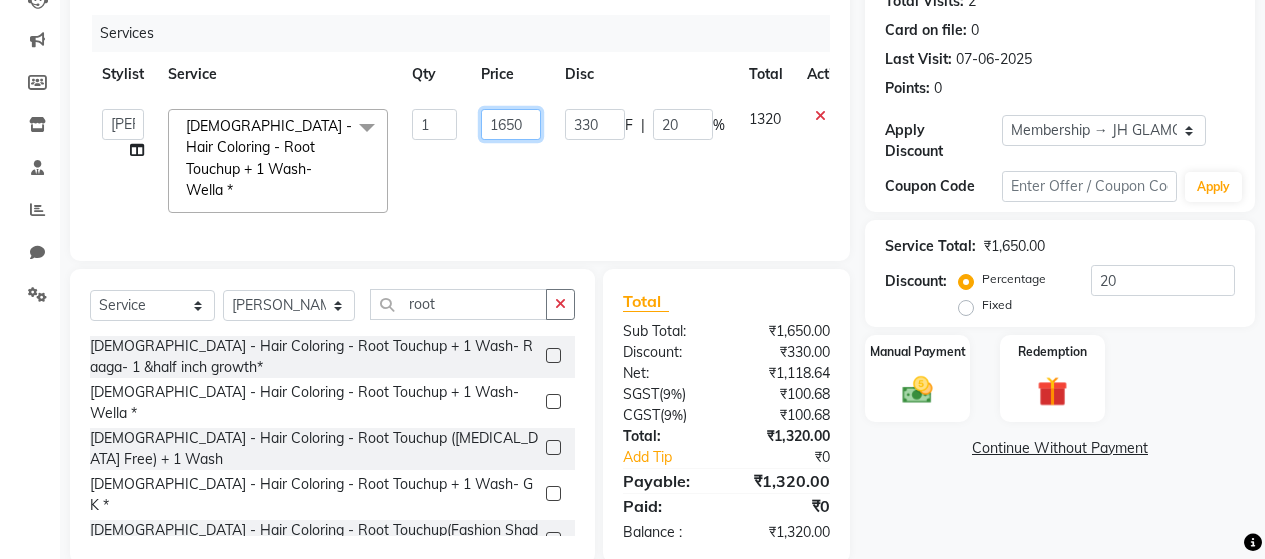 click on "1650" 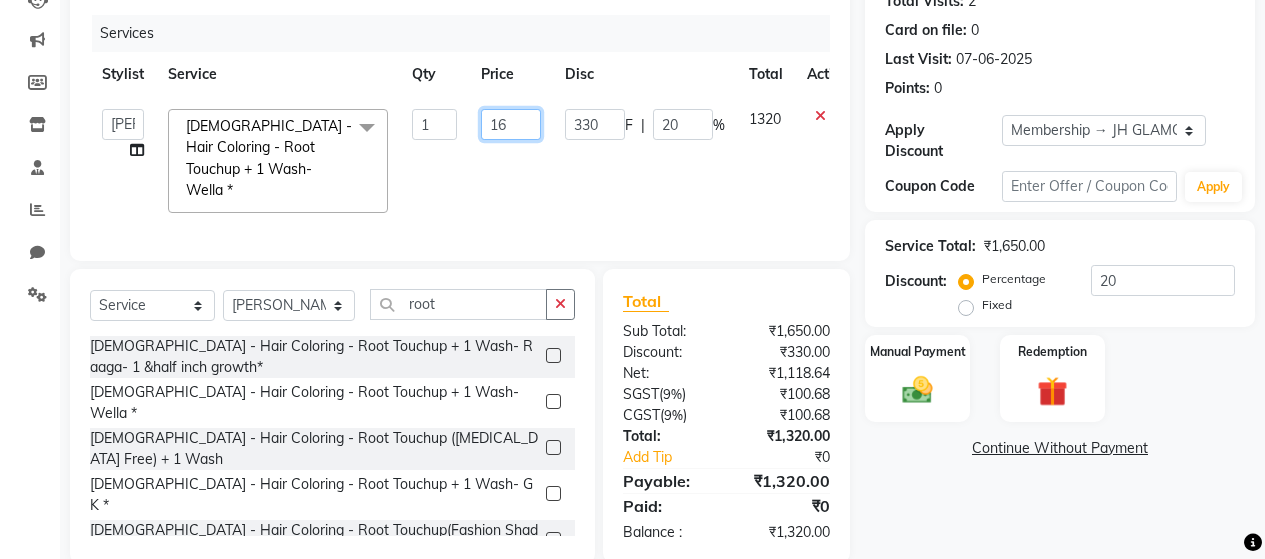 type on "1" 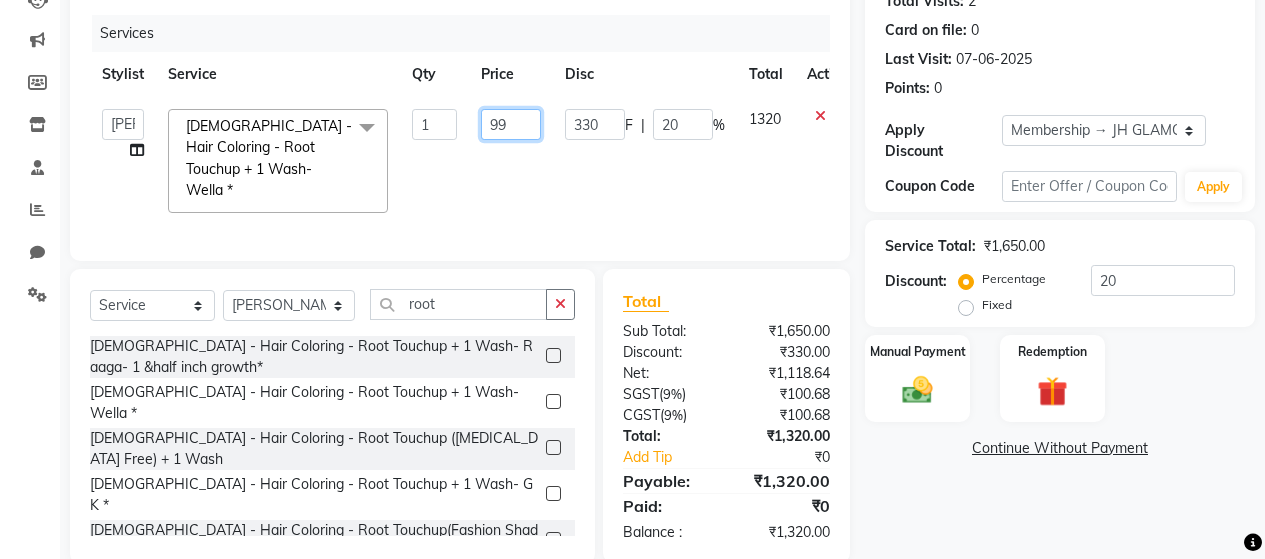 type on "999" 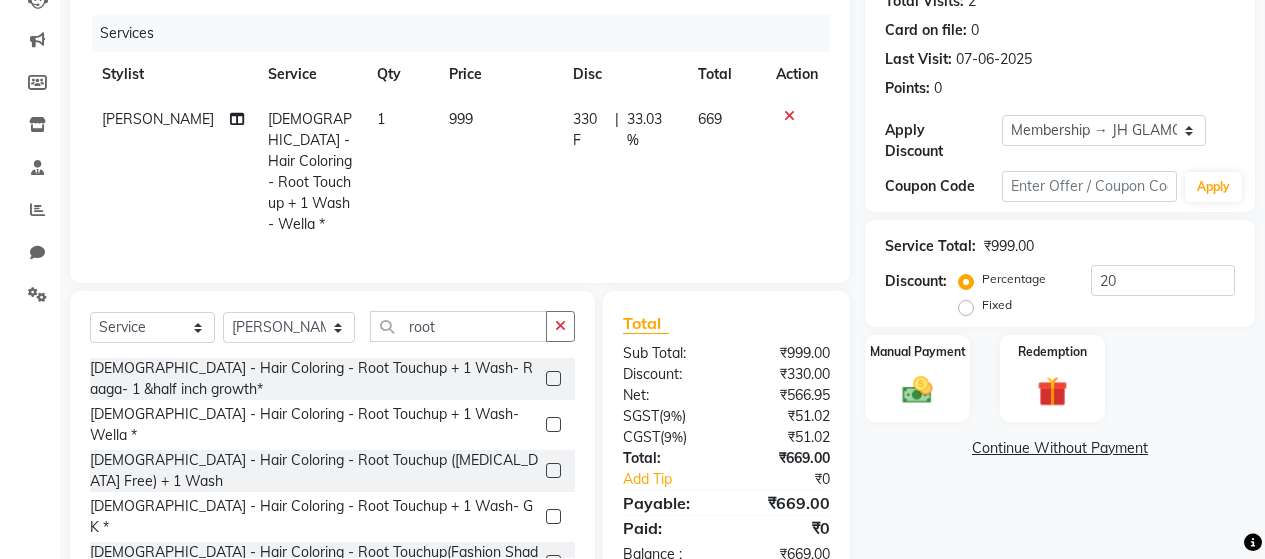 click on "Client [PHONE_NUMBER] Date [DATE] Invoice Number V/2025 V/[PHONE_NUMBER] Services Stylist Service Qty Price Disc Total Action [PERSON_NAME] [DEMOGRAPHIC_DATA] - Hair Coloring - Root Touchup + 1 Wash- Wella * 1 999 330 F | 33.03 % 669" 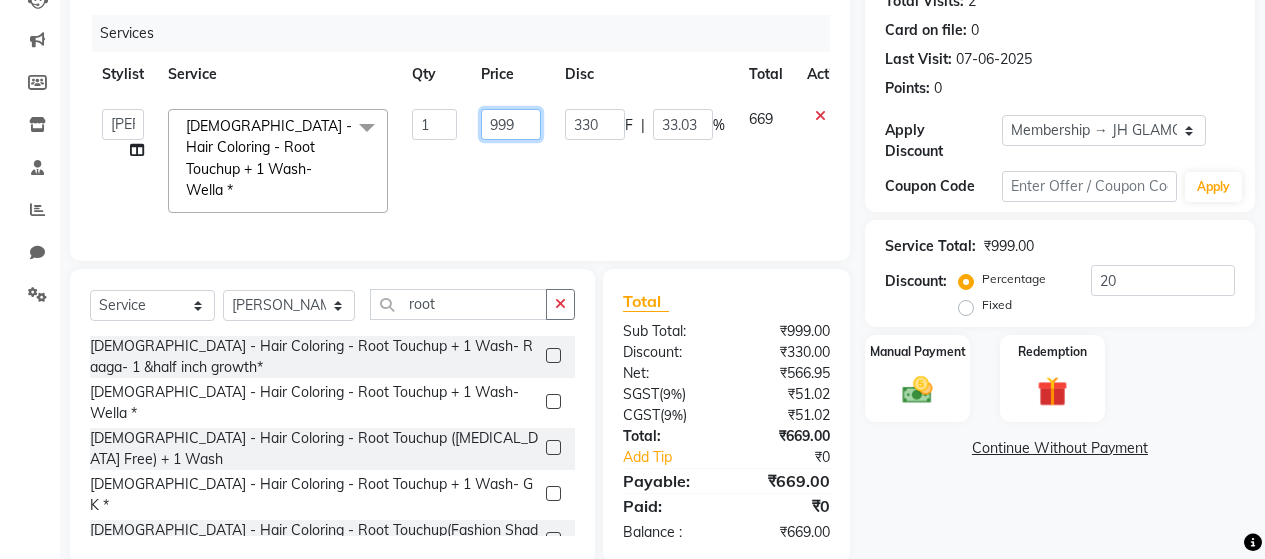 click on "999" 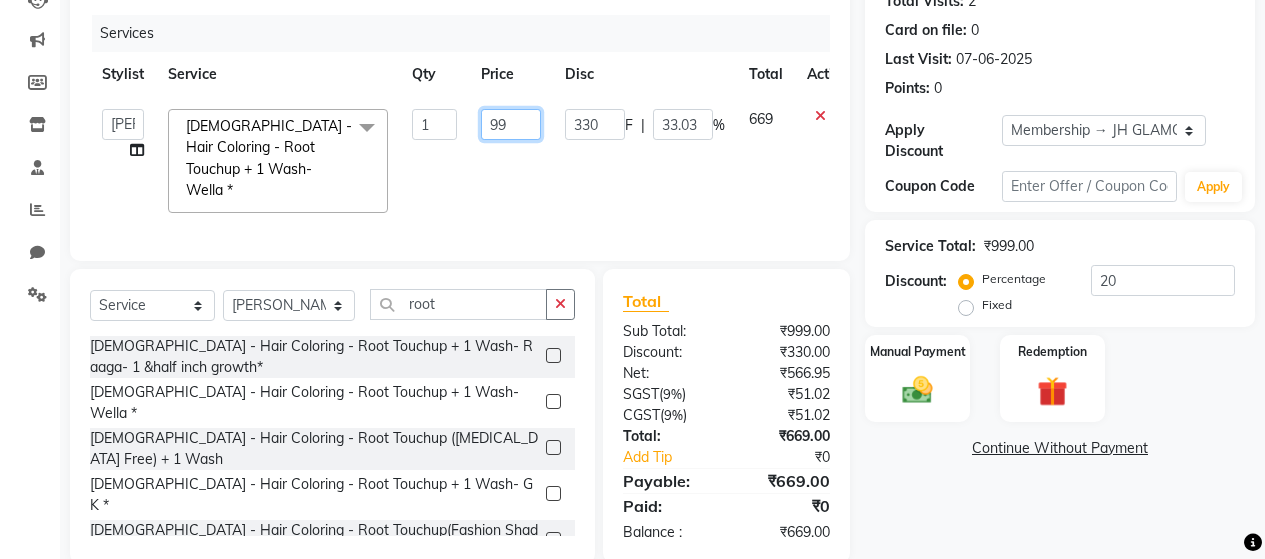 type on "9" 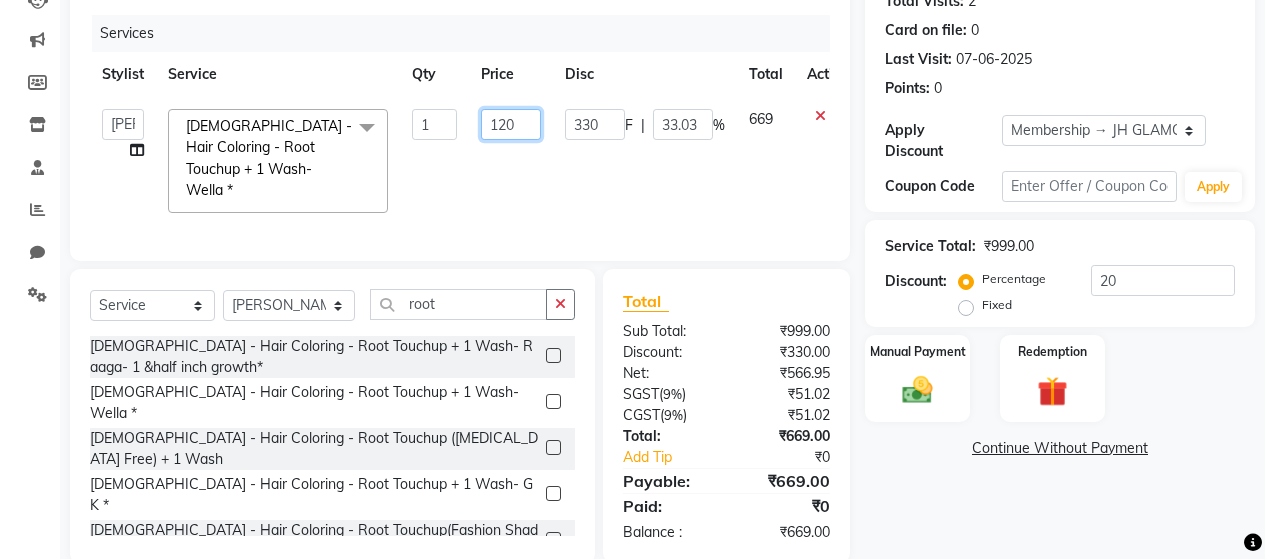 type on "1200" 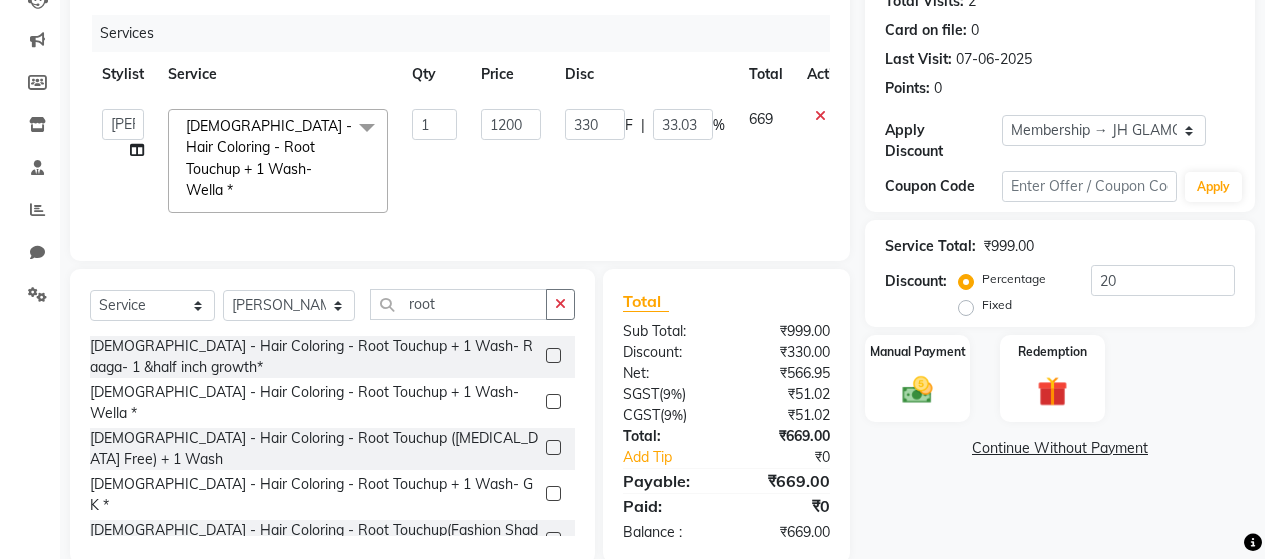 click on "330 F | 33.03 %" 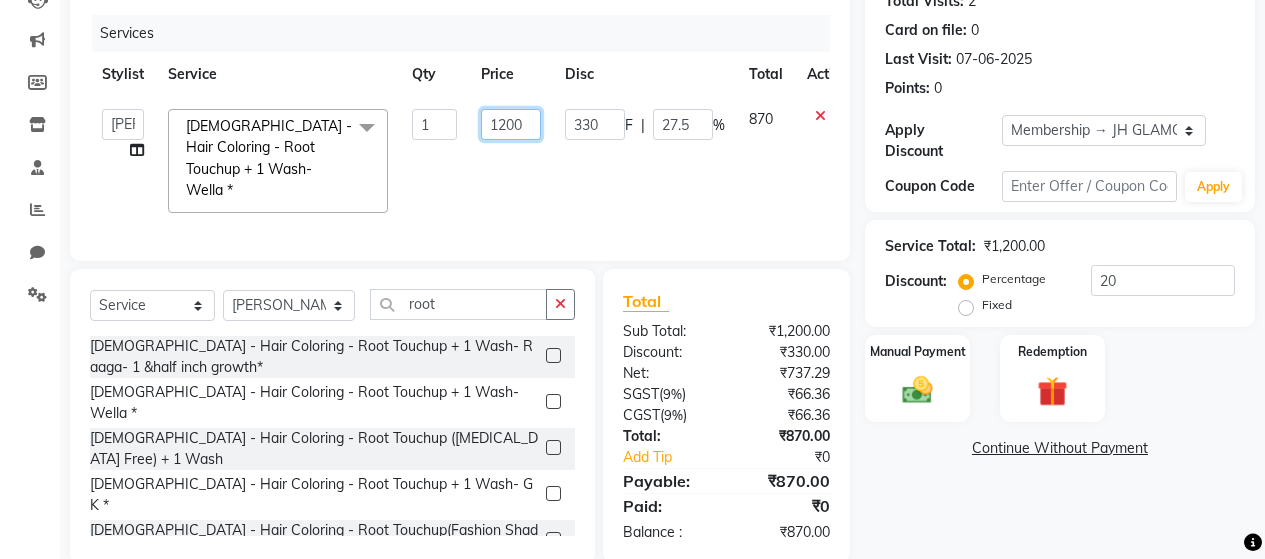 click on "1200" 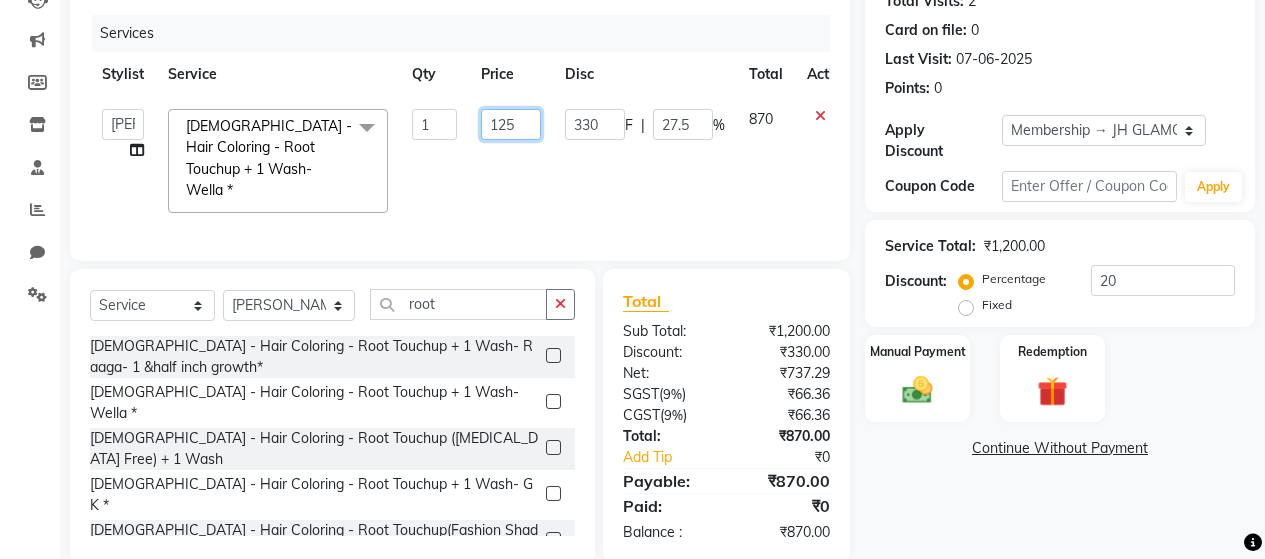 type on "1250" 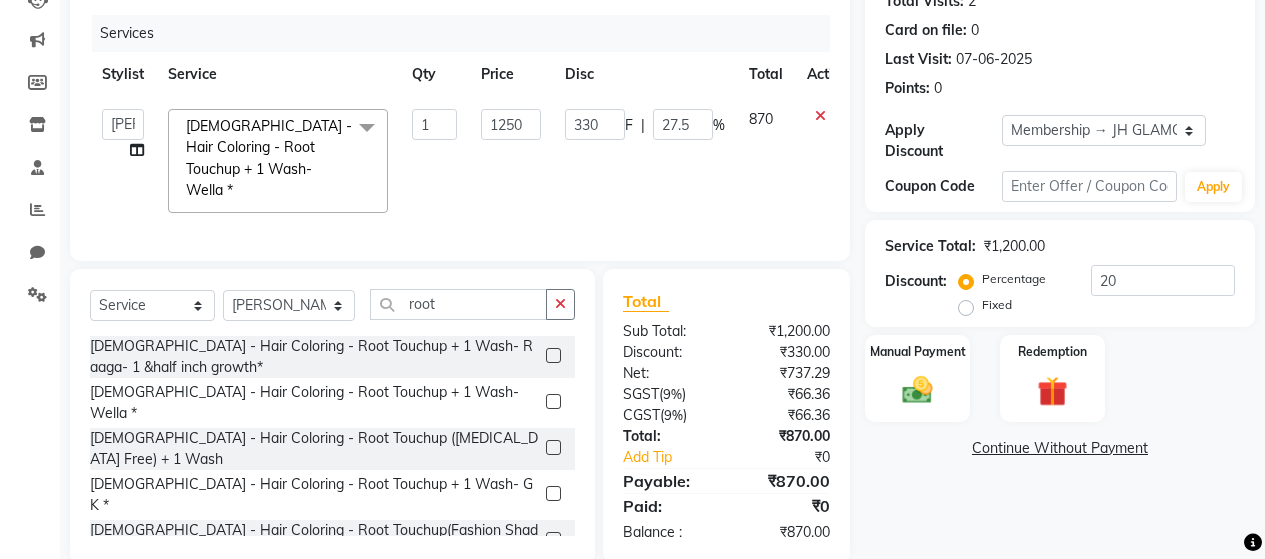 click on "[PERSON_NAME]   [PERSON_NAME] Zibral   [PERSON_NAME]   [PERSON_NAME]   [PERSON_NAME]   [PERSON_NAME]   [PERSON_NAME]   [PERSON_NAME]   [PERSON_NAME]   [PERSON_NAME]   [PERSON_NAME] Saga rSanap   [PERSON_NAME] A Kore   [PERSON_NAME] [PERSON_NAME]  [DEMOGRAPHIC_DATA] - Hair Coloring - Root Touchup + 1 Wash- Wella *  x Hair - Hair Essentials [DEMOGRAPHIC_DATA] - Hair Cutting - Happy child (7 To 12 years) Girl [DEMOGRAPHIC_DATA] - Hair Cutting - Hair cut-U Cut /Deep U/ Straight cut [DEMOGRAPHIC_DATA] - Hair Cutting - Hair Cut with Blast dry [DEMOGRAPHIC_DATA] - Hair Cutting - Hair Cut with wash [DEMOGRAPHIC_DATA] - Hair Cutting - Hair Cut with blow dry [DEMOGRAPHIC_DATA] - Hair Cutting - Hair cut with  wash & Blow dry [DEMOGRAPHIC_DATA] - Hair Cutting - Hair cut -senior stylist [DEMOGRAPHIC_DATA] - Hair Cutting - Hair cut -Advance cut/ Blunt cut( Without wash) [DEMOGRAPHIC_DATA] - Hair Cutting - Hair cut -Advance cut/ Blunt cut + Wash [DEMOGRAPHIC_DATA] - Hair Cutting - Flicks cut Professional  SPA theraphy ([DEMOGRAPHIC_DATA] ) - Foot  Massage-25 min Professional  SPA theraphy ([DEMOGRAPHIC_DATA] ) - Aroma Pain relief foot massage- 30 min Highlights - Ombre- S" 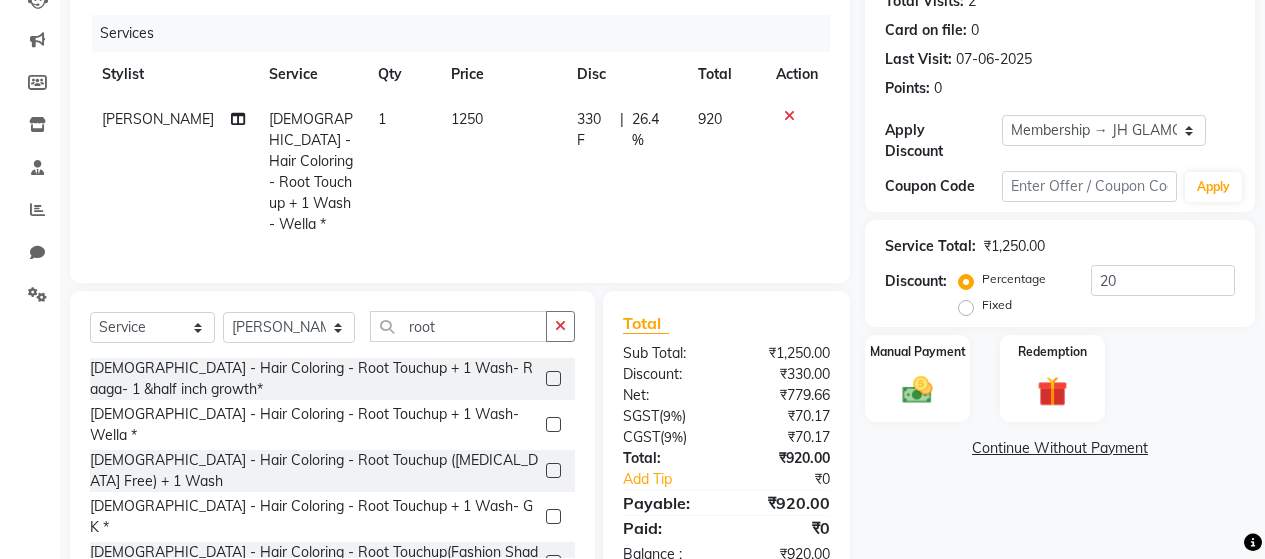 scroll, scrollTop: 283, scrollLeft: 0, axis: vertical 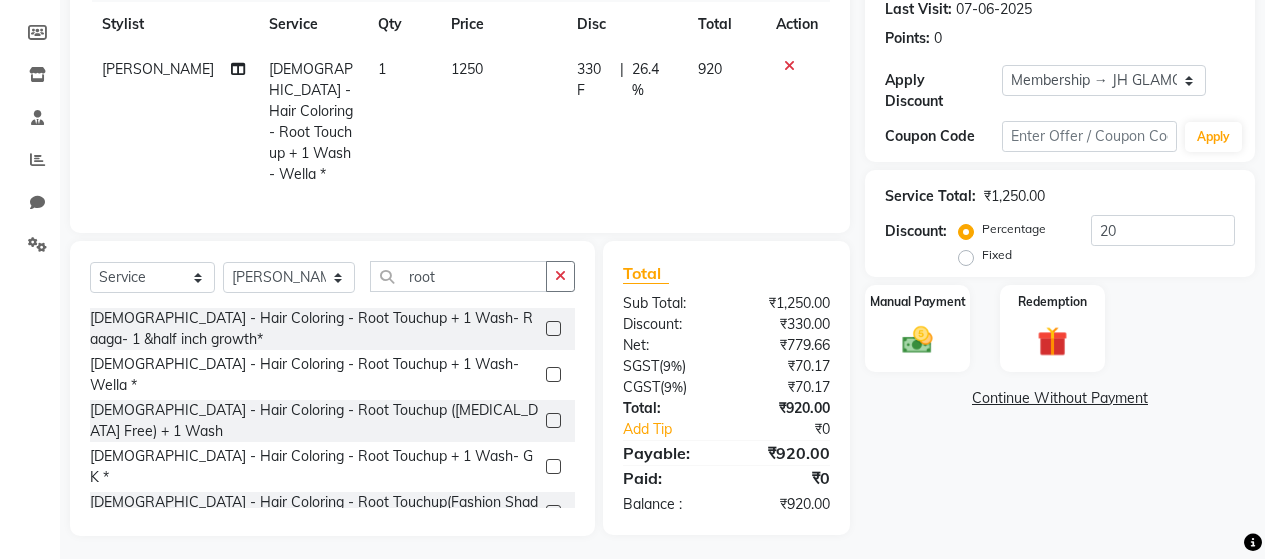 click on "1250" 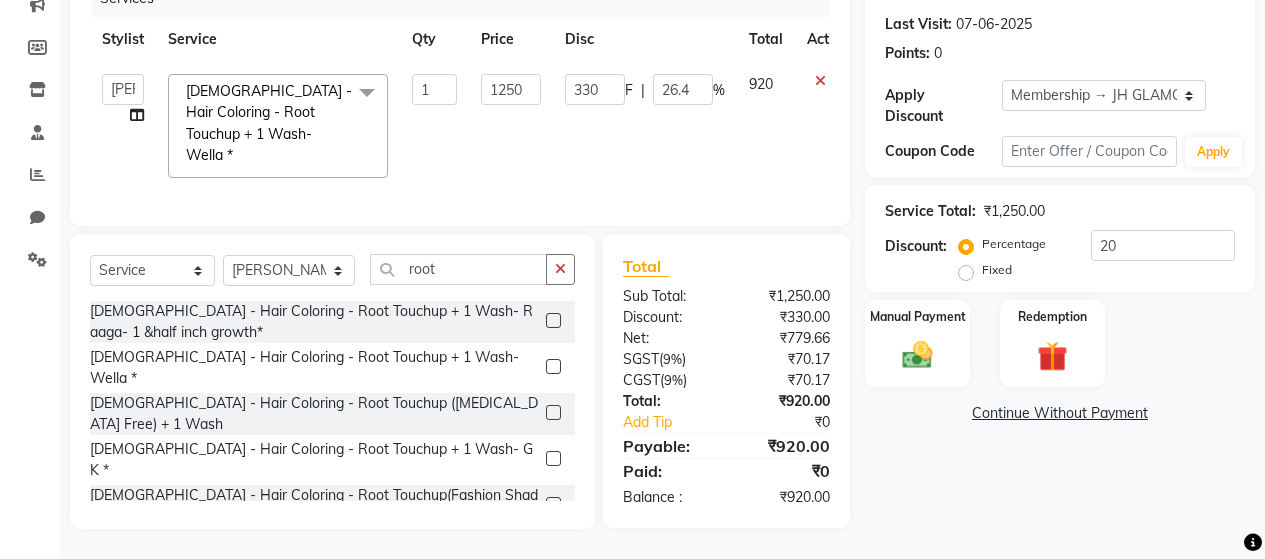 scroll, scrollTop: 260, scrollLeft: 0, axis: vertical 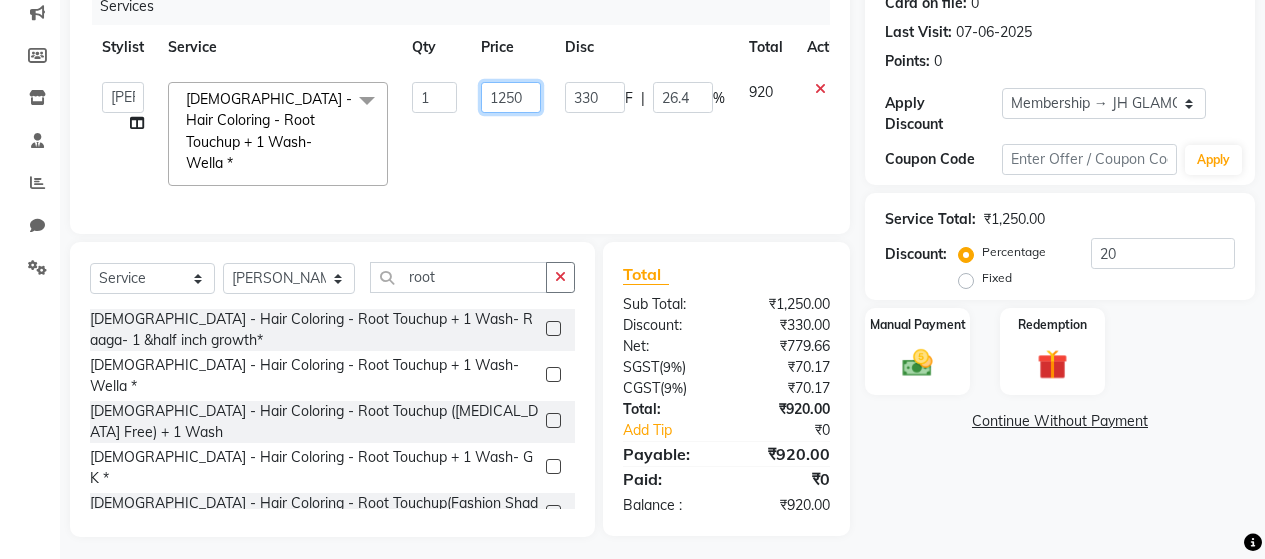 click on "1250" 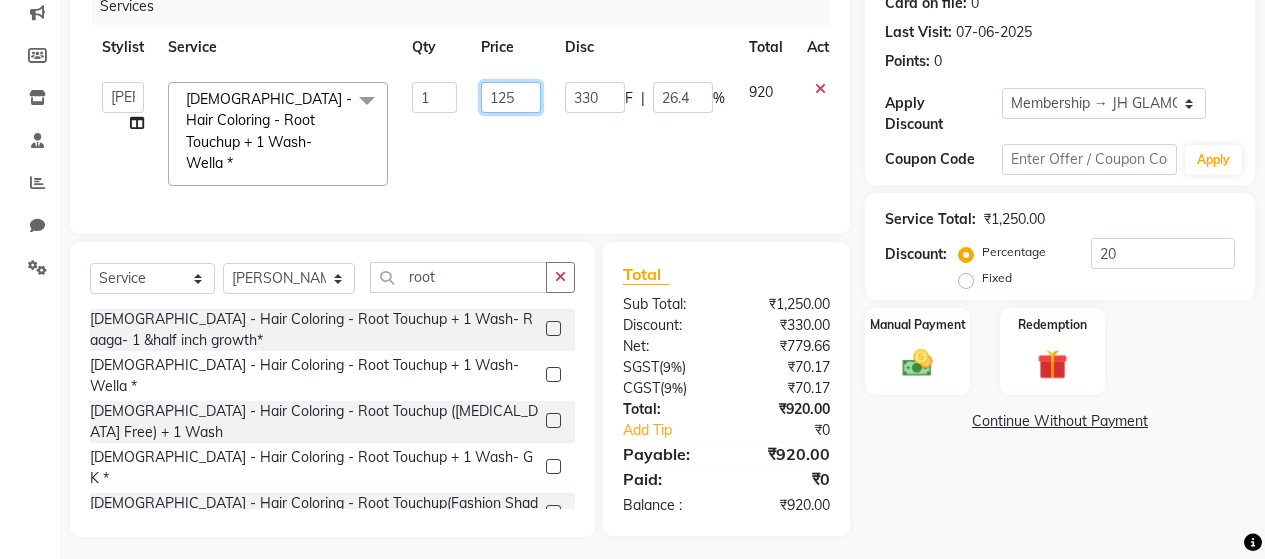 type on "1250" 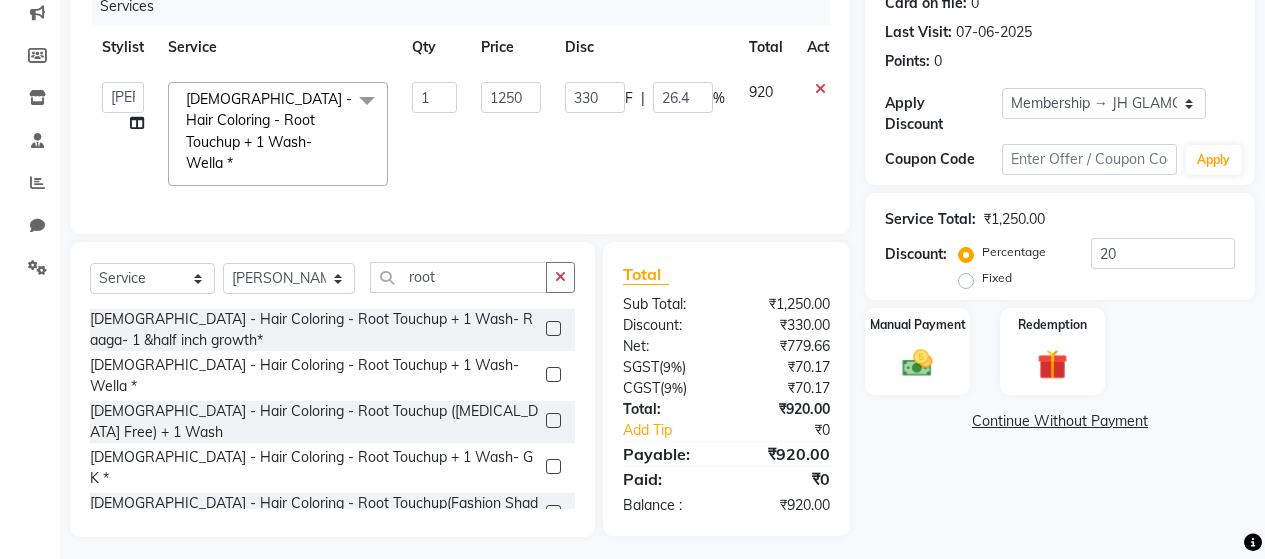 click on "[PERSON_NAME]   [PERSON_NAME] Zibral   [PERSON_NAME]   [PERSON_NAME]   [PERSON_NAME]   [PERSON_NAME]   [PERSON_NAME]   [PERSON_NAME]   [PERSON_NAME]   [PERSON_NAME]   [PERSON_NAME] Saga rSanap   [PERSON_NAME] A Kore   [PERSON_NAME] [PERSON_NAME]  [DEMOGRAPHIC_DATA] - Hair Coloring - Root Touchup + 1 Wash- Wella *  x Hair - Hair Essentials [DEMOGRAPHIC_DATA] - Hair Cutting - Happy child (7 To 12 years) Girl [DEMOGRAPHIC_DATA] - Hair Cutting - Hair cut-U Cut /Deep U/ Straight cut [DEMOGRAPHIC_DATA] - Hair Cutting - Hair Cut with Blast dry [DEMOGRAPHIC_DATA] - Hair Cutting - Hair Cut with wash [DEMOGRAPHIC_DATA] - Hair Cutting - Hair Cut with blow dry [DEMOGRAPHIC_DATA] - Hair Cutting - Hair cut with  wash & Blow dry [DEMOGRAPHIC_DATA] - Hair Cutting - Hair cut -senior stylist [DEMOGRAPHIC_DATA] - Hair Cutting - Hair cut -Advance cut/ Blunt cut( Without wash) [DEMOGRAPHIC_DATA] - Hair Cutting - Hair cut -Advance cut/ Blunt cut + Wash [DEMOGRAPHIC_DATA] - Hair Cutting - Flicks cut Professional  SPA theraphy ([DEMOGRAPHIC_DATA] ) - Foot  Massage-25 min Professional  SPA theraphy ([DEMOGRAPHIC_DATA] ) - Aroma Pain relief foot massage- 30 min Highlights - Ombre- S" 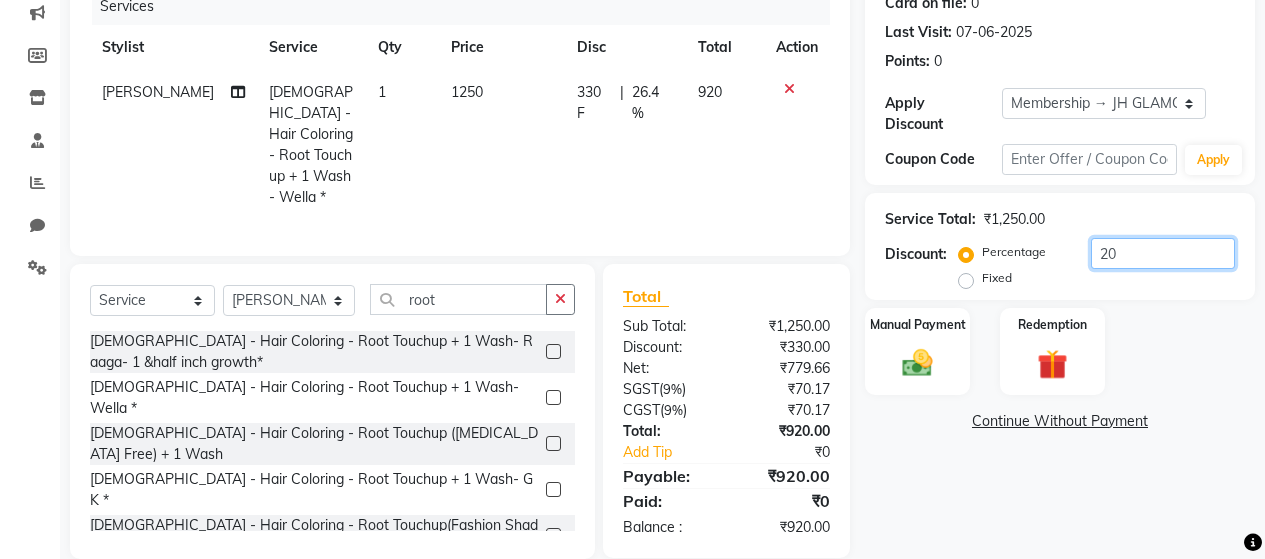 click on "20" 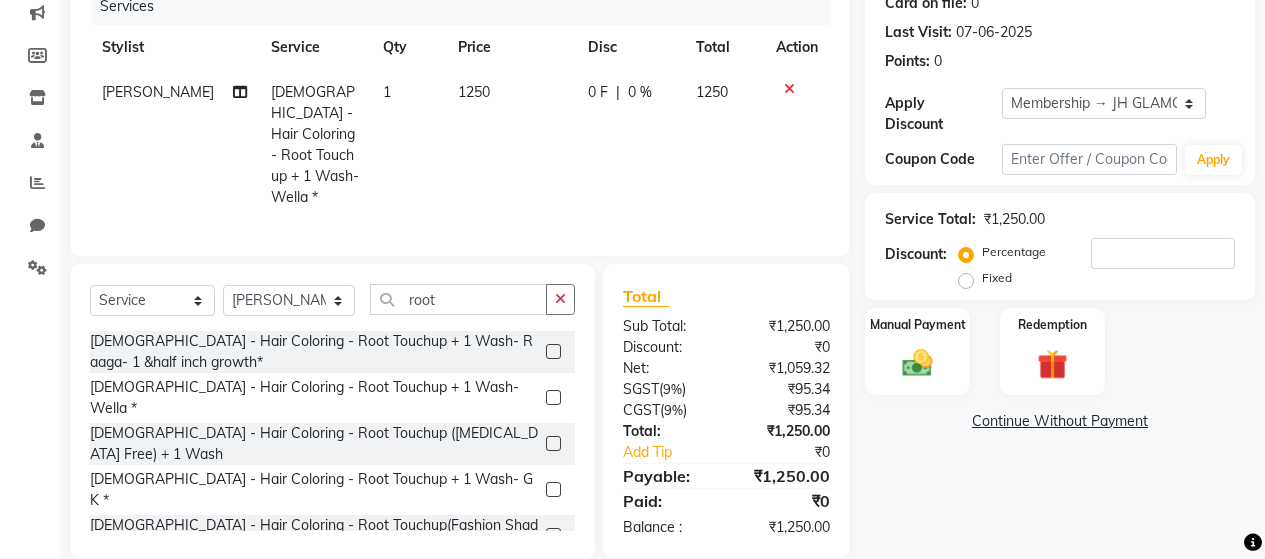 click on "Name: [PERSON_NAME] Membership: end on [DATE] Total Visits:  2 Card on file:  0 Last Visit:   [DATE] Points:   0  Apply Discount Select Membership → JH GLAMOUR LEAUGE Coupon Code Apply Service Total:  ₹1,250.00  Discount:  Percentage   Fixed  Manual Payment Redemption  Continue Without Payment" 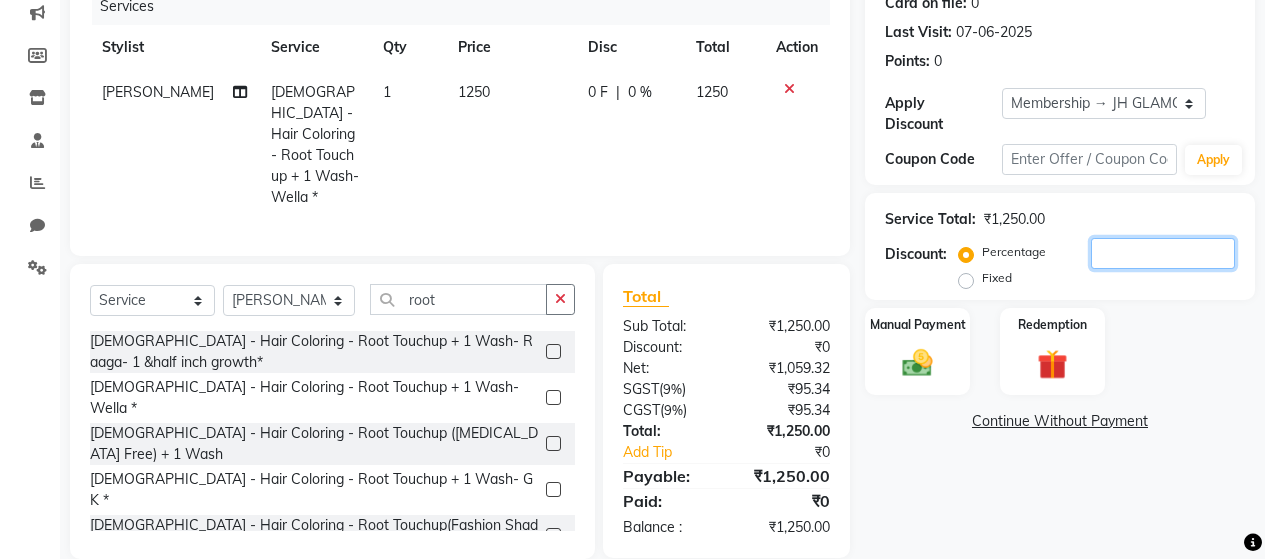 click 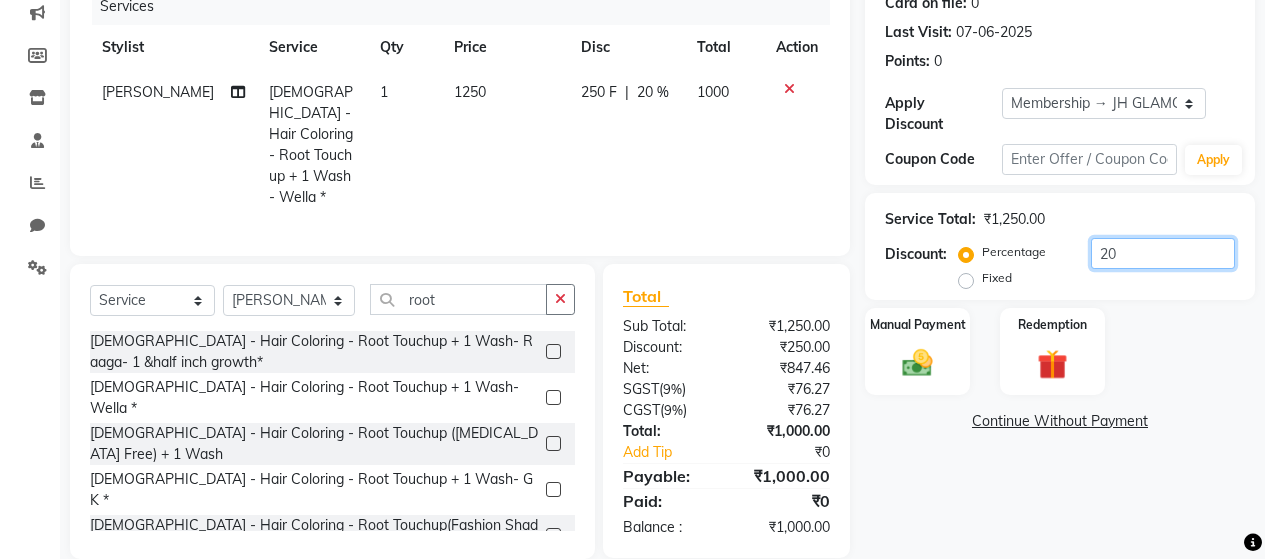 type on "20" 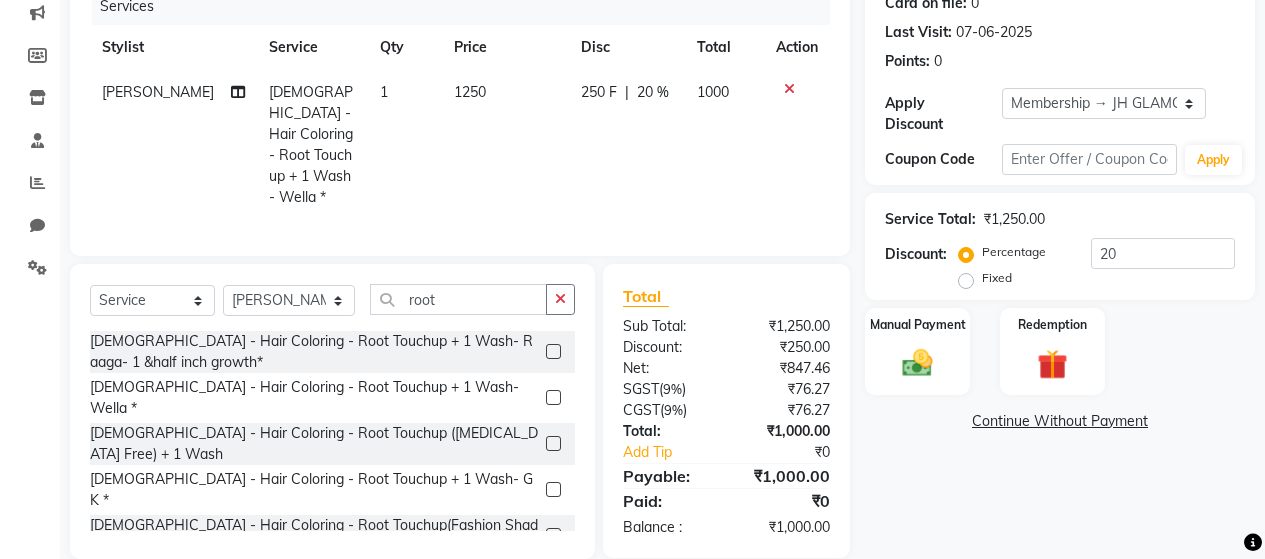 click on "Name: [PERSON_NAME] Membership: end on [DATE] Total Visits:  2 Card on file:  0 Last Visit:   [DATE] Points:   0  Apply Discount Select Membership → JH GLAMOUR LEAUGE Coupon Code Apply Service Total:  ₹1,250.00  Discount:  Percentage   Fixed  20 Manual Payment Redemption  Continue Without Payment" 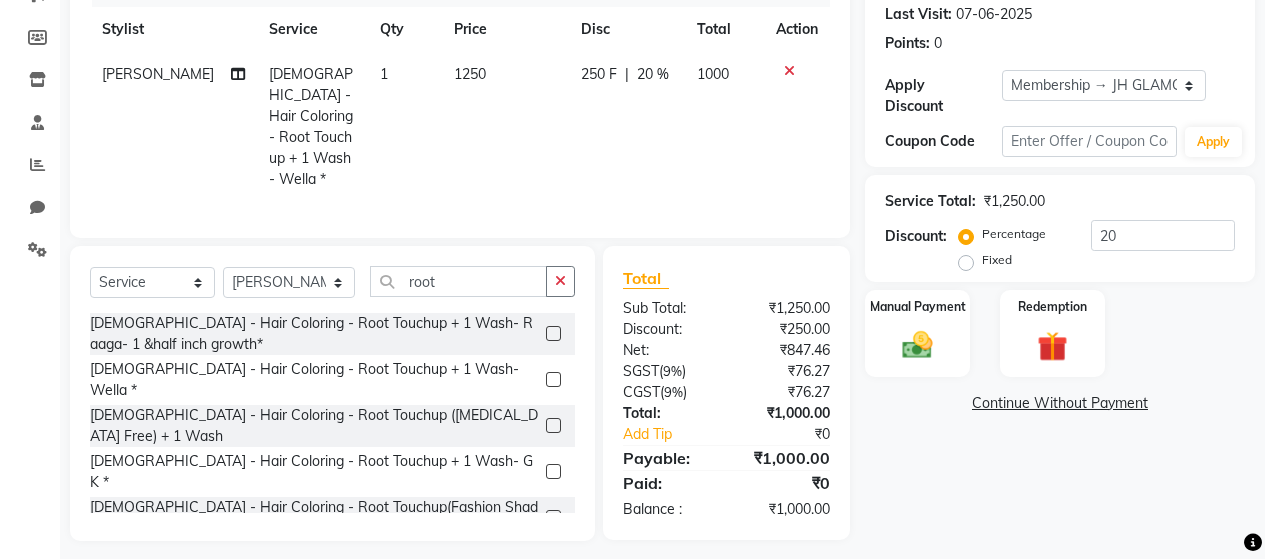 scroll, scrollTop: 283, scrollLeft: 0, axis: vertical 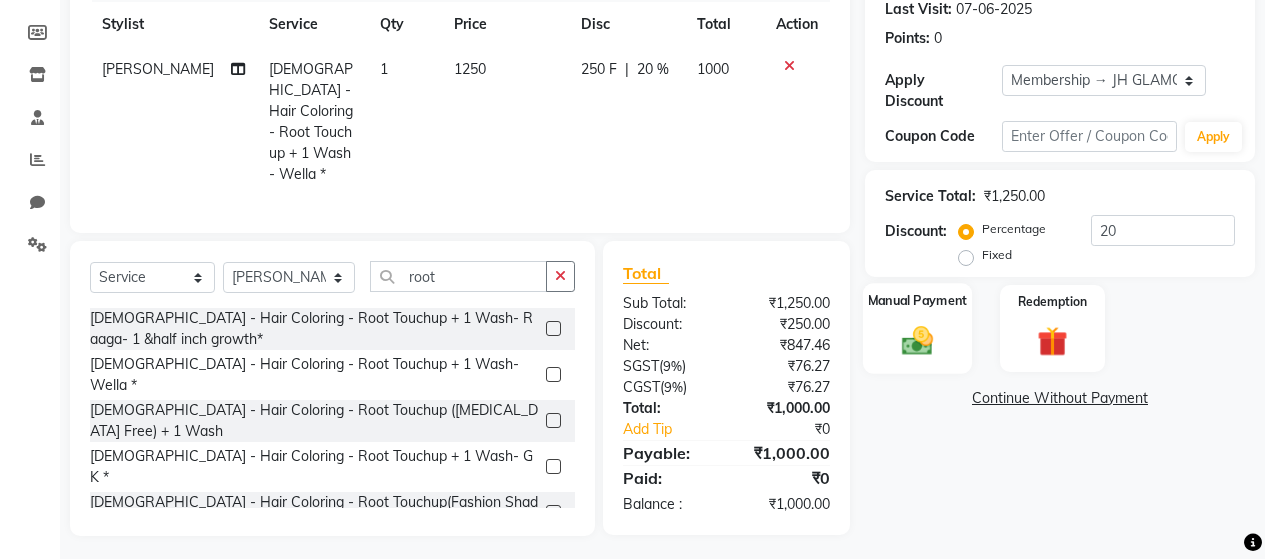 click 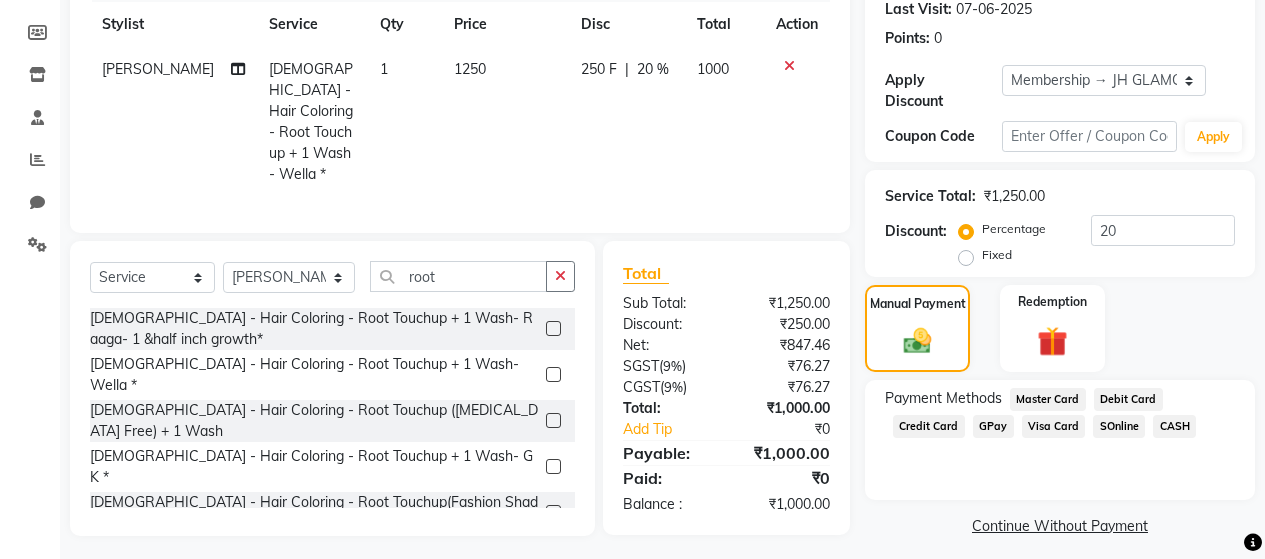 click on "GPay" 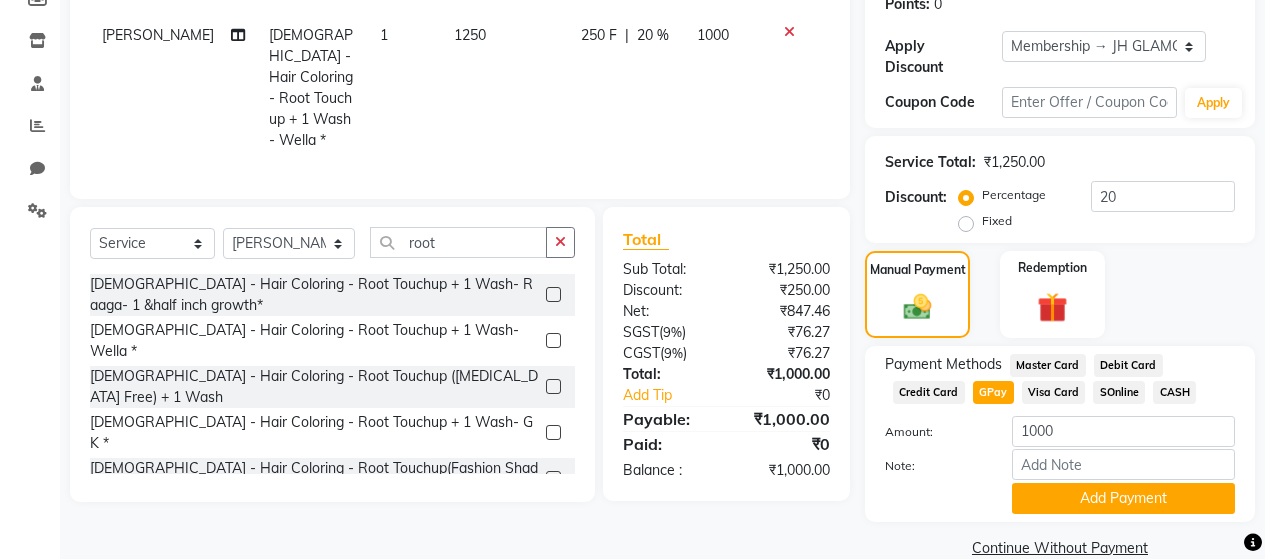 scroll, scrollTop: 335, scrollLeft: 0, axis: vertical 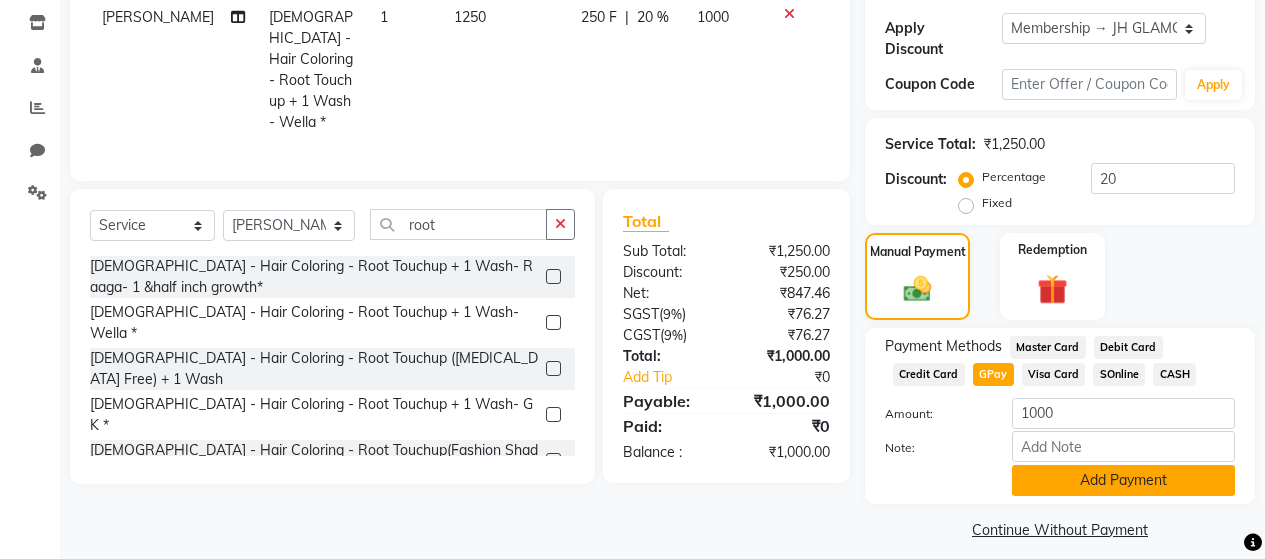 click on "Add Payment" 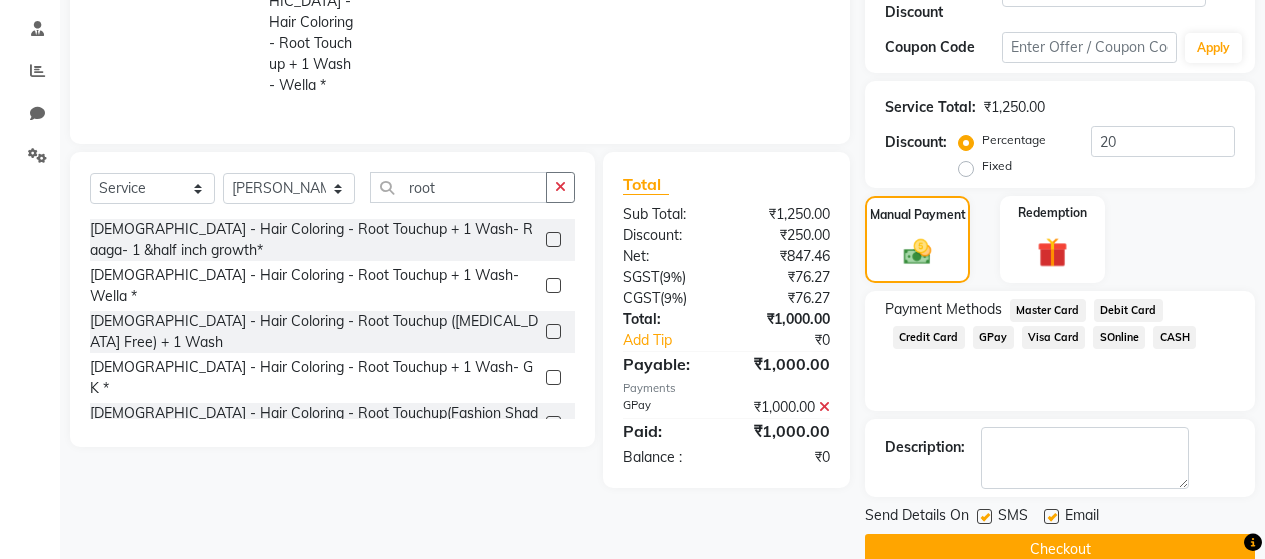 scroll, scrollTop: 392, scrollLeft: 0, axis: vertical 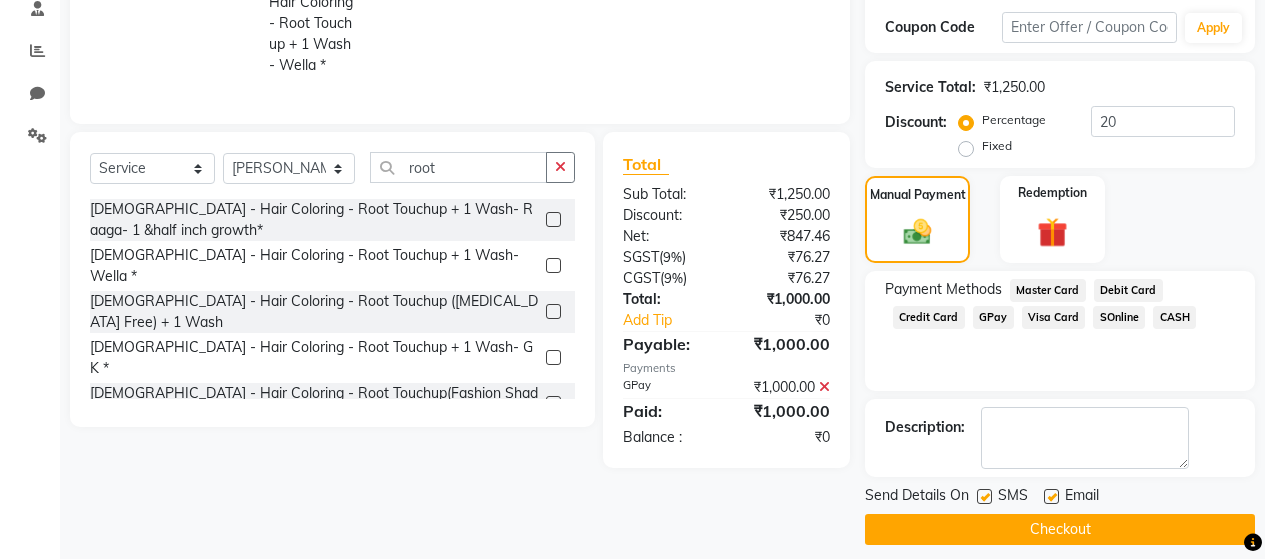 click 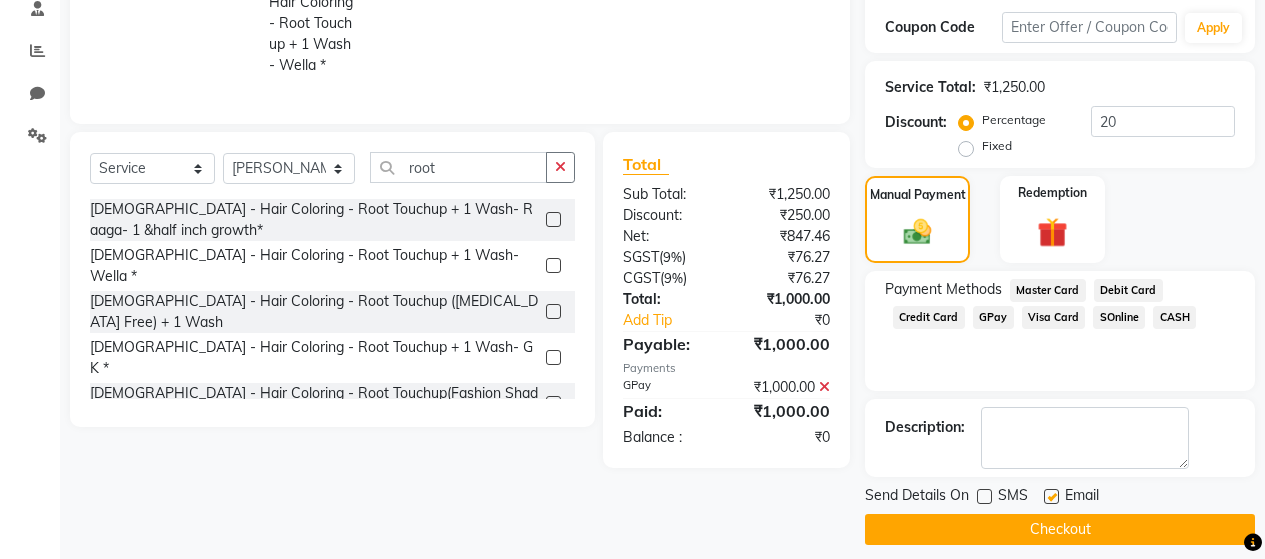 click 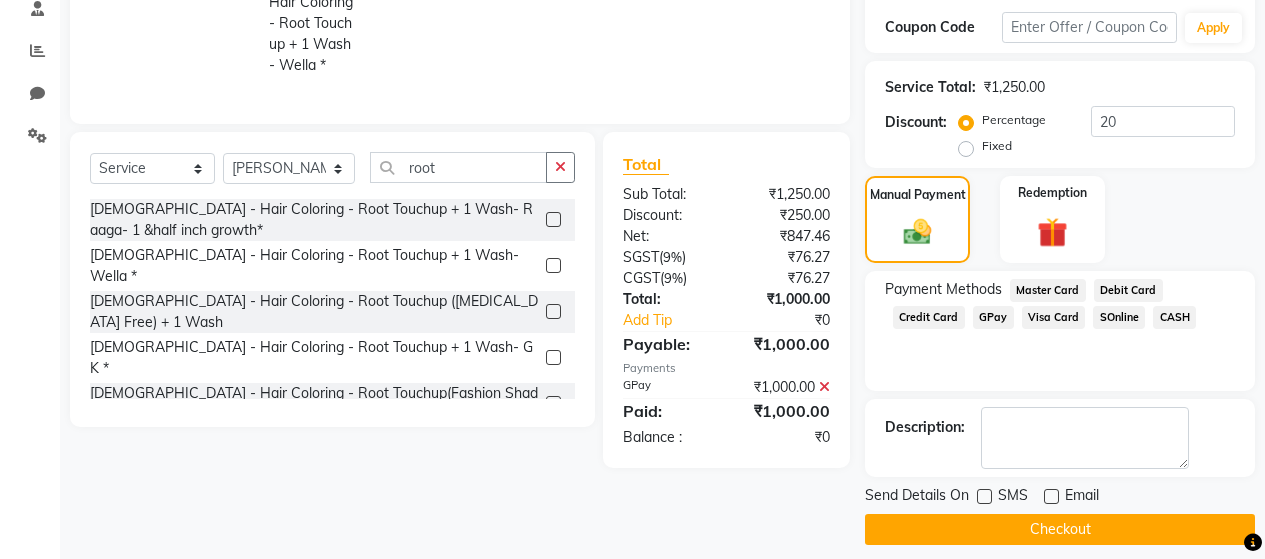 click on "Checkout" 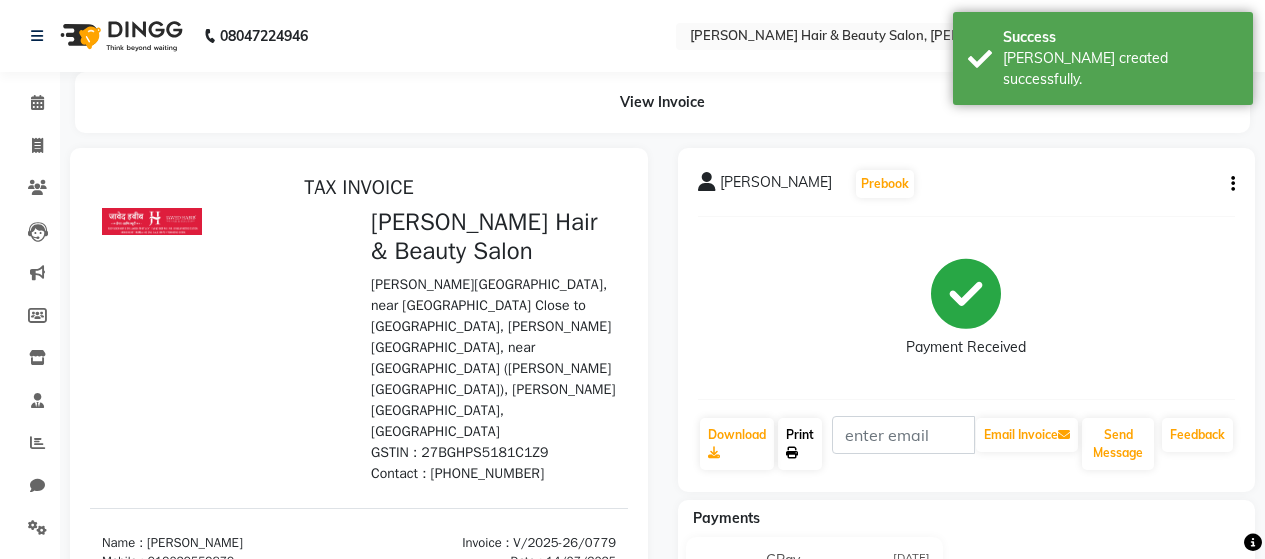 scroll, scrollTop: 0, scrollLeft: 0, axis: both 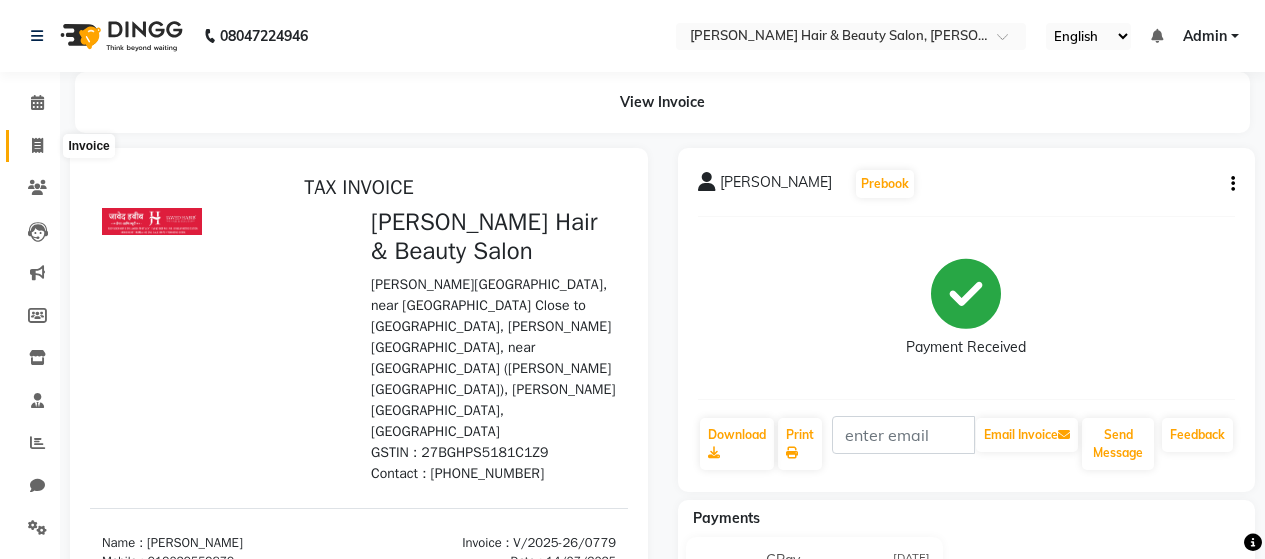 click 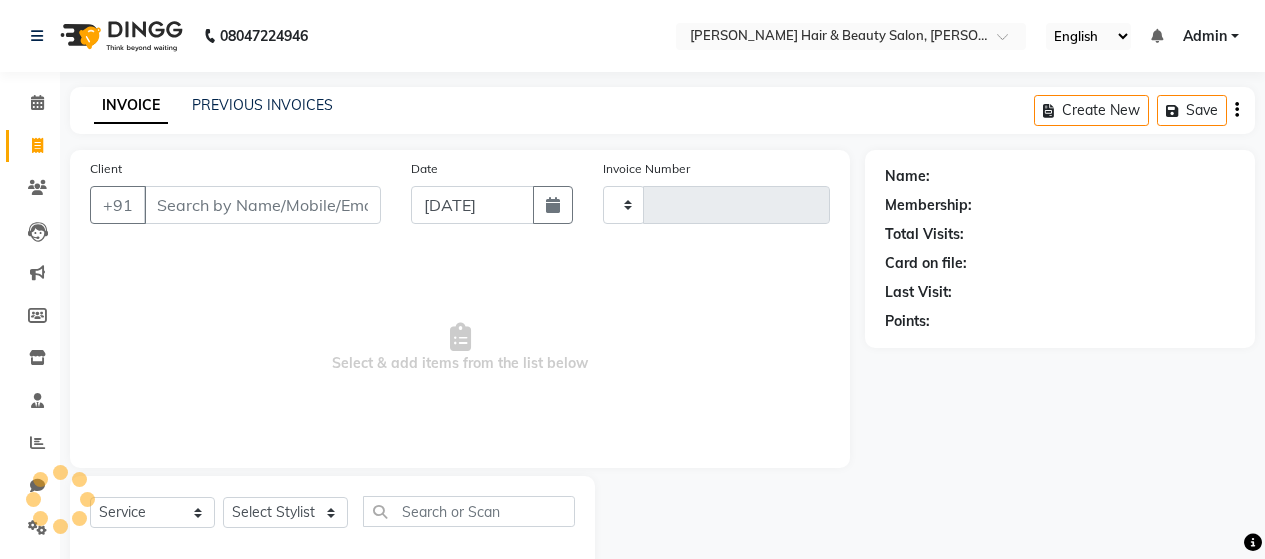 scroll, scrollTop: 42, scrollLeft: 0, axis: vertical 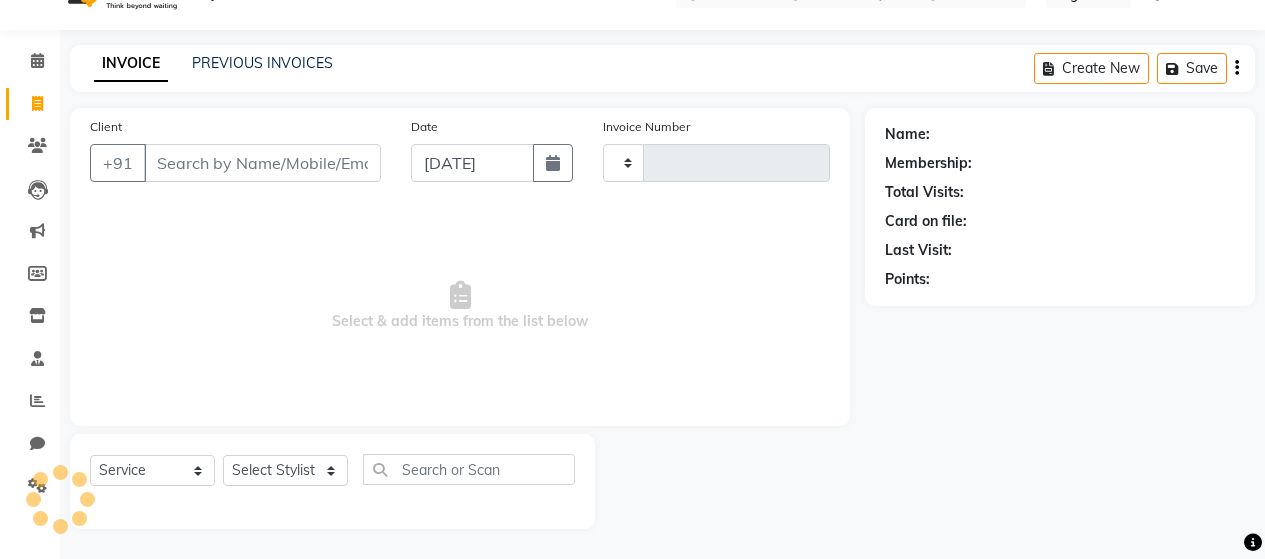 type on "0780" 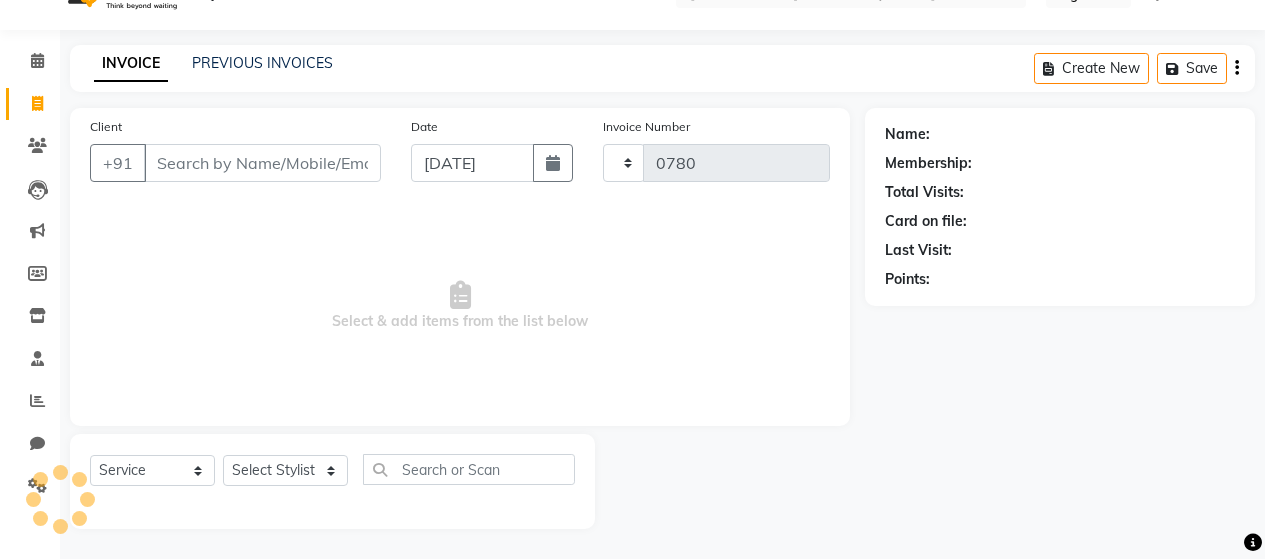 select on "7927" 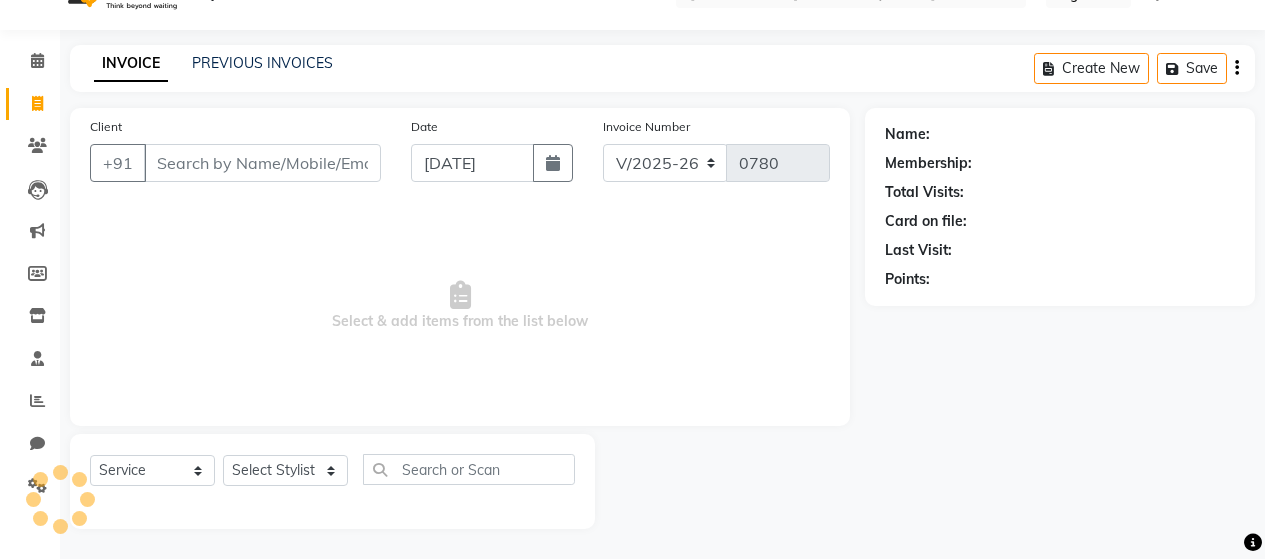 click on "Client" at bounding box center (262, 163) 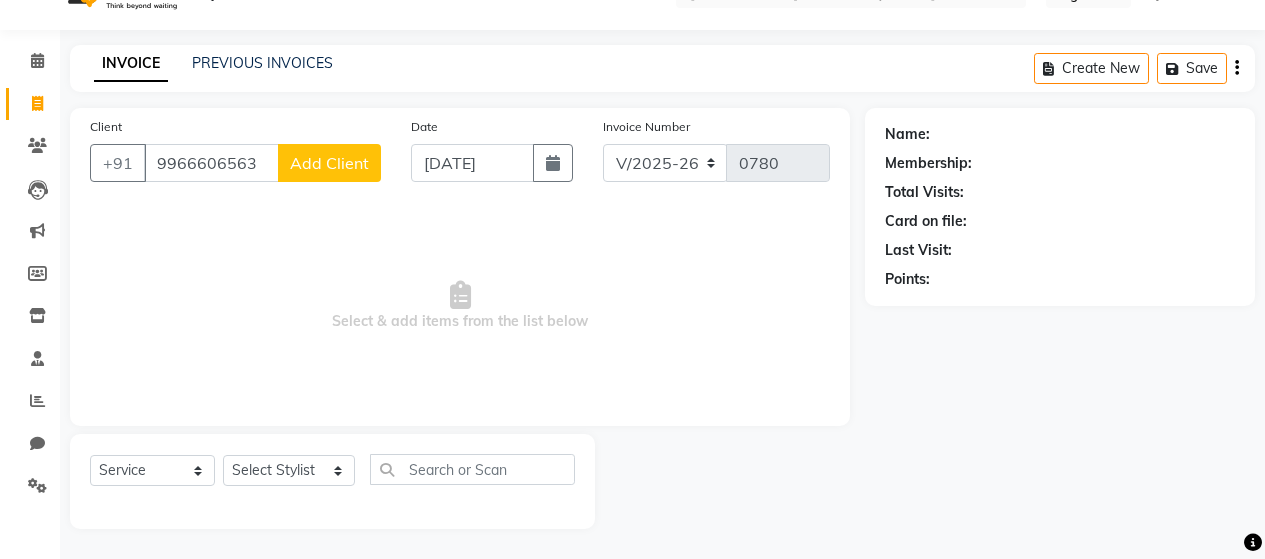 type on "9966606563" 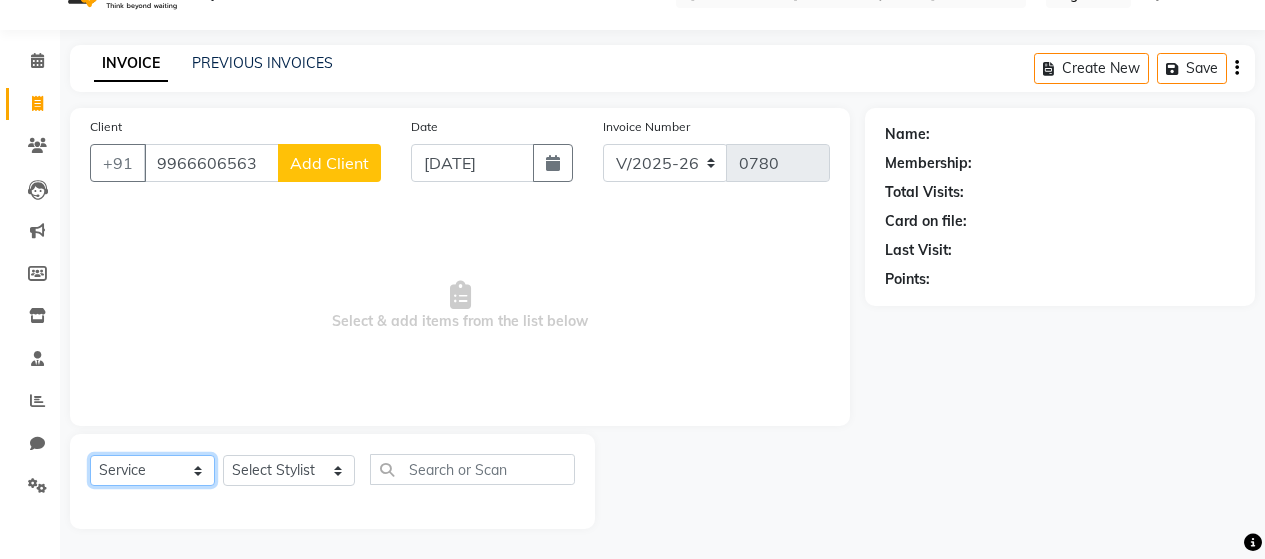 click on "Select  Service  Product  Membership  Package Voucher Prepaid Gift Card" 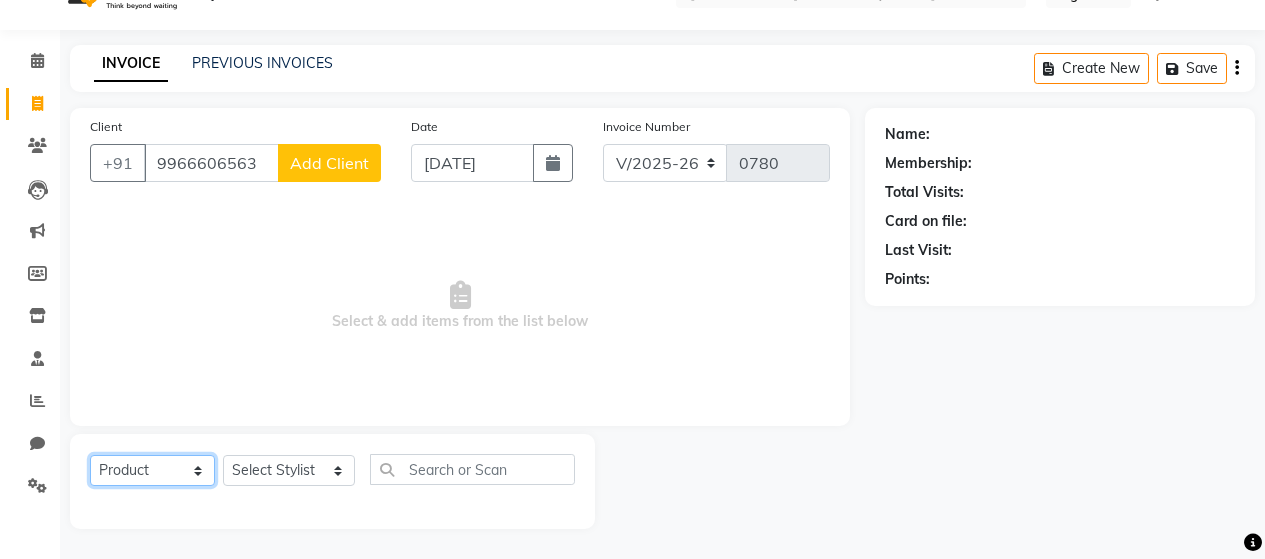 click on "Select  Service  Product  Membership  Package Voucher Prepaid Gift Card" 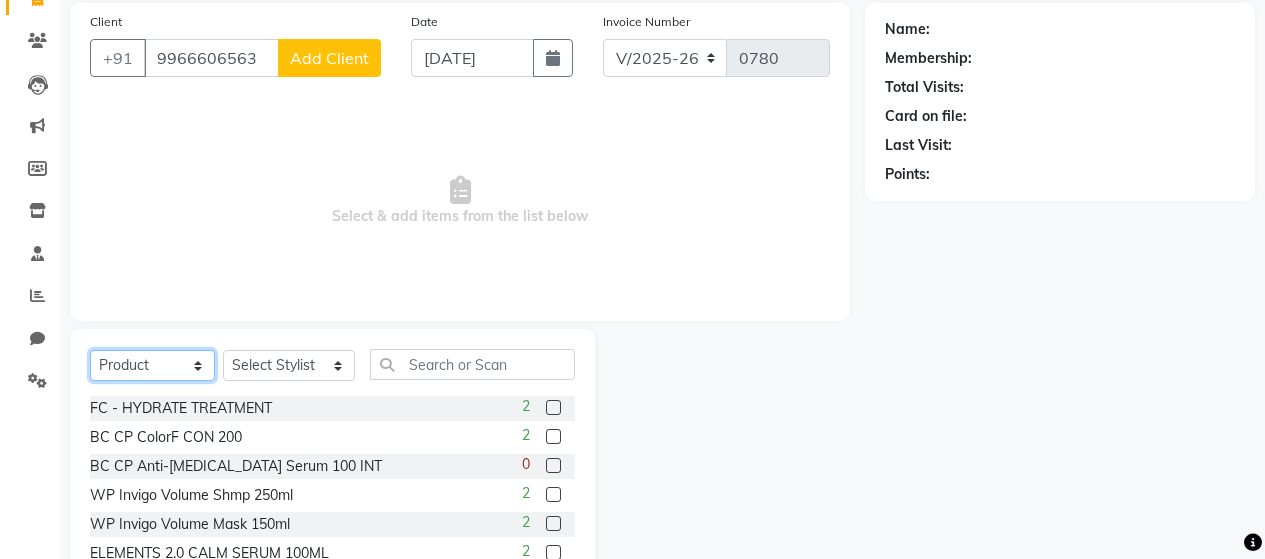 scroll, scrollTop: 242, scrollLeft: 0, axis: vertical 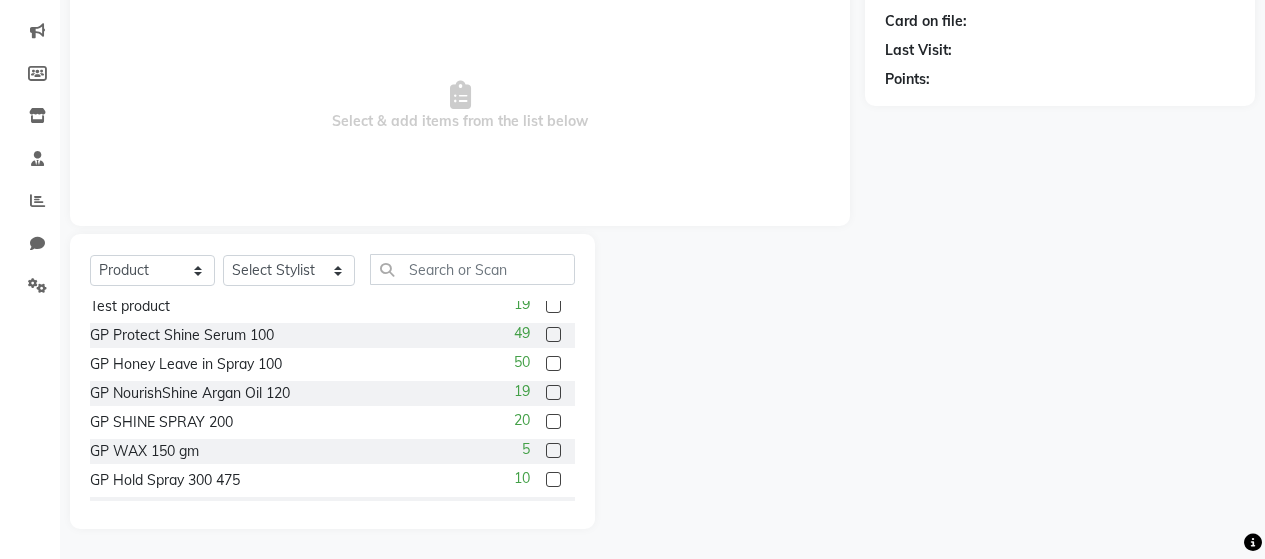 click 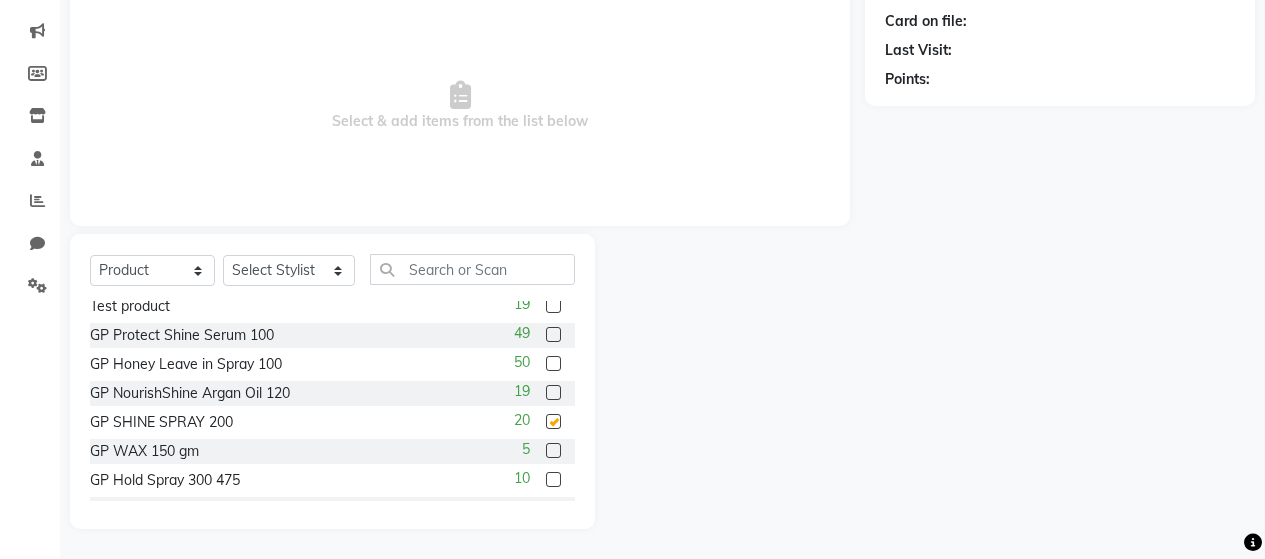 checkbox on "false" 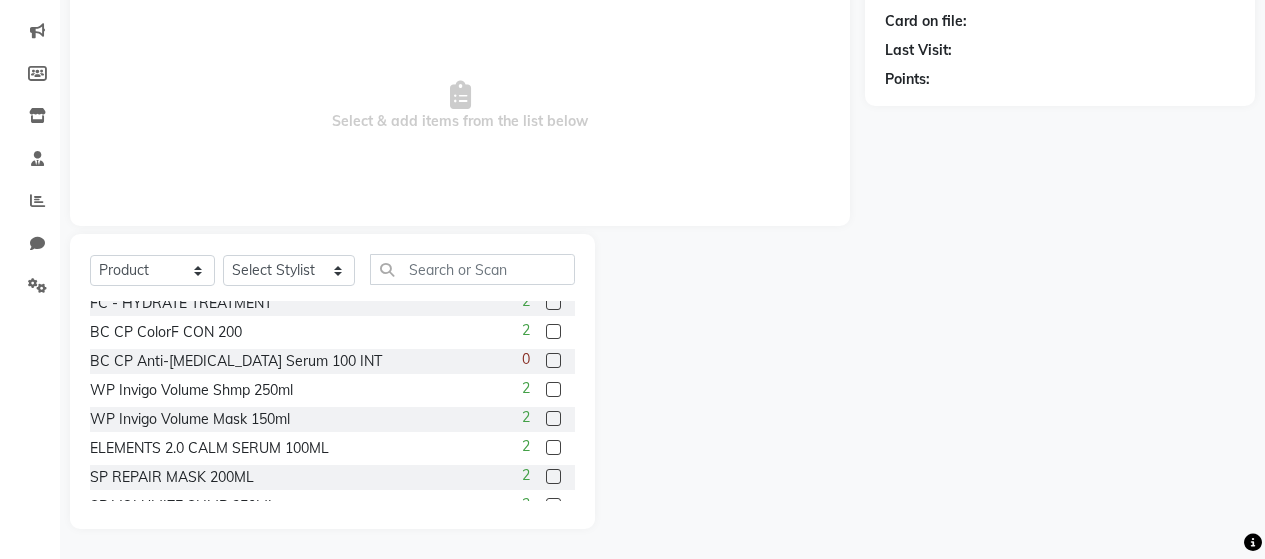 scroll, scrollTop: 0, scrollLeft: 0, axis: both 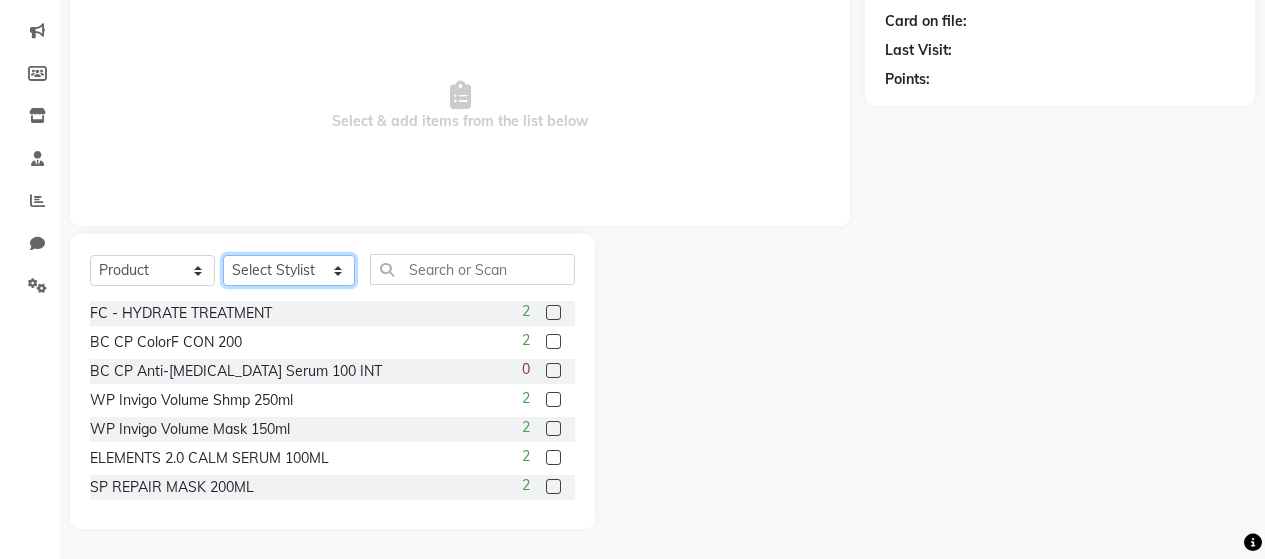 click on "Select Stylist [PERSON_NAME] [PERSON_NAME] Zibral [PERSON_NAME] [PERSON_NAME] [PERSON_NAME] [PERSON_NAME] [PERSON_NAME] [PERSON_NAME] [PERSON_NAME] [PERSON_NAME] [PERSON_NAME] Saga rSanap [PERSON_NAME] A Kore [PERSON_NAME] [PERSON_NAME] Thakur" 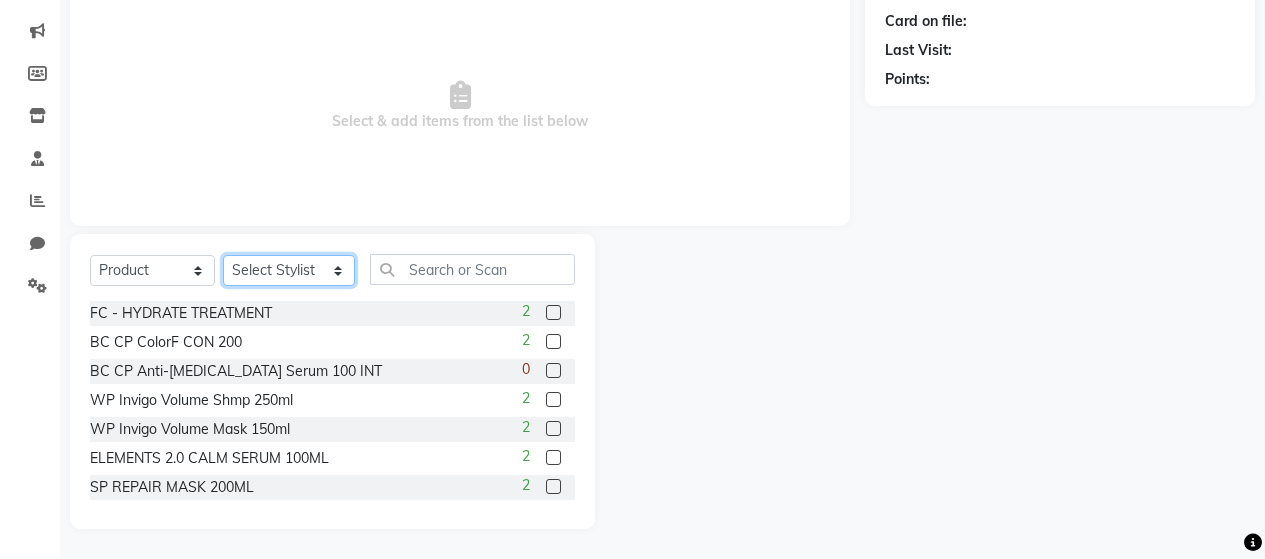 select on "74422" 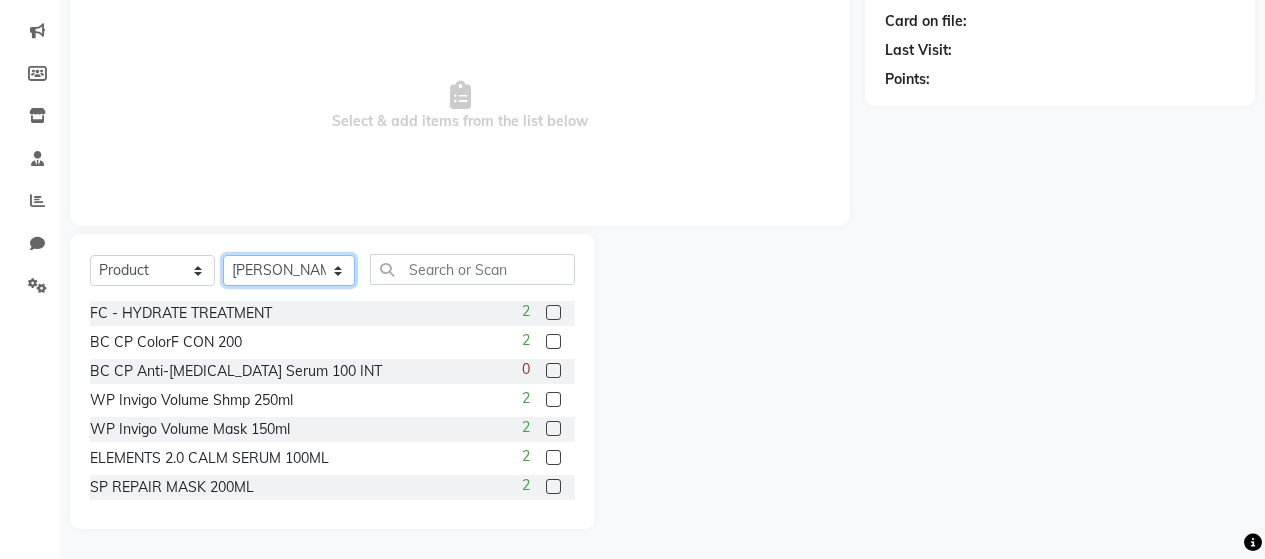 click on "Select Stylist [PERSON_NAME] [PERSON_NAME] Zibral [PERSON_NAME] [PERSON_NAME] [PERSON_NAME] [PERSON_NAME] [PERSON_NAME] [PERSON_NAME] [PERSON_NAME] [PERSON_NAME] [PERSON_NAME] Saga rSanap [PERSON_NAME] A Kore [PERSON_NAME] [PERSON_NAME] Thakur" 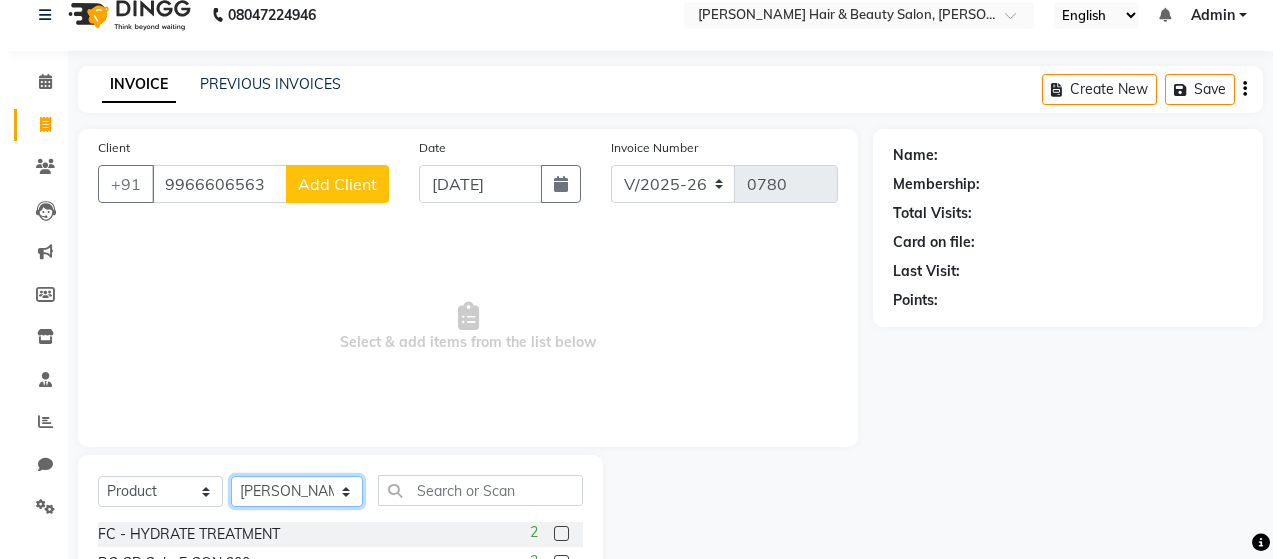 scroll, scrollTop: 0, scrollLeft: 0, axis: both 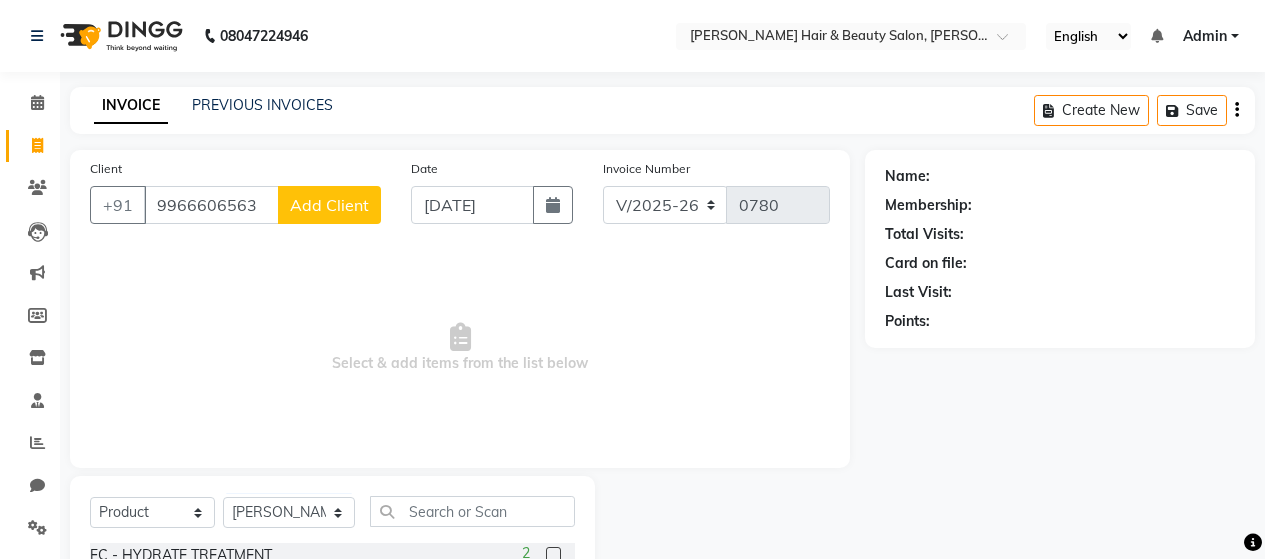 click on "Add Client" 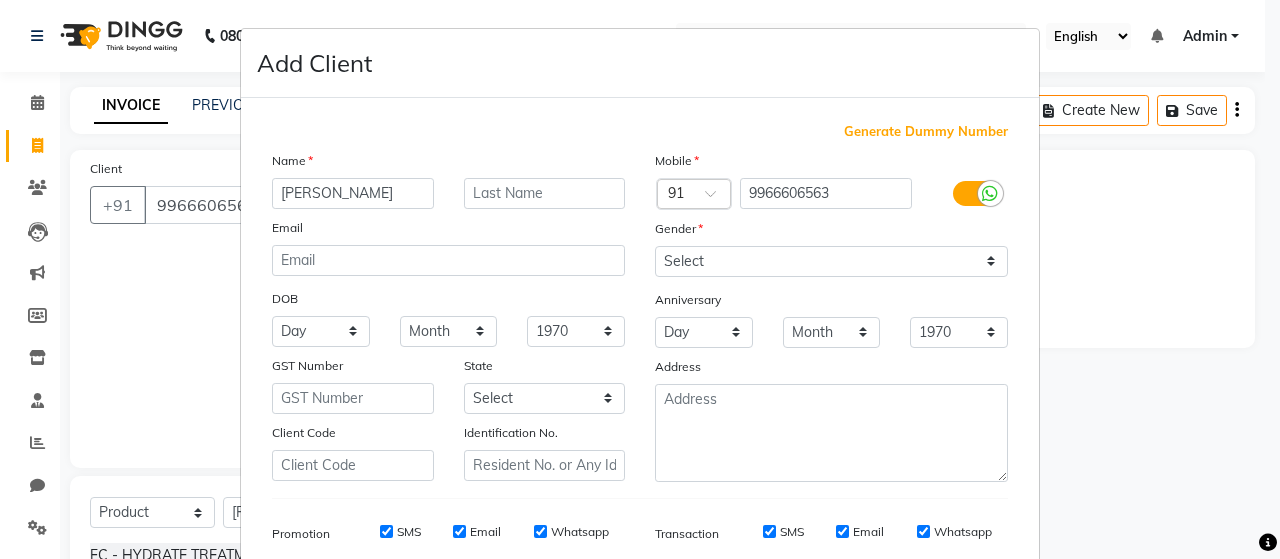 type on "[PERSON_NAME]" 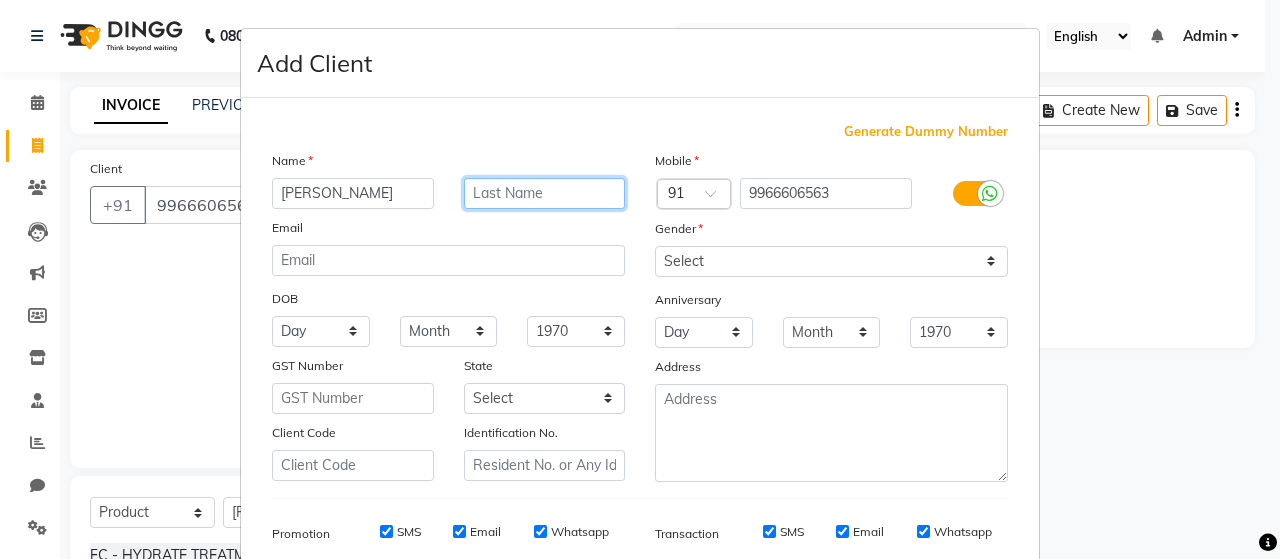 click at bounding box center [545, 193] 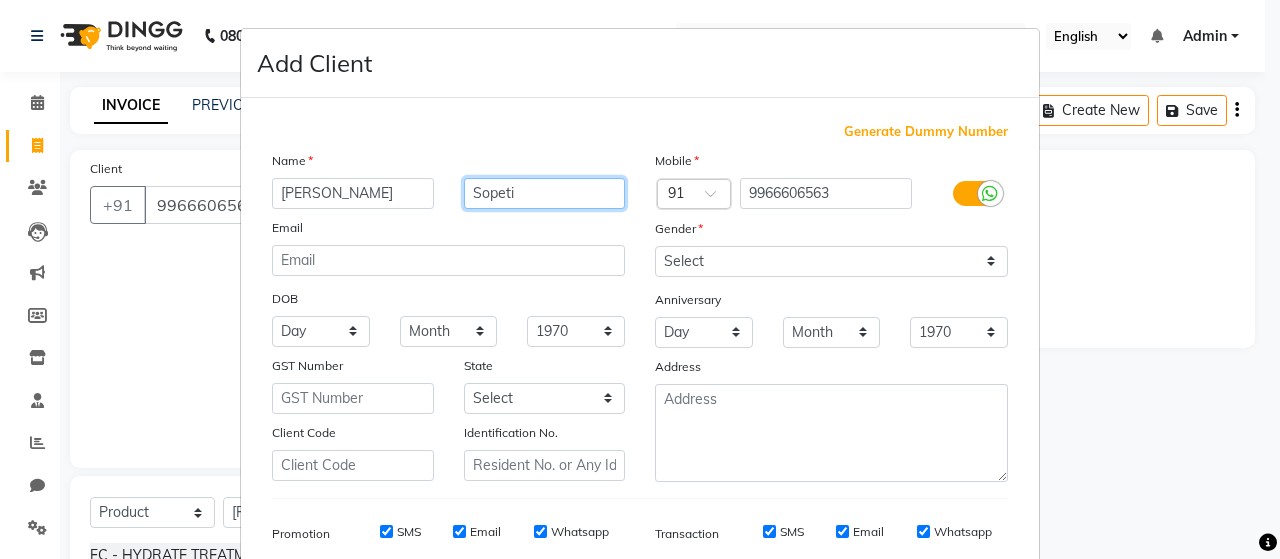 type on "Sopeti" 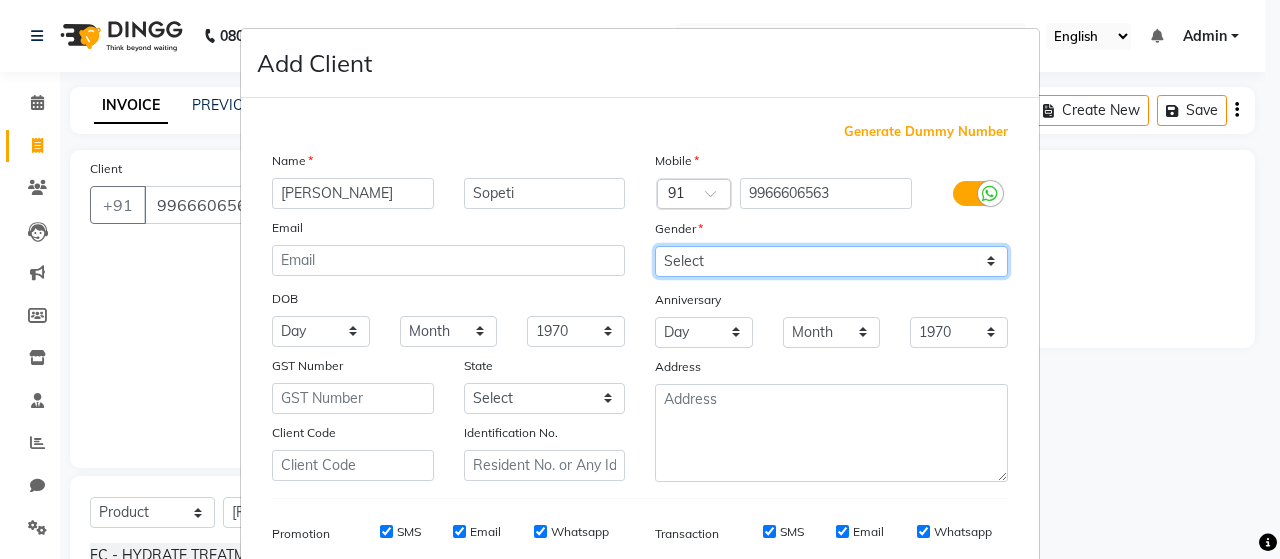 click on "Select [DEMOGRAPHIC_DATA] [DEMOGRAPHIC_DATA] Other Prefer Not To Say" at bounding box center [831, 261] 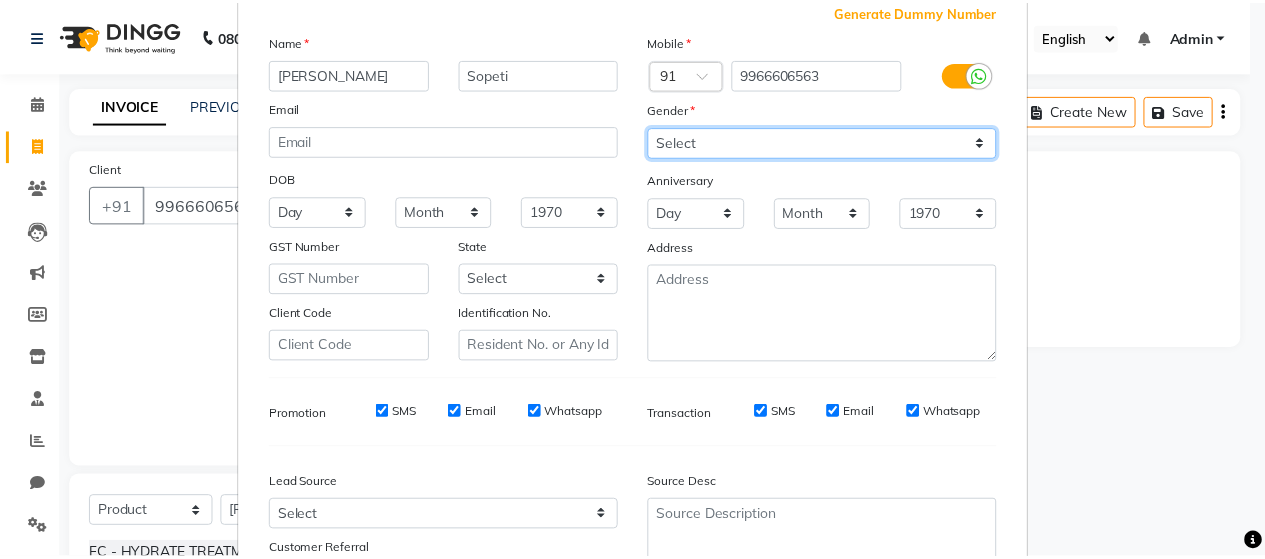 scroll, scrollTop: 290, scrollLeft: 0, axis: vertical 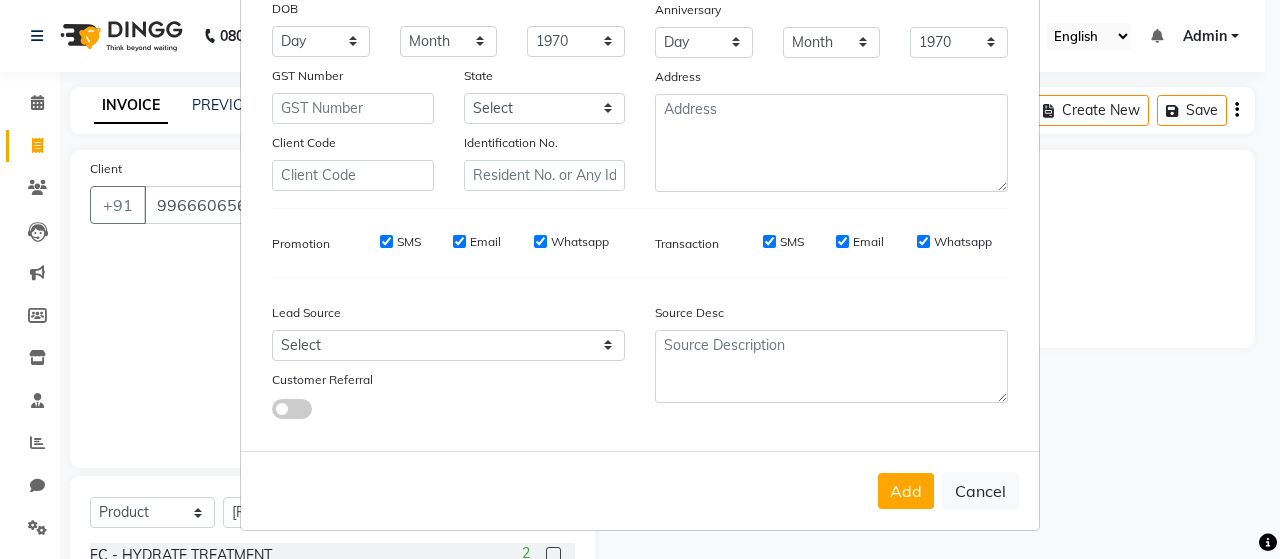 click on "SMS" at bounding box center [386, 241] 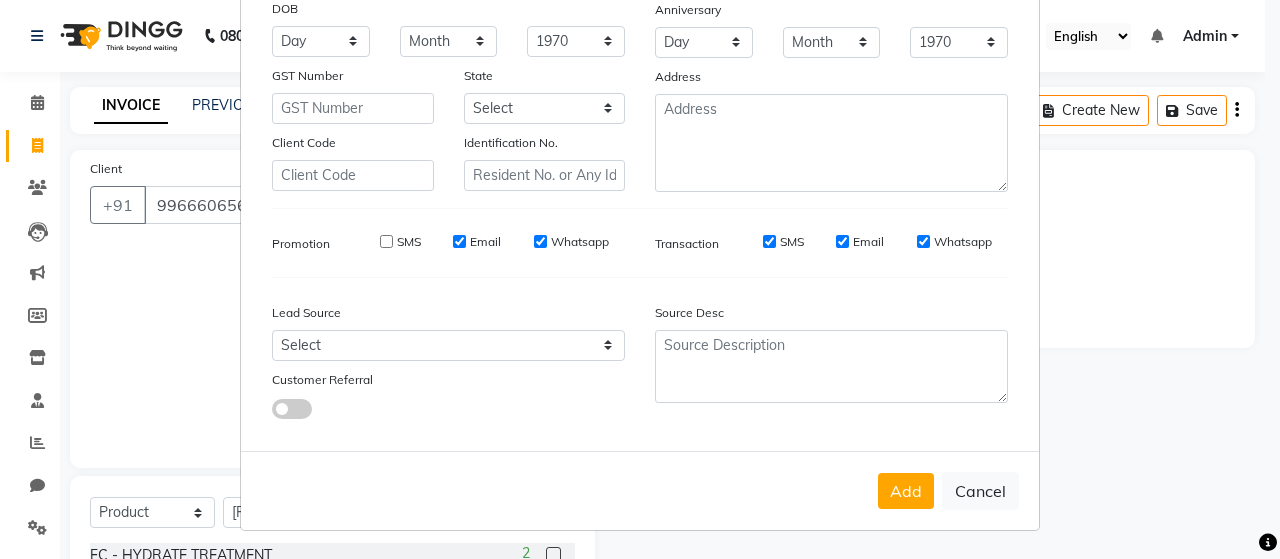 click on "Email" at bounding box center (459, 241) 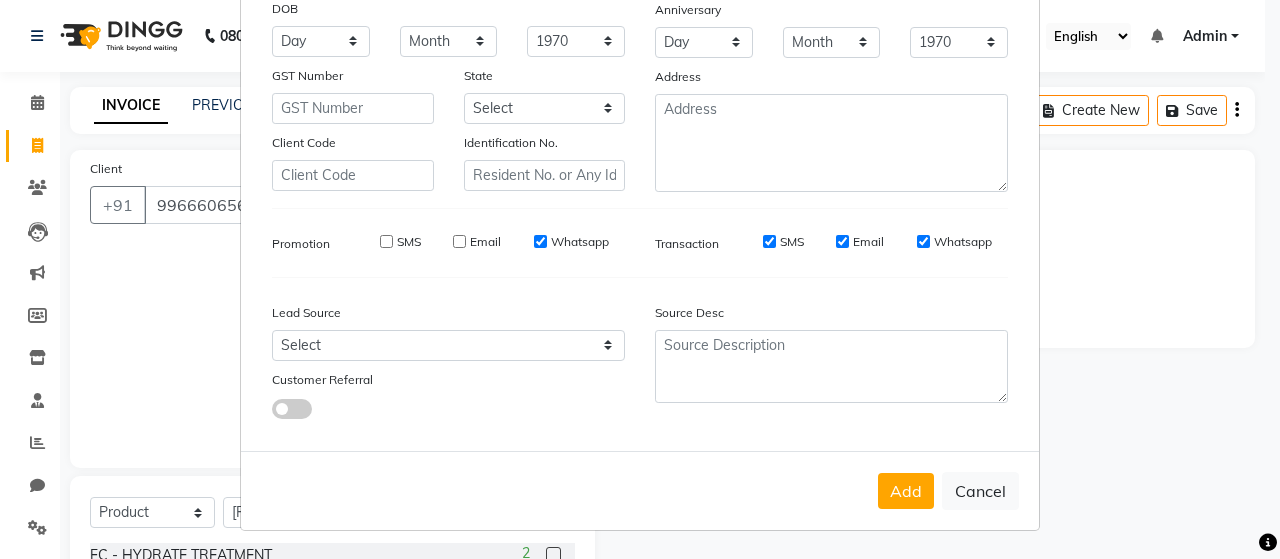 click on "Whatsapp" at bounding box center (540, 241) 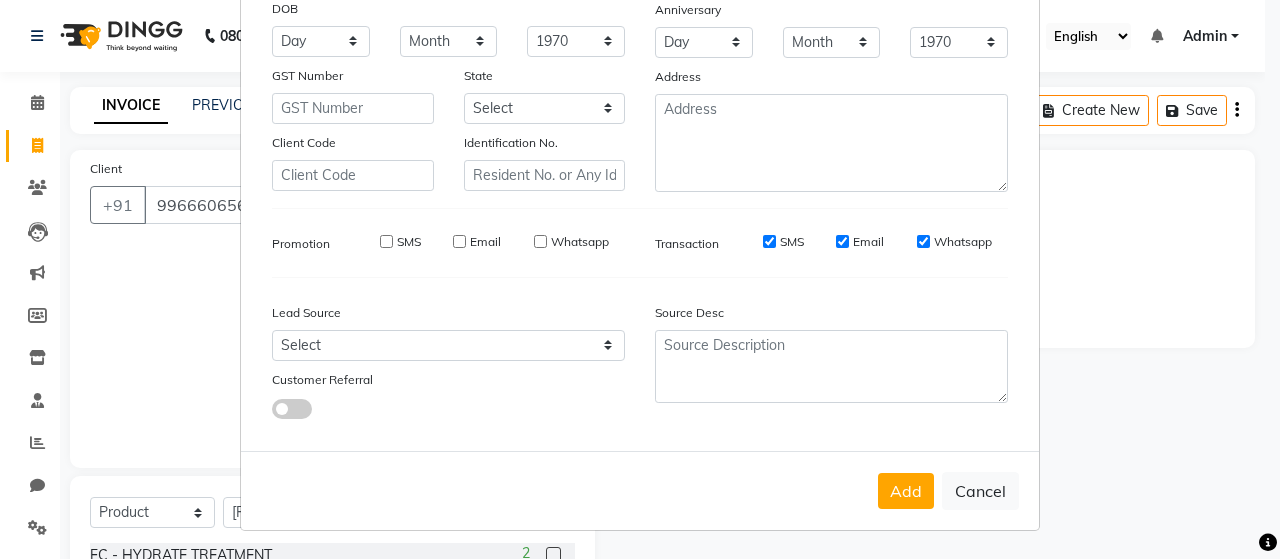 click on "SMS" at bounding box center [769, 241] 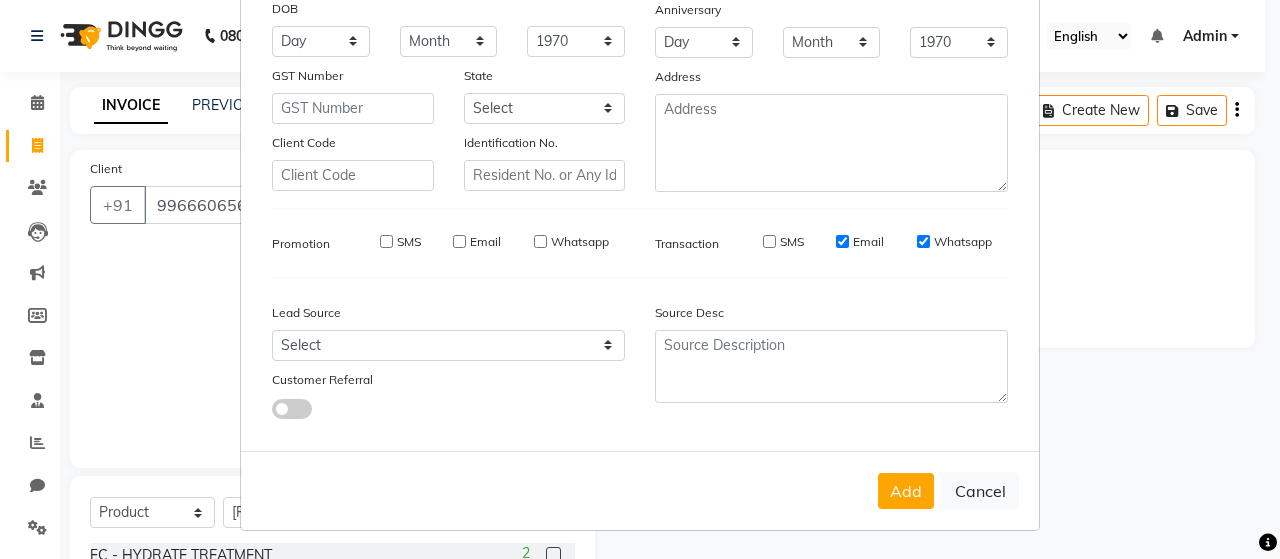click on "Email" at bounding box center (842, 241) 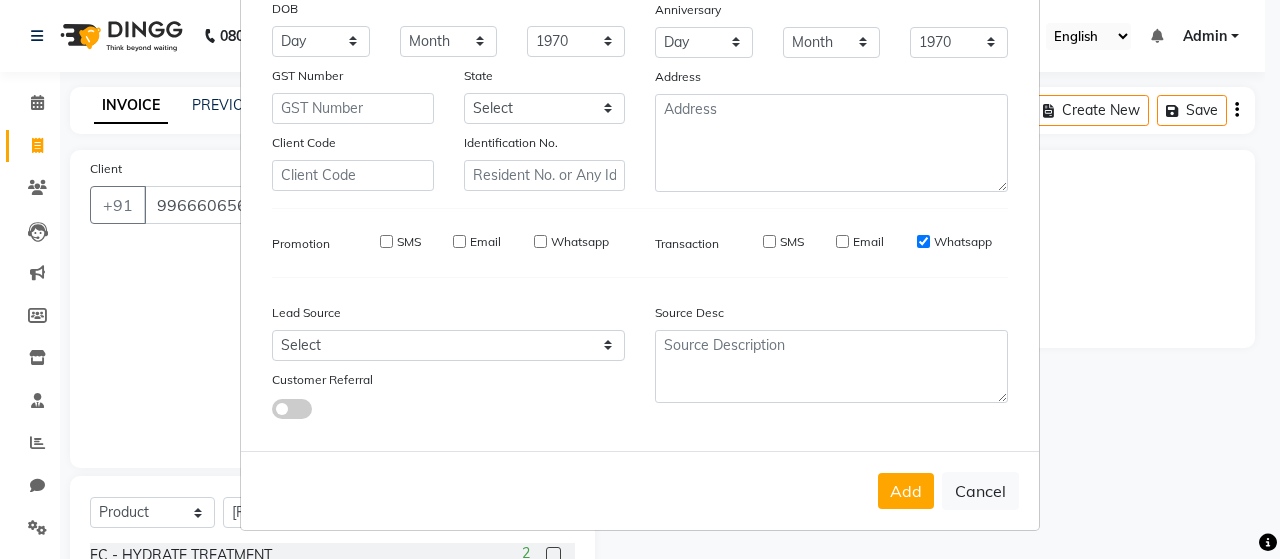 click on "Whatsapp" at bounding box center [923, 241] 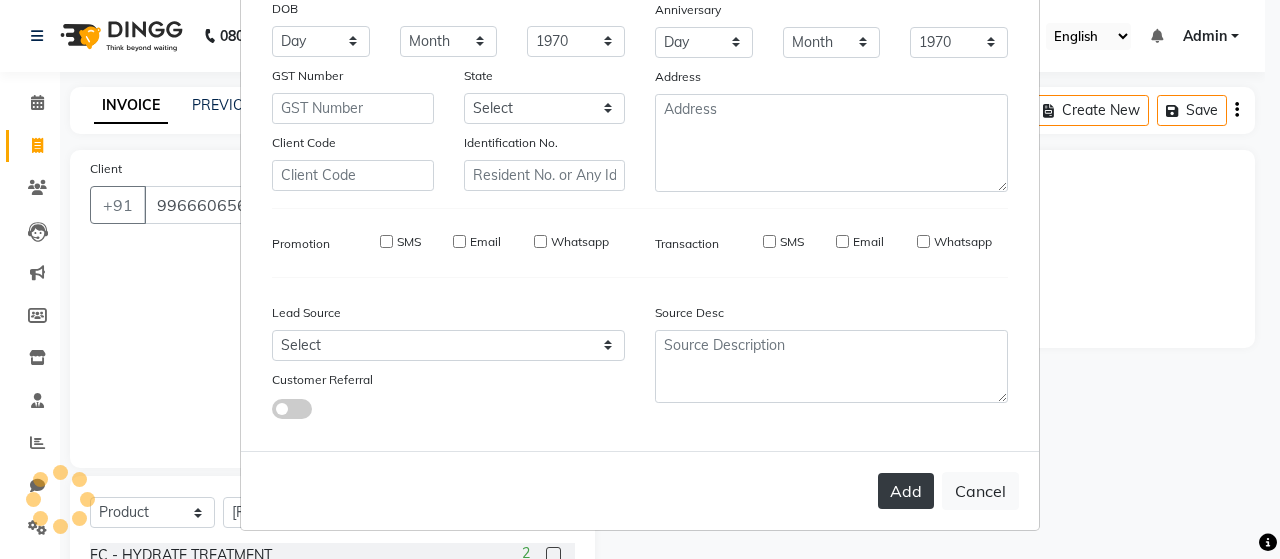 click on "Add" at bounding box center (906, 491) 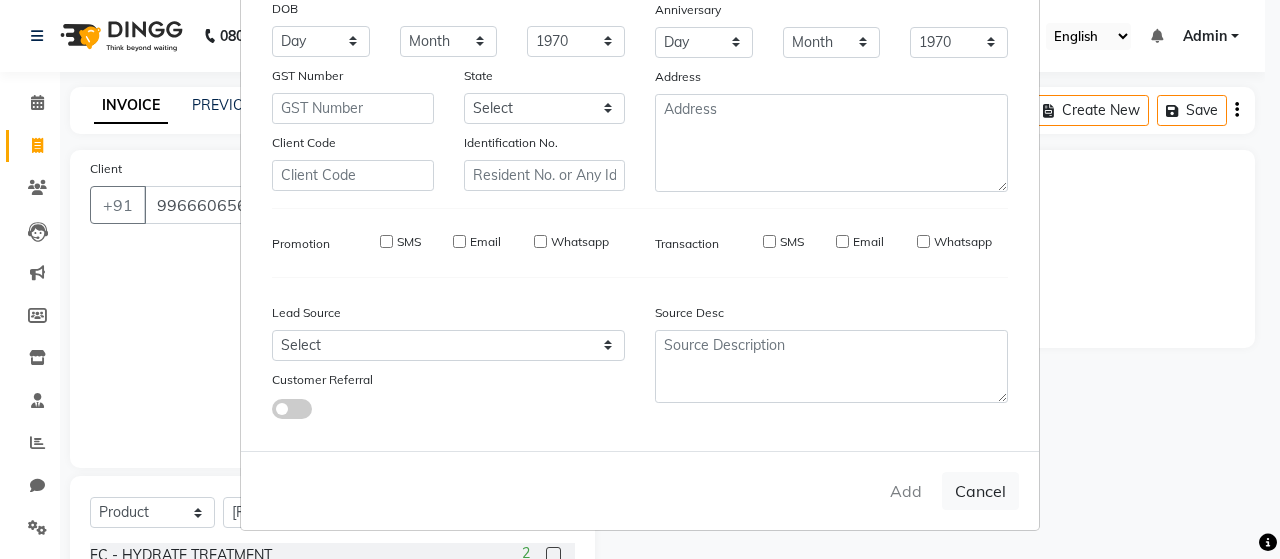 type 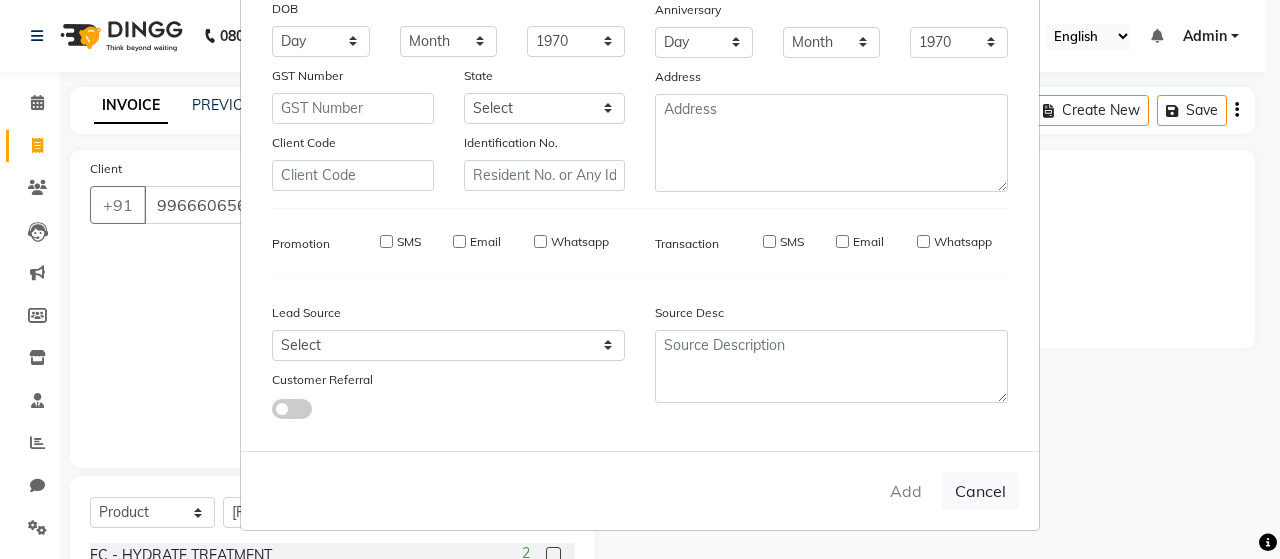 type 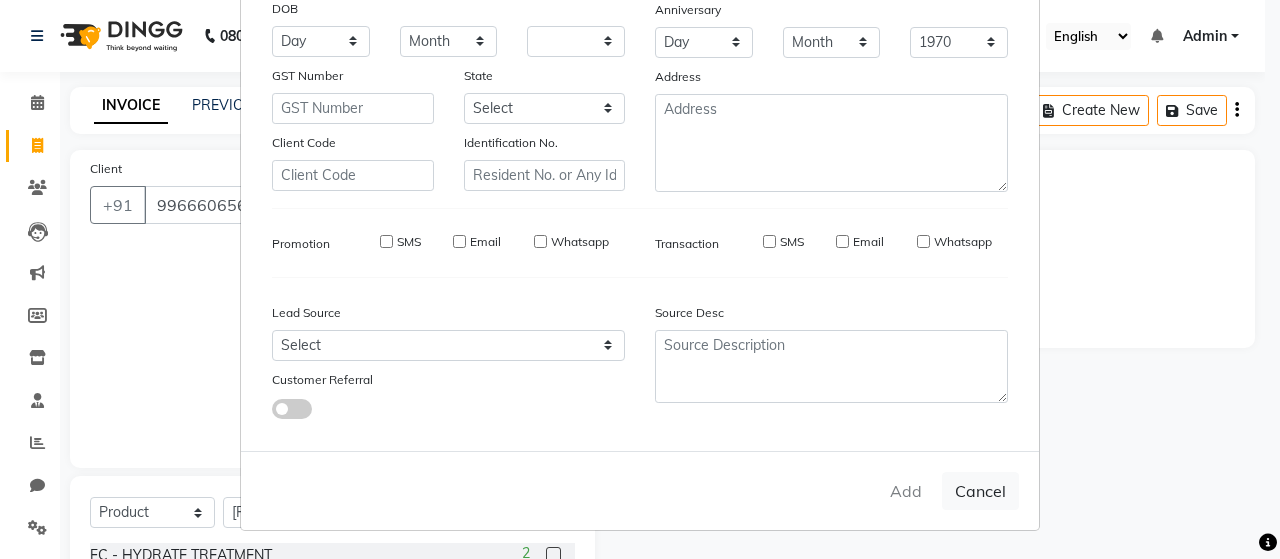 select 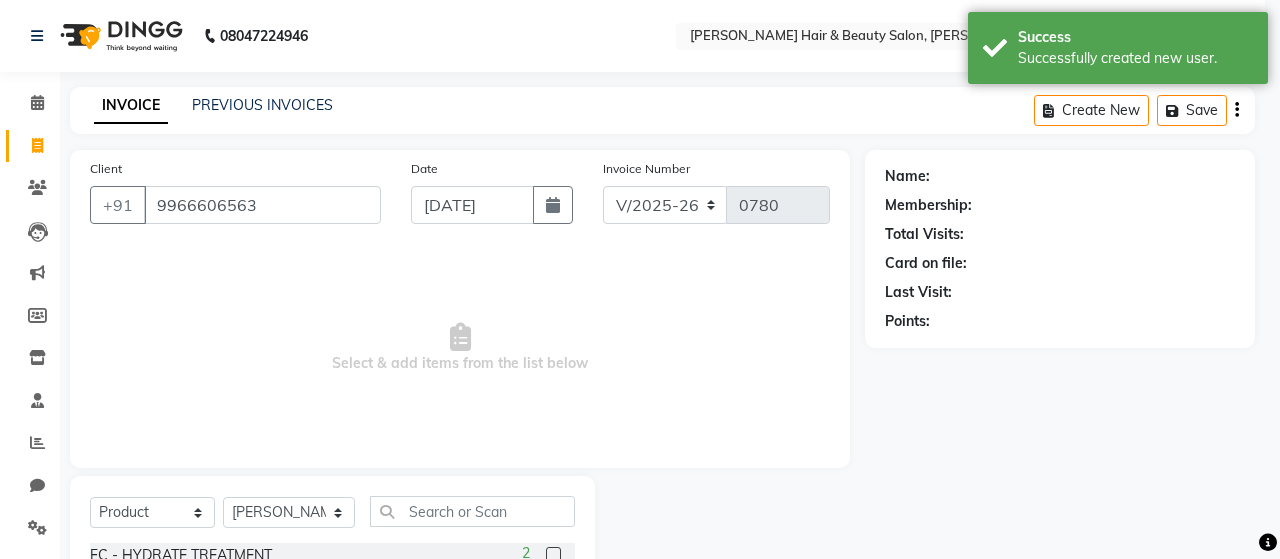 select on "1: Object" 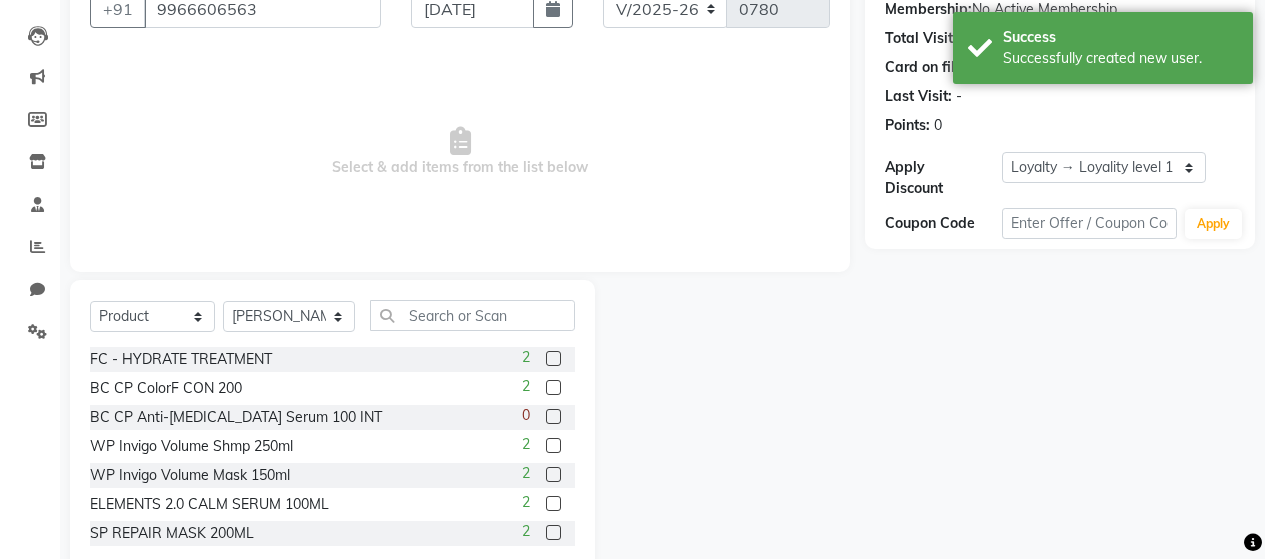 scroll, scrollTop: 200, scrollLeft: 0, axis: vertical 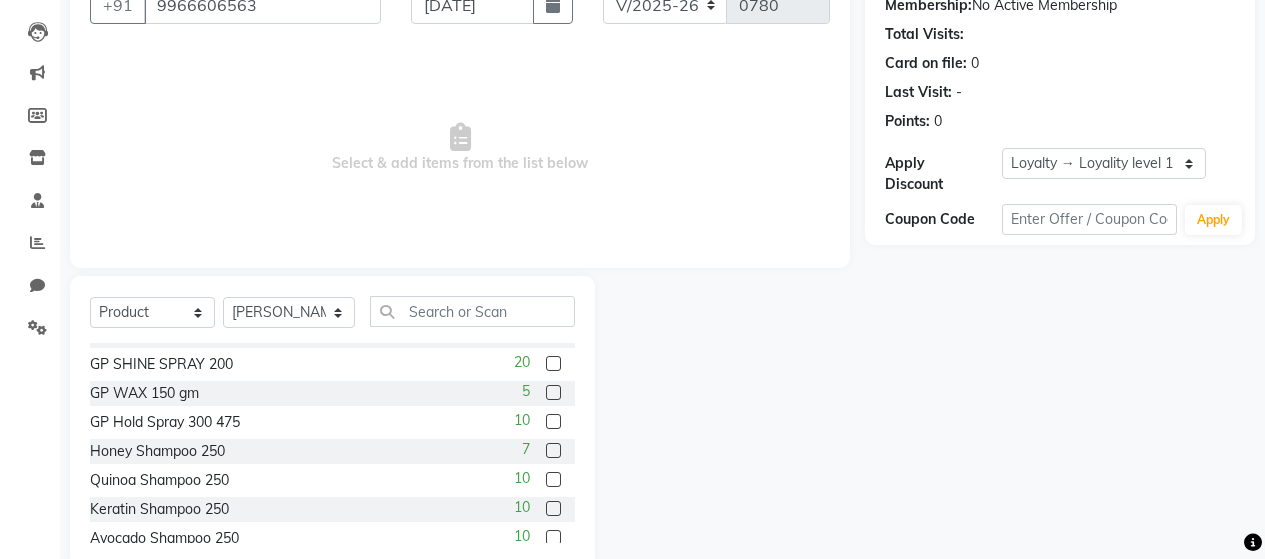 click 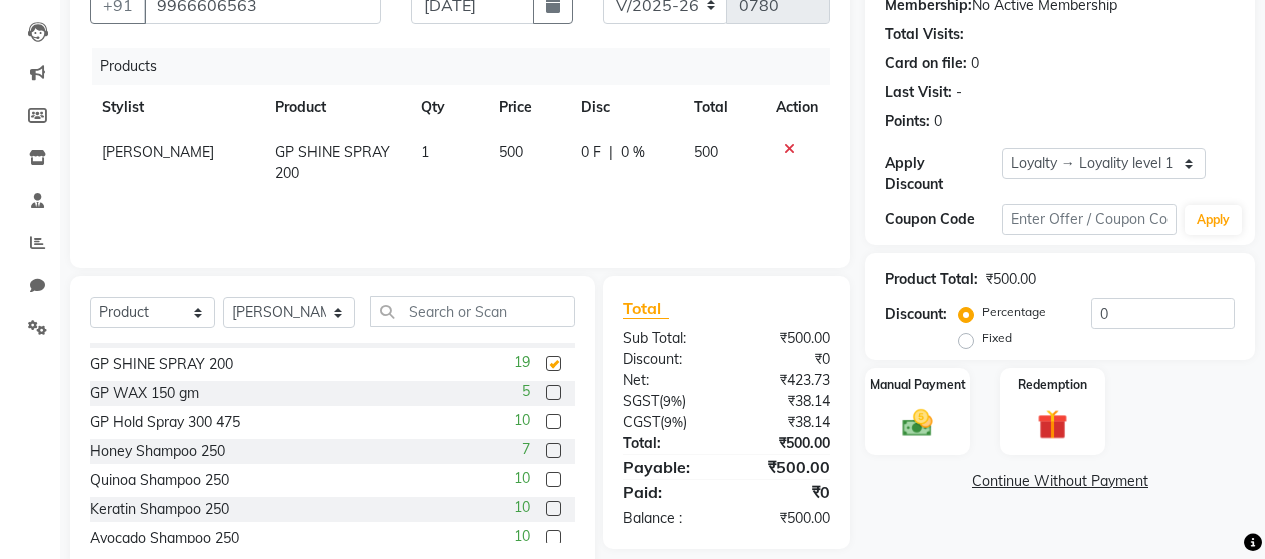checkbox on "false" 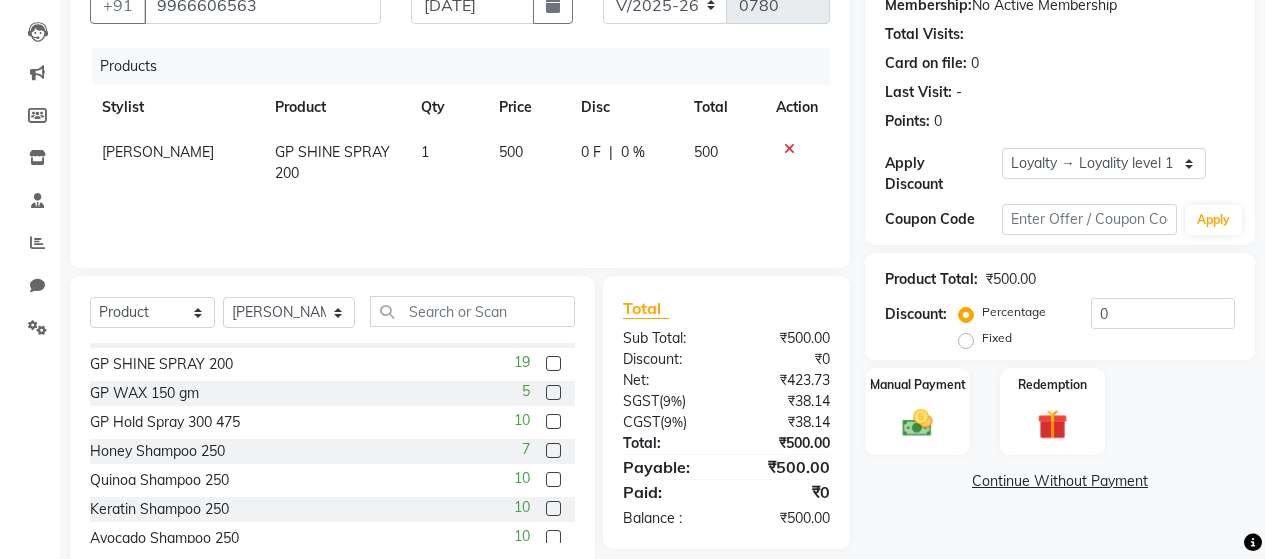 click 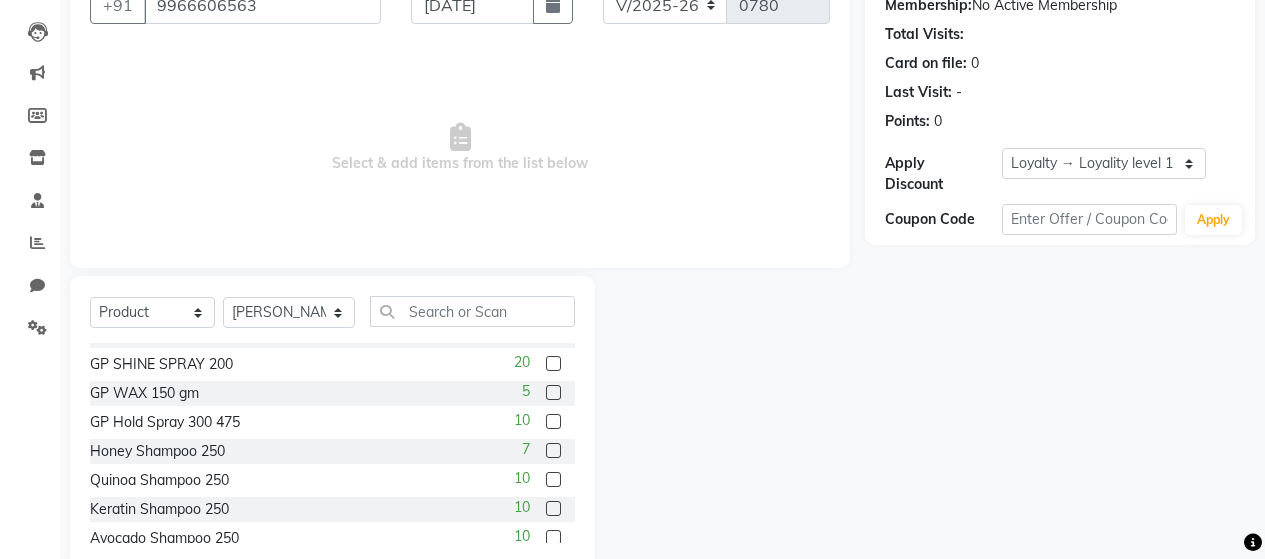 click 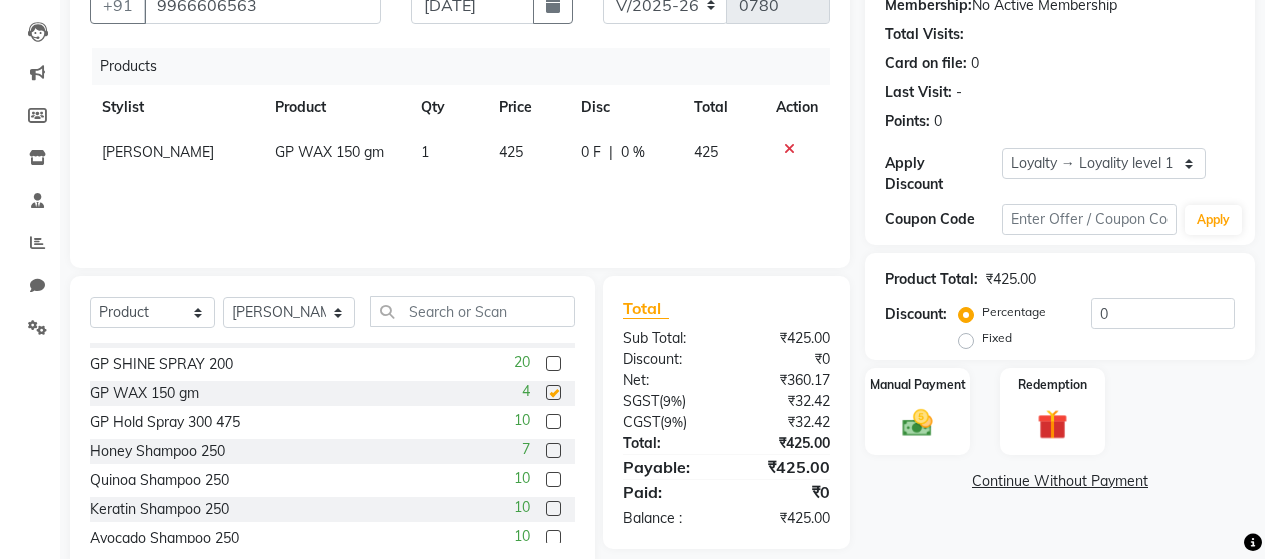 checkbox on "false" 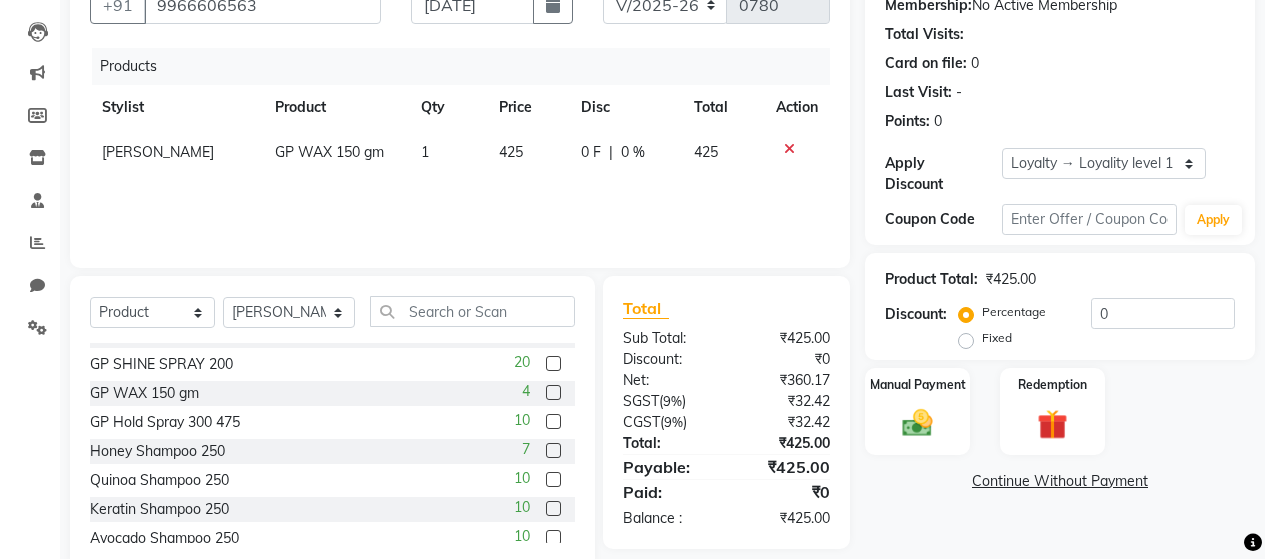 click 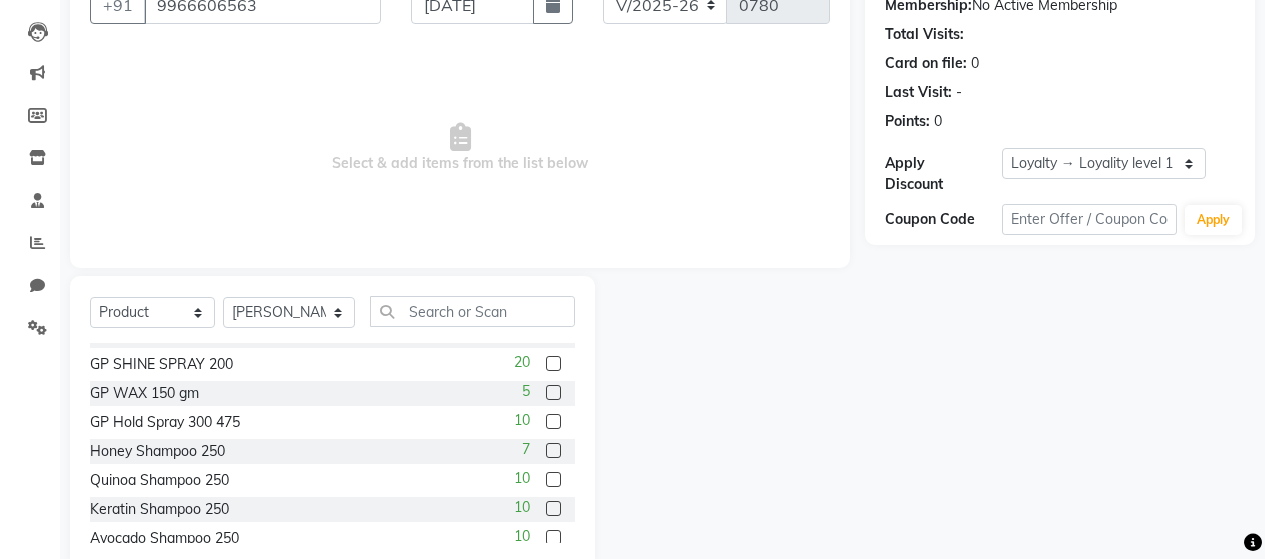 click 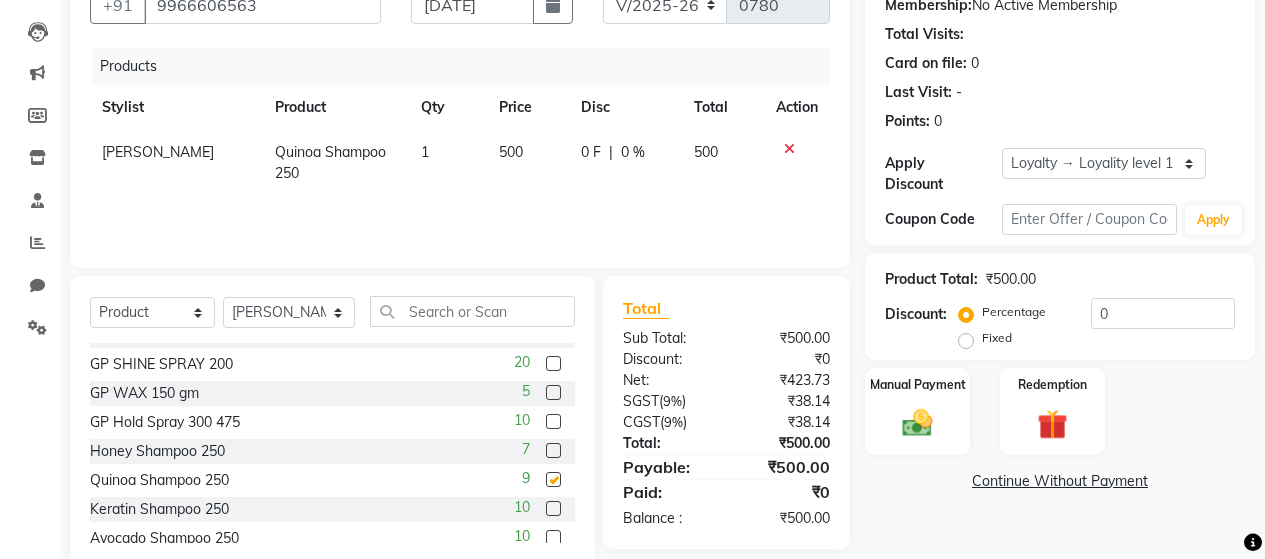 checkbox on "false" 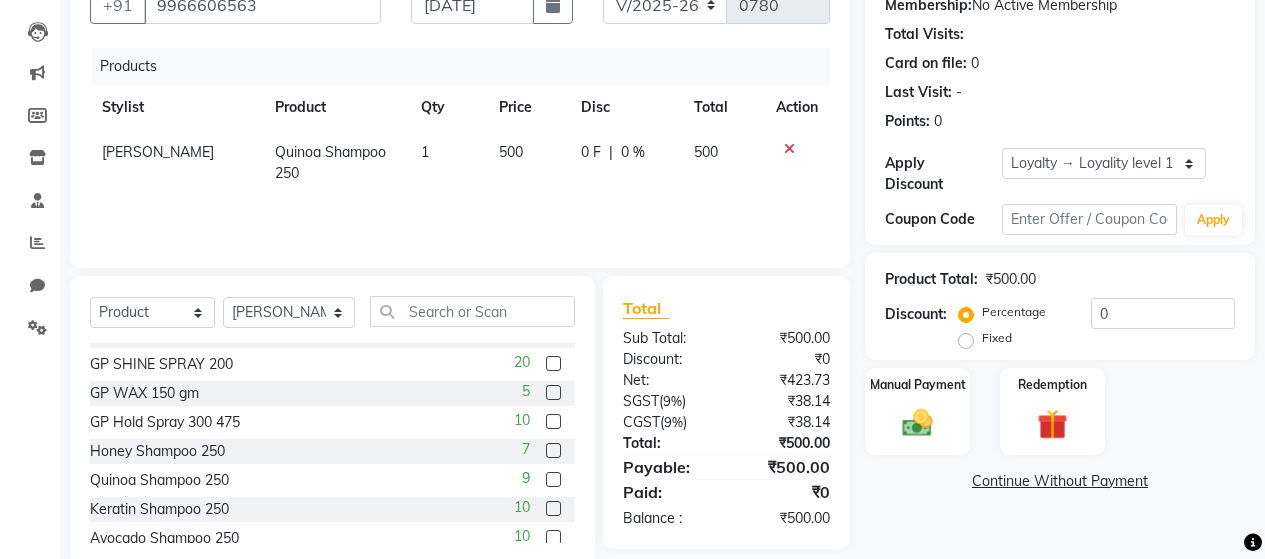 click on "500" 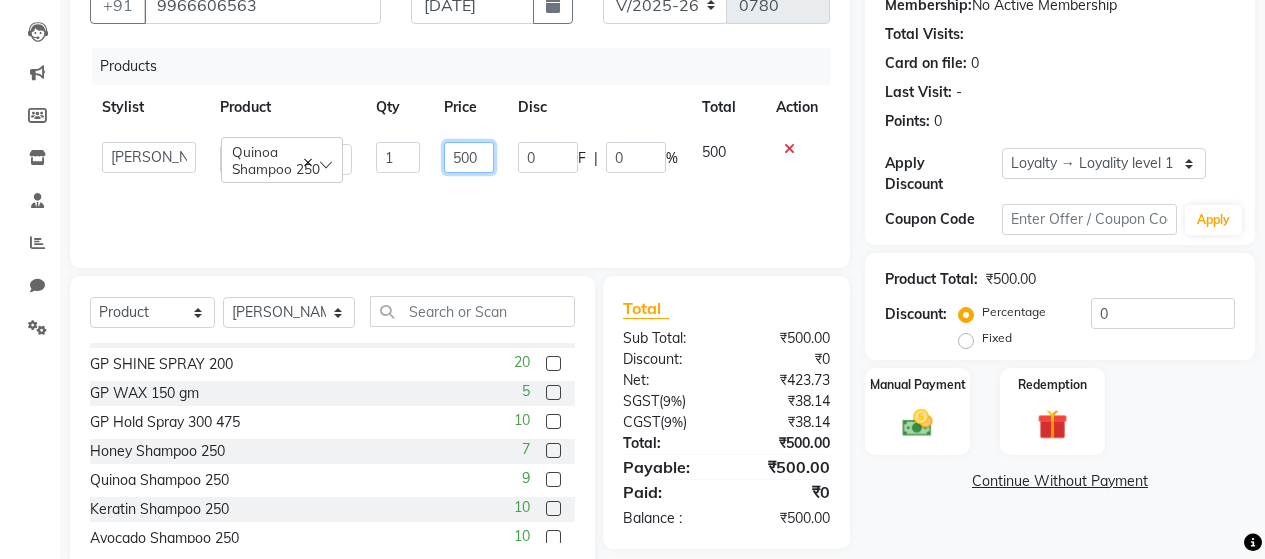 click on "500" 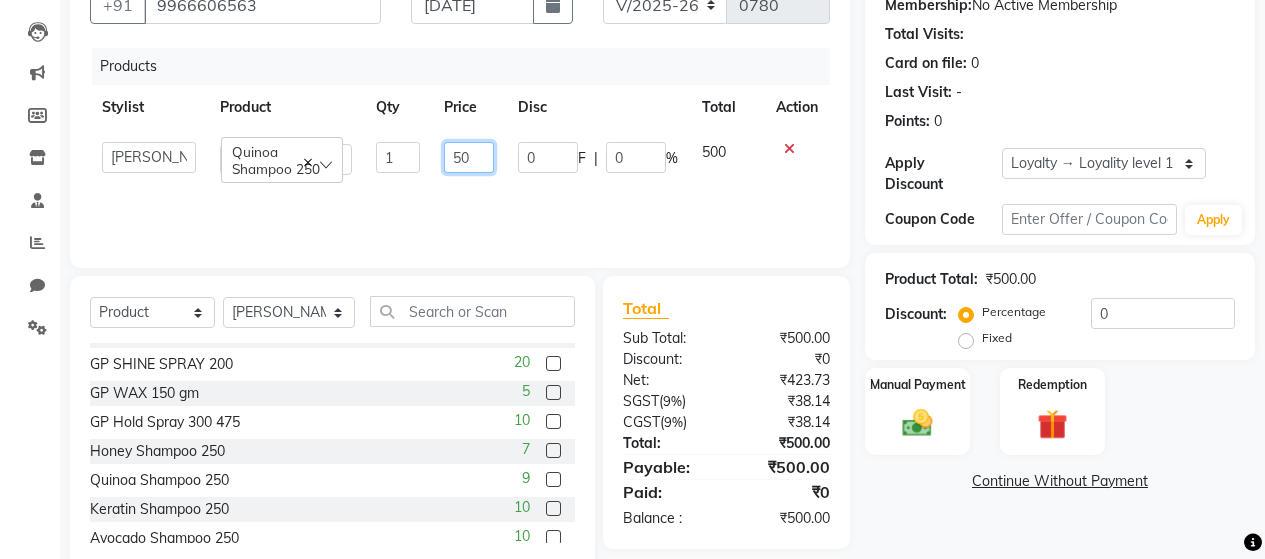 type on "5" 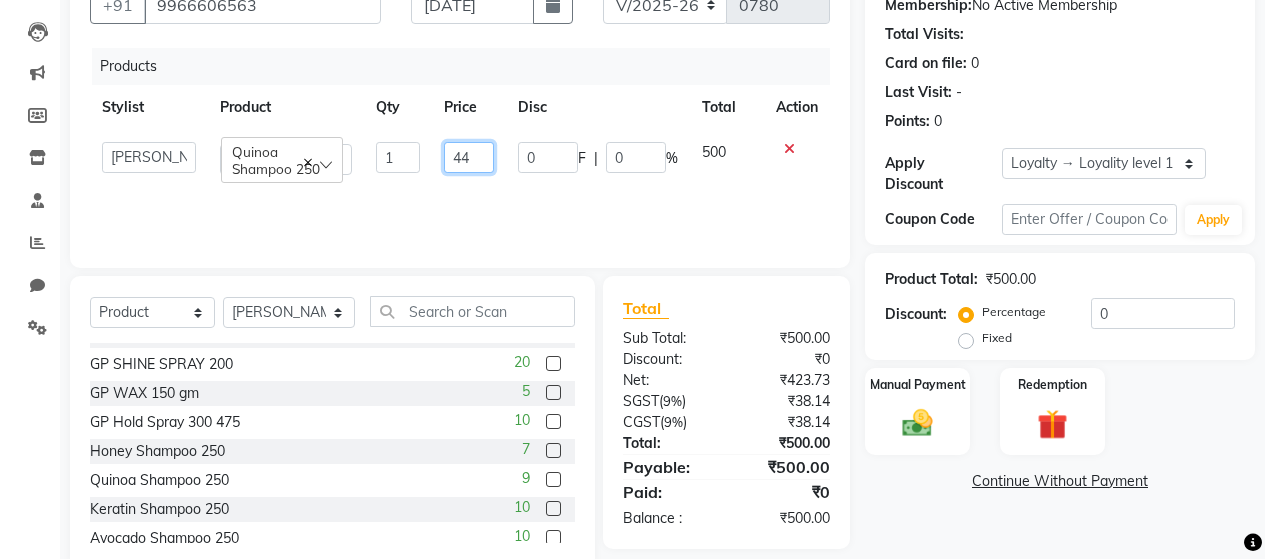 type on "449" 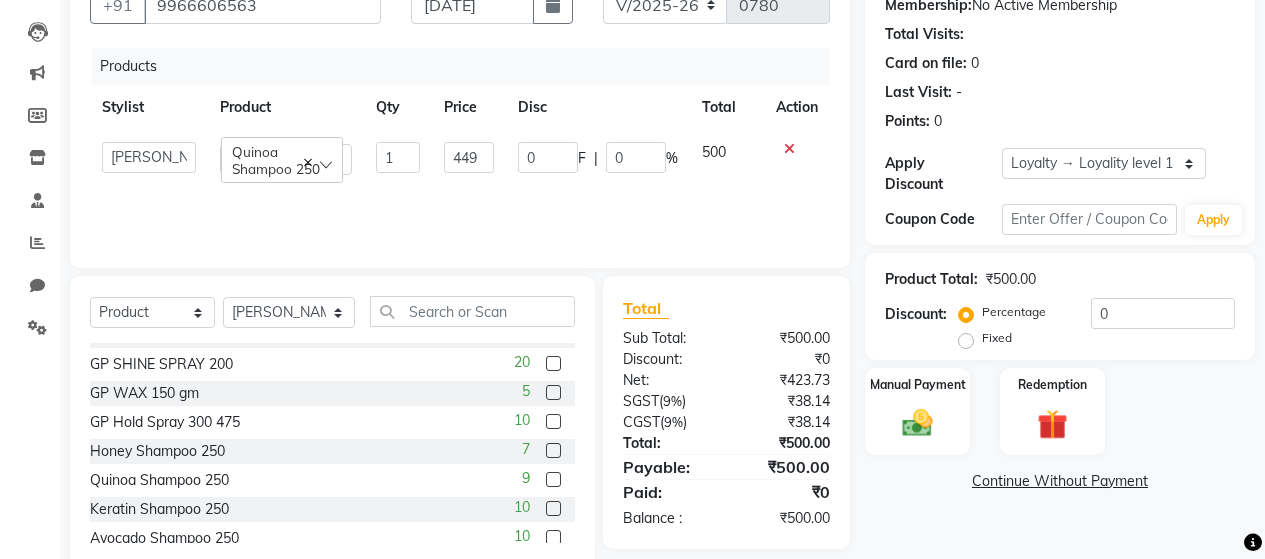 click on "[PERSON_NAME]   [PERSON_NAME] Zibral   [PERSON_NAME]   [PERSON_NAME]   [PERSON_NAME]   [PERSON_NAME] Shetty   [PERSON_NAME]   [PERSON_NAME]   [PERSON_NAME]   [PERSON_NAME]   [PERSON_NAME] Saga rSanap   [PERSON_NAME] A Kore   [PERSON_NAME] [PERSON_NAME] Thakur   Quinoa Shampoo 250  1 449 0 F | 0 % 500" 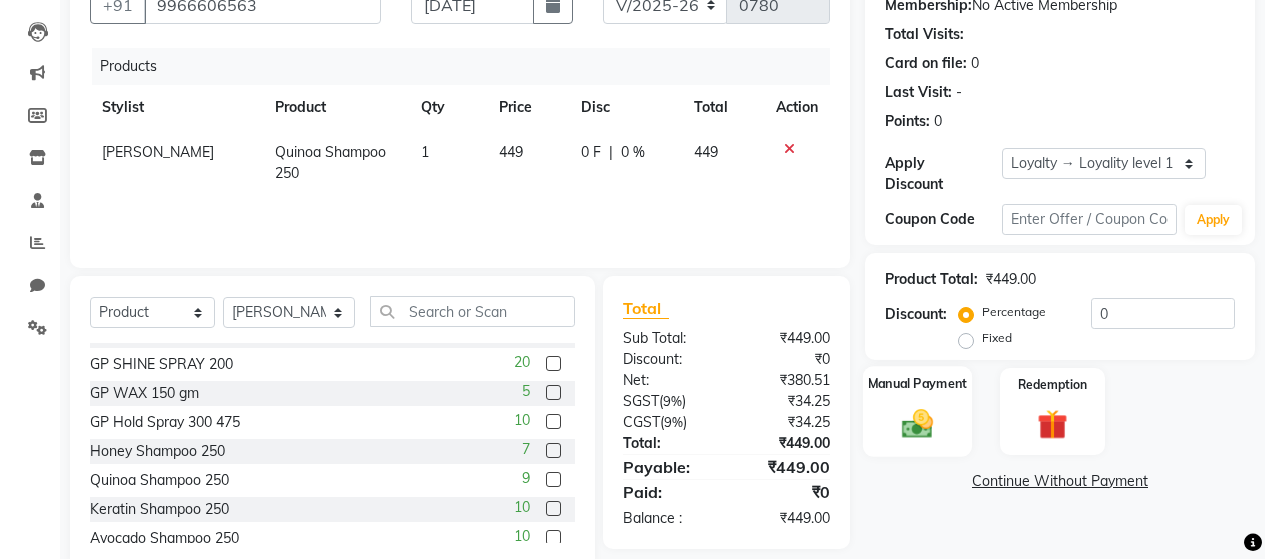 click 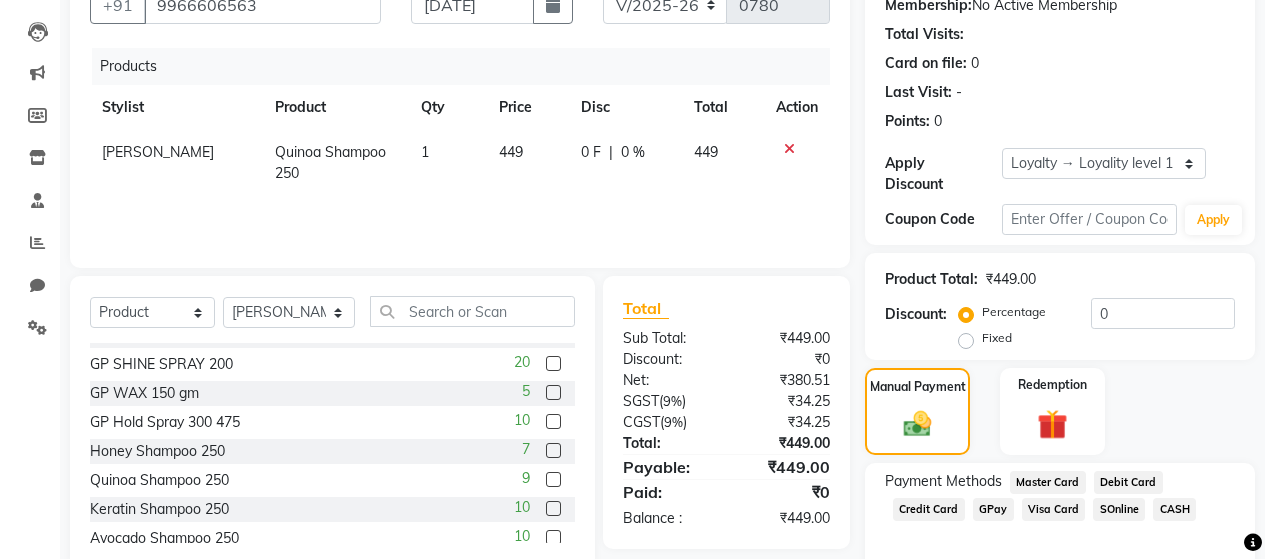 click on "GPay" 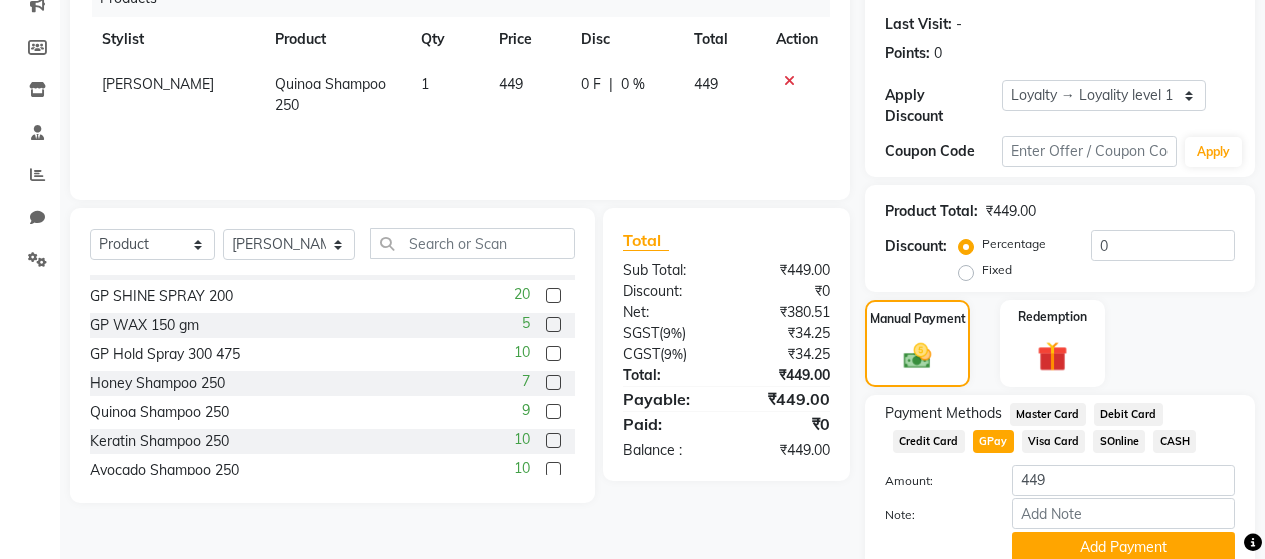 scroll, scrollTop: 335, scrollLeft: 0, axis: vertical 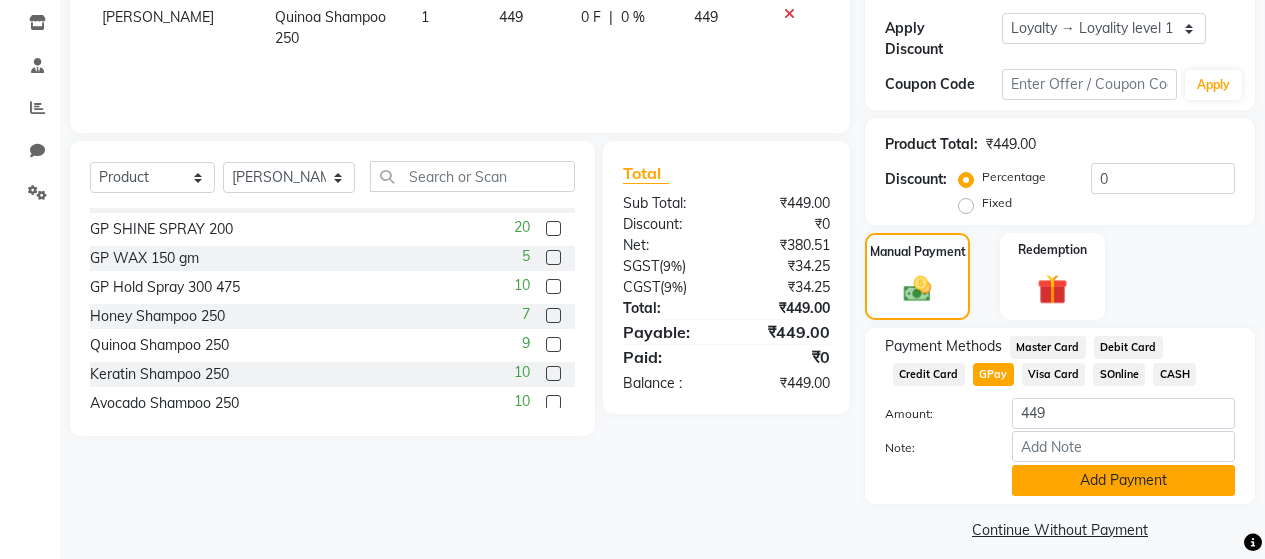 click on "Add Payment" 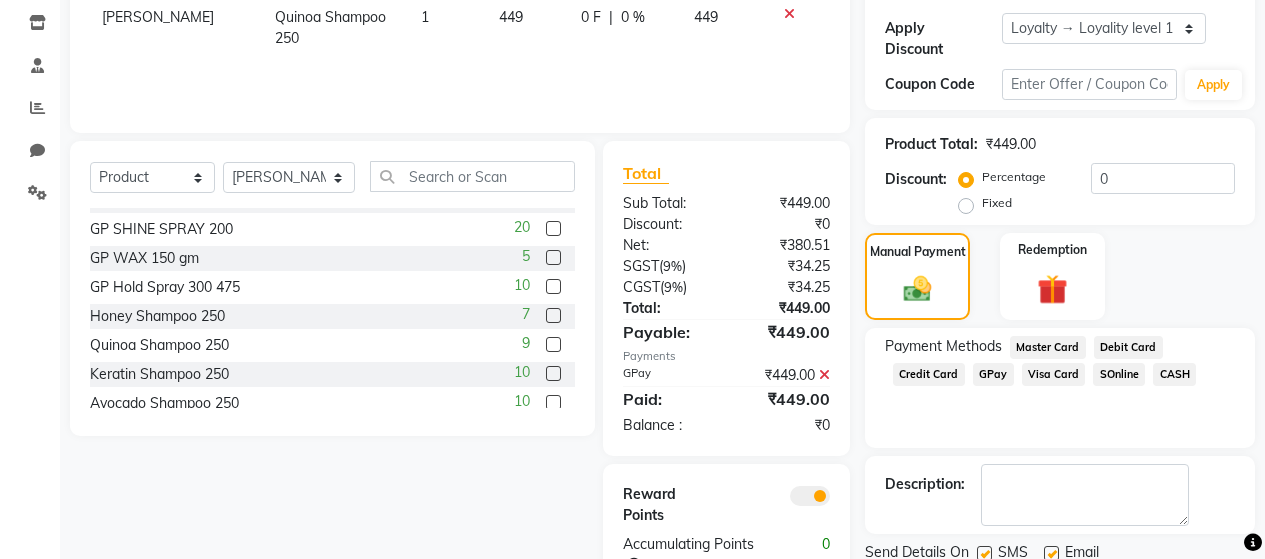 scroll, scrollTop: 402, scrollLeft: 0, axis: vertical 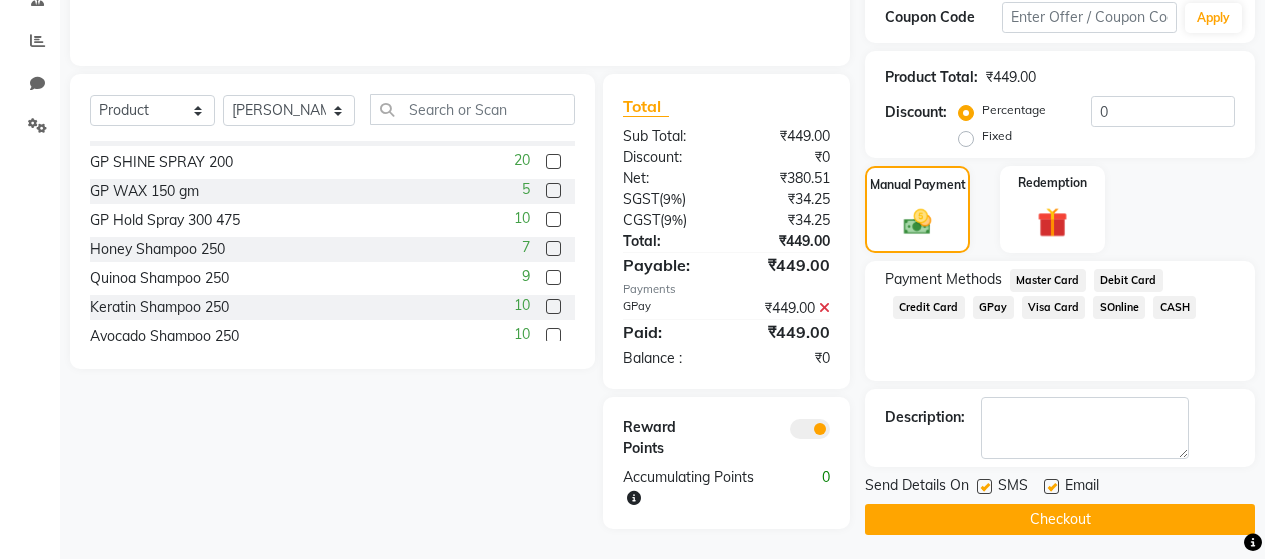 click 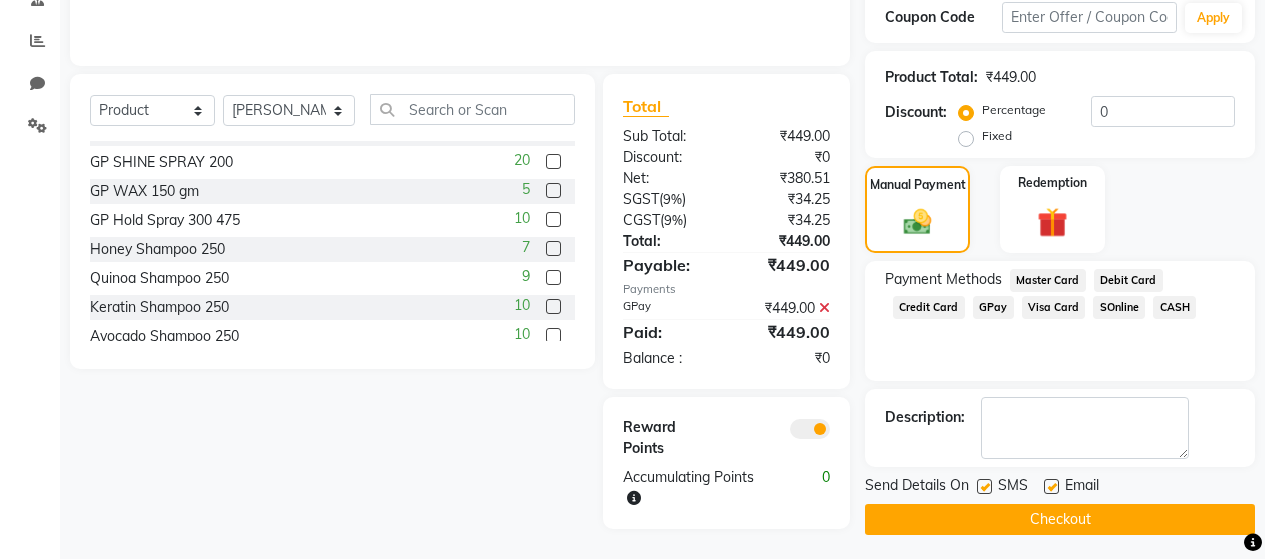 checkbox on "false" 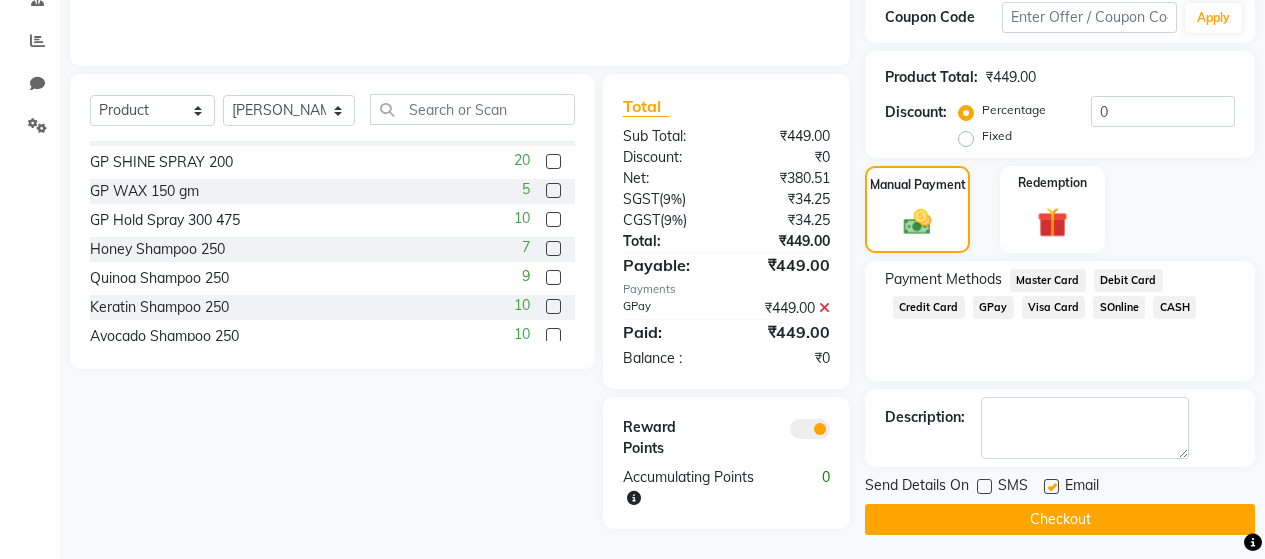 click 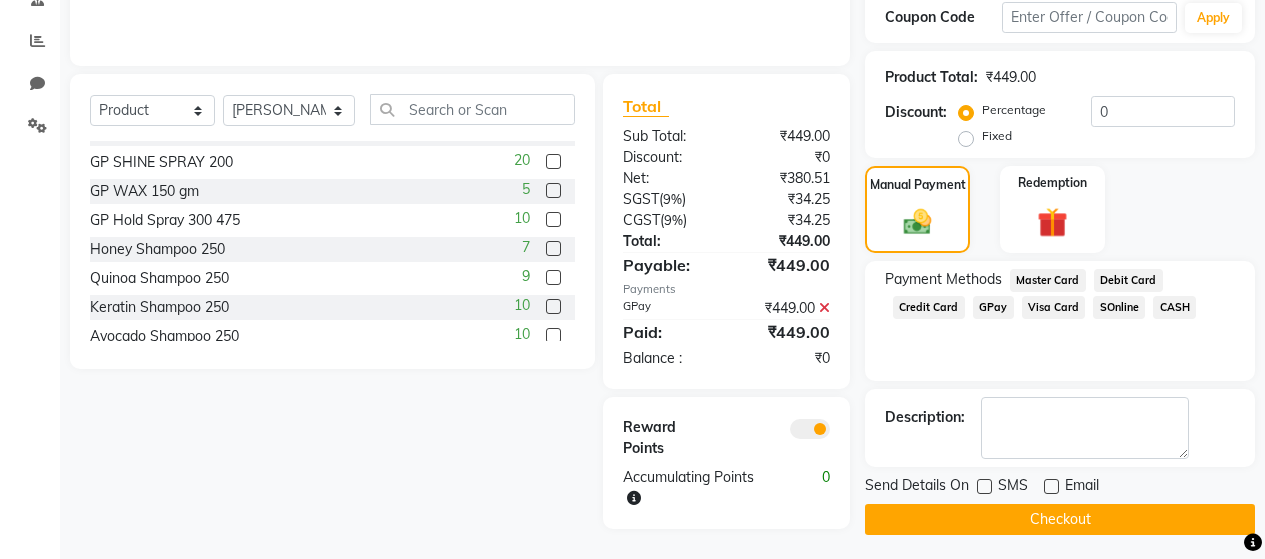 click on "Checkout" 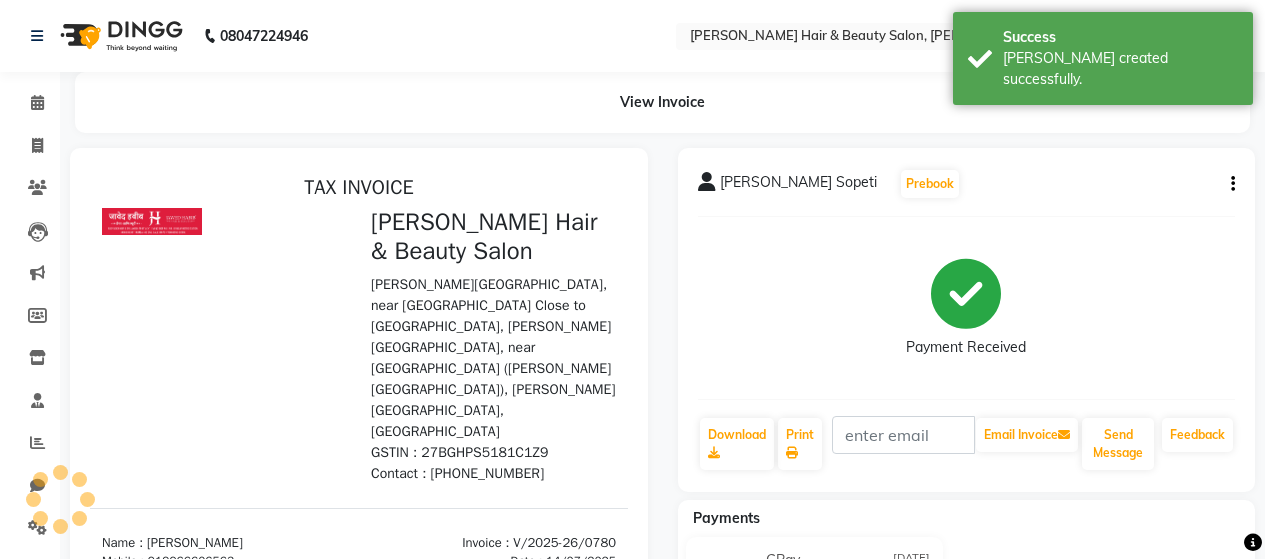 scroll, scrollTop: 0, scrollLeft: 0, axis: both 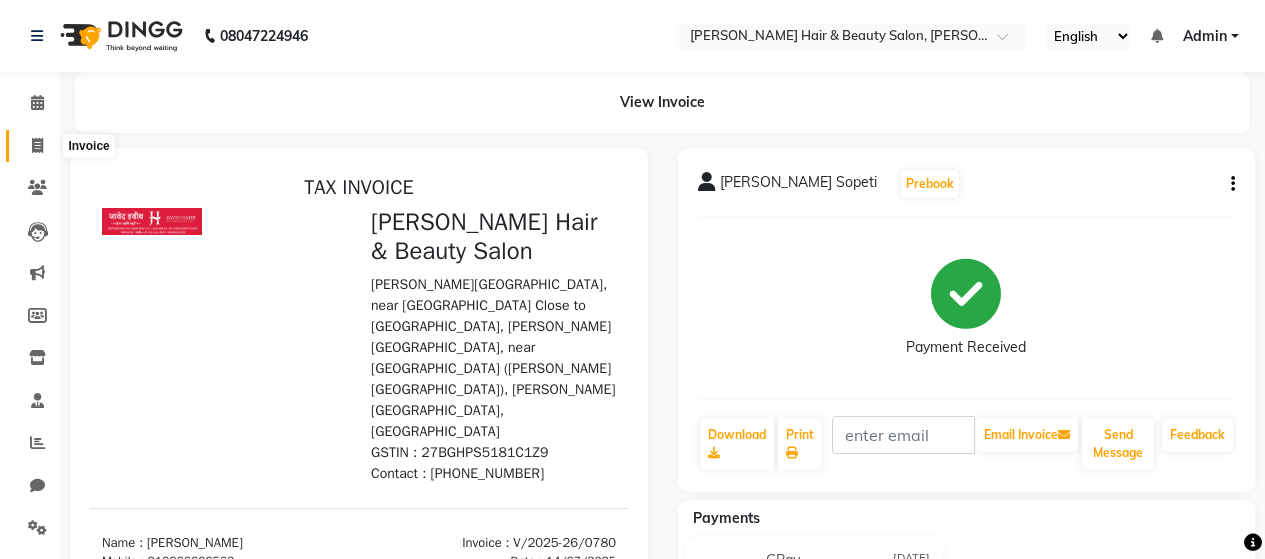 click 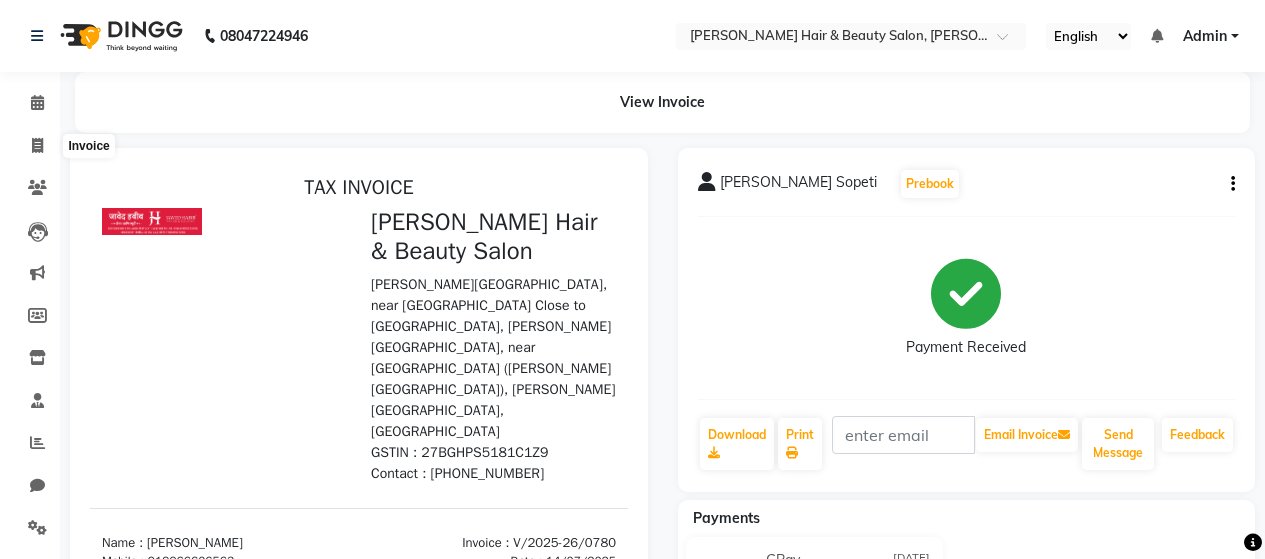 select on "service" 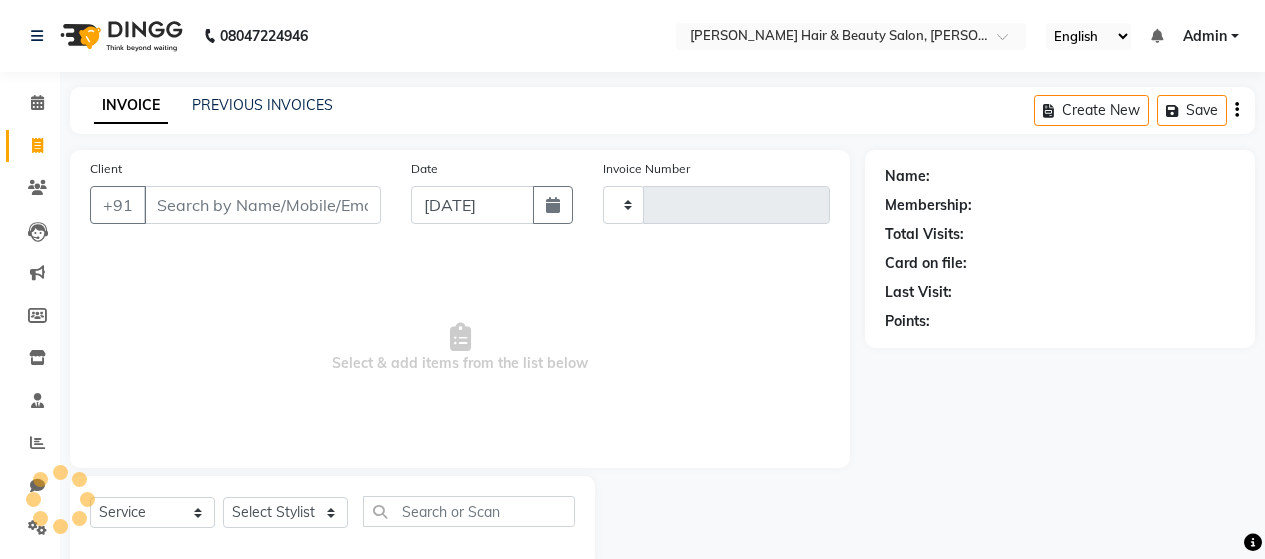 scroll, scrollTop: 42, scrollLeft: 0, axis: vertical 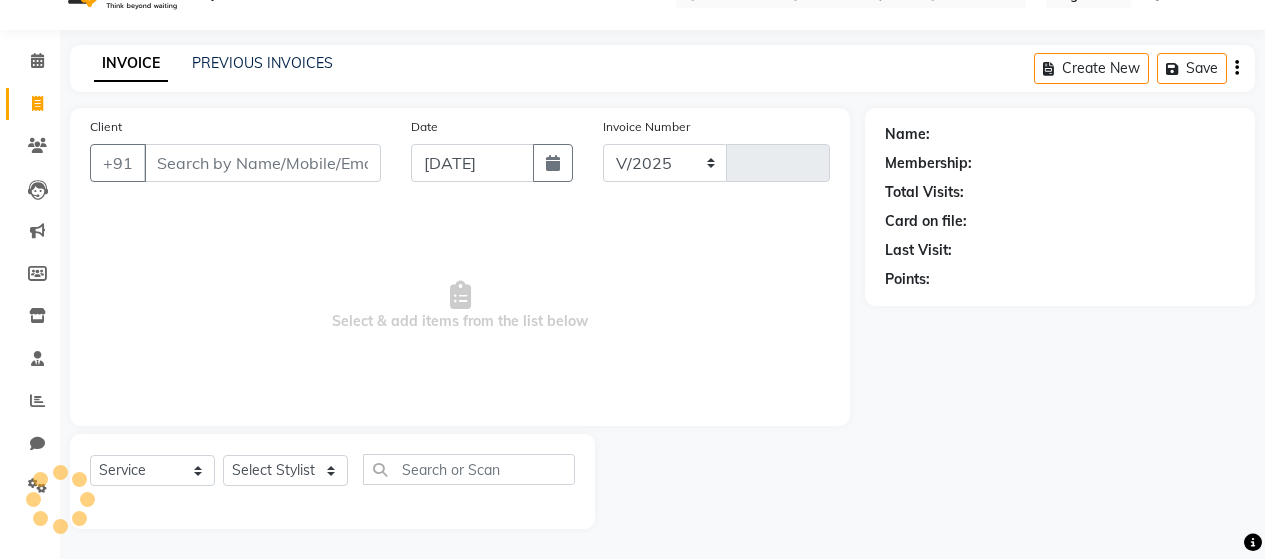 select on "7927" 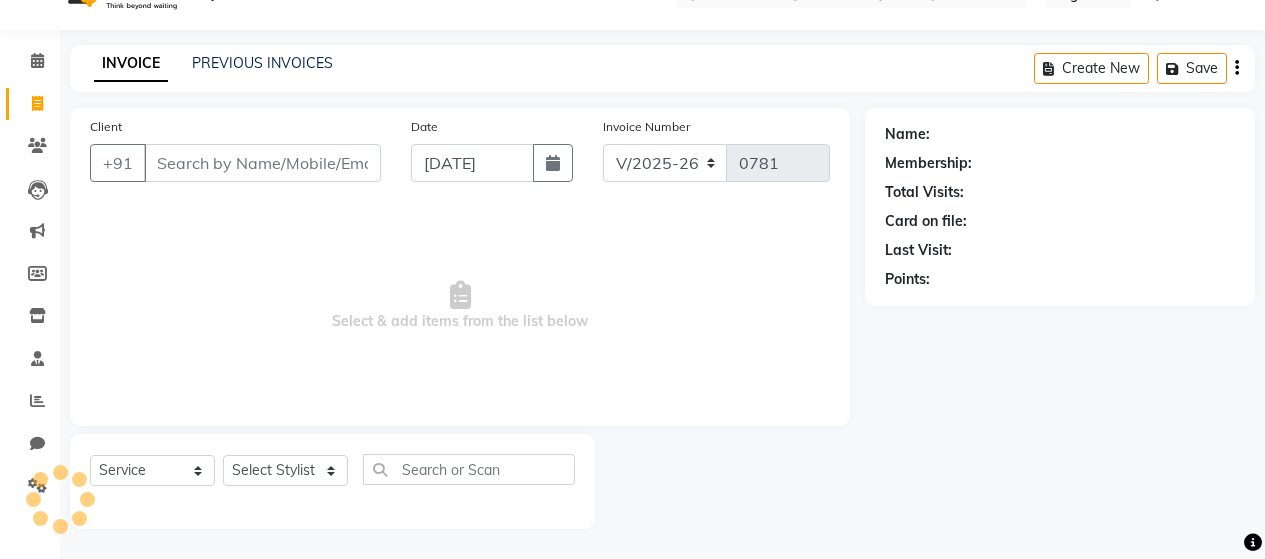 click on "Client" at bounding box center [262, 163] 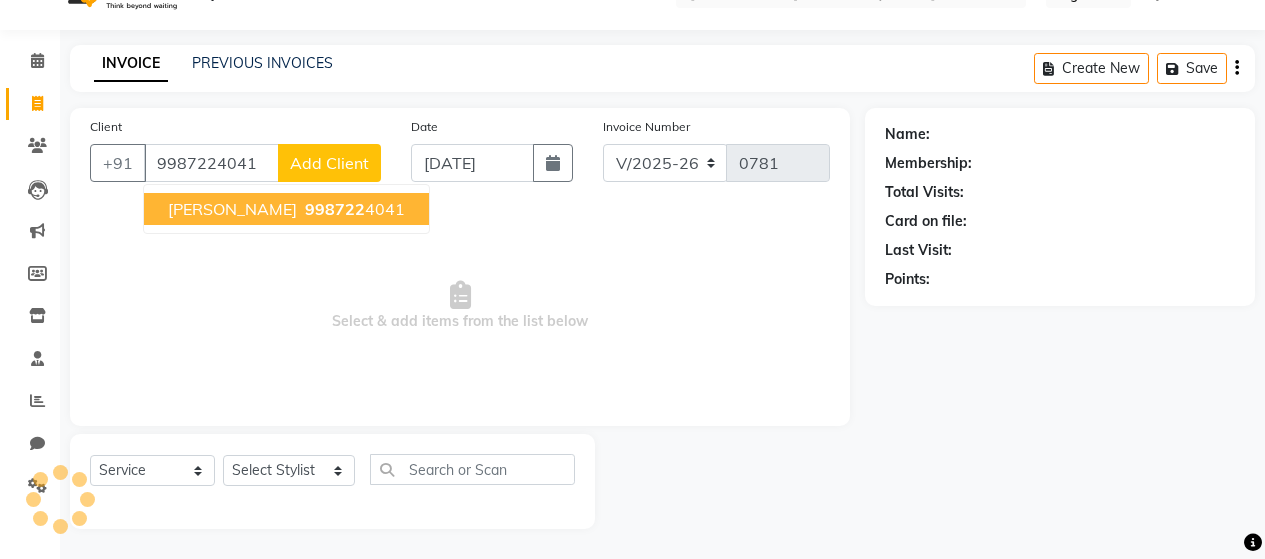 type on "9987224041" 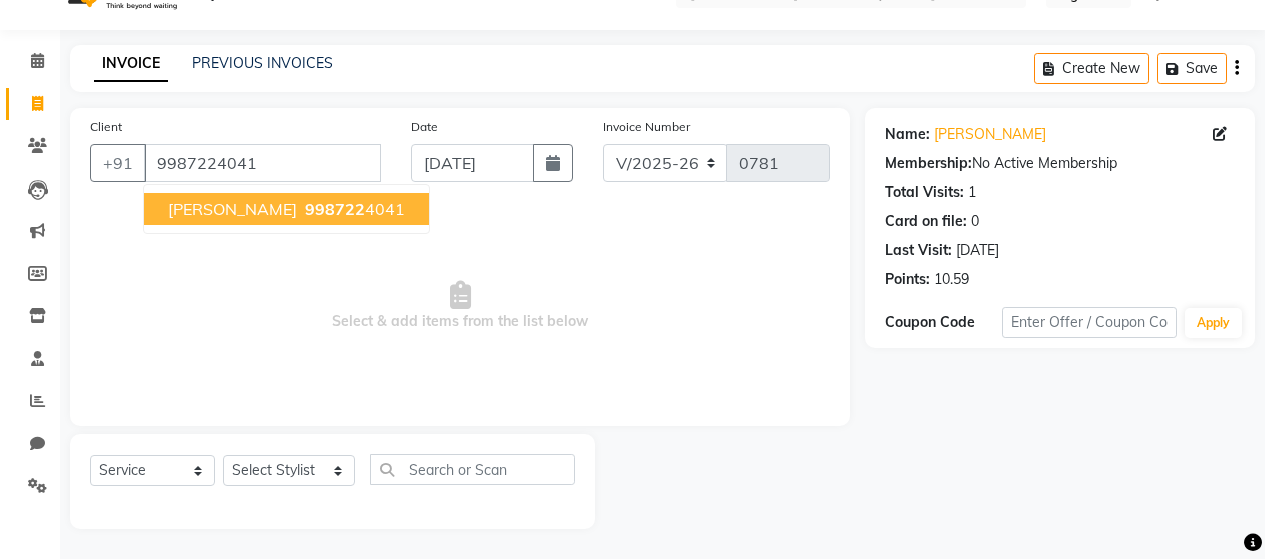click on "[PERSON_NAME]" at bounding box center (232, 209) 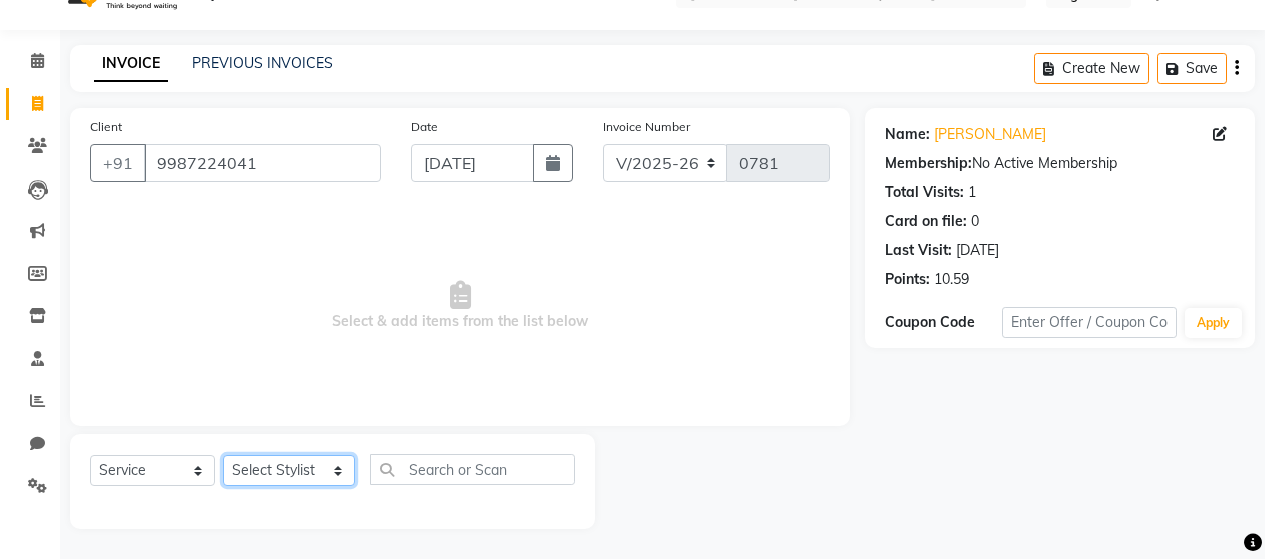 click on "Select Stylist [PERSON_NAME] [PERSON_NAME] Zibral [PERSON_NAME] [PERSON_NAME] [PERSON_NAME] [PERSON_NAME] [PERSON_NAME] [PERSON_NAME] [PERSON_NAME] [PERSON_NAME] [PERSON_NAME] Saga rSanap [PERSON_NAME] A Kore [PERSON_NAME] [PERSON_NAME] Thakur" 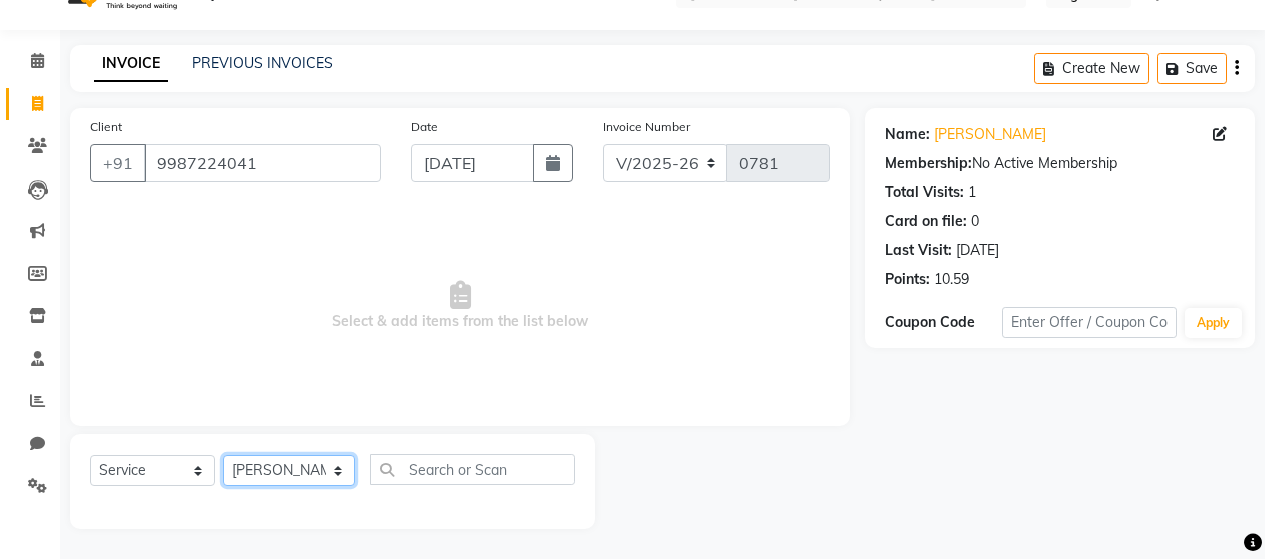 click on "Select Stylist [PERSON_NAME] [PERSON_NAME] Zibral [PERSON_NAME] [PERSON_NAME] [PERSON_NAME] [PERSON_NAME] [PERSON_NAME] [PERSON_NAME] [PERSON_NAME] [PERSON_NAME] [PERSON_NAME] Saga rSanap [PERSON_NAME] A Kore [PERSON_NAME] [PERSON_NAME] Thakur" 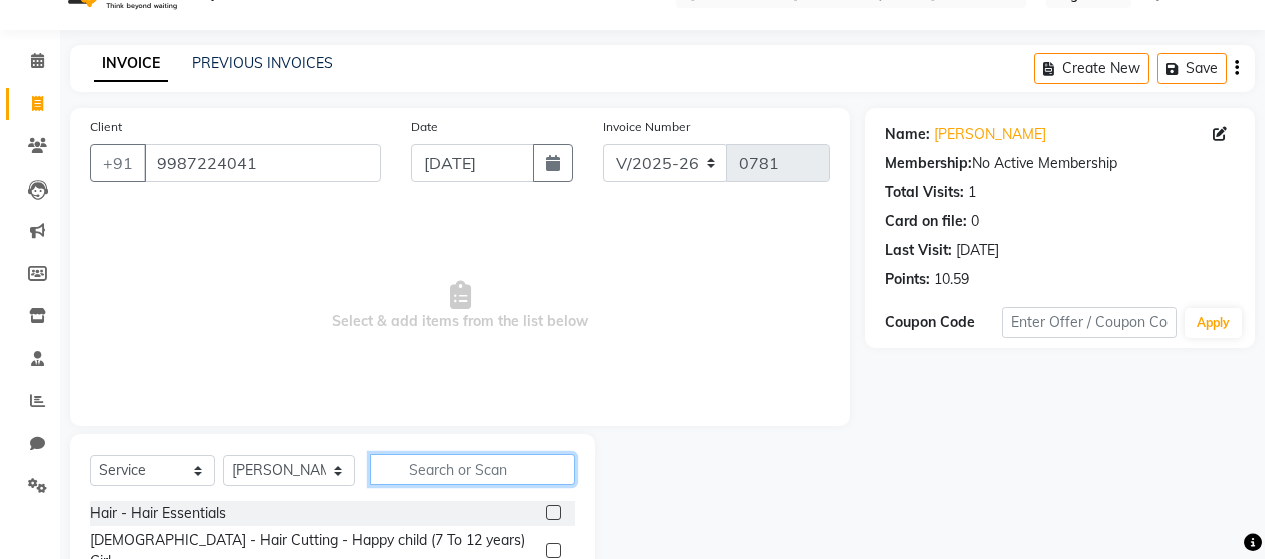 click 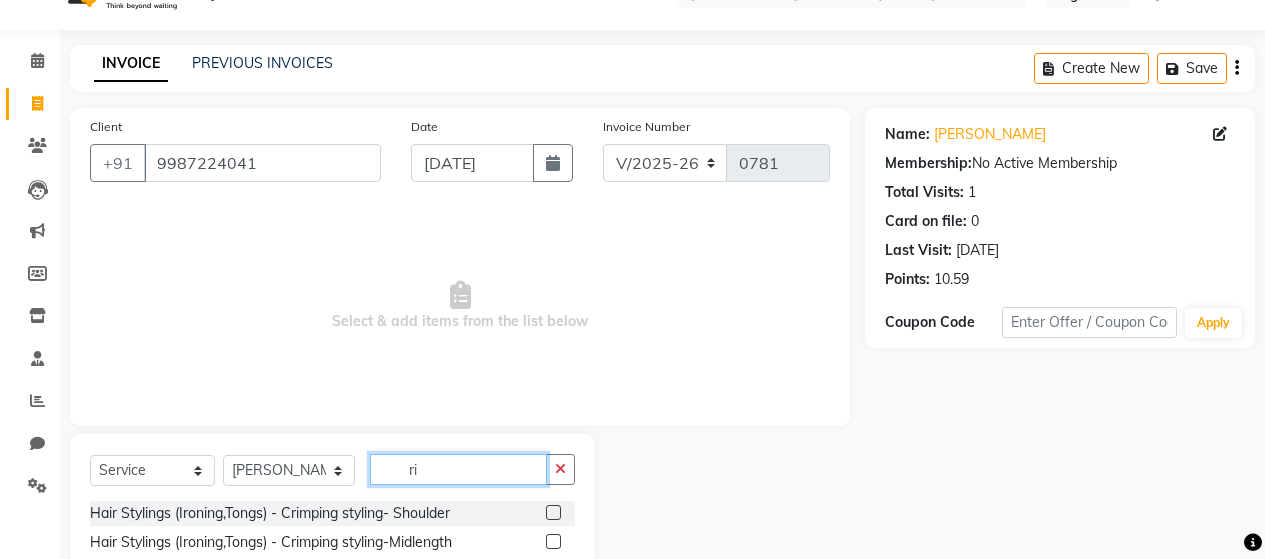 type on "r" 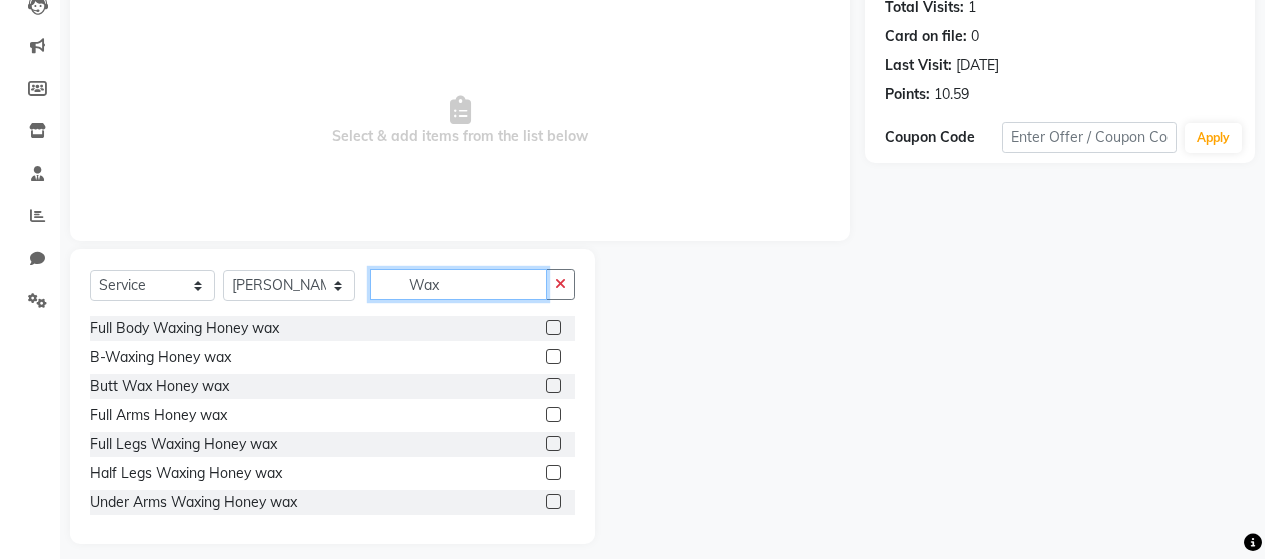 scroll, scrollTop: 242, scrollLeft: 0, axis: vertical 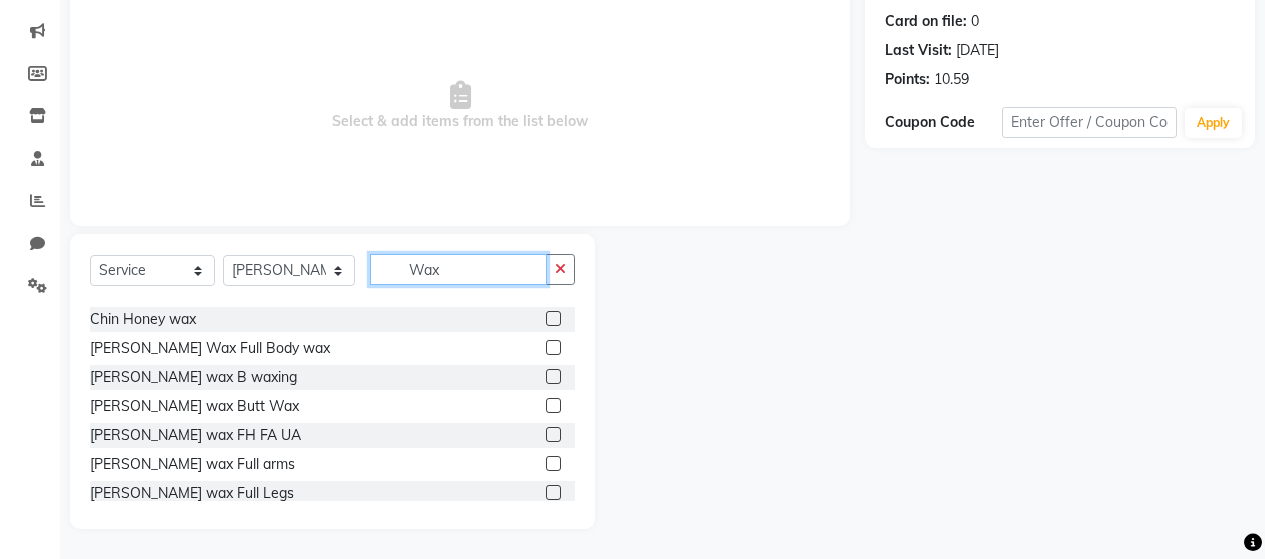 type on "Wax" 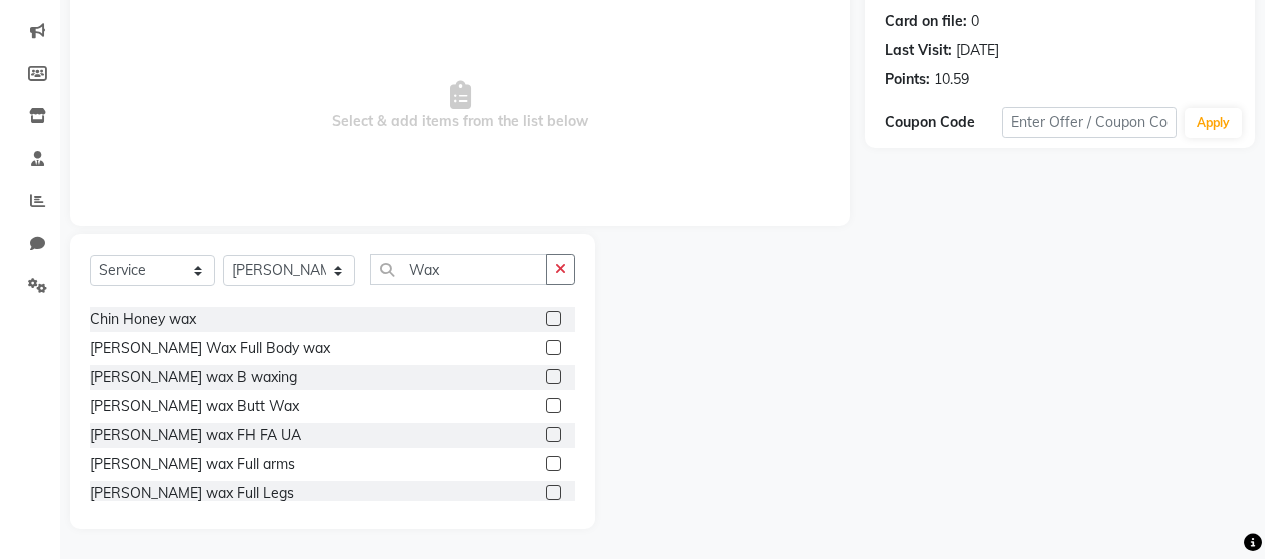 click 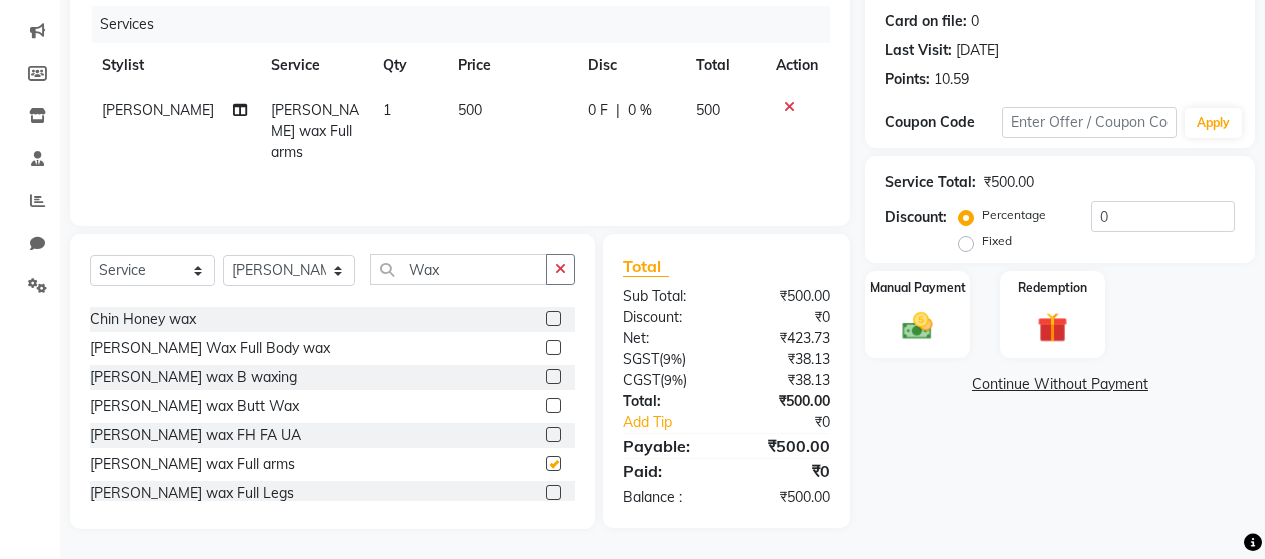 checkbox on "false" 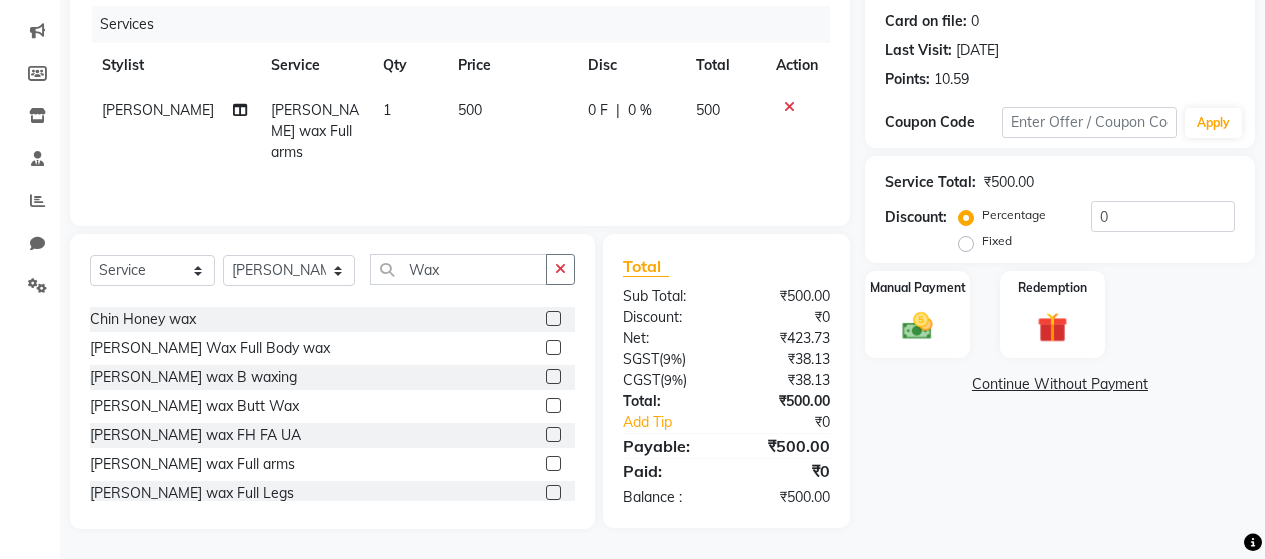 scroll, scrollTop: 500, scrollLeft: 0, axis: vertical 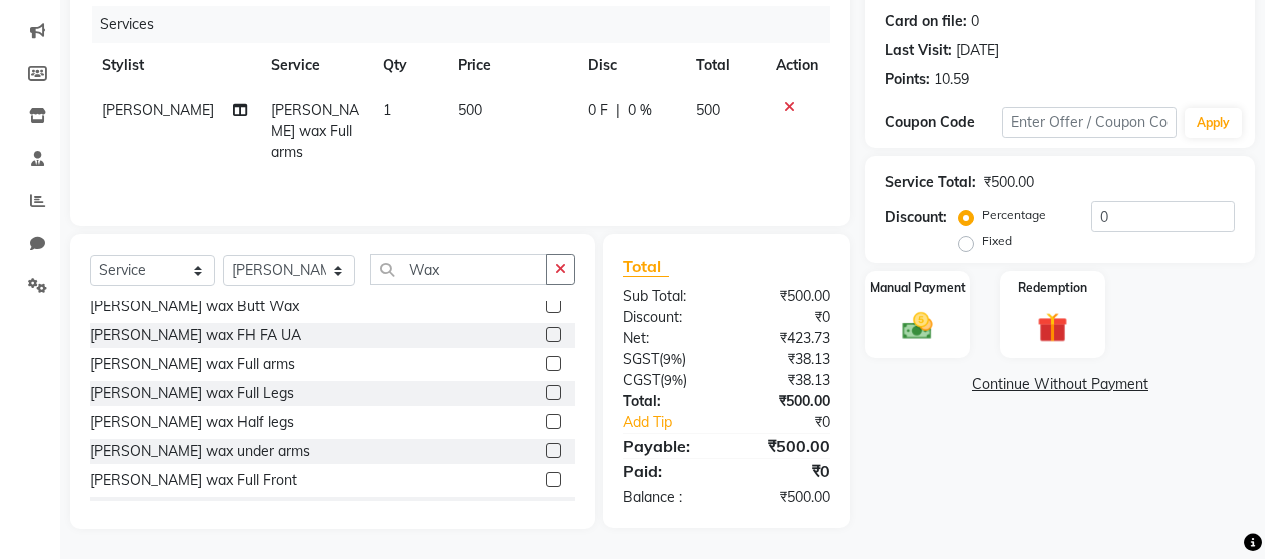 click 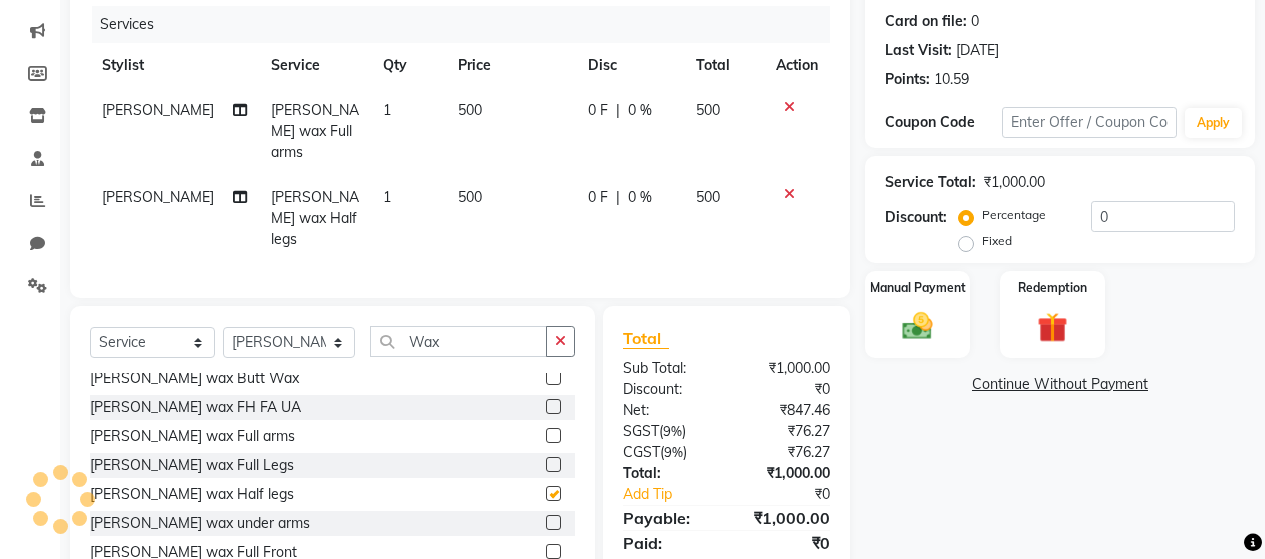checkbox on "false" 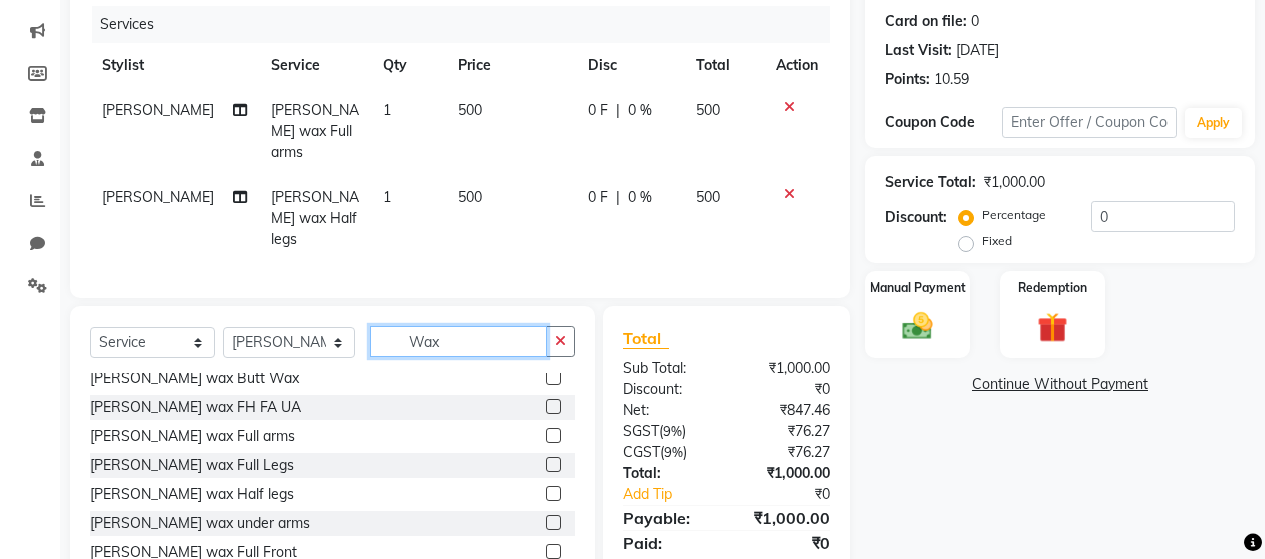 click on "Wax" 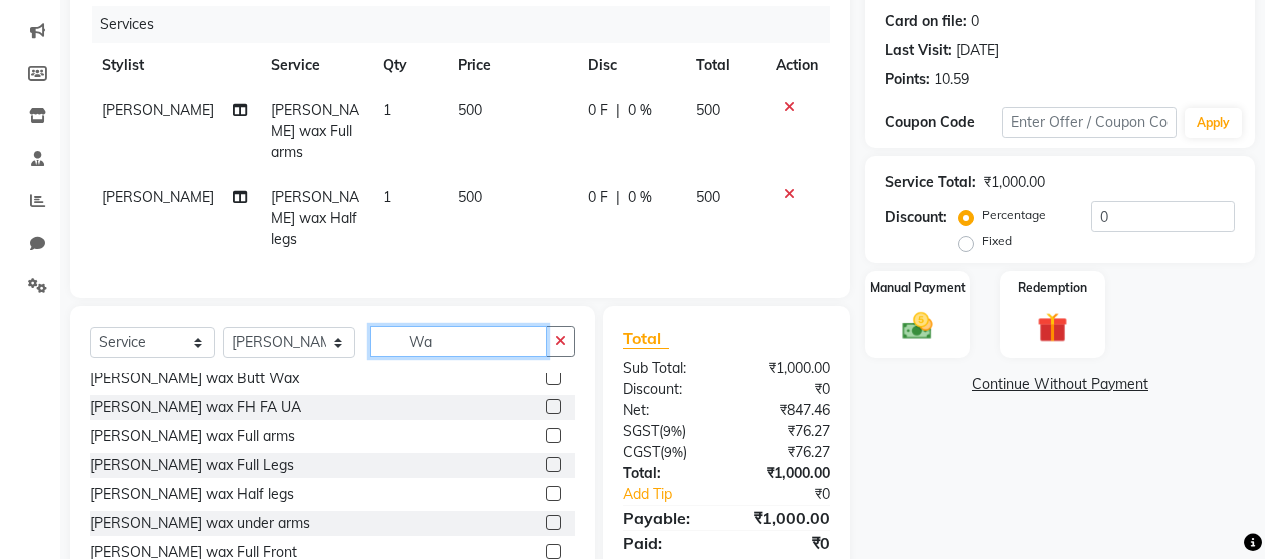 type on "W" 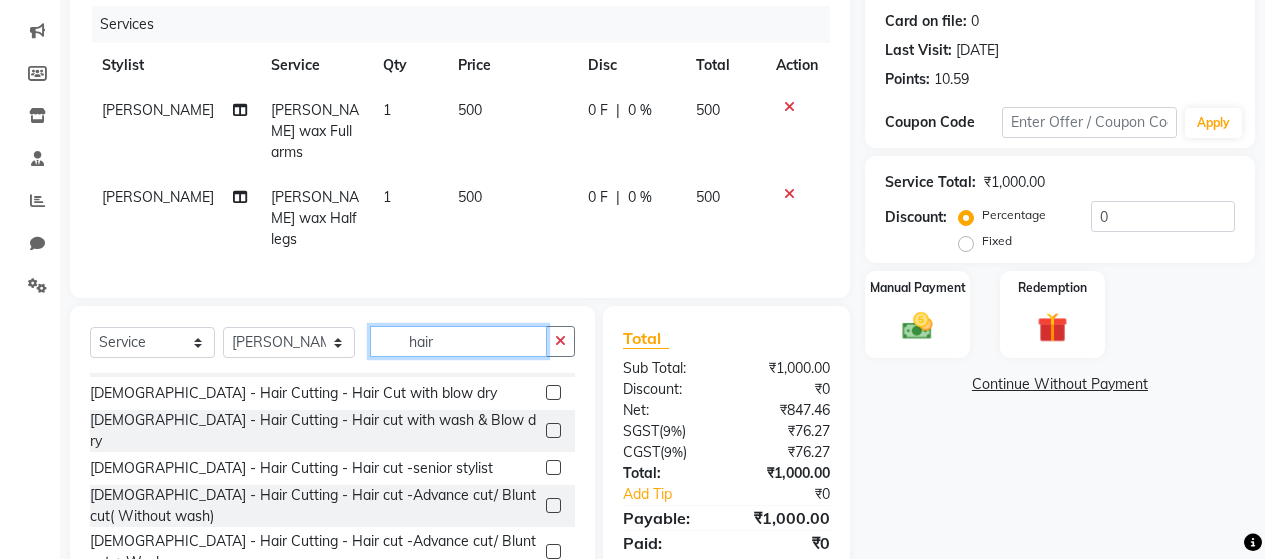 scroll, scrollTop: 0, scrollLeft: 0, axis: both 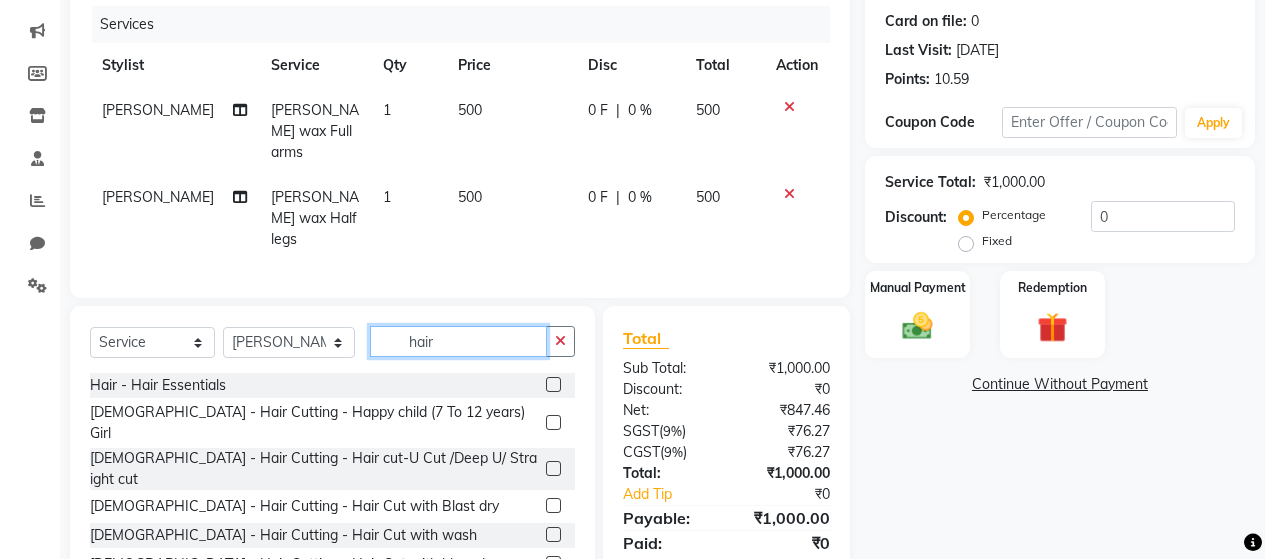 type on "hair" 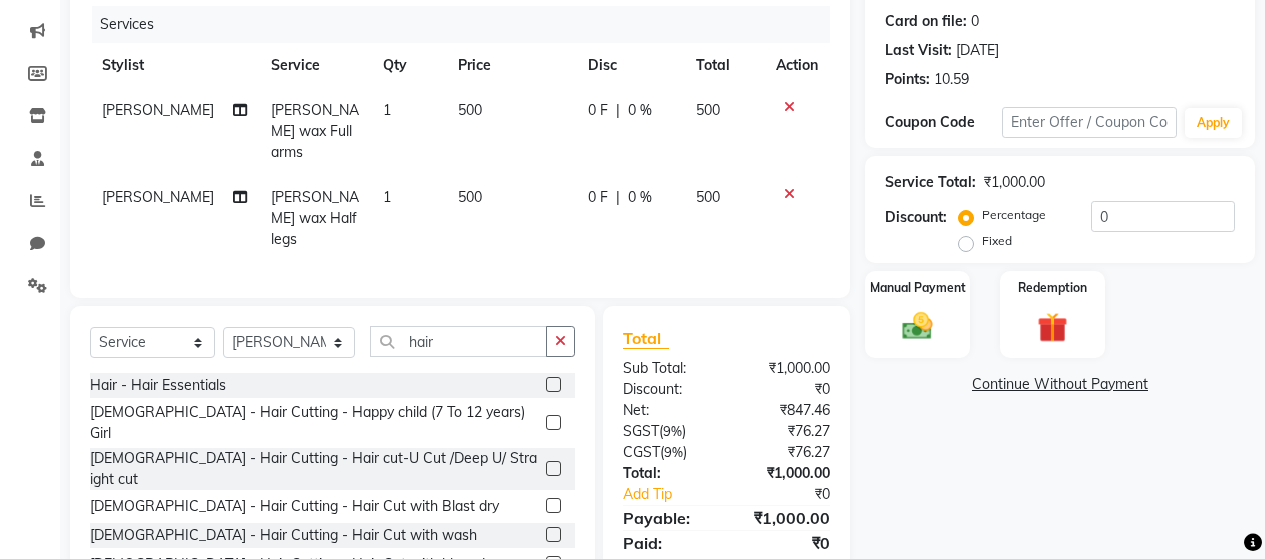click 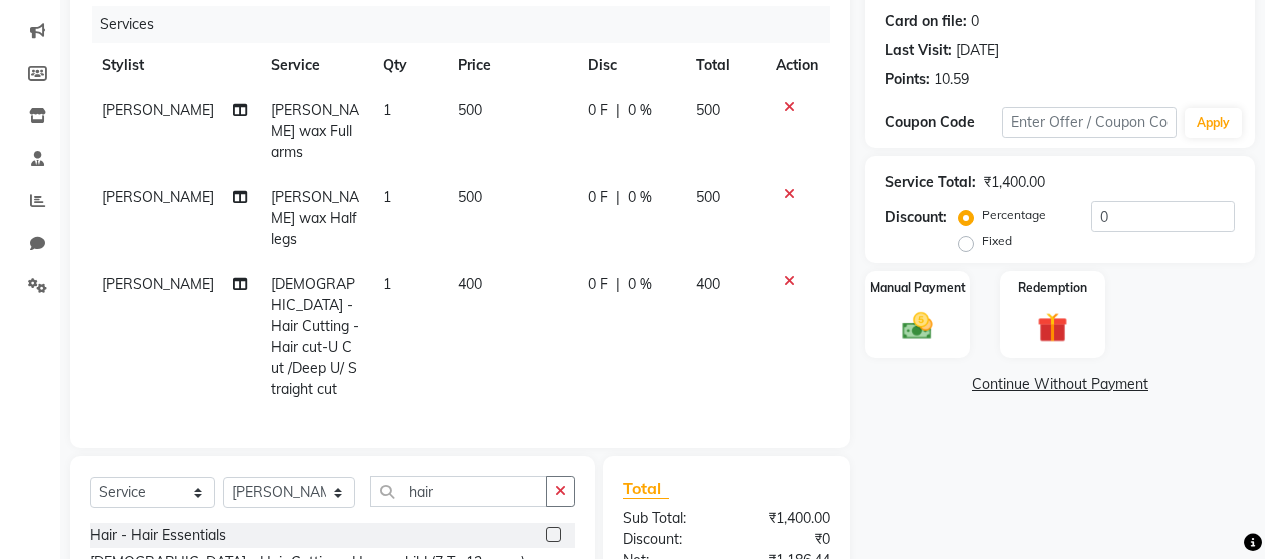 checkbox on "false" 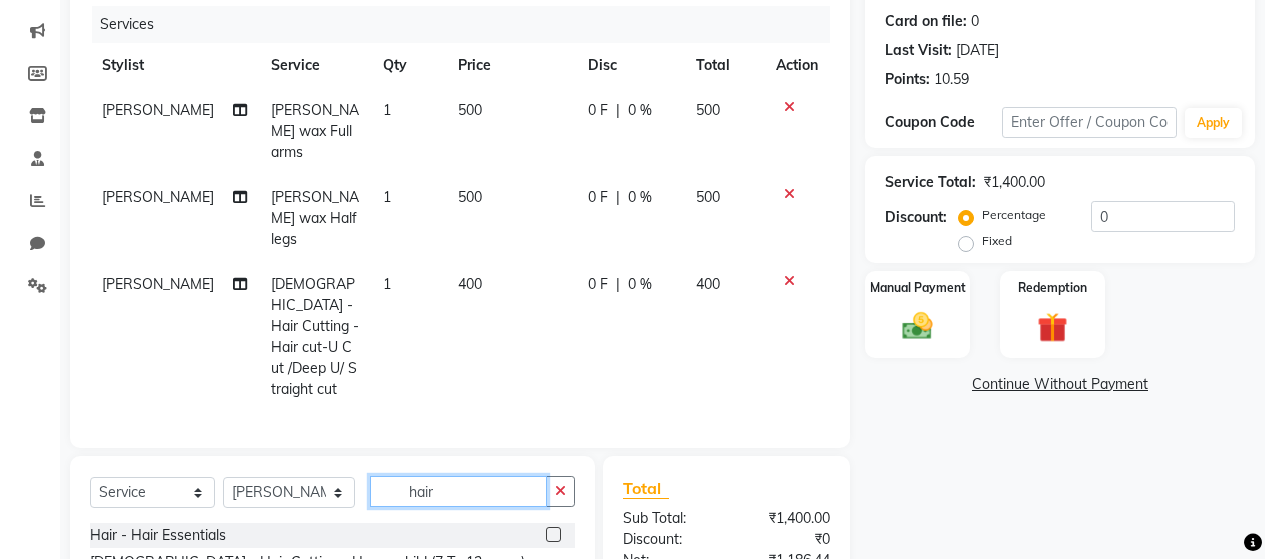 click on "hair" 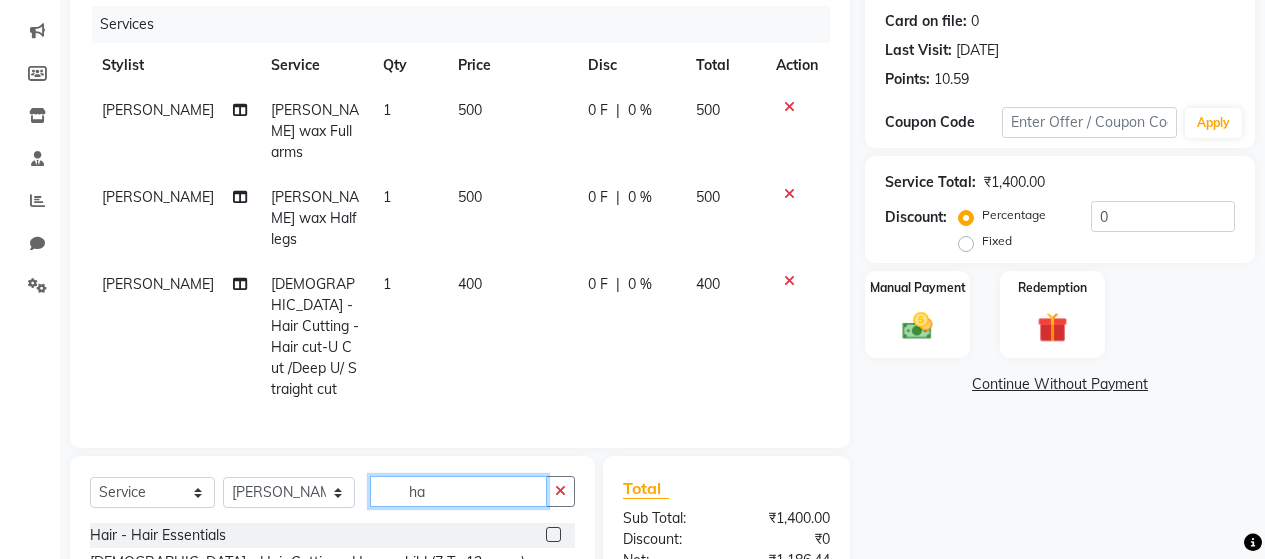 type on "h" 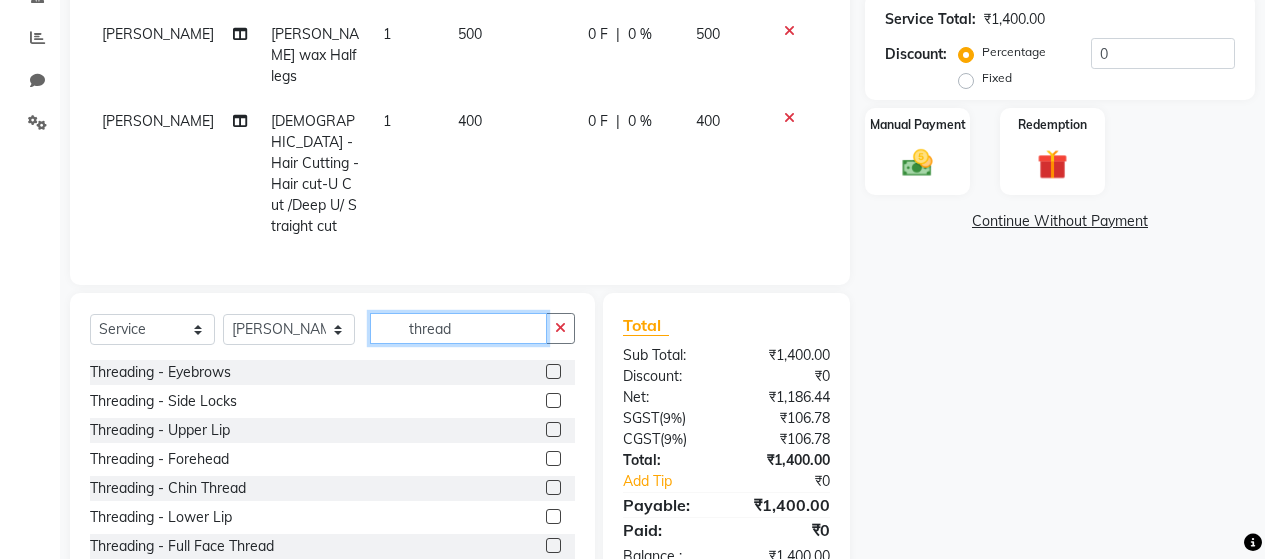 scroll, scrollTop: 416, scrollLeft: 0, axis: vertical 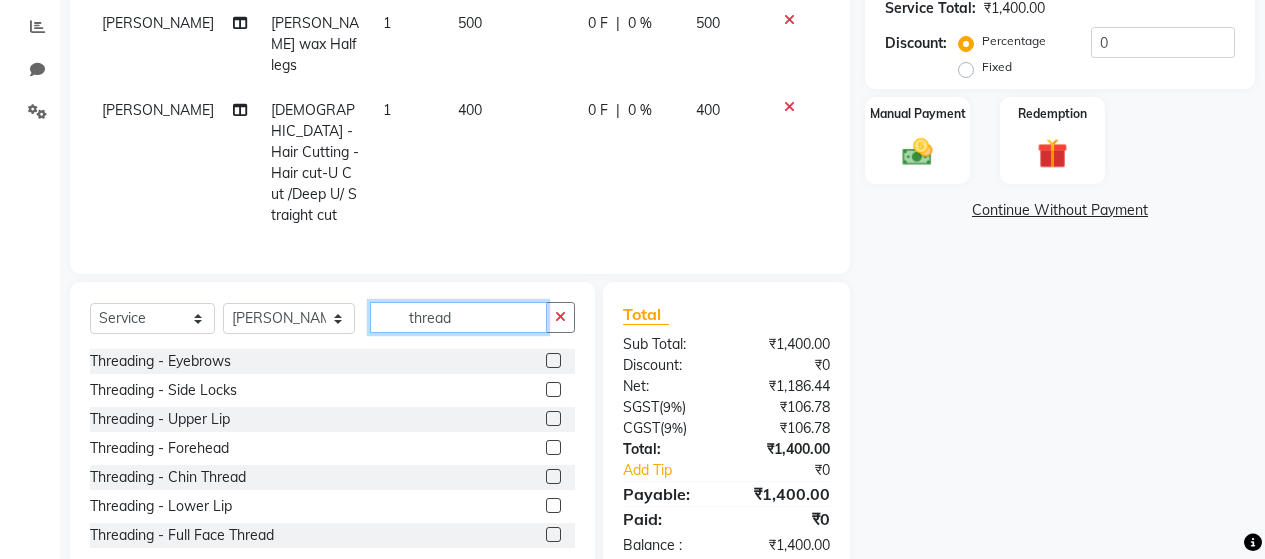 type on "thread" 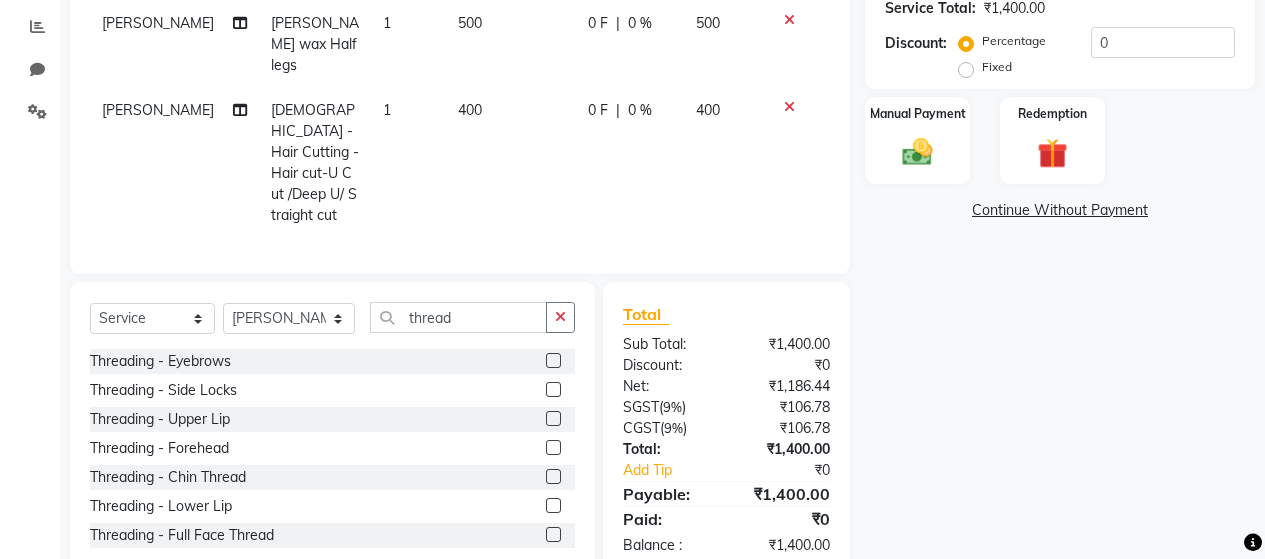 click 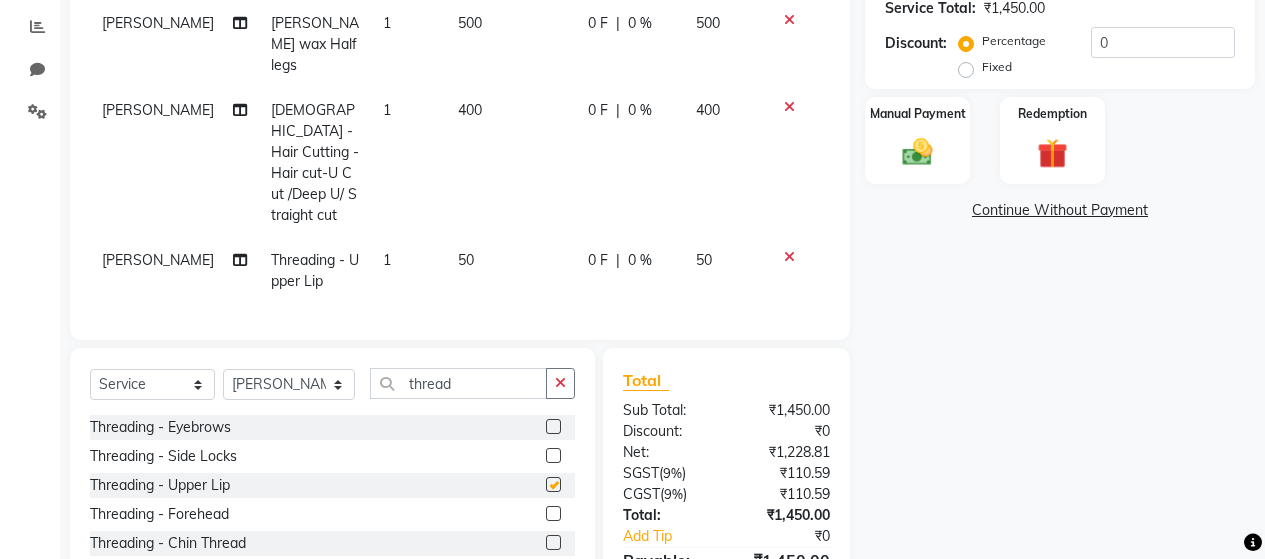 checkbox on "false" 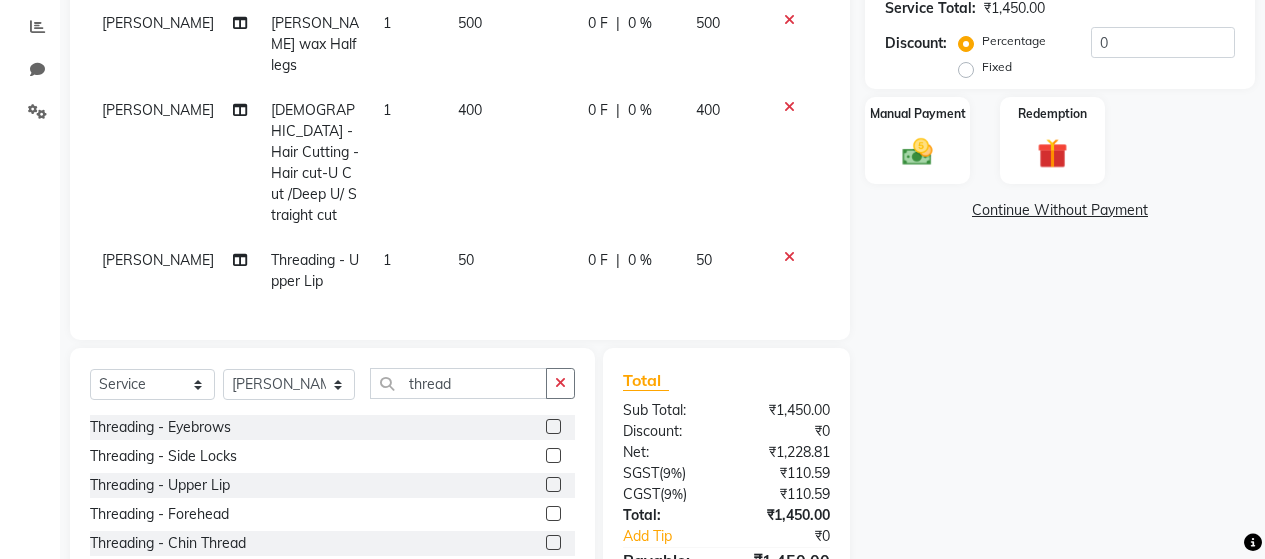 click 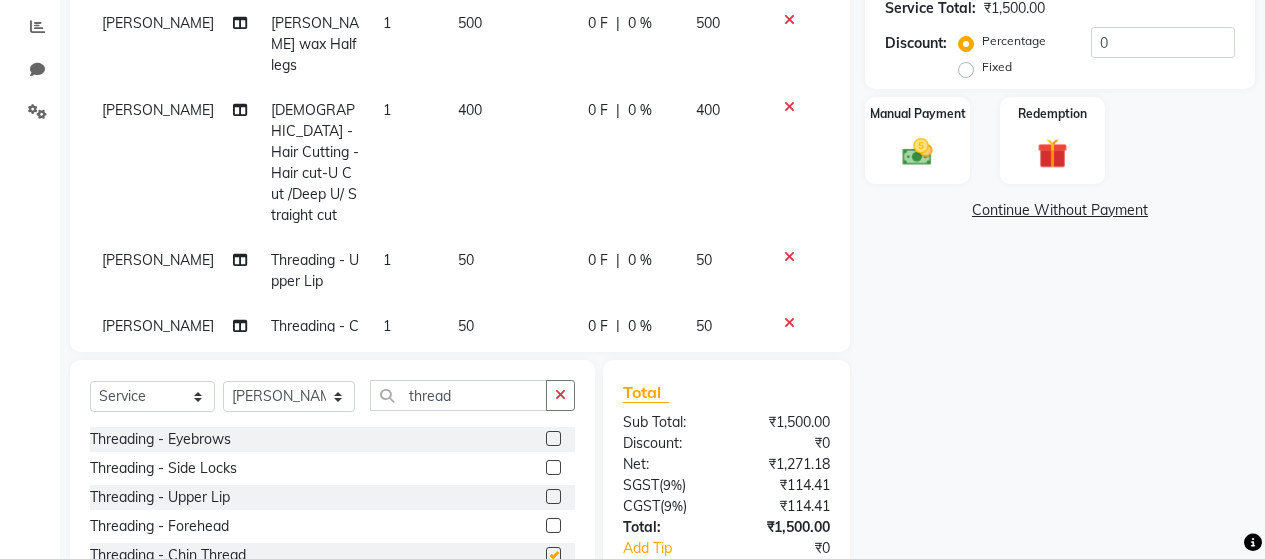 checkbox on "false" 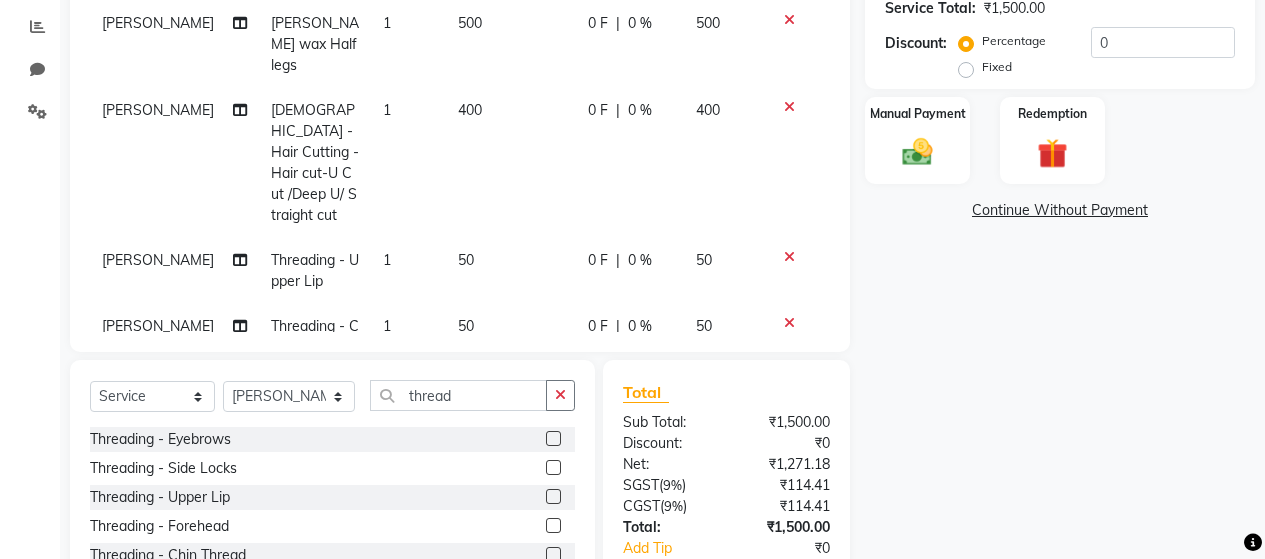 click 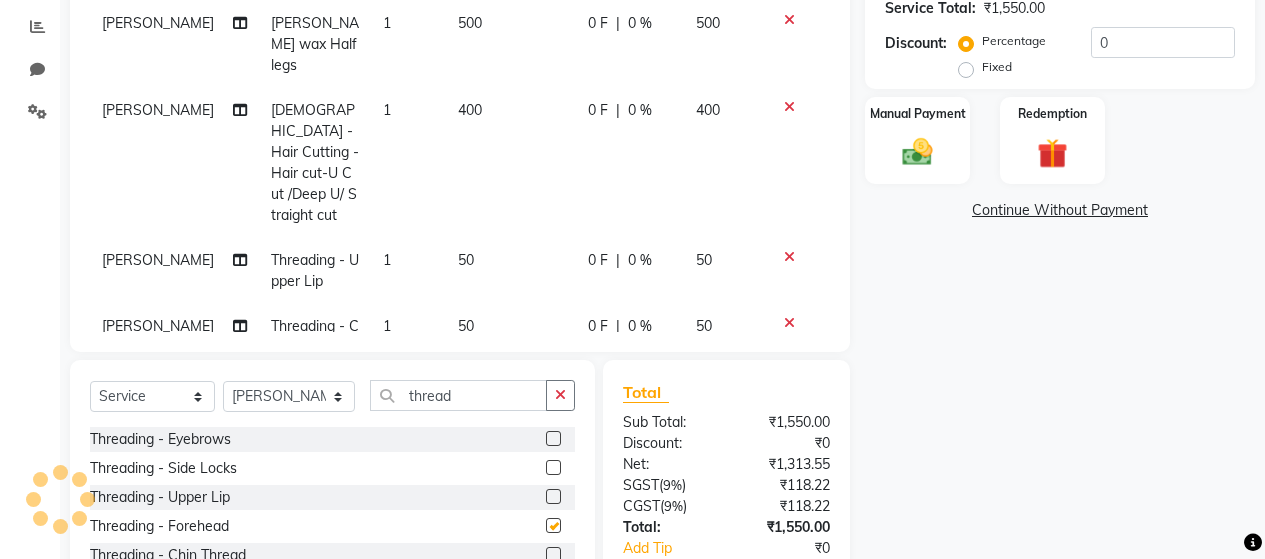 checkbox on "false" 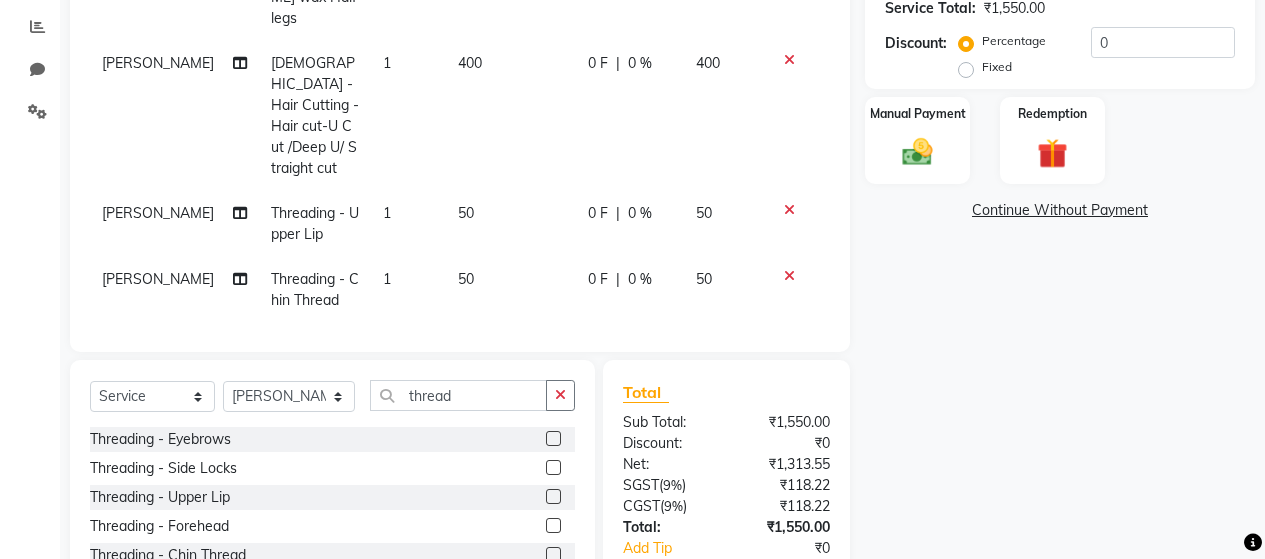 scroll, scrollTop: 72, scrollLeft: 0, axis: vertical 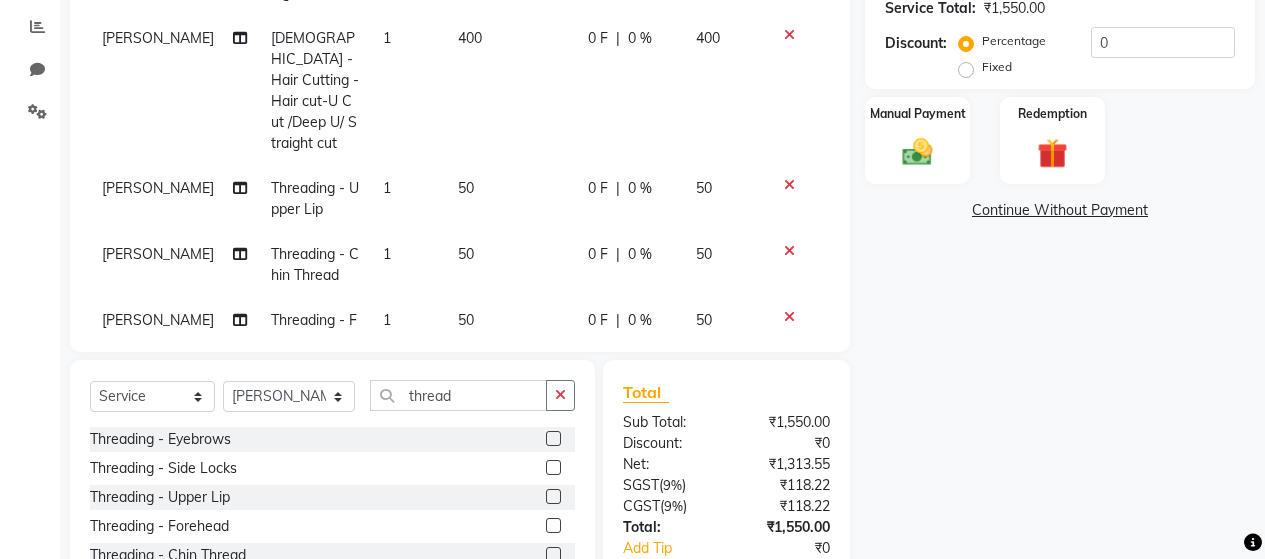 click 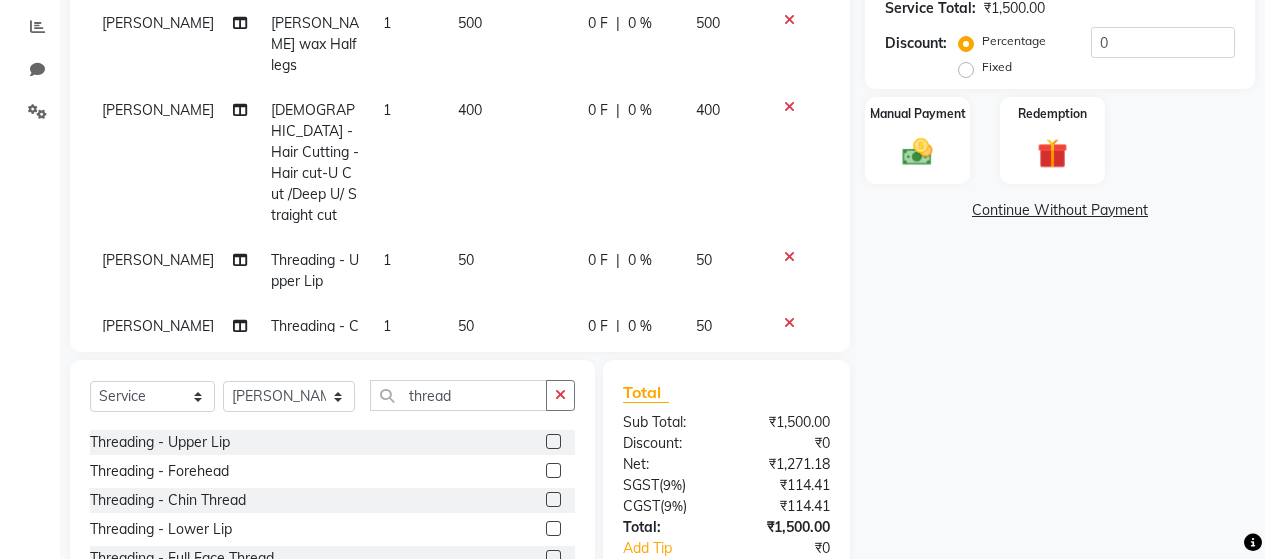 scroll, scrollTop: 100, scrollLeft: 0, axis: vertical 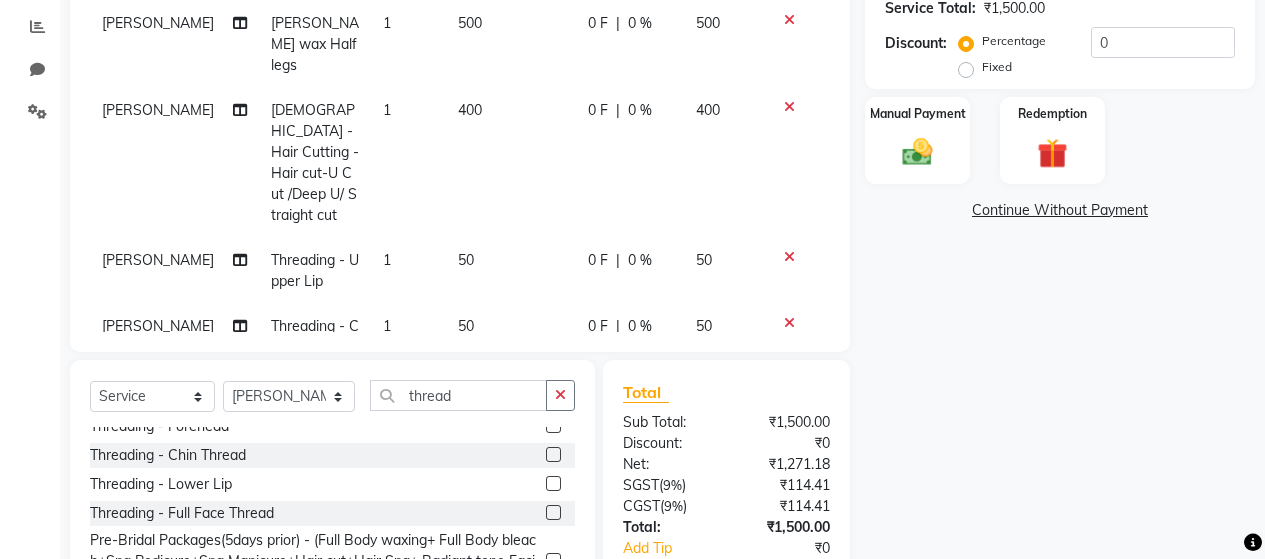 click 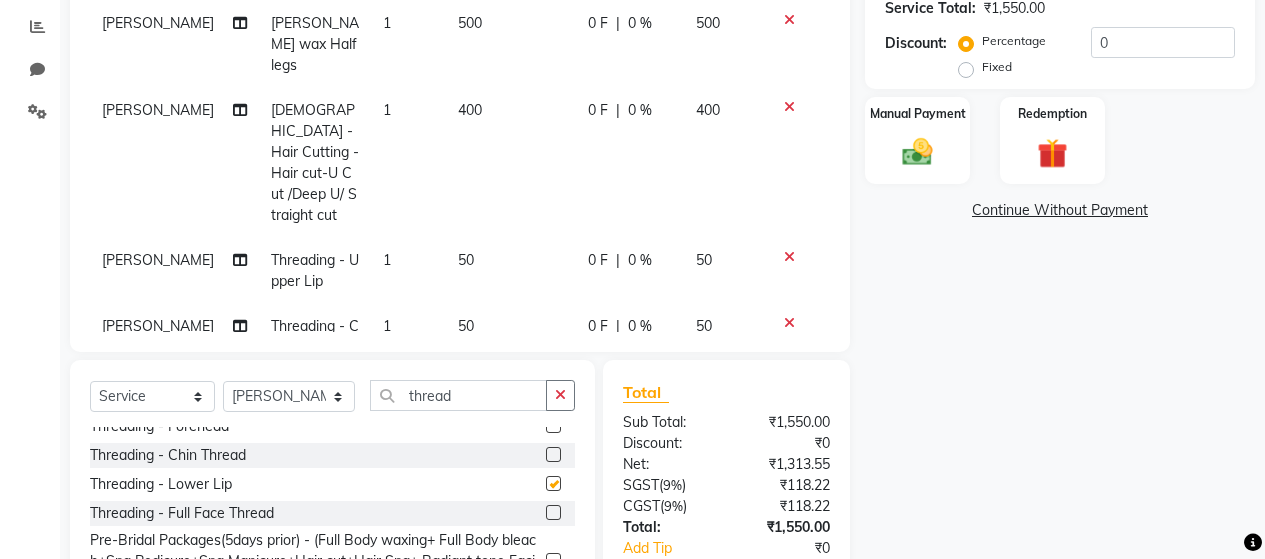 checkbox on "false" 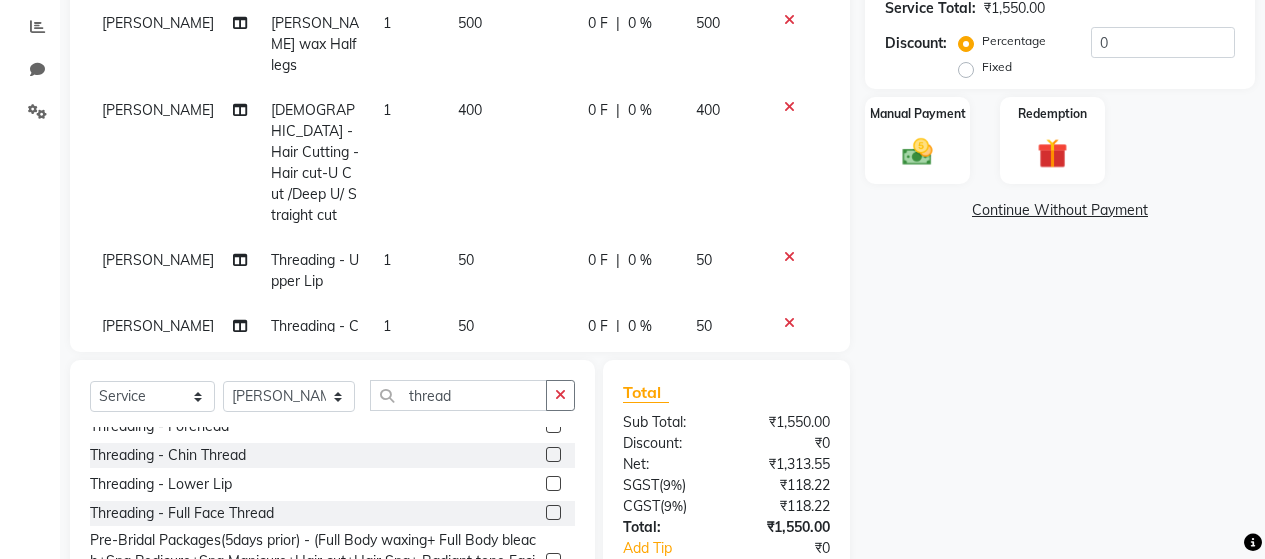 scroll, scrollTop: 72, scrollLeft: 0, axis: vertical 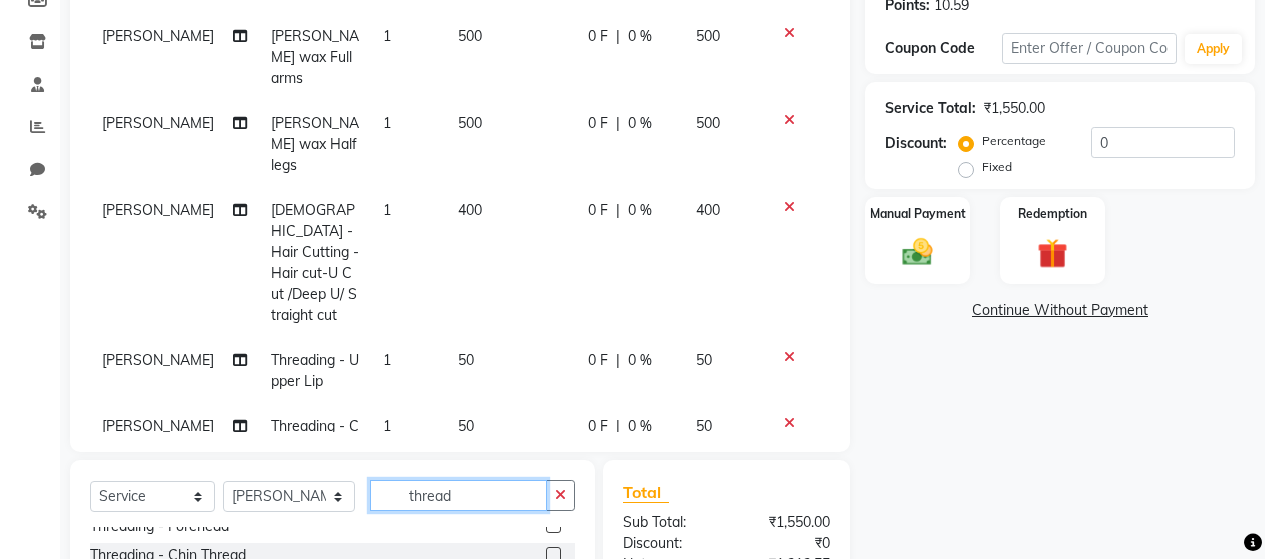 click on "thread" 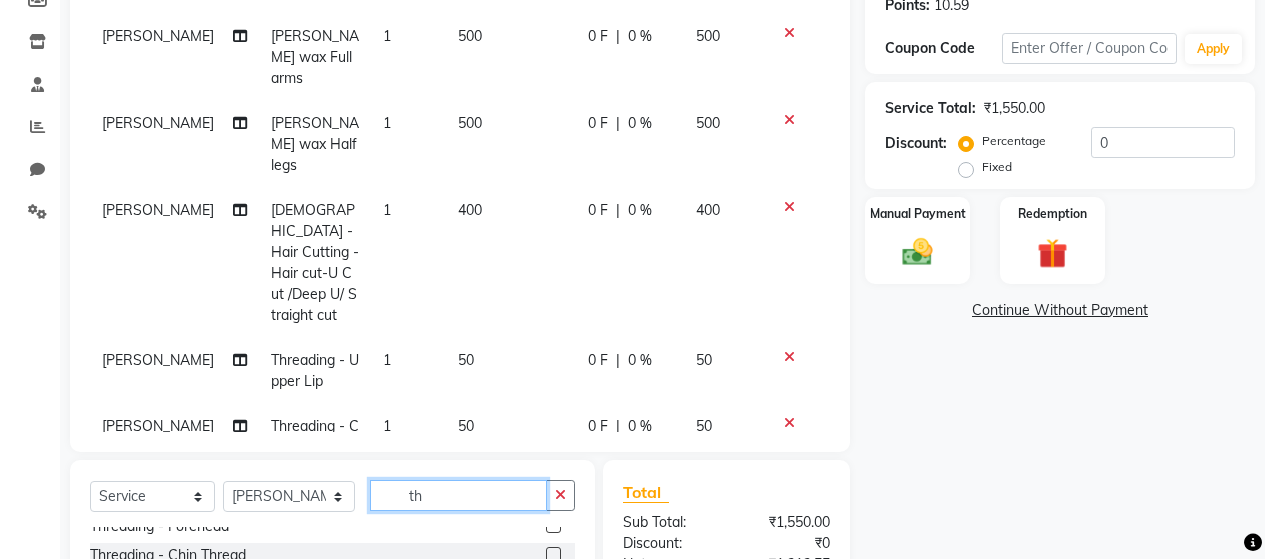 type on "t" 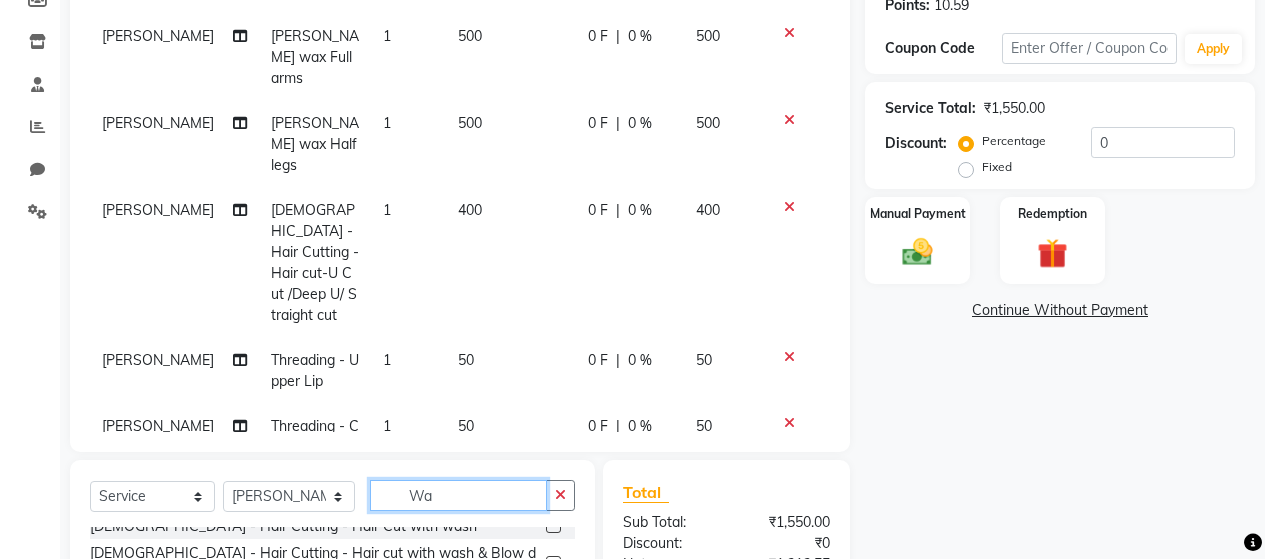 scroll, scrollTop: 0, scrollLeft: 0, axis: both 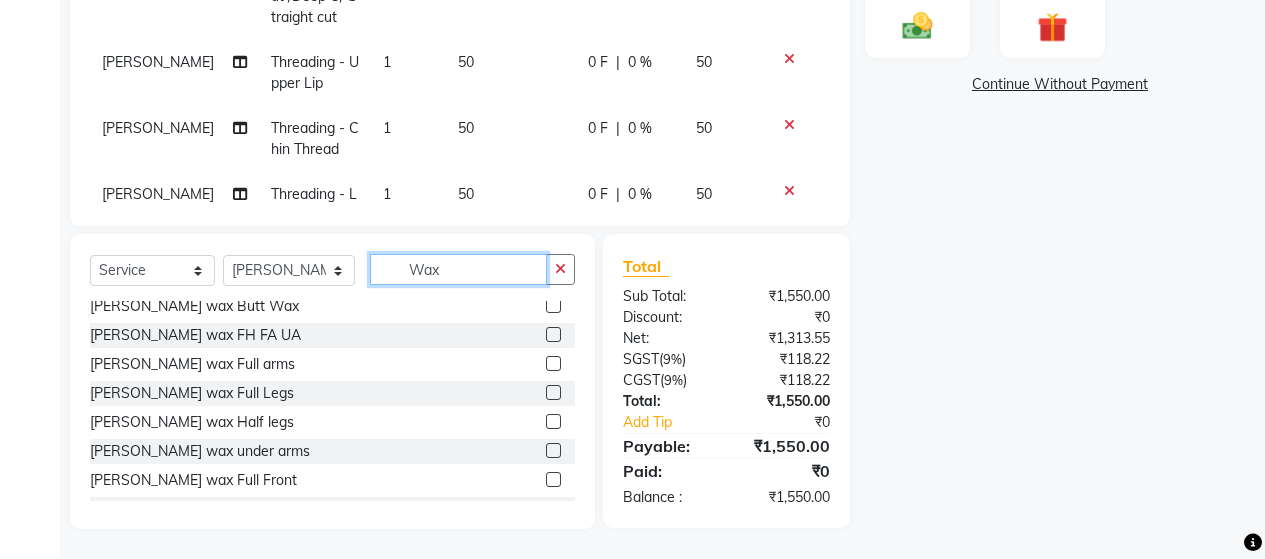 type on "Wax" 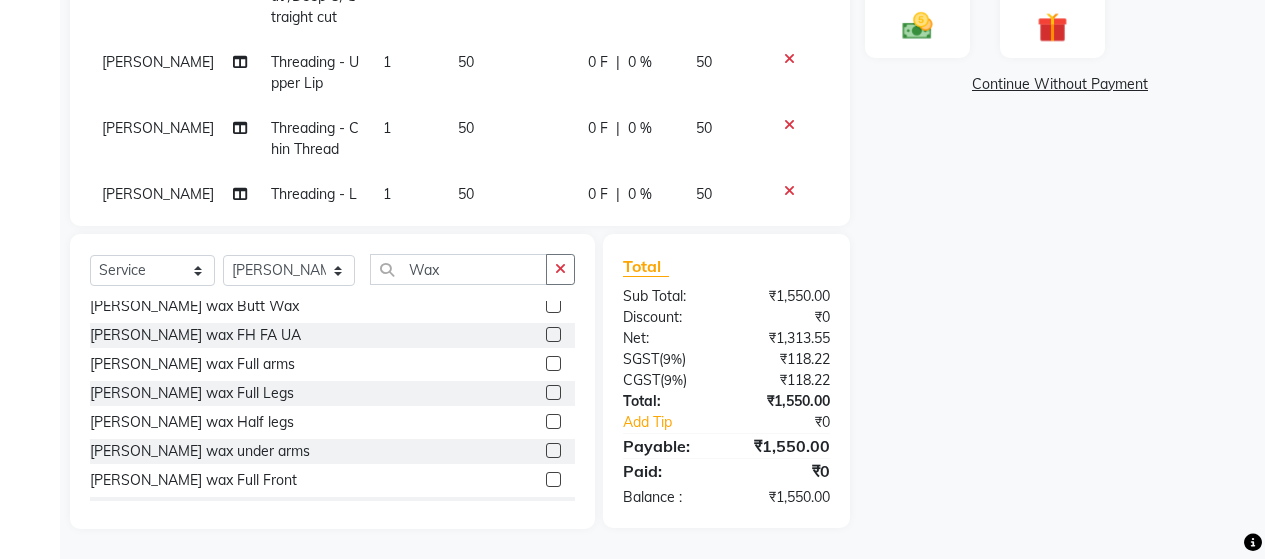 click 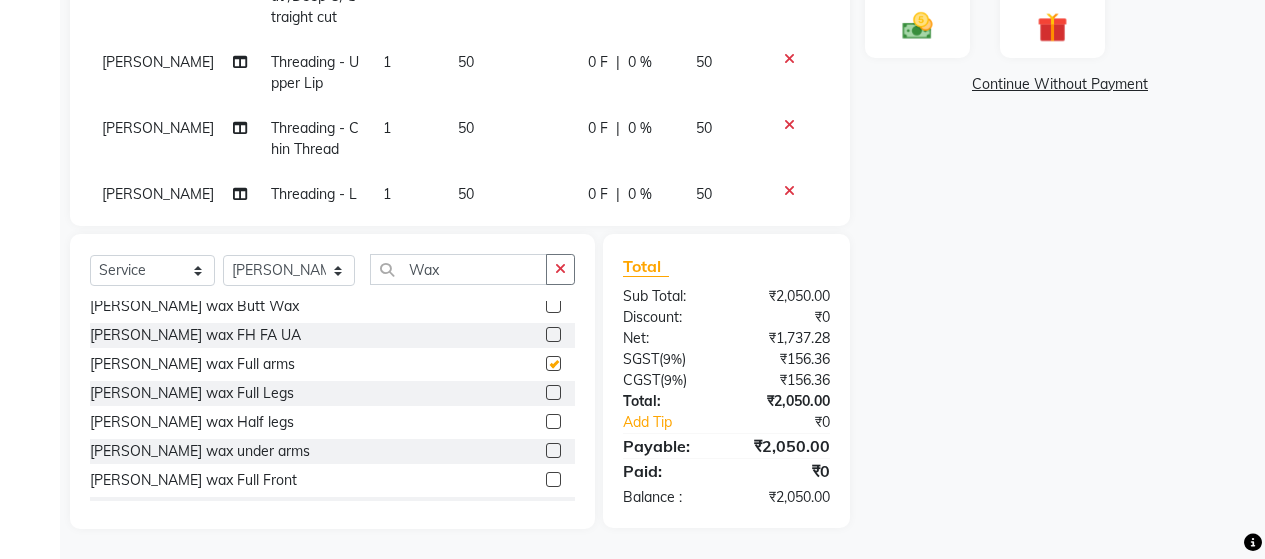 checkbox on "false" 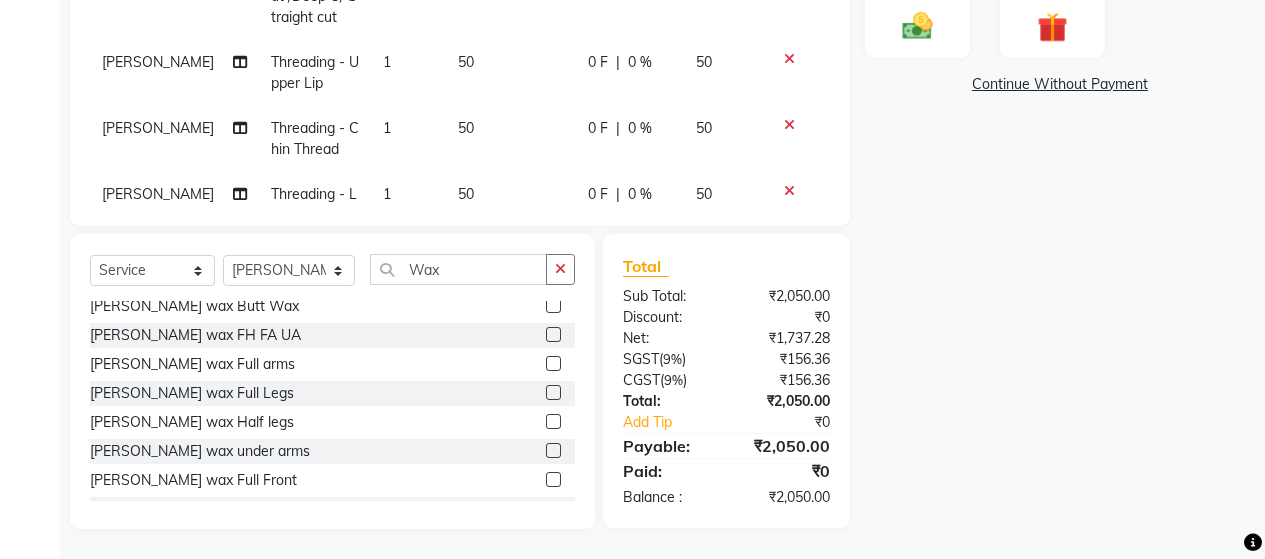 click 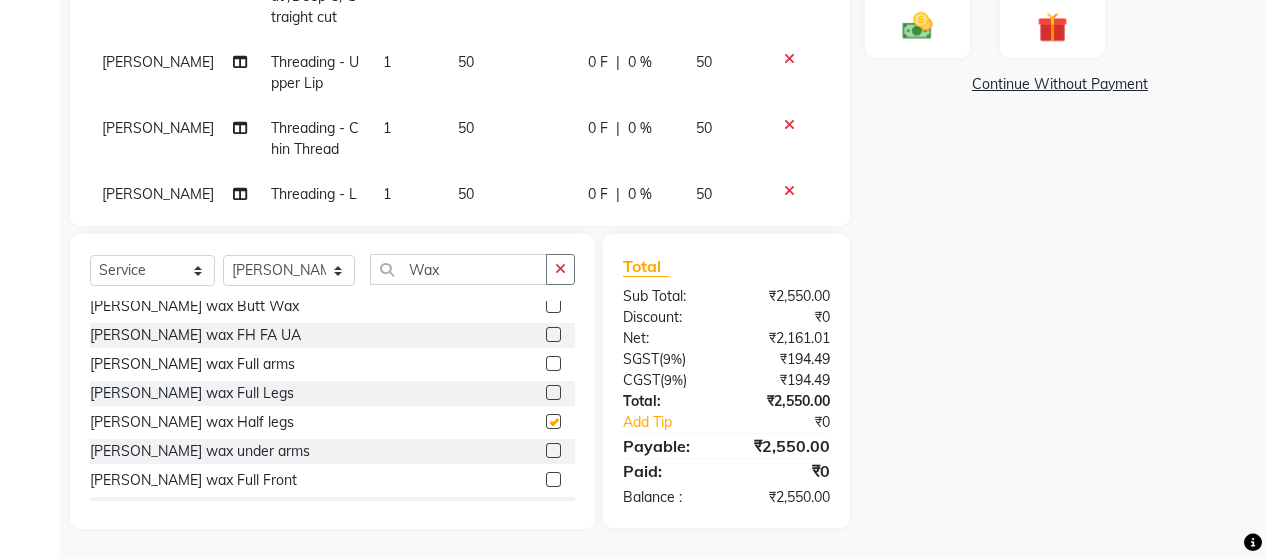 checkbox on "false" 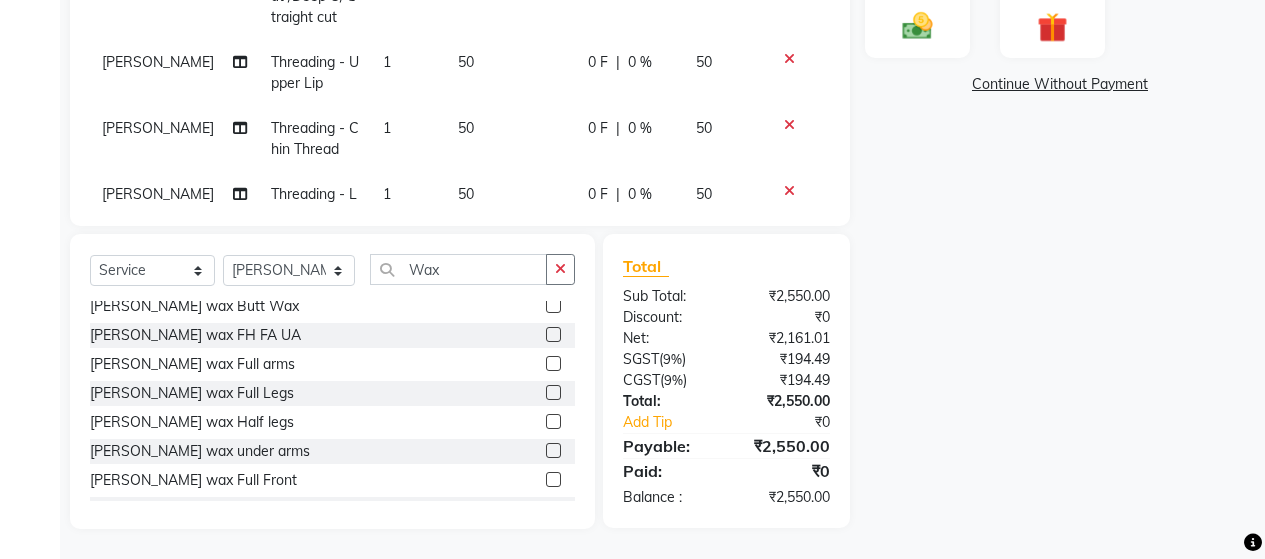 scroll, scrollTop: 204, scrollLeft: 0, axis: vertical 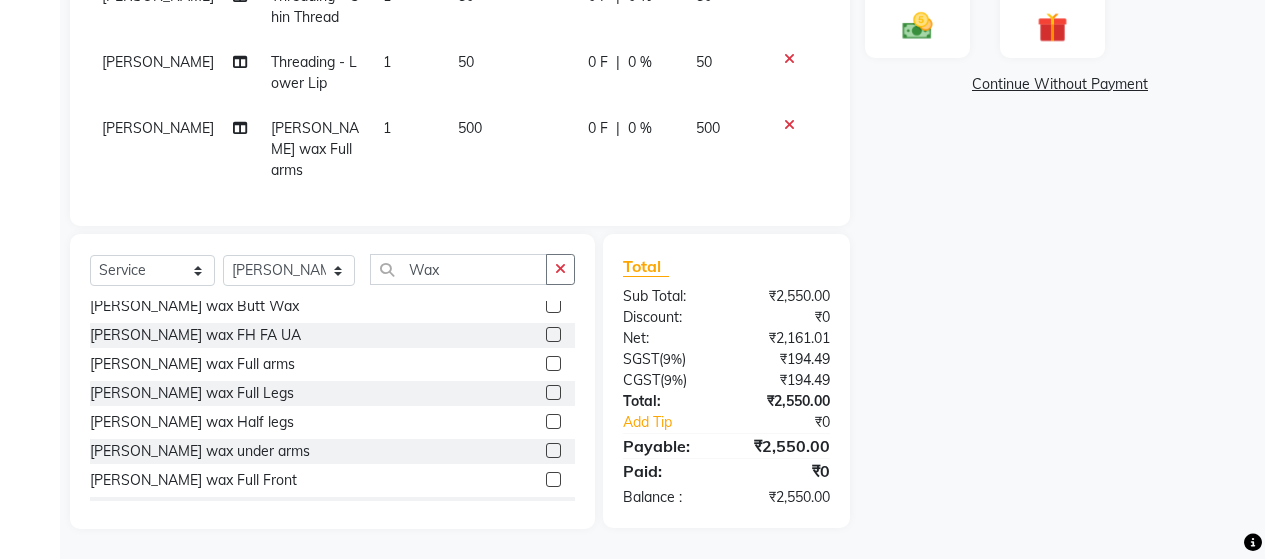 click 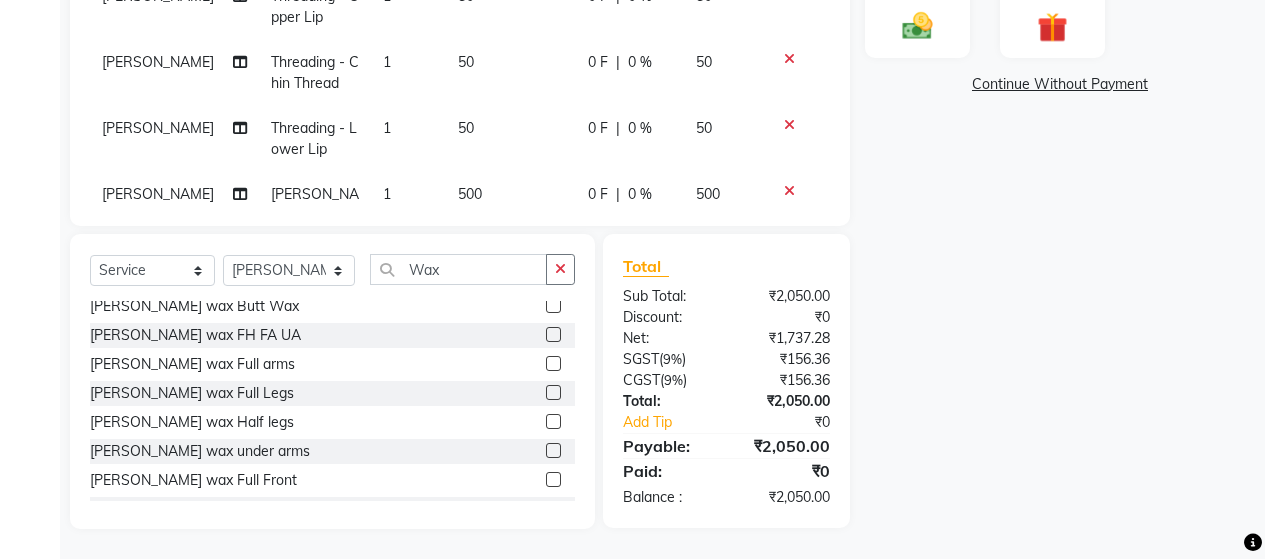click 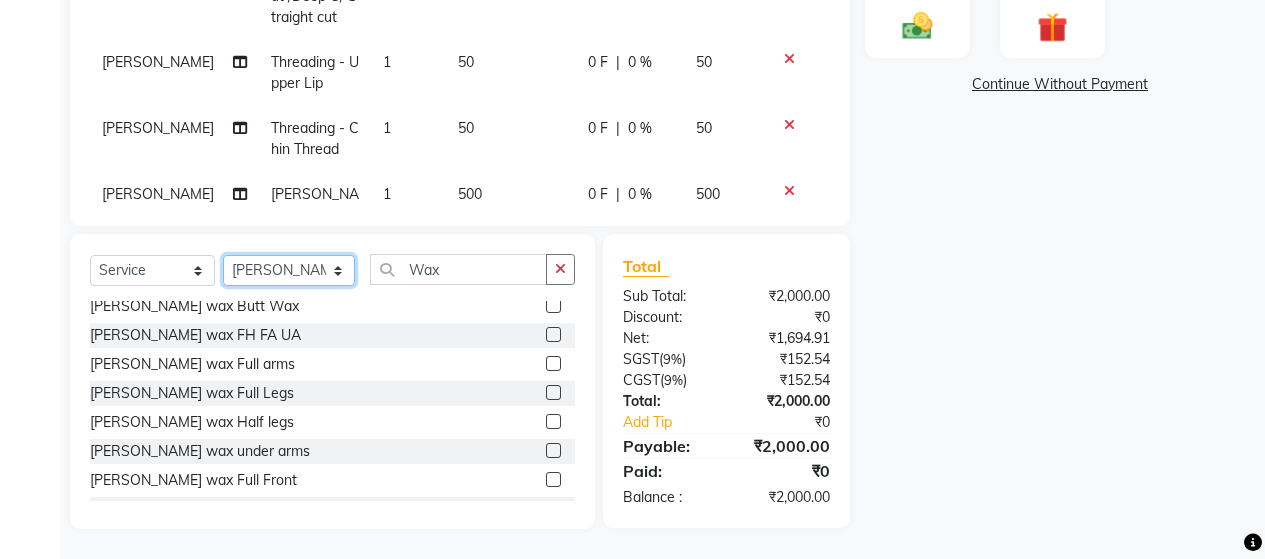 click on "Select Stylist [PERSON_NAME] [PERSON_NAME] Zibral [PERSON_NAME] [PERSON_NAME] [PERSON_NAME] [PERSON_NAME] [PERSON_NAME] [PERSON_NAME] [PERSON_NAME] [PERSON_NAME] [PERSON_NAME] Saga rSanap [PERSON_NAME] A Kore [PERSON_NAME] [PERSON_NAME] Thakur" 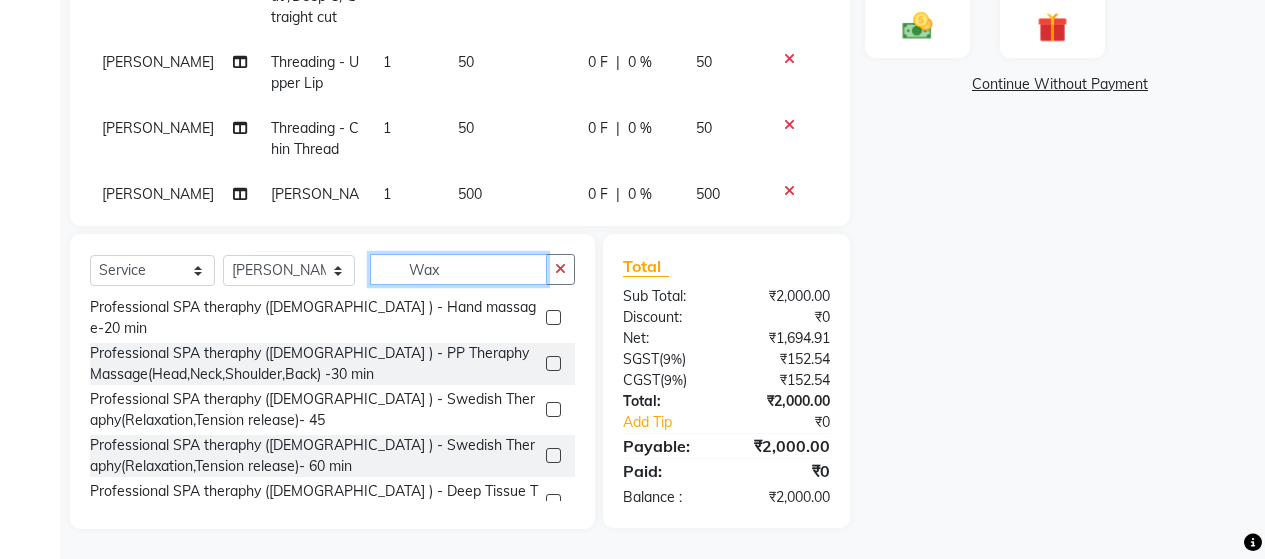 click on "Wax" 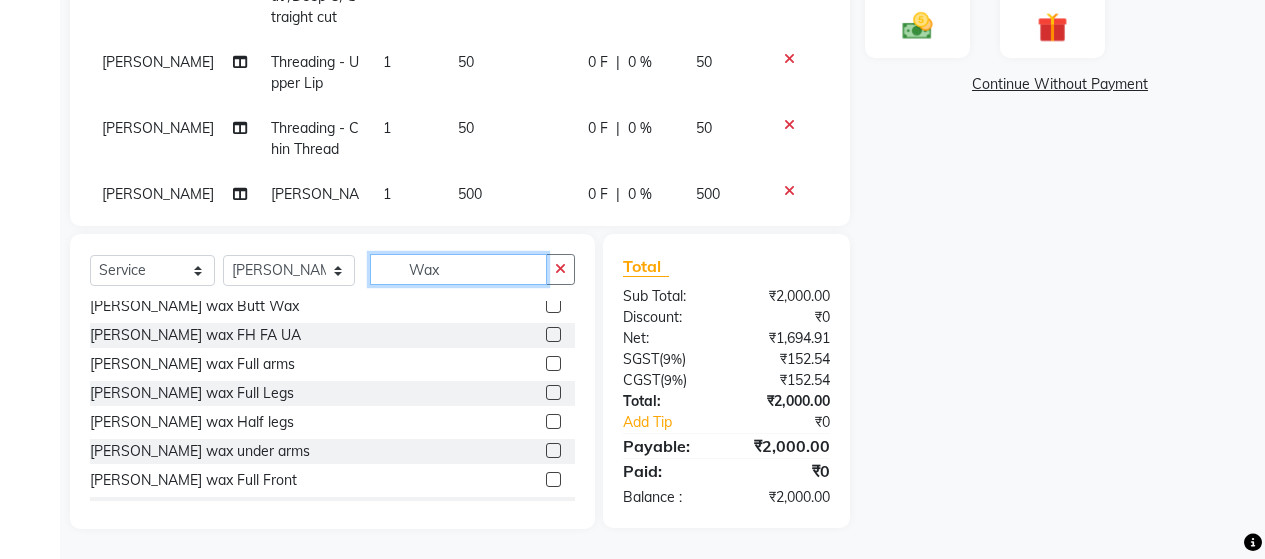 type on "Wax" 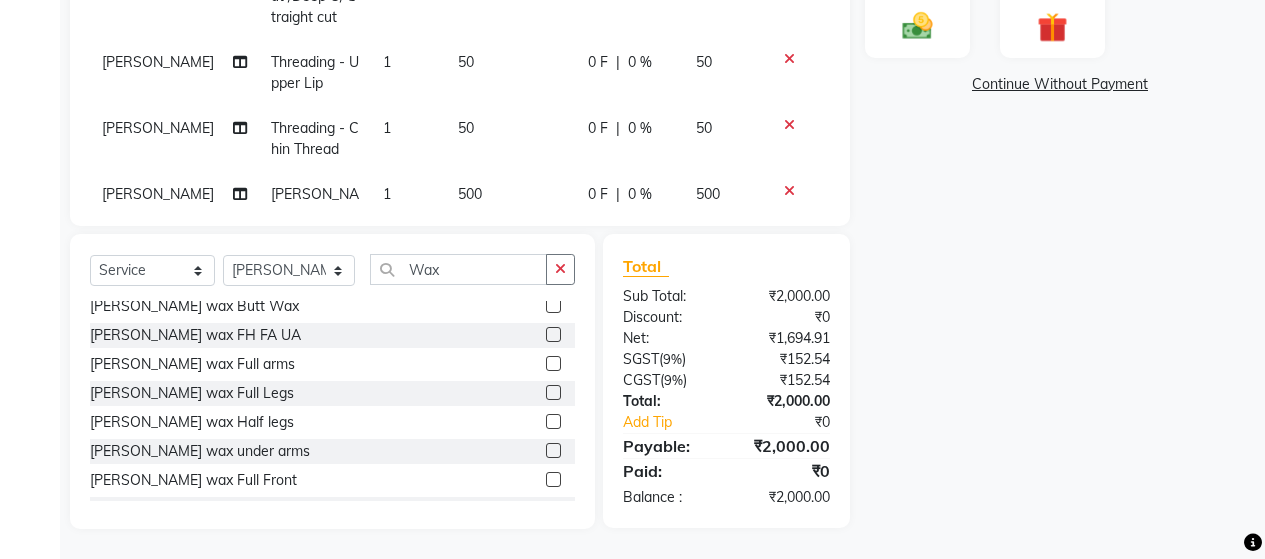 click 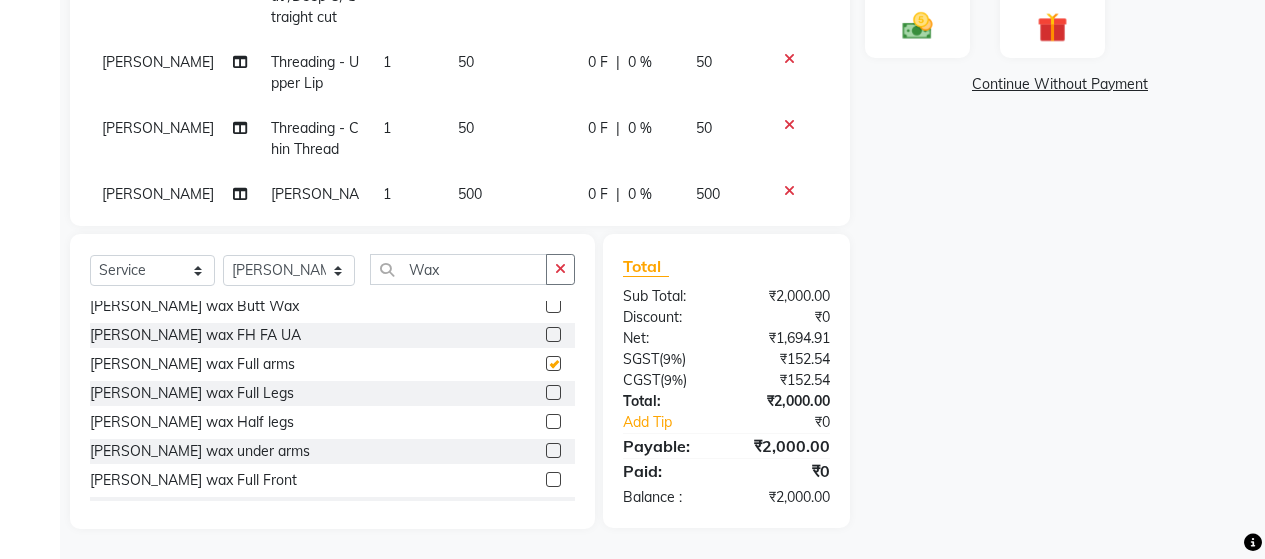 scroll, scrollTop: 138, scrollLeft: 0, axis: vertical 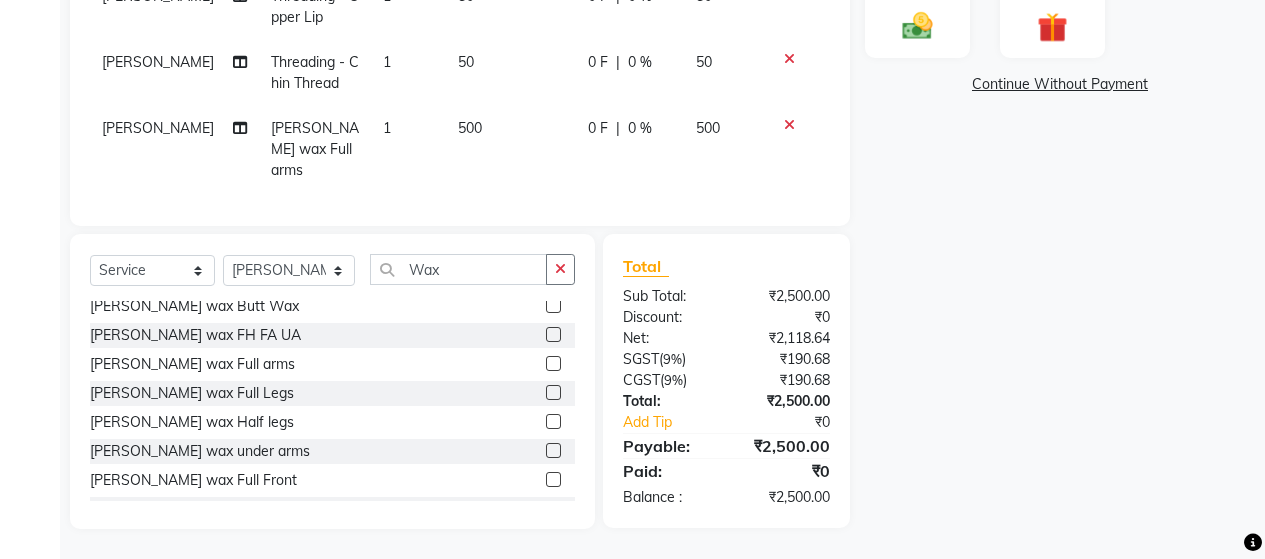 checkbox on "false" 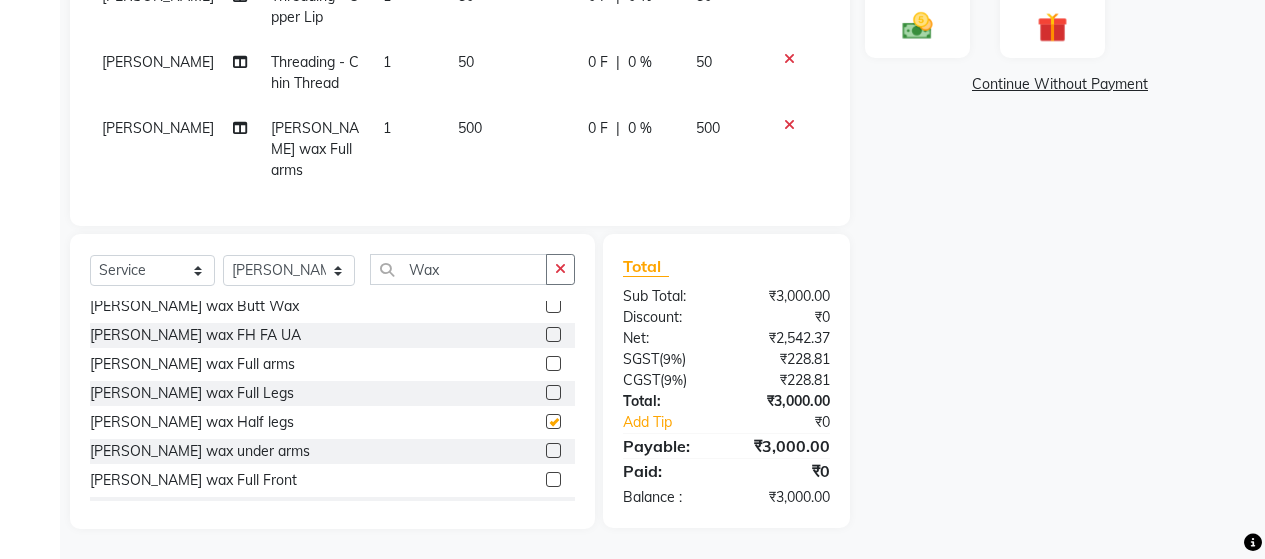 scroll, scrollTop: 204, scrollLeft: 0, axis: vertical 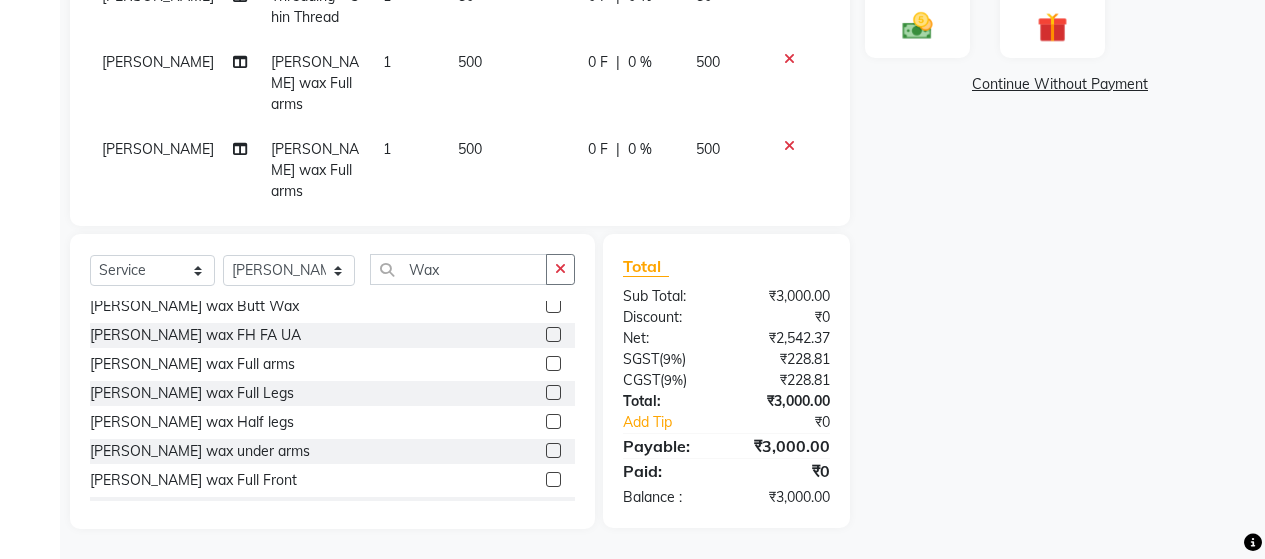 checkbox on "false" 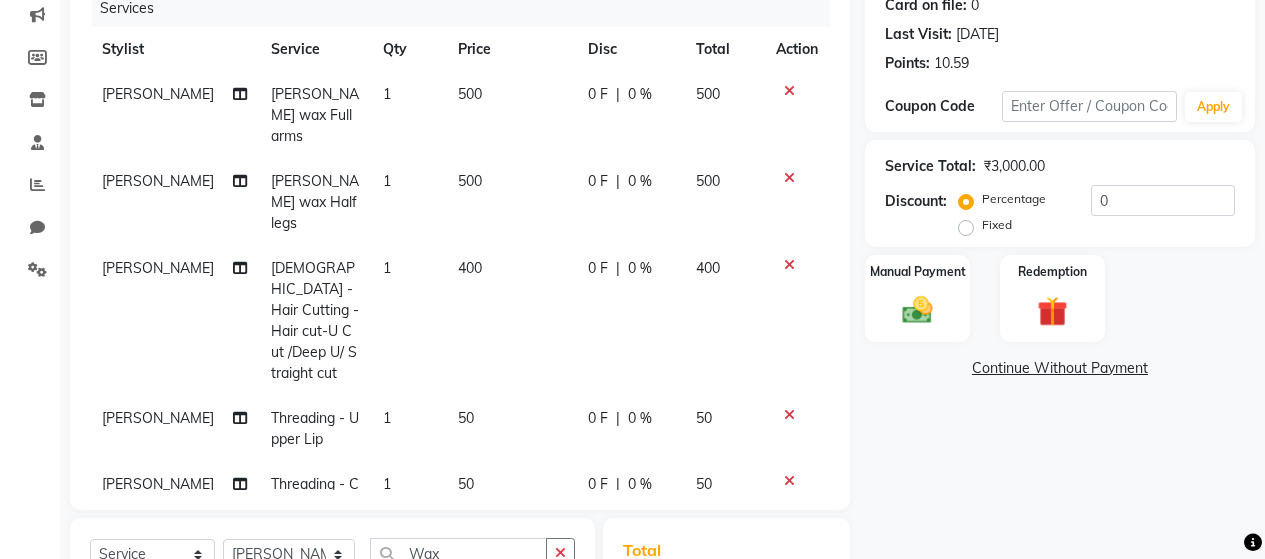 scroll, scrollTop: 242, scrollLeft: 0, axis: vertical 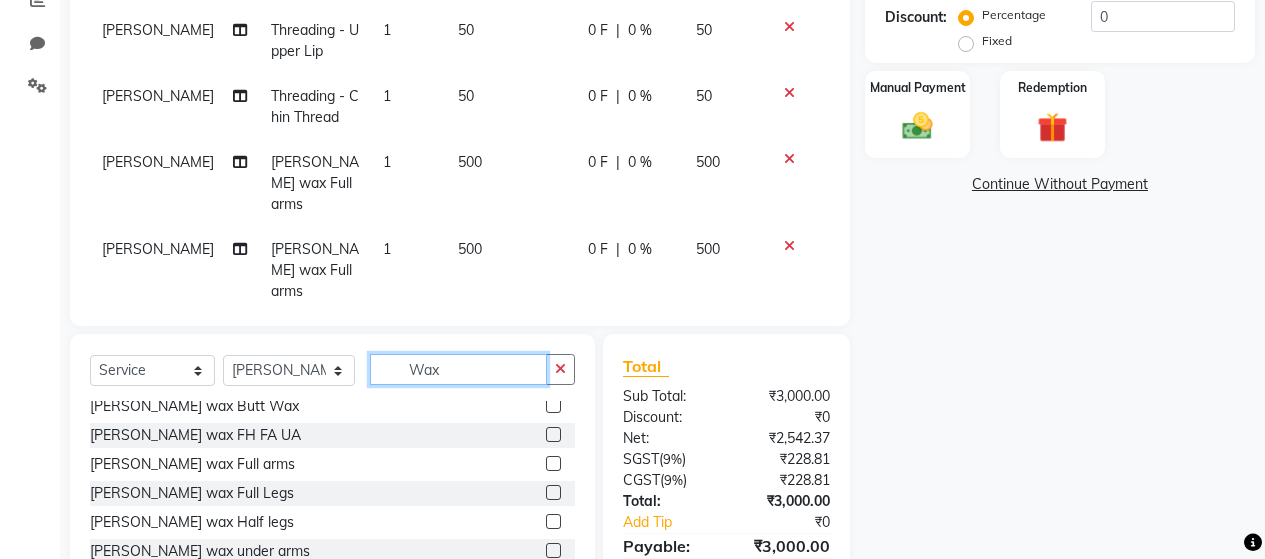 click on "Wax" 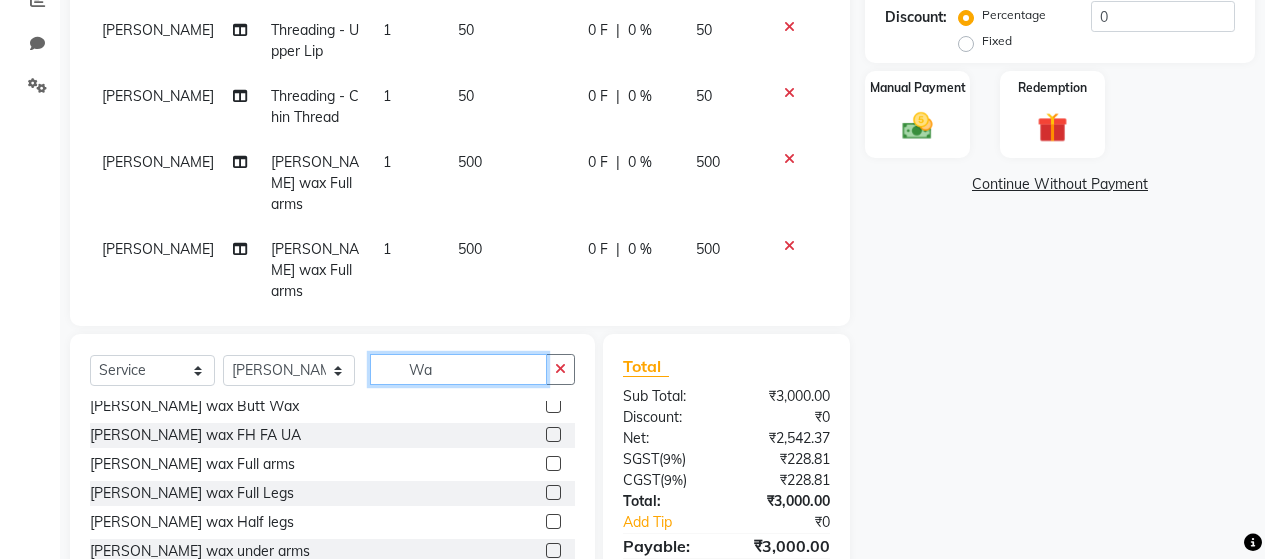 type on "W" 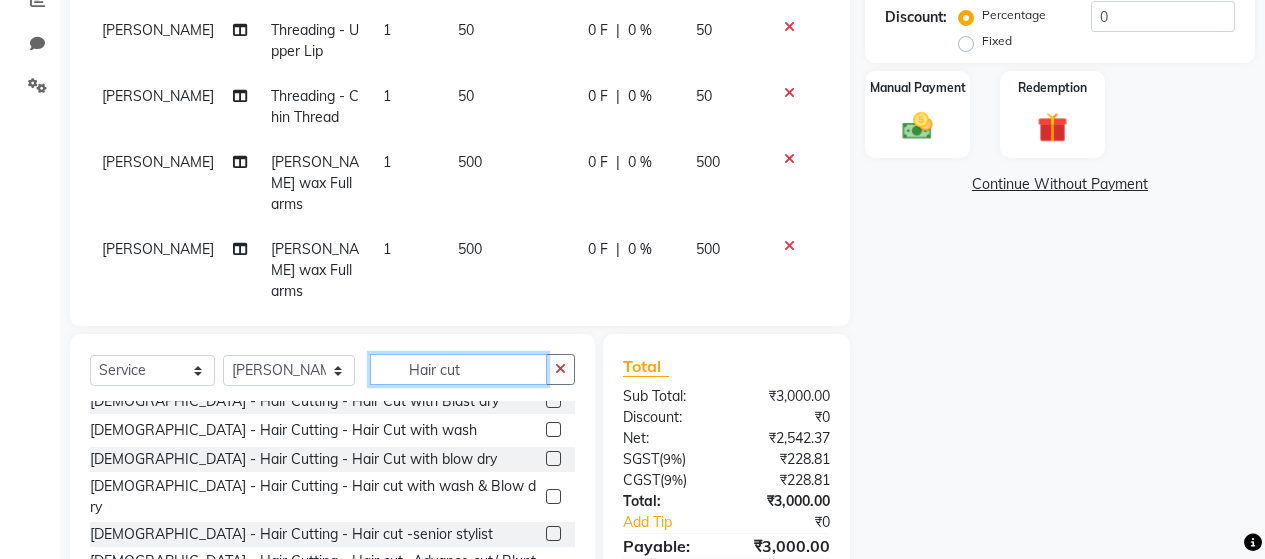 scroll, scrollTop: 71, scrollLeft: 0, axis: vertical 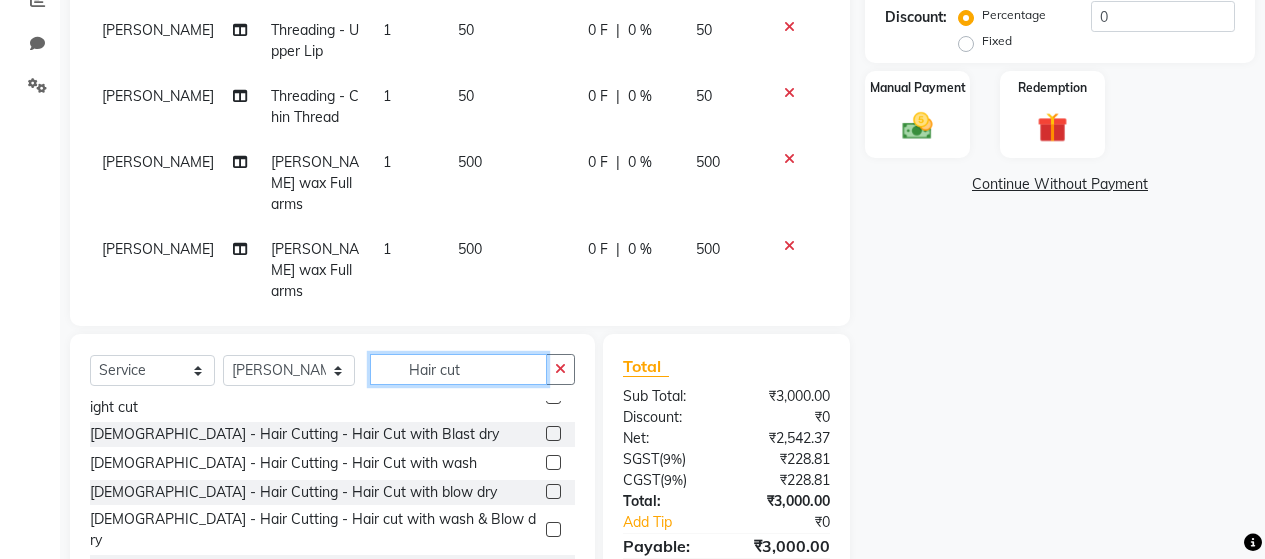 type on "Hair cut" 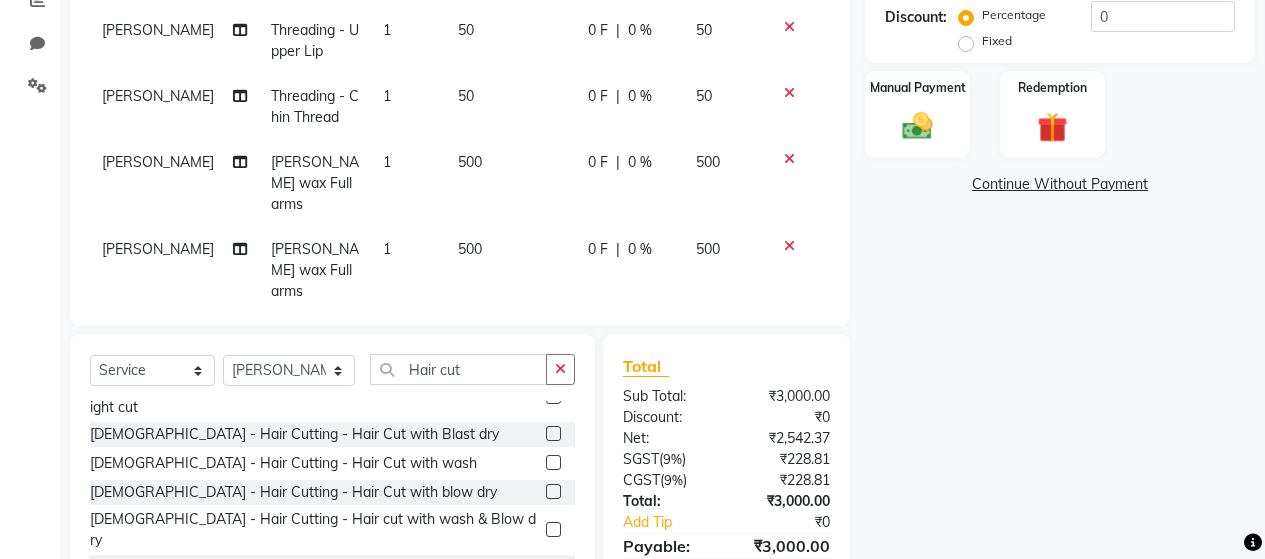 click 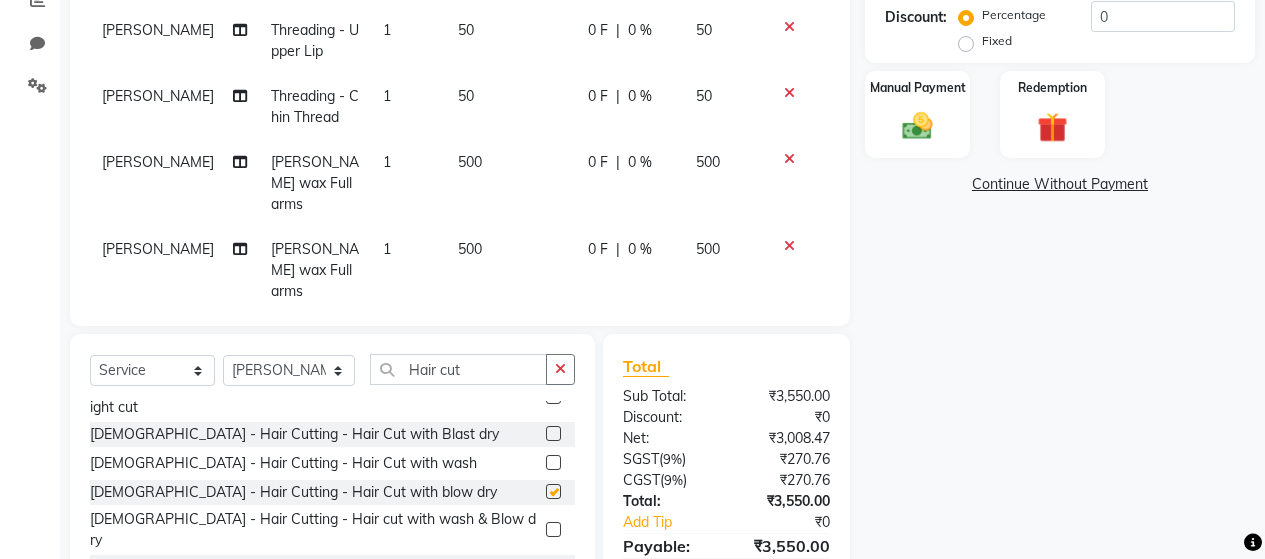 checkbox on "false" 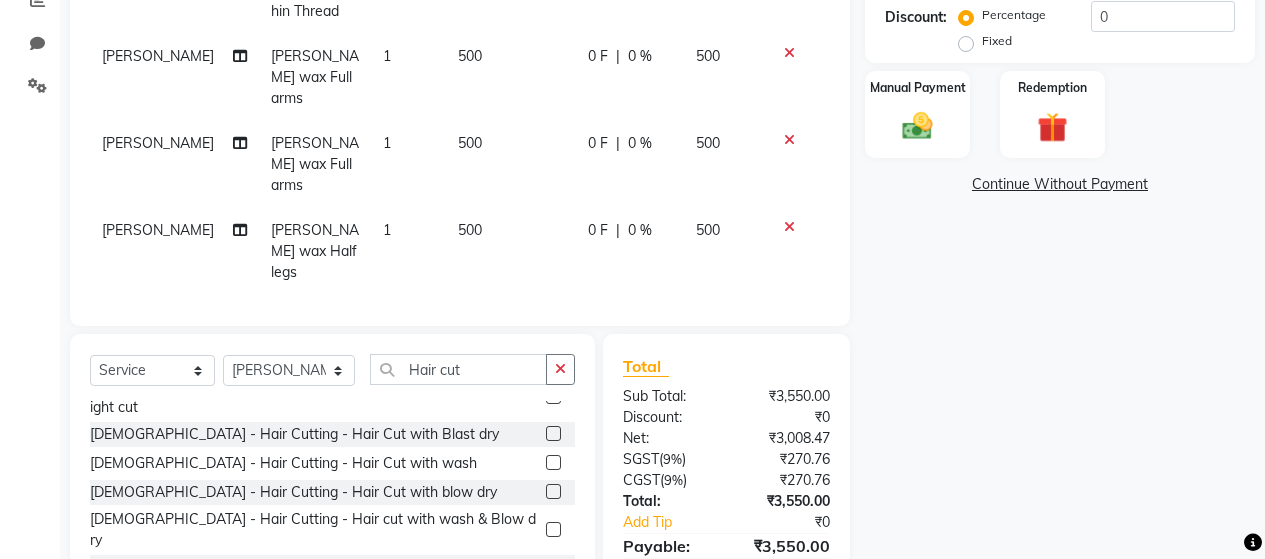 scroll, scrollTop: 312, scrollLeft: 0, axis: vertical 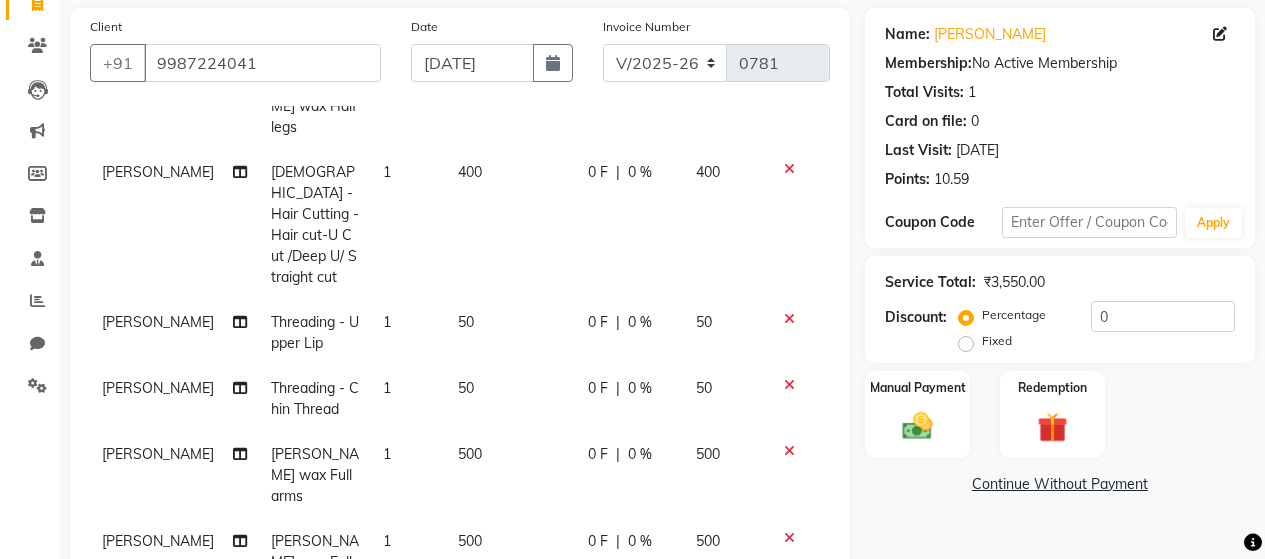click 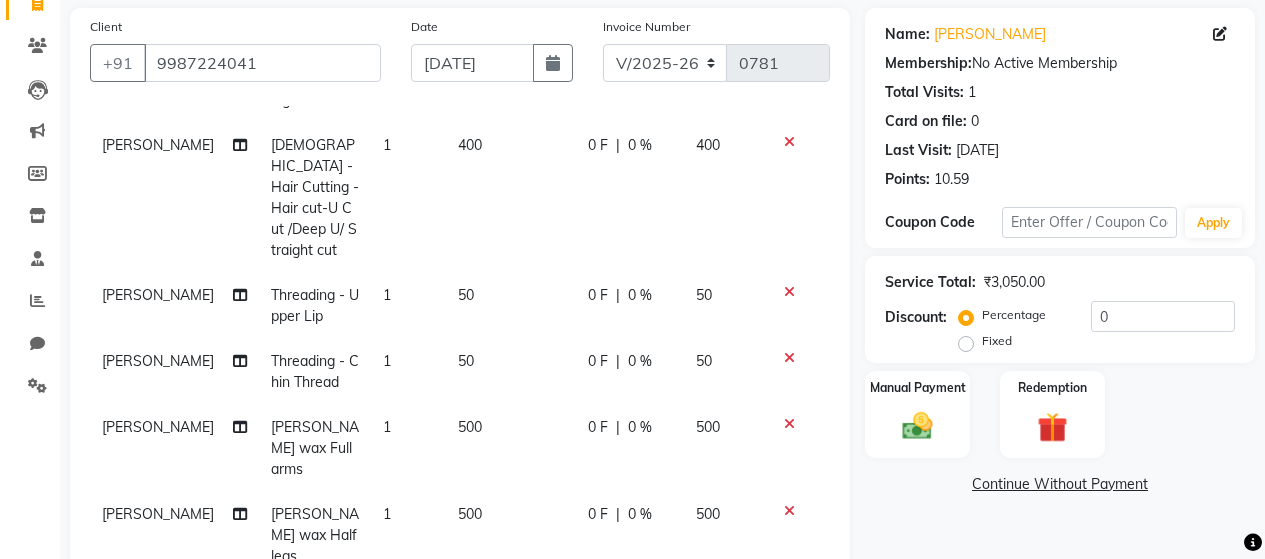 scroll, scrollTop: 246, scrollLeft: 0, axis: vertical 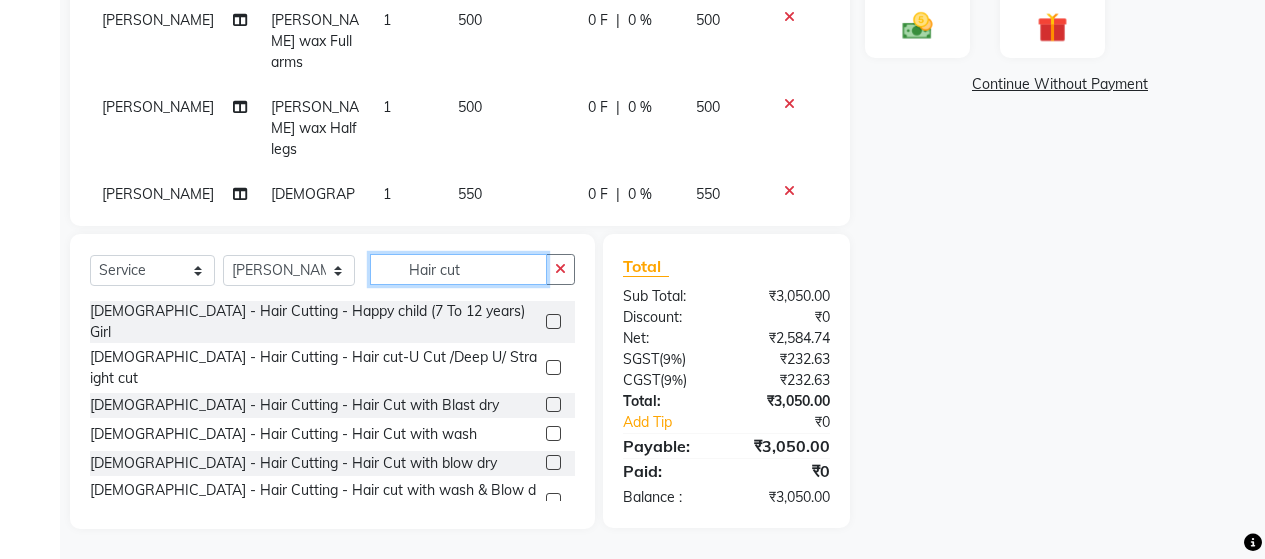 click on "Hair cut" 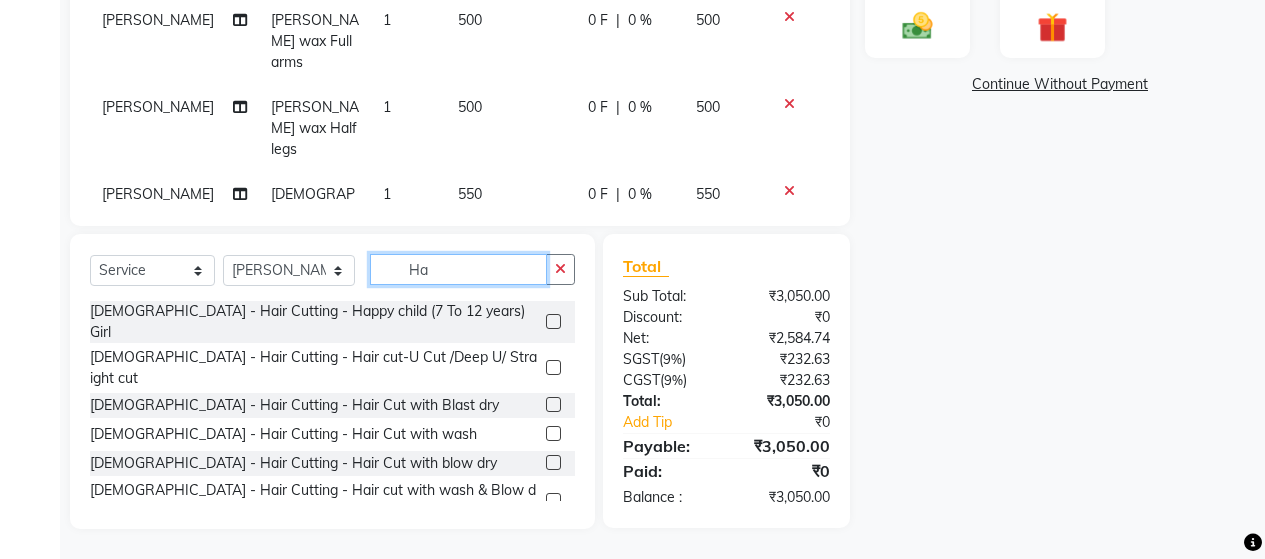 type on "H" 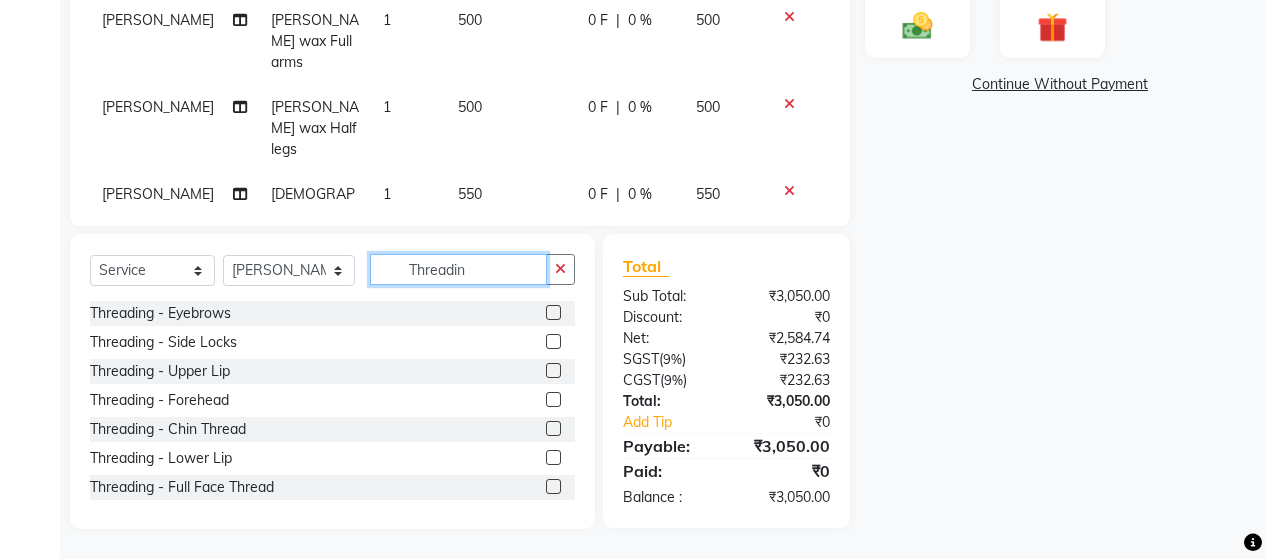 type on "Threadin" 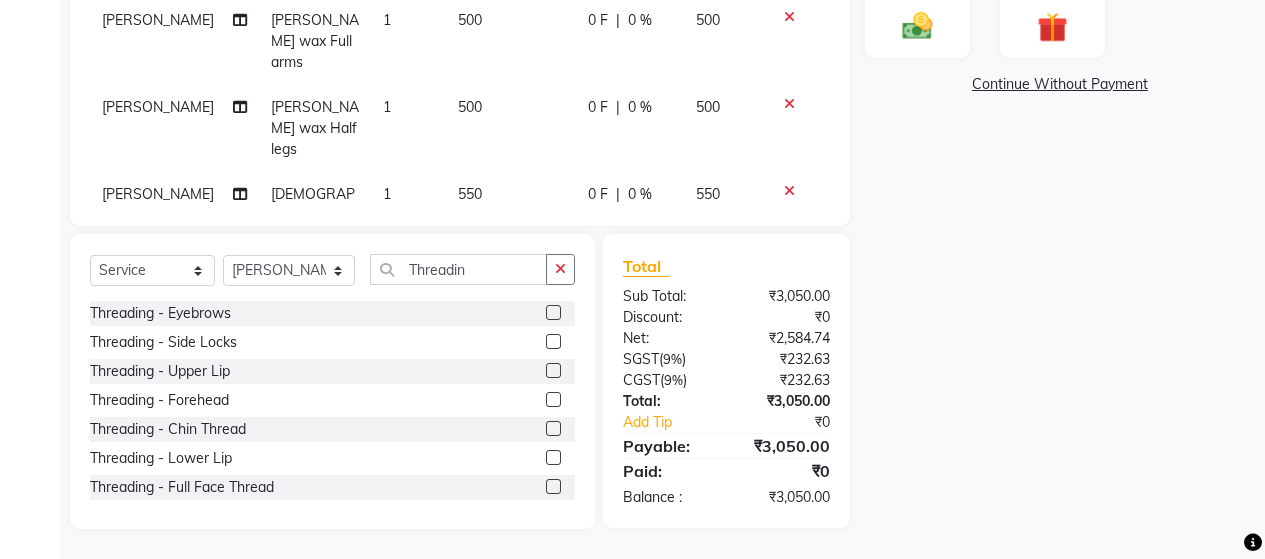 click 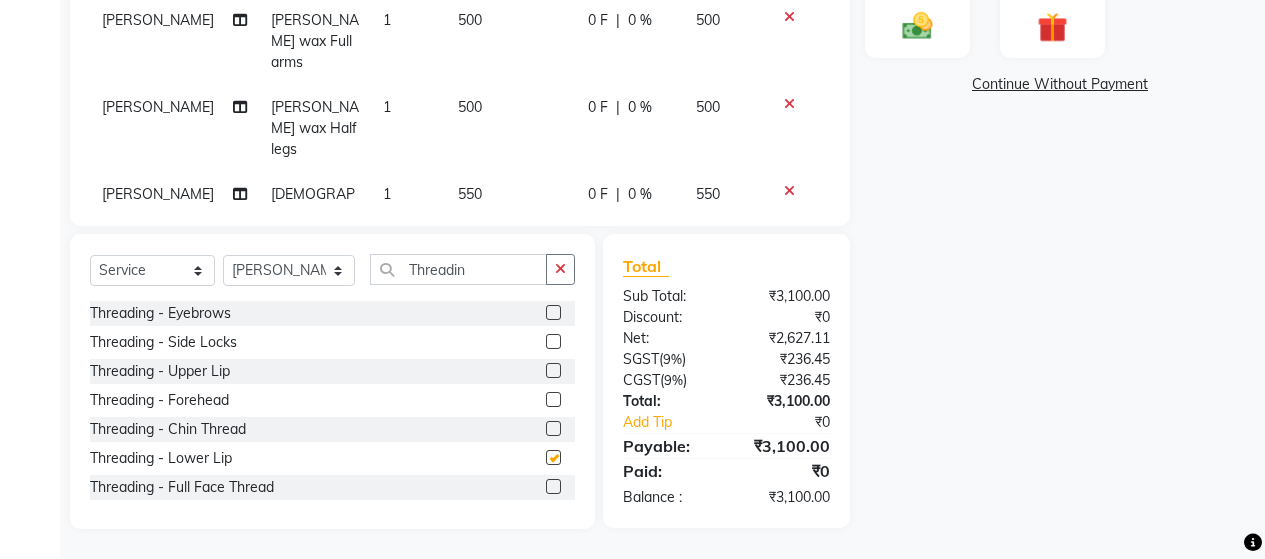 checkbox on "false" 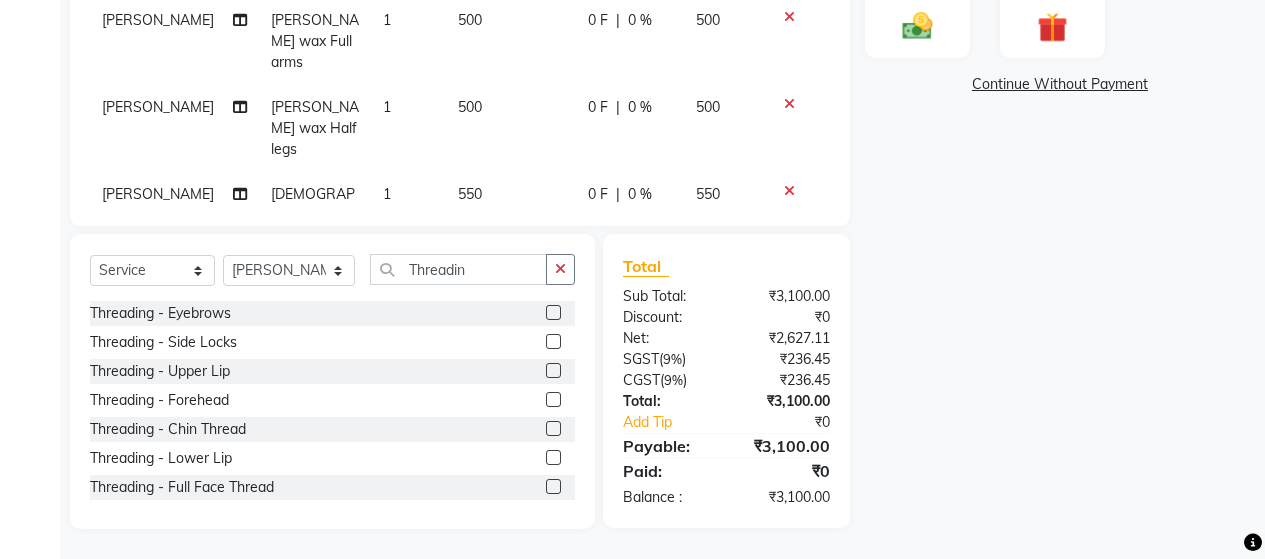 scroll, scrollTop: 342, scrollLeft: 0, axis: vertical 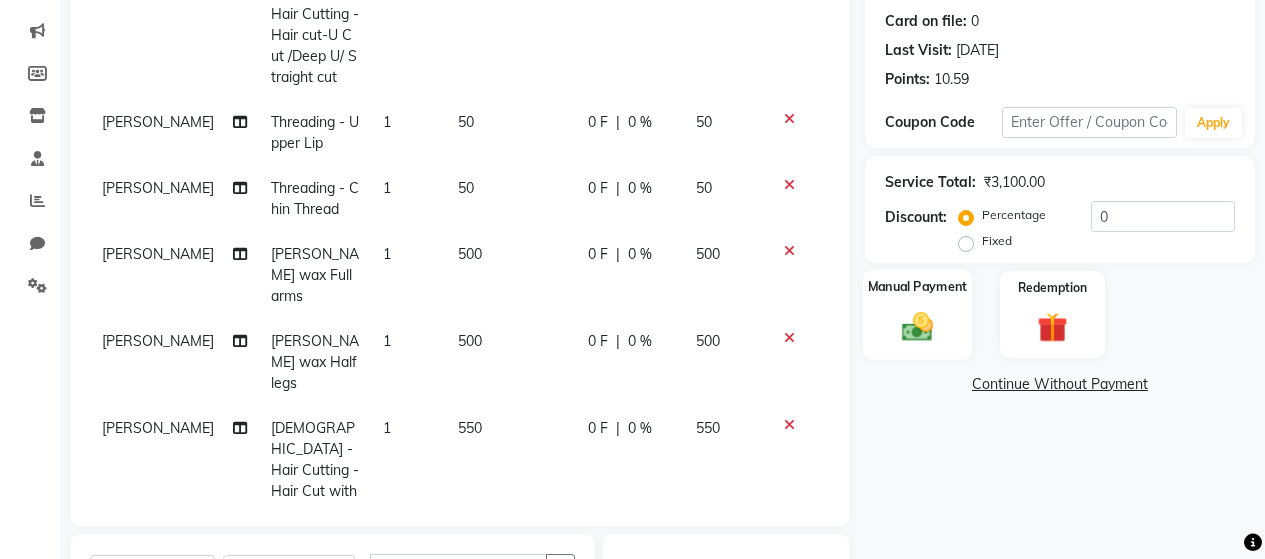 click 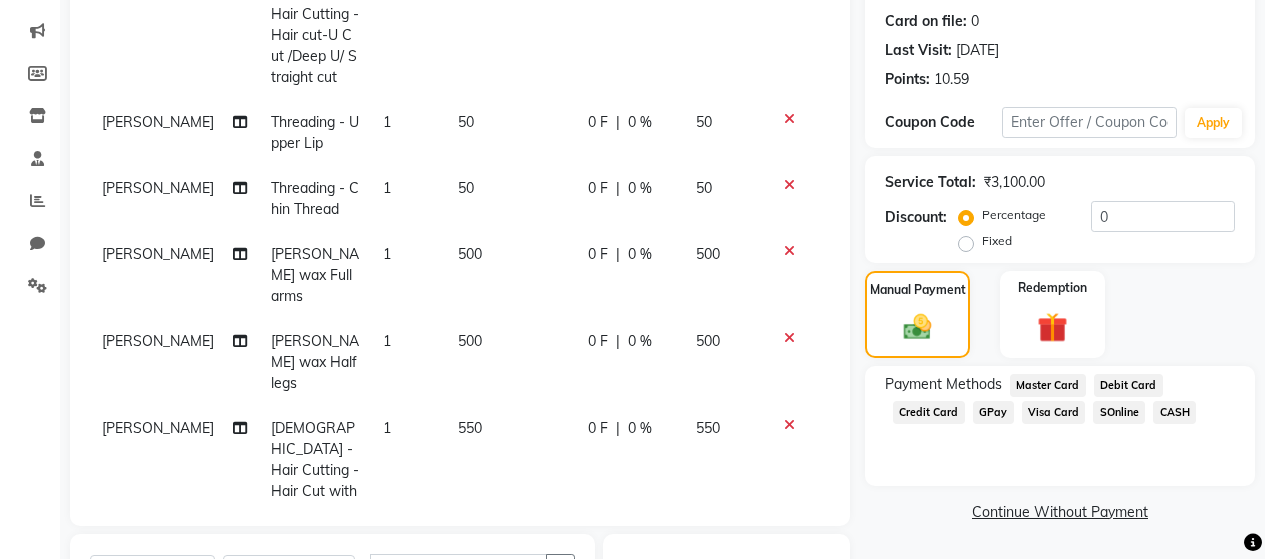 click on "CASH" 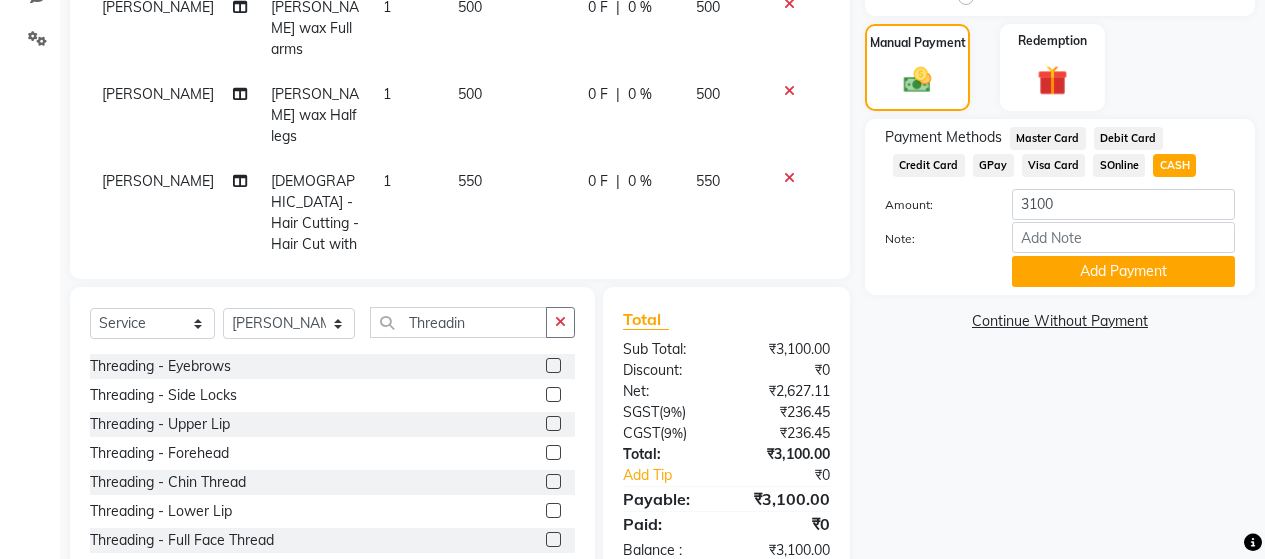 scroll, scrollTop: 542, scrollLeft: 0, axis: vertical 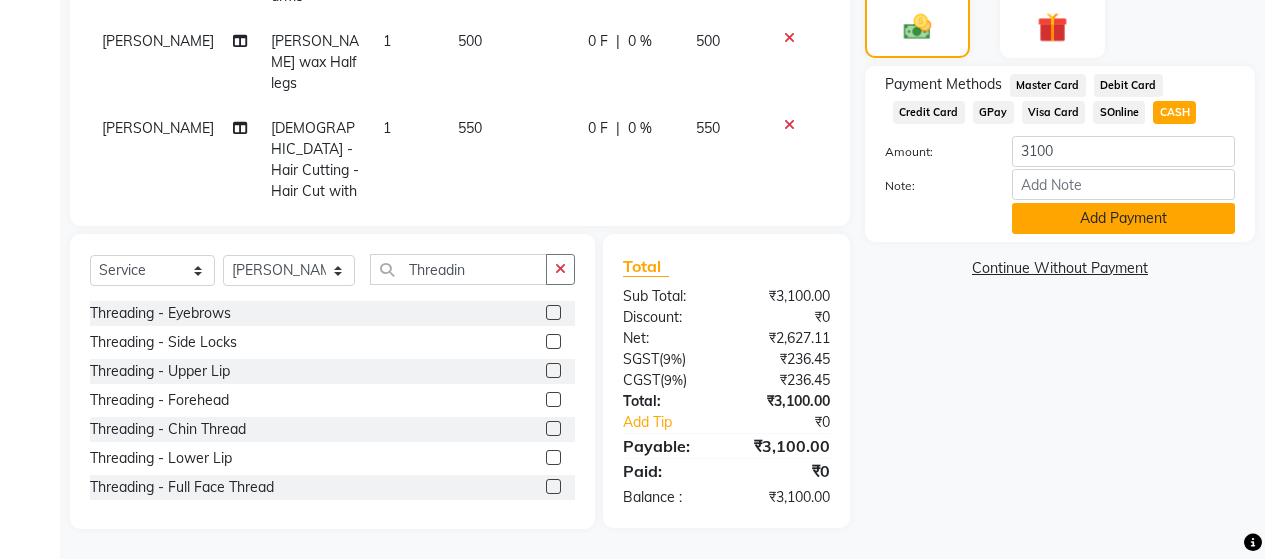 click on "Add Payment" 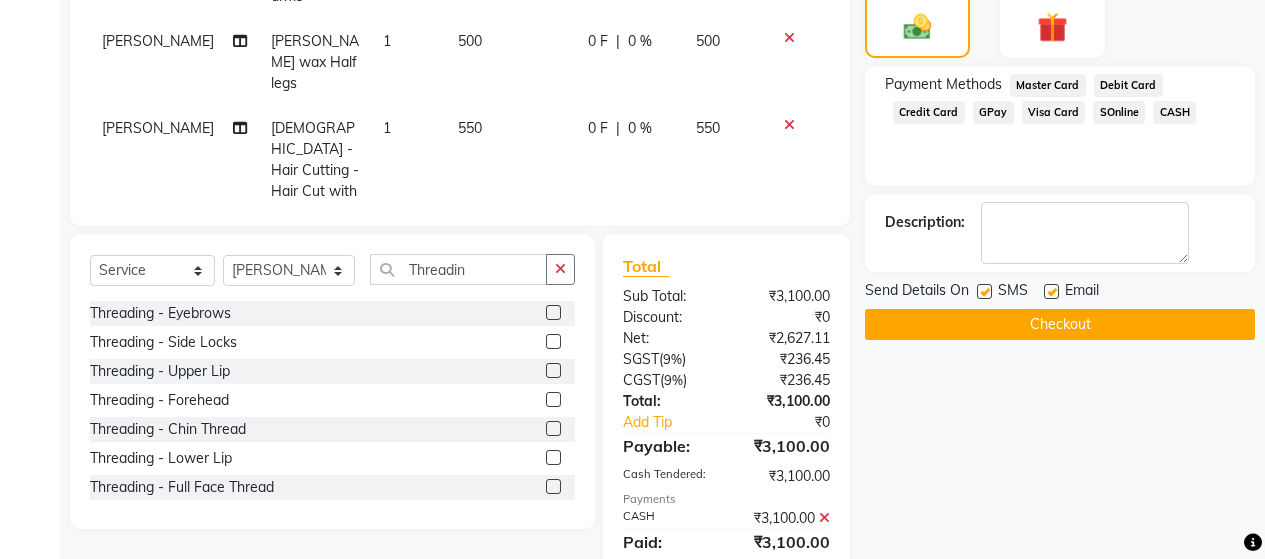 click 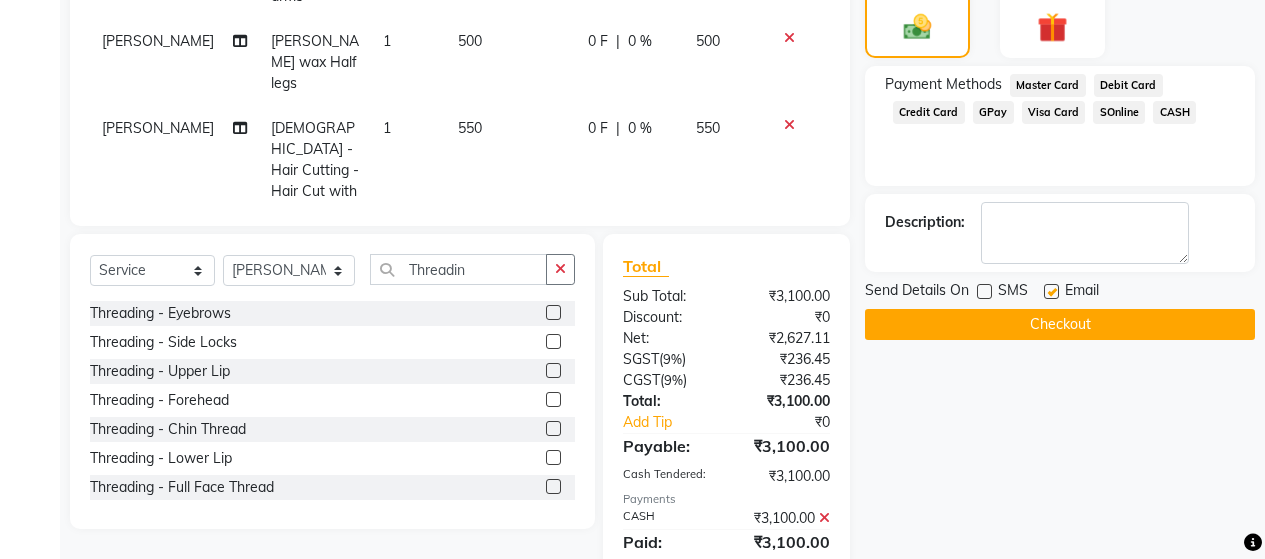 click 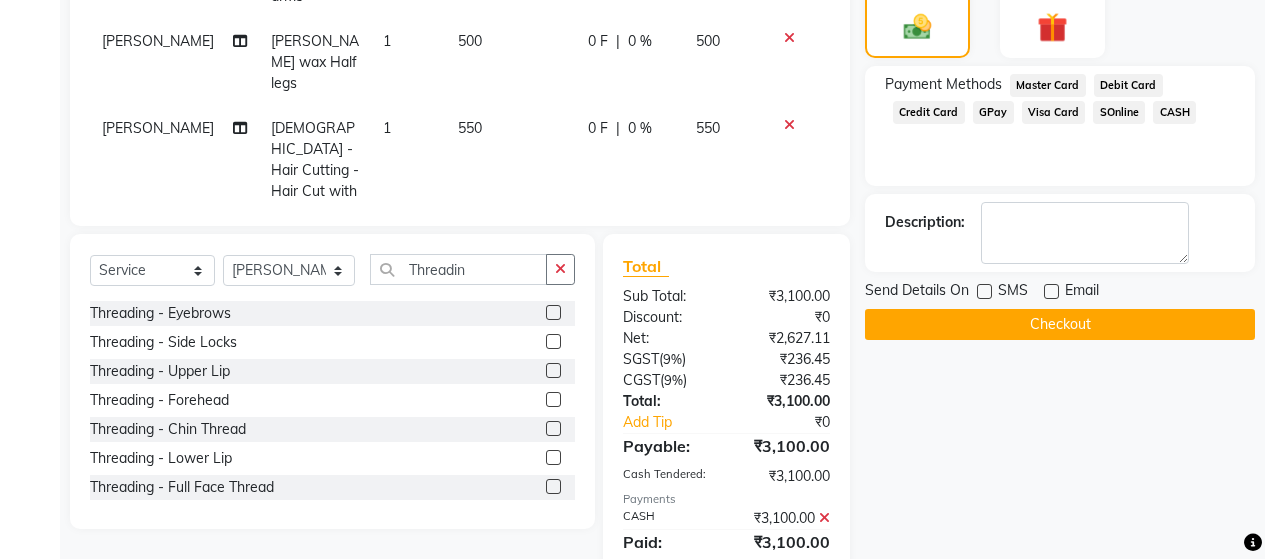 click on "Checkout" 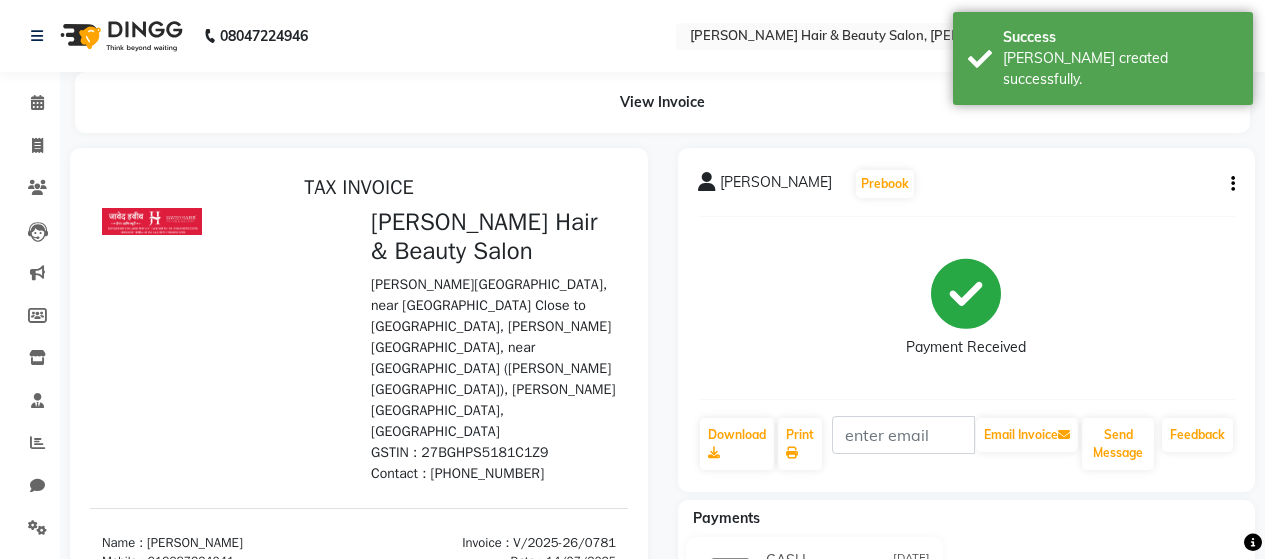 scroll, scrollTop: 0, scrollLeft: 0, axis: both 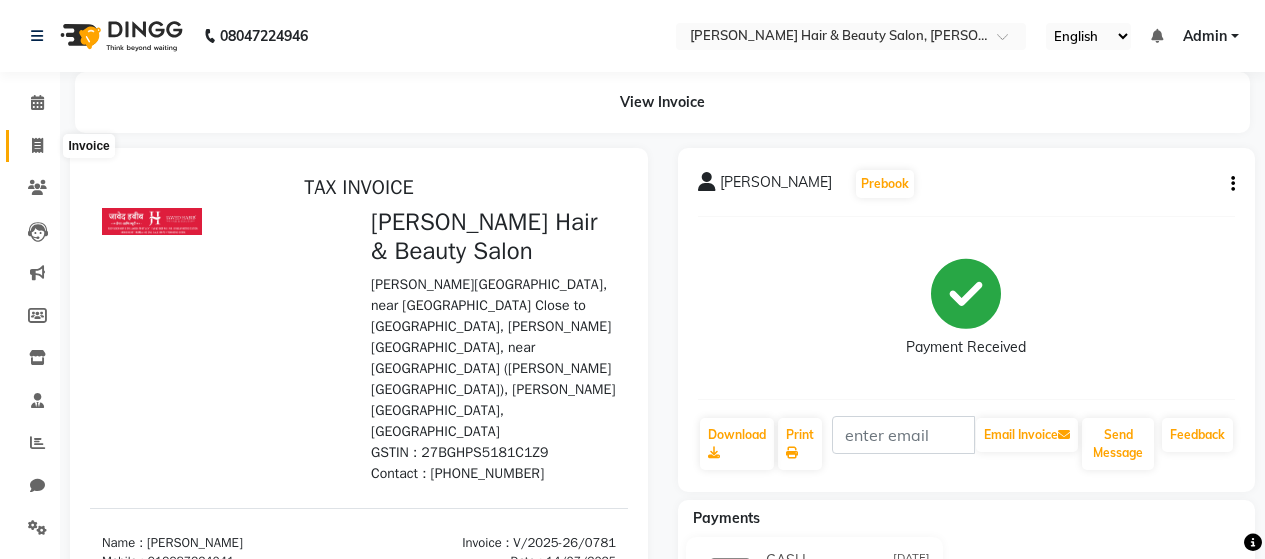 click 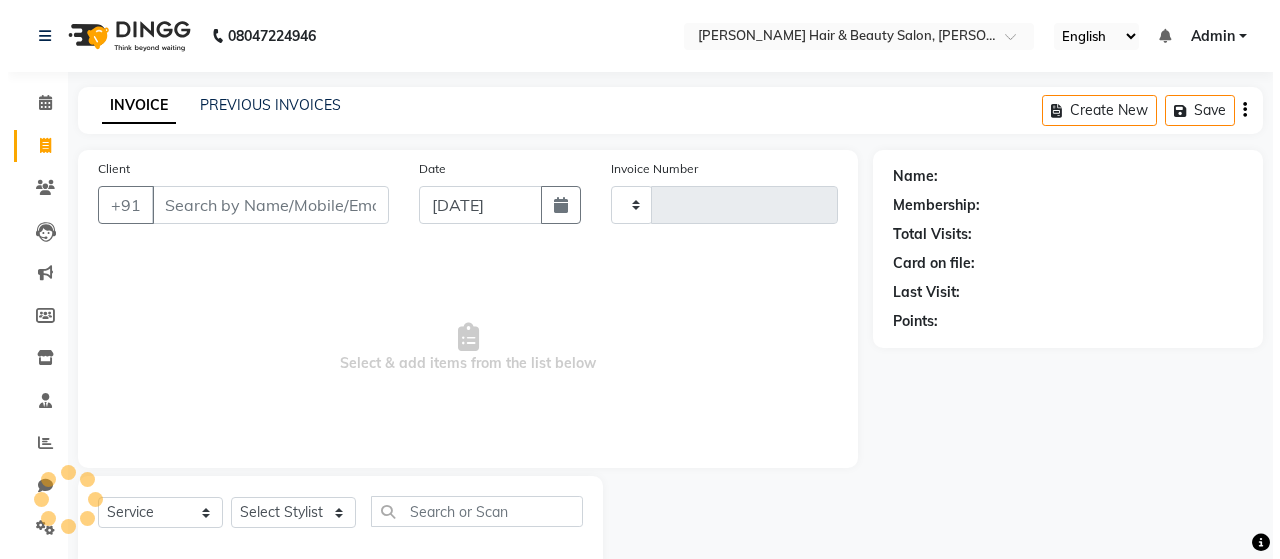 scroll, scrollTop: 42, scrollLeft: 0, axis: vertical 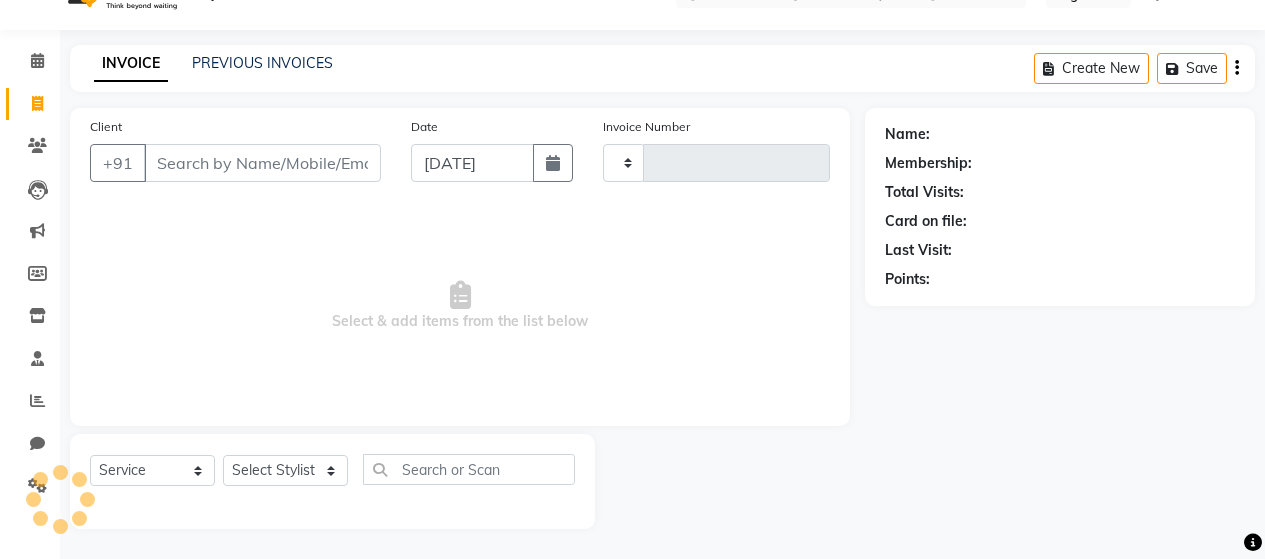 type on "0782" 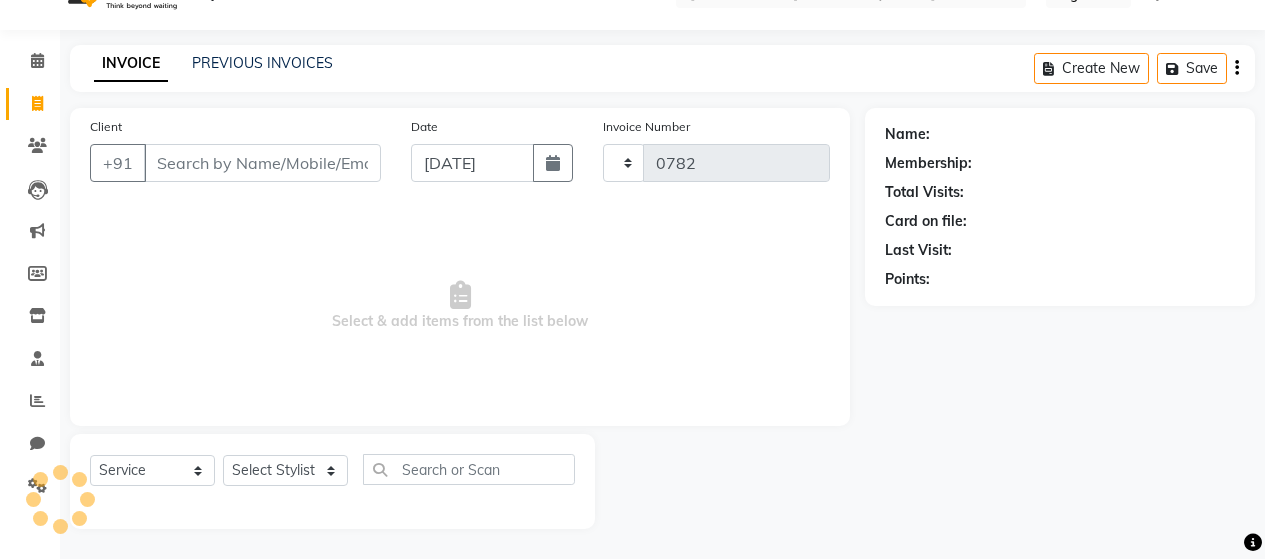 select on "7927" 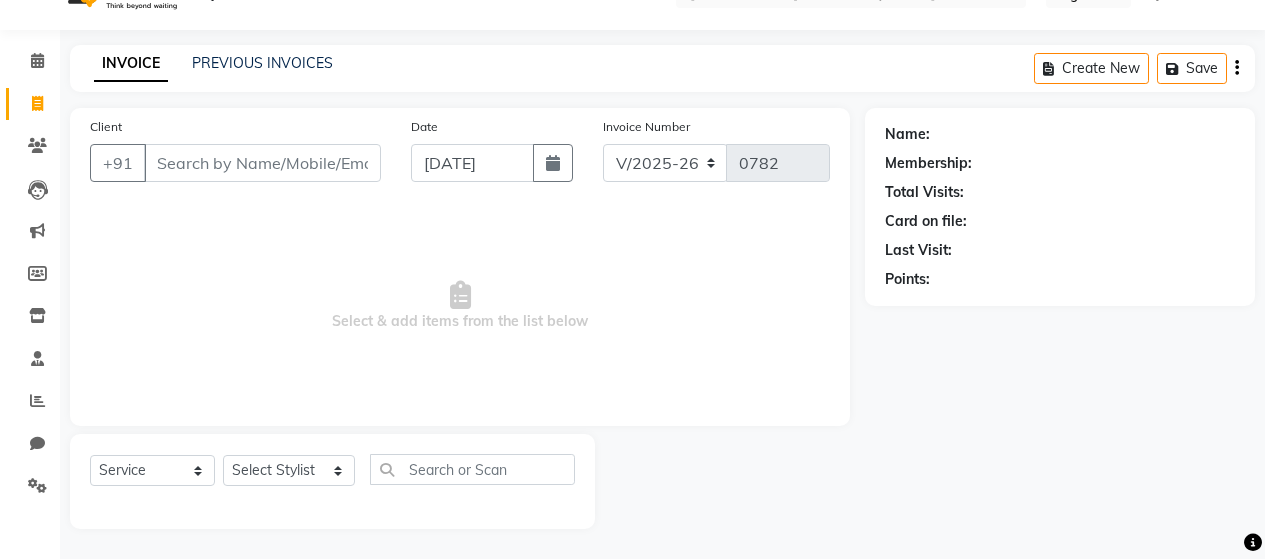 click on "Client" at bounding box center (262, 163) 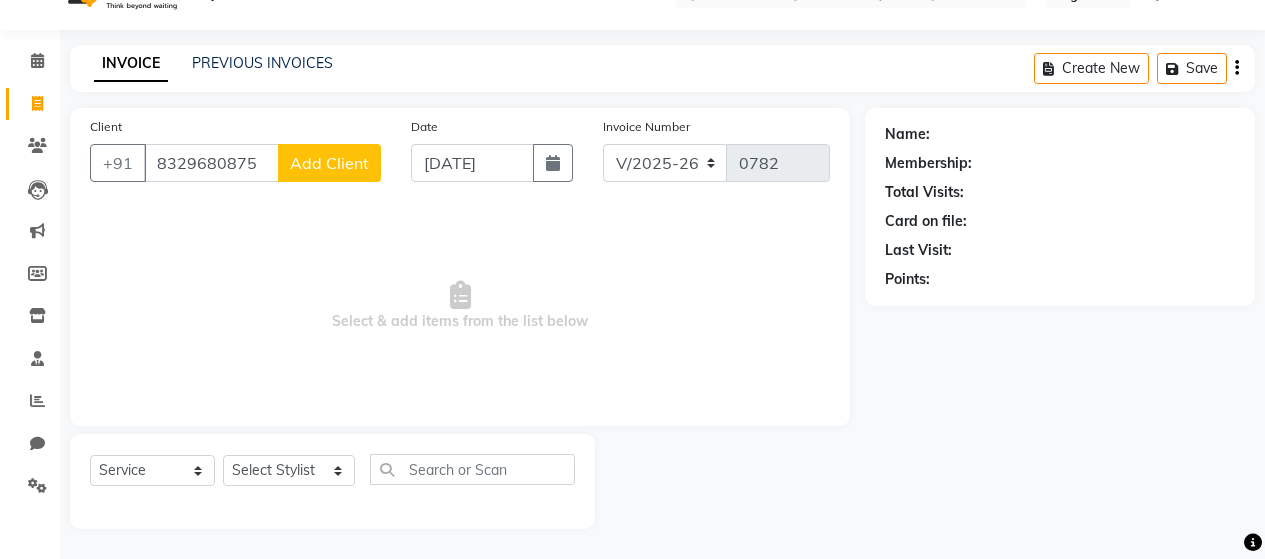 type on "8329680875" 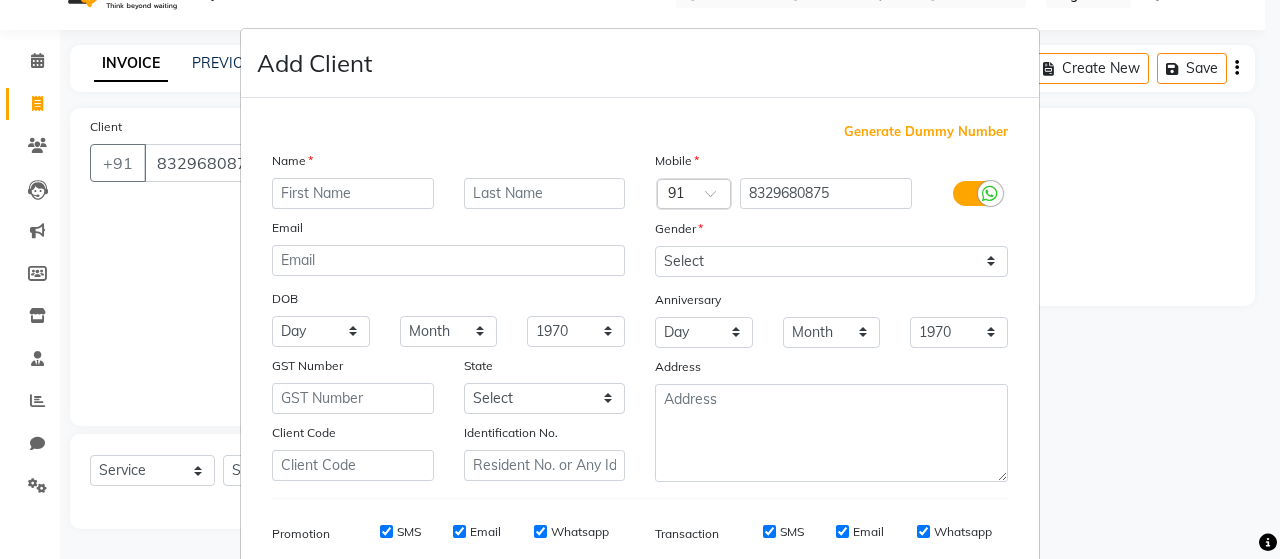 click at bounding box center [353, 193] 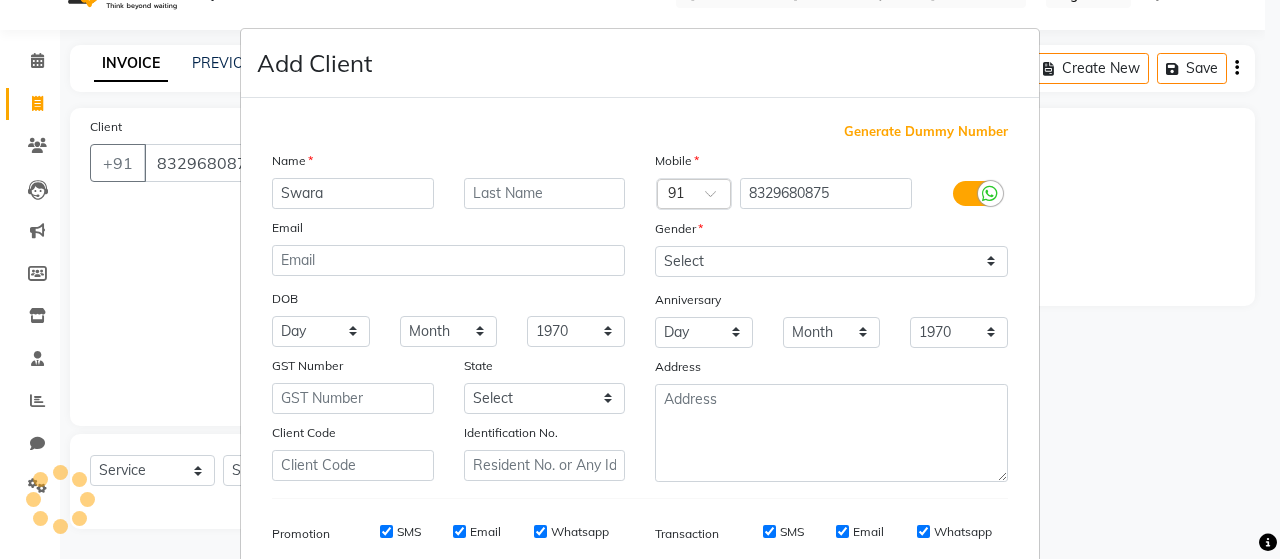 type on "Swara" 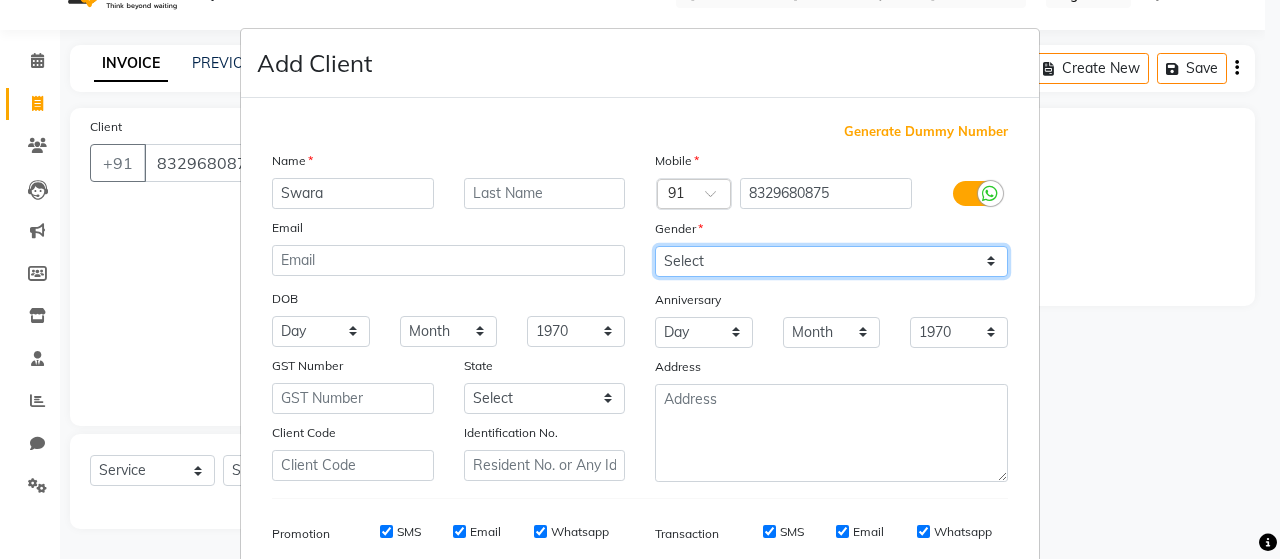 click on "Select [DEMOGRAPHIC_DATA] [DEMOGRAPHIC_DATA] Other Prefer Not To Say" at bounding box center [831, 261] 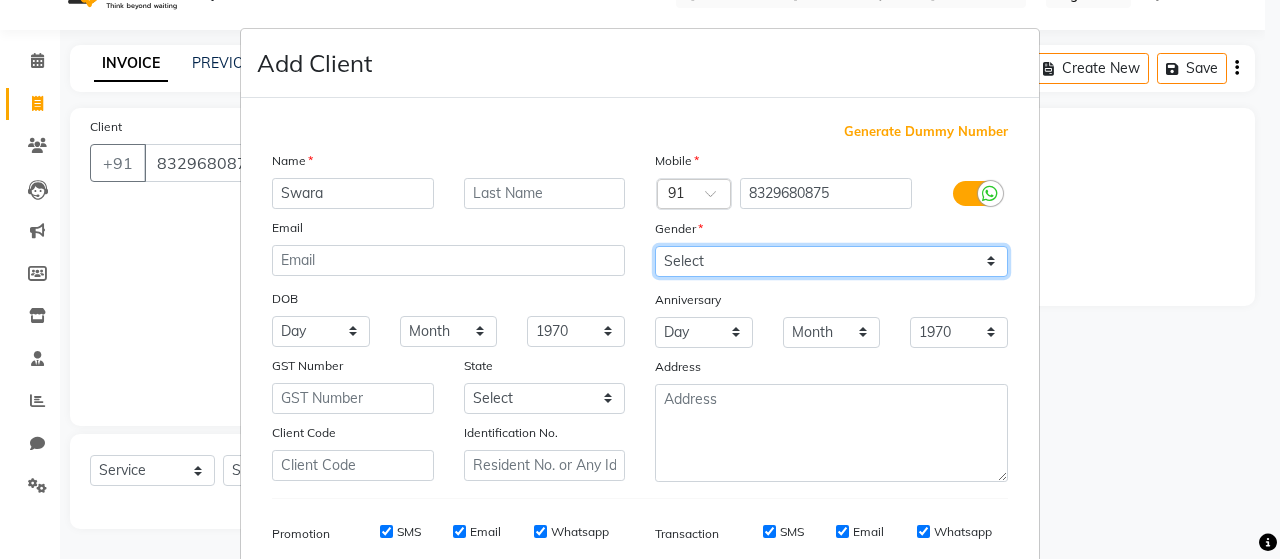select on "[DEMOGRAPHIC_DATA]" 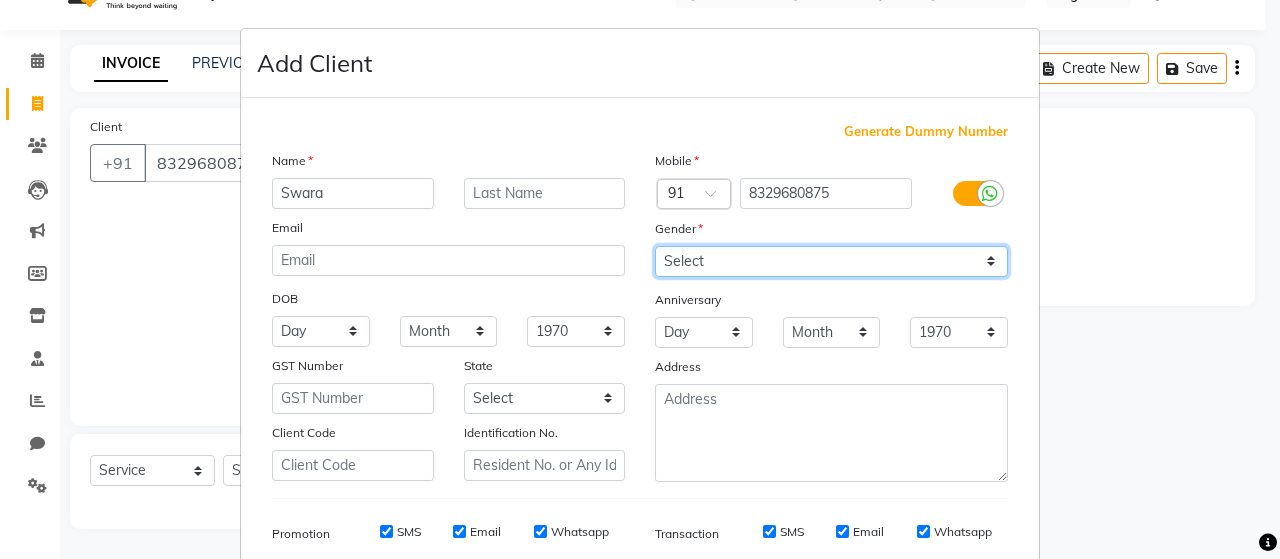 click on "Select [DEMOGRAPHIC_DATA] [DEMOGRAPHIC_DATA] Other Prefer Not To Say" at bounding box center (831, 261) 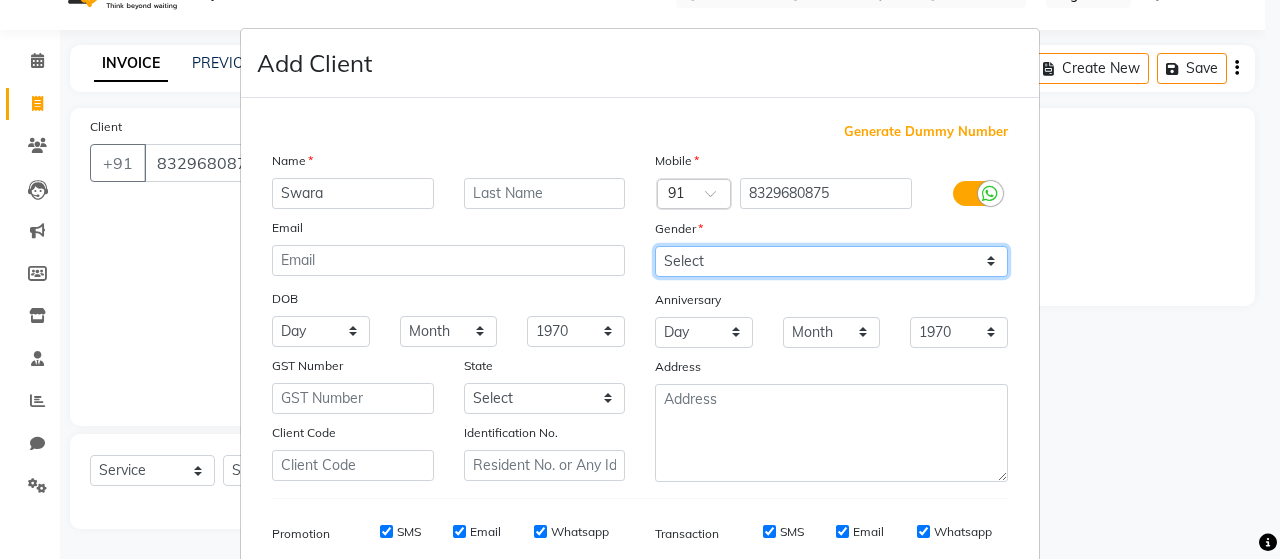 scroll, scrollTop: 100, scrollLeft: 0, axis: vertical 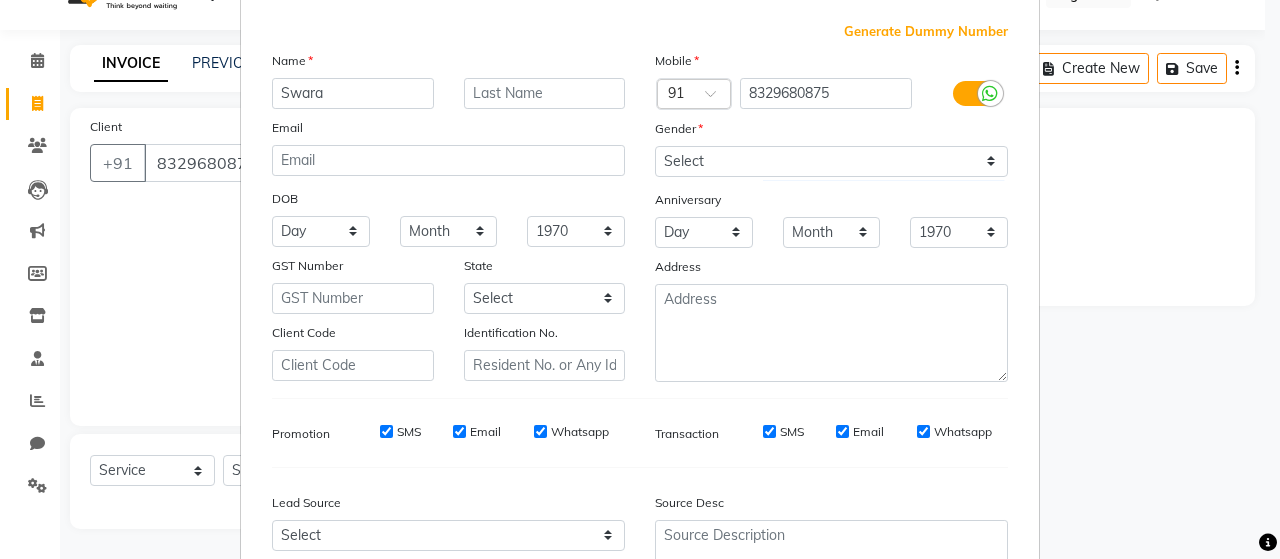click on "SMS" at bounding box center (386, 431) 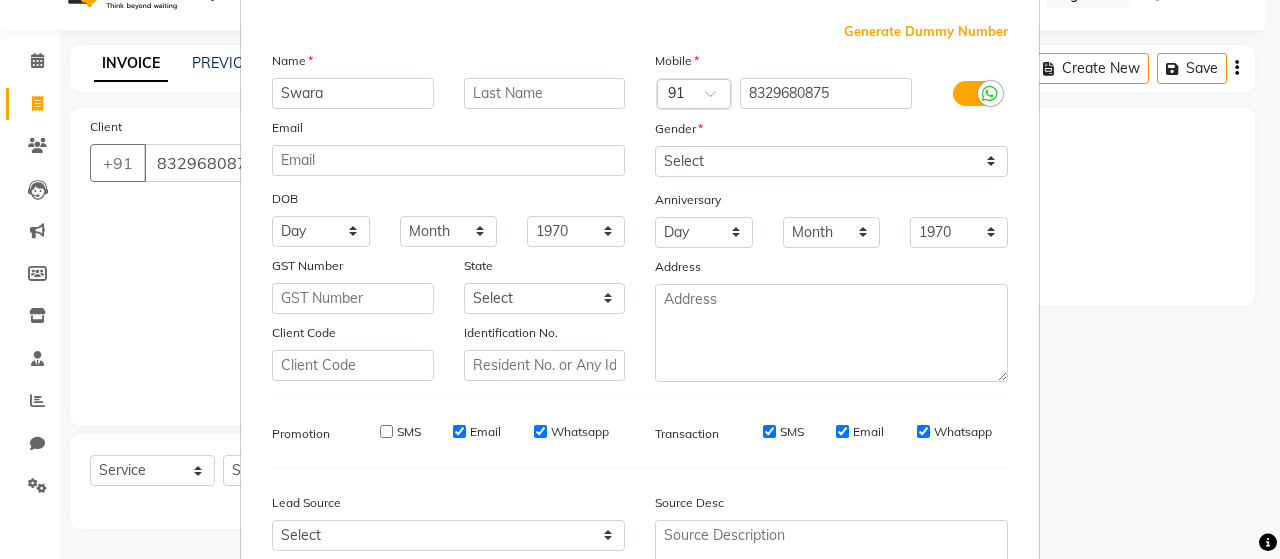click on "Email" at bounding box center [459, 431] 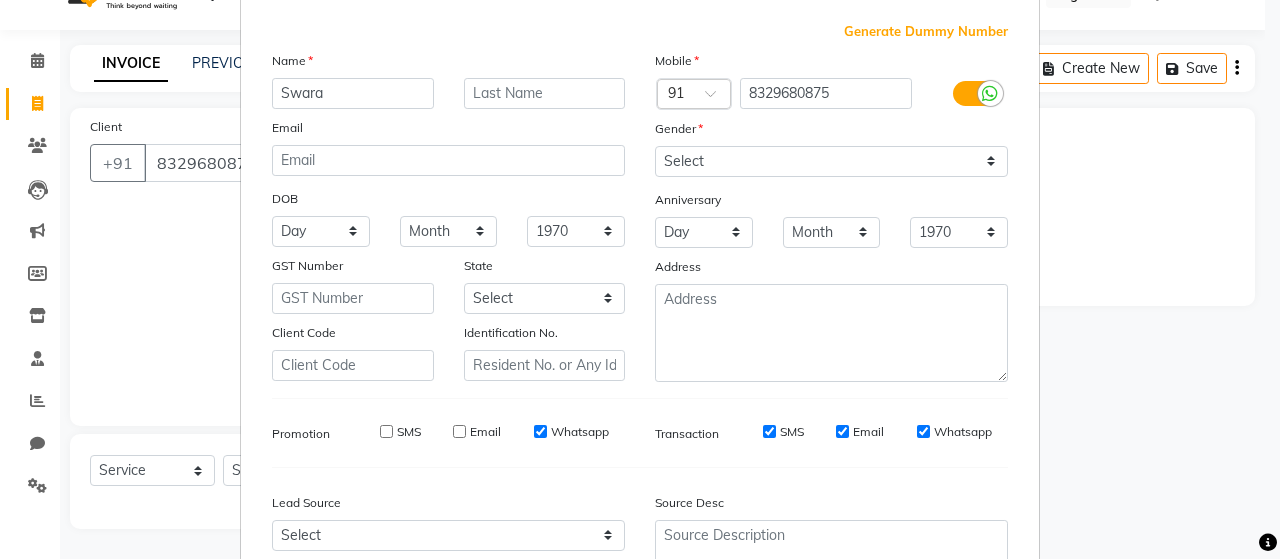 click on "Whatsapp" at bounding box center (540, 431) 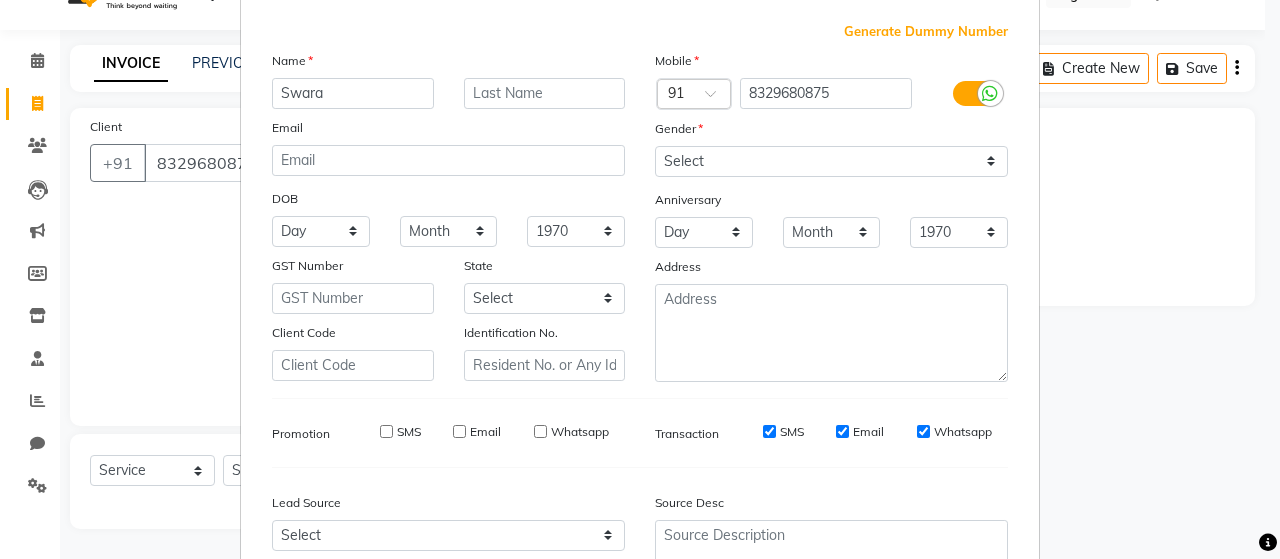click on "SMS" at bounding box center [769, 431] 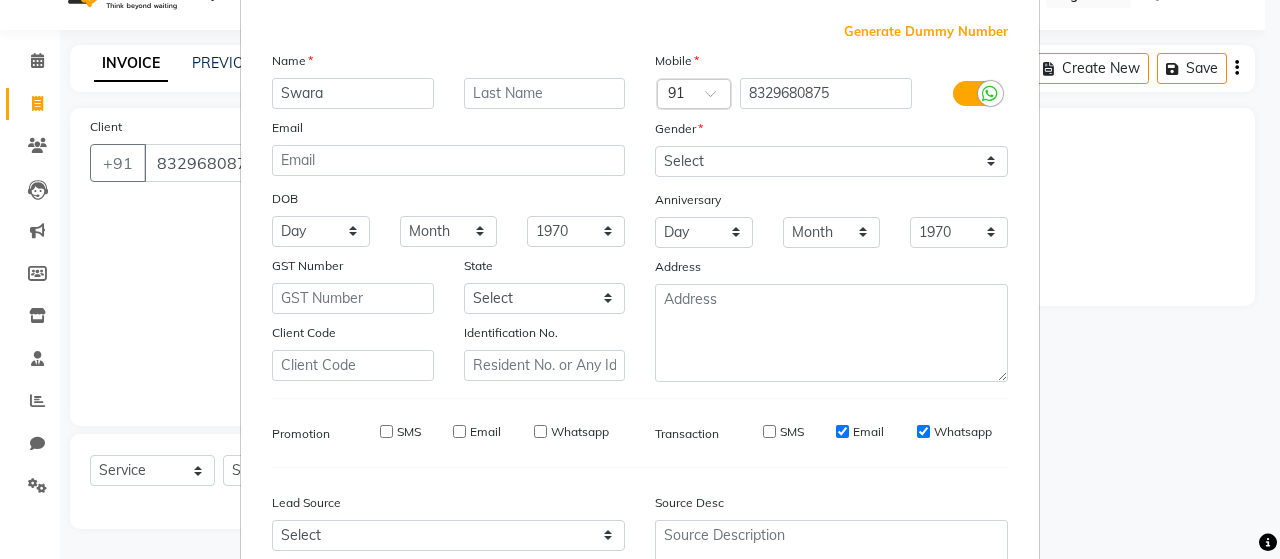 click on "Email" at bounding box center (842, 431) 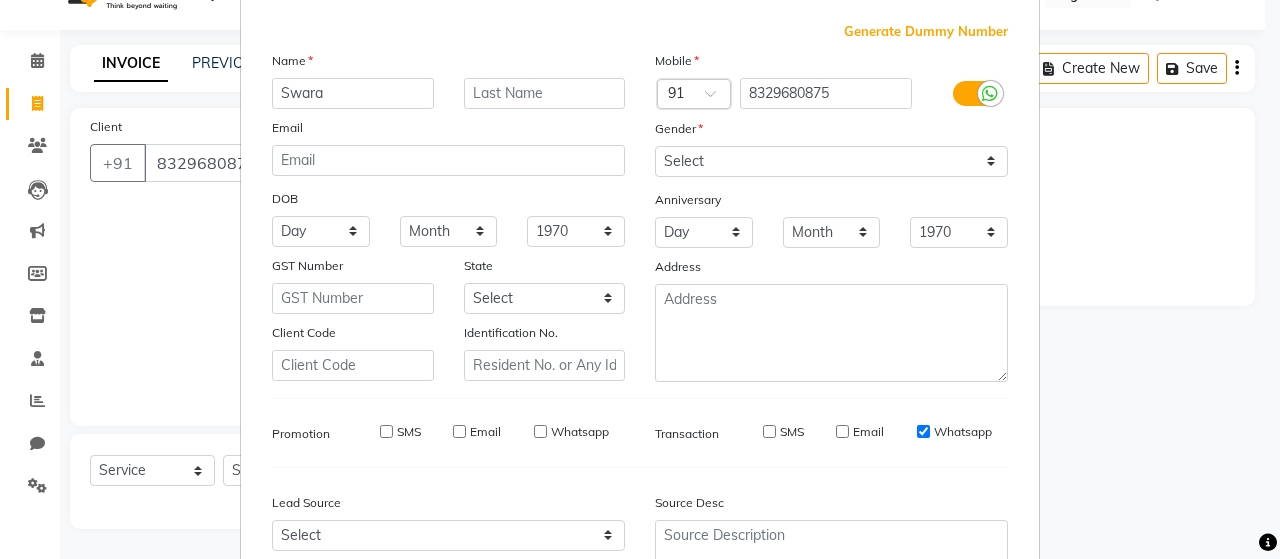 click on "Whatsapp" at bounding box center [923, 431] 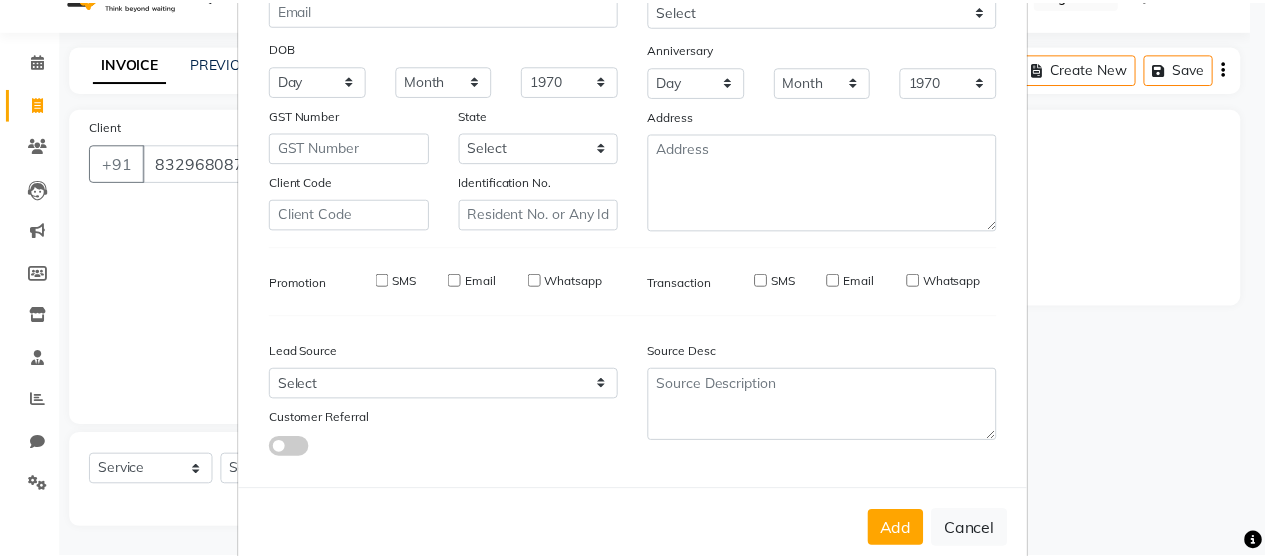 scroll, scrollTop: 290, scrollLeft: 0, axis: vertical 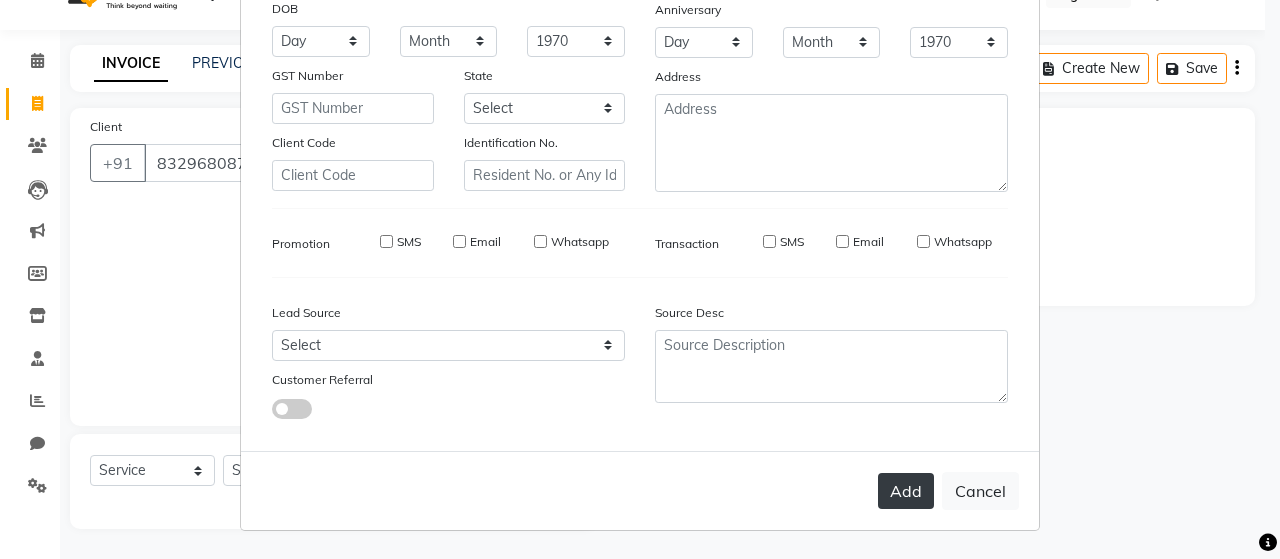 click on "Add" at bounding box center (906, 491) 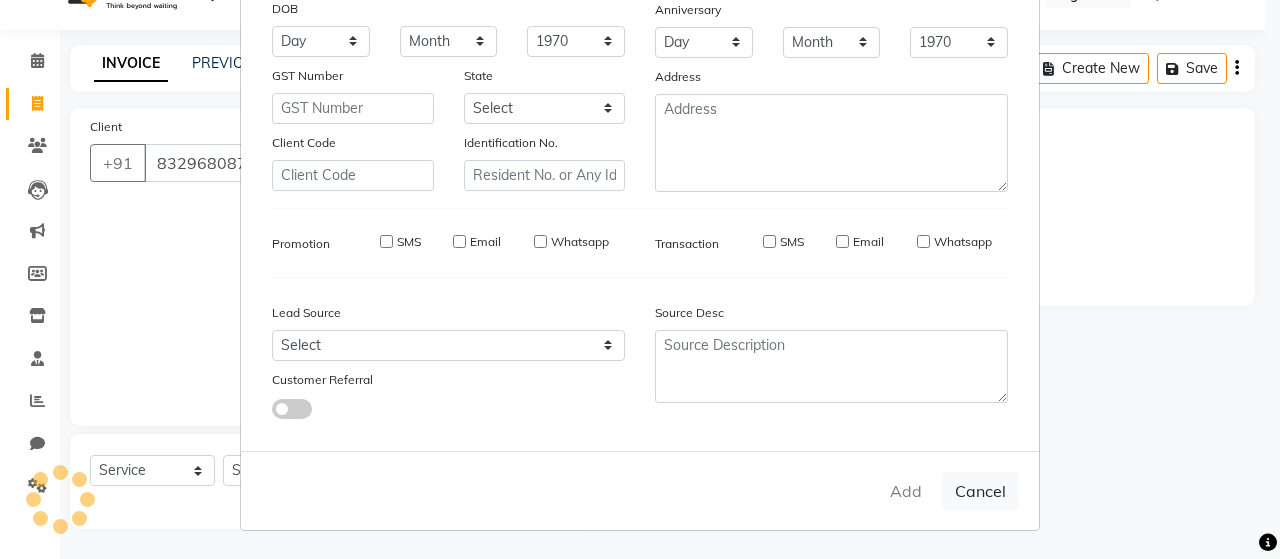 type 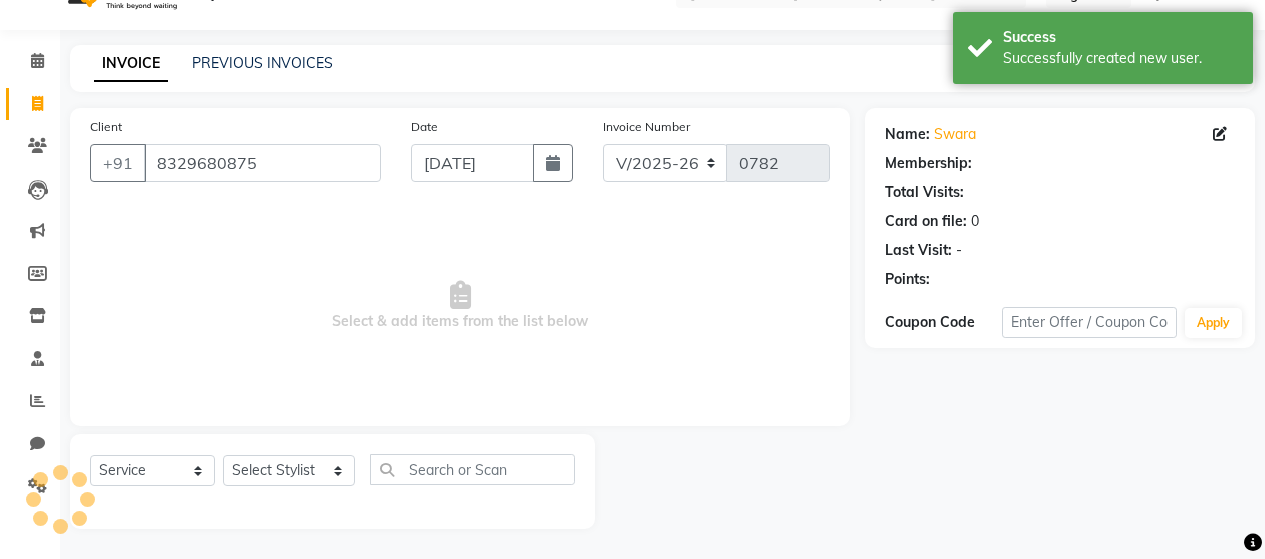 select on "1: Object" 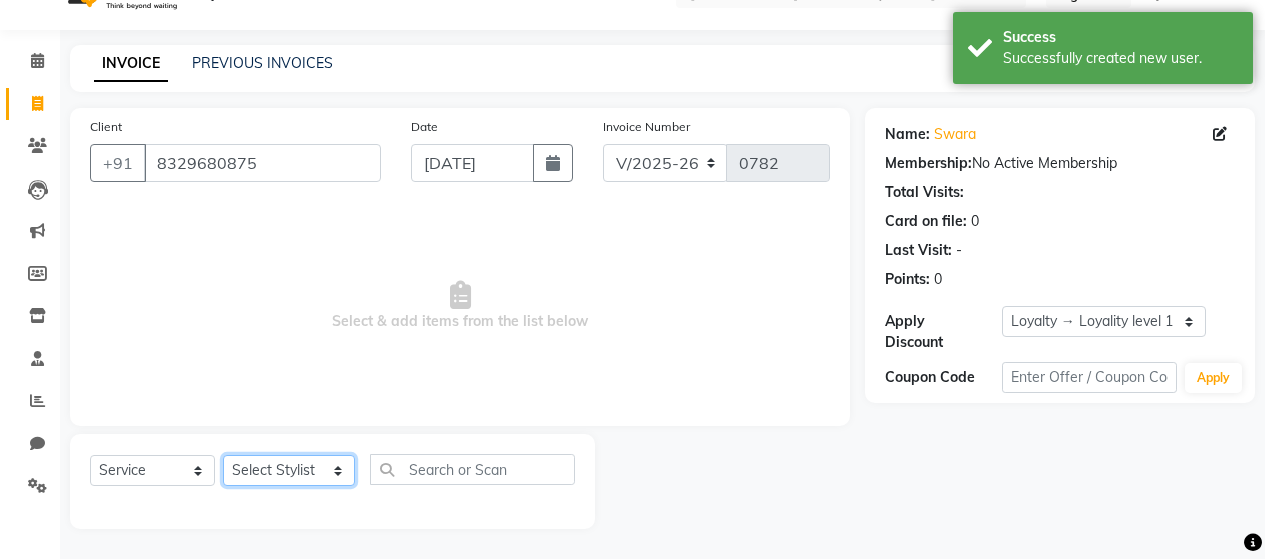 click on "Select Stylist [PERSON_NAME] [PERSON_NAME] Zibral [PERSON_NAME] [PERSON_NAME] [PERSON_NAME] [PERSON_NAME] [PERSON_NAME] [PERSON_NAME] [PERSON_NAME] [PERSON_NAME] [PERSON_NAME] Saga rSanap [PERSON_NAME] A Kore [PERSON_NAME] [PERSON_NAME] Thakur" 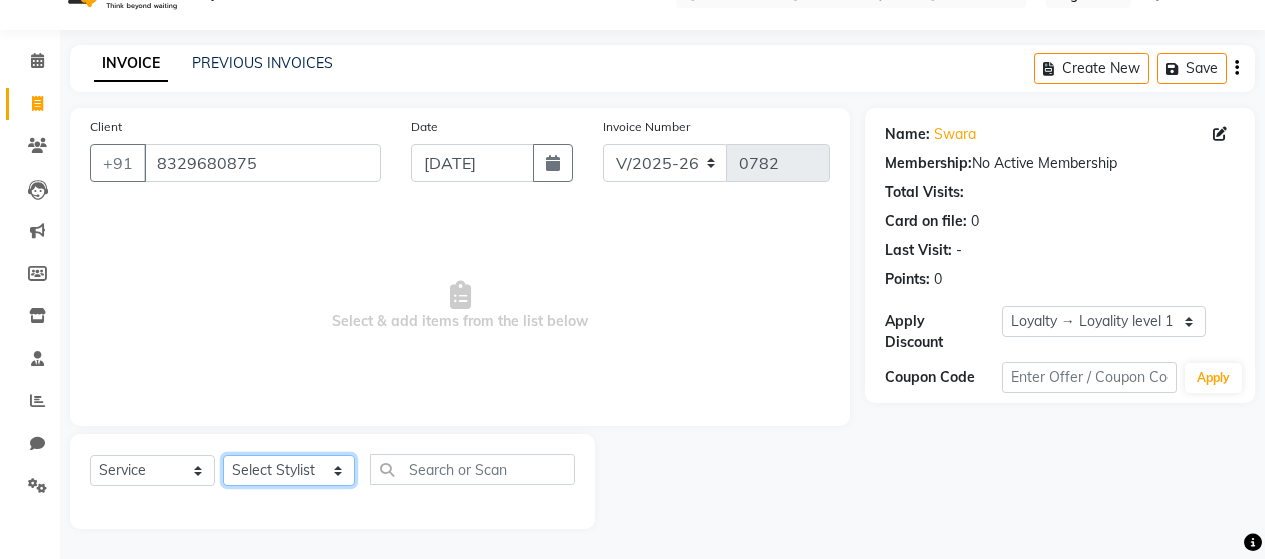 select on "72244" 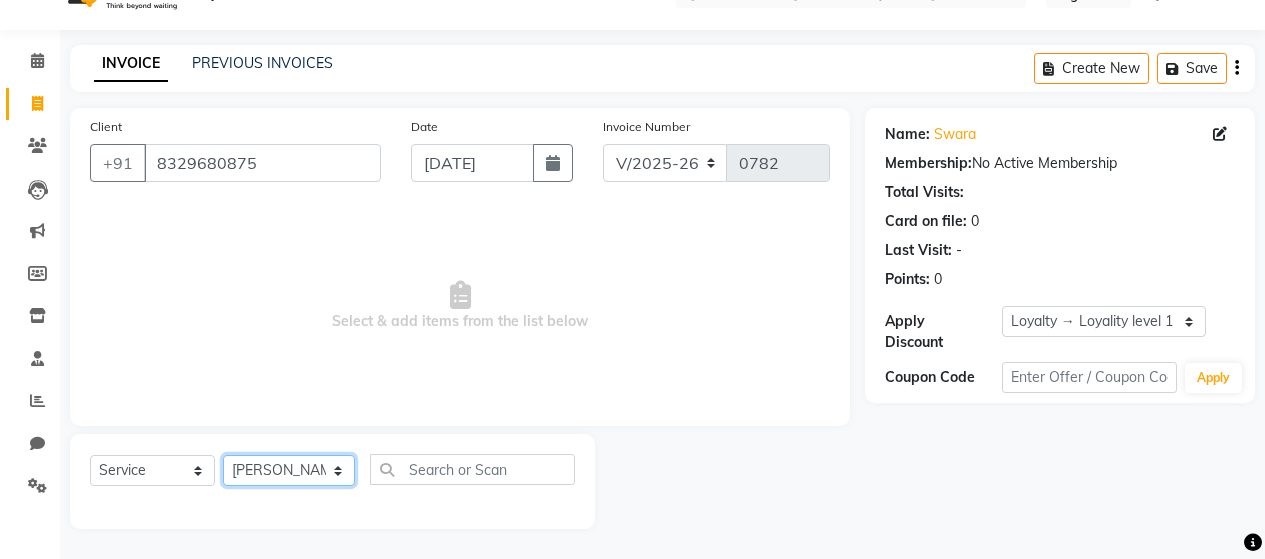click on "Select Stylist [PERSON_NAME] [PERSON_NAME] Zibral [PERSON_NAME] [PERSON_NAME] [PERSON_NAME] [PERSON_NAME] [PERSON_NAME] [PERSON_NAME] [PERSON_NAME] [PERSON_NAME] [PERSON_NAME] Saga rSanap [PERSON_NAME] A Kore [PERSON_NAME] [PERSON_NAME] Thakur" 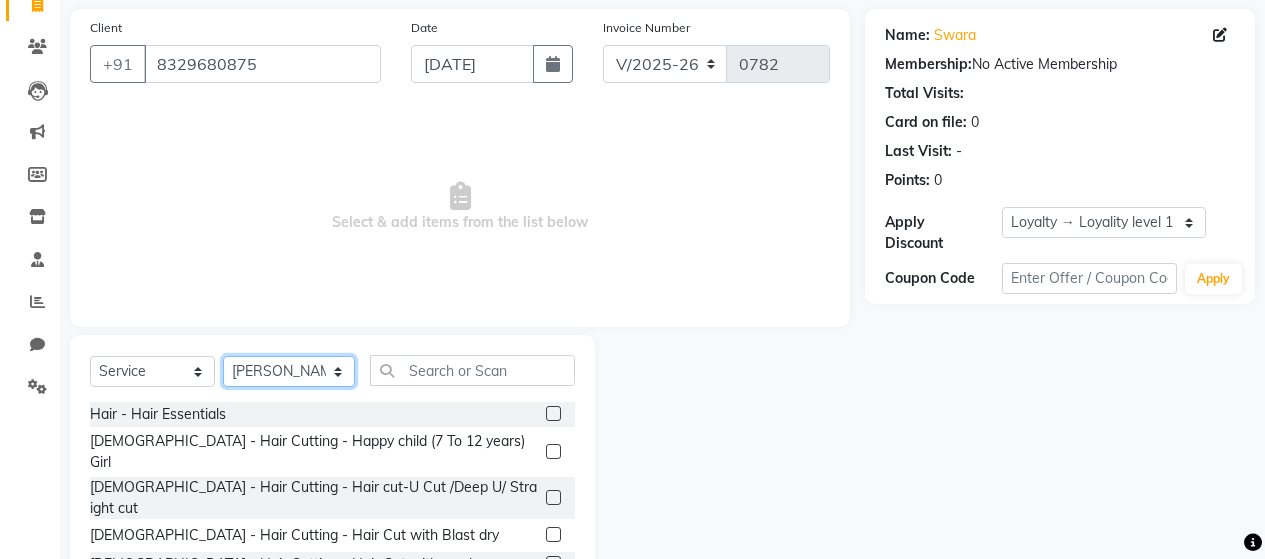 scroll, scrollTop: 242, scrollLeft: 0, axis: vertical 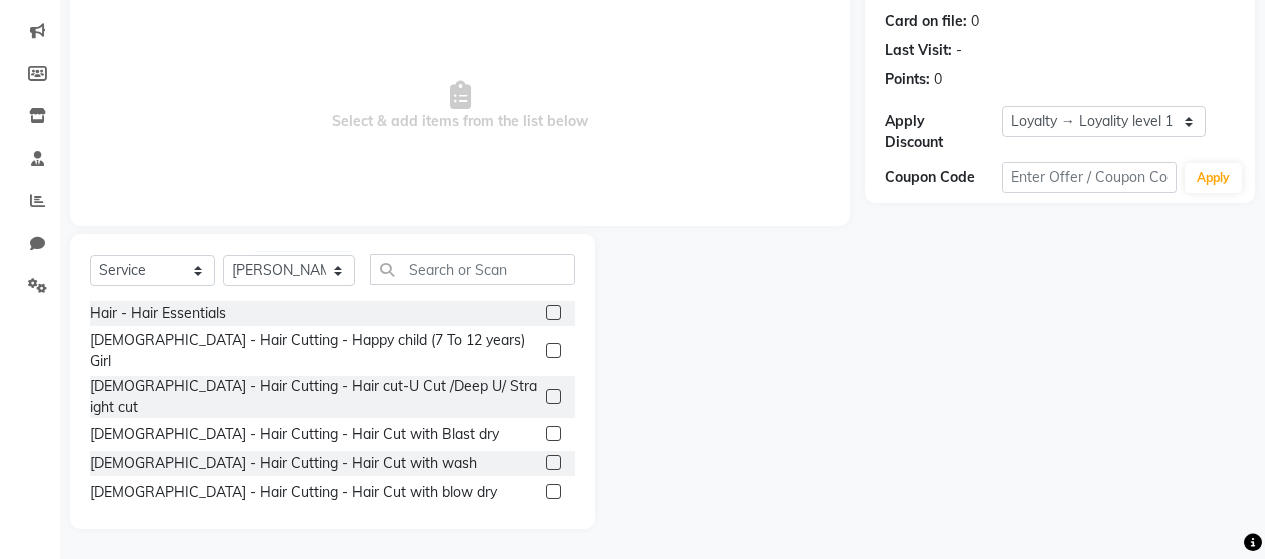 click 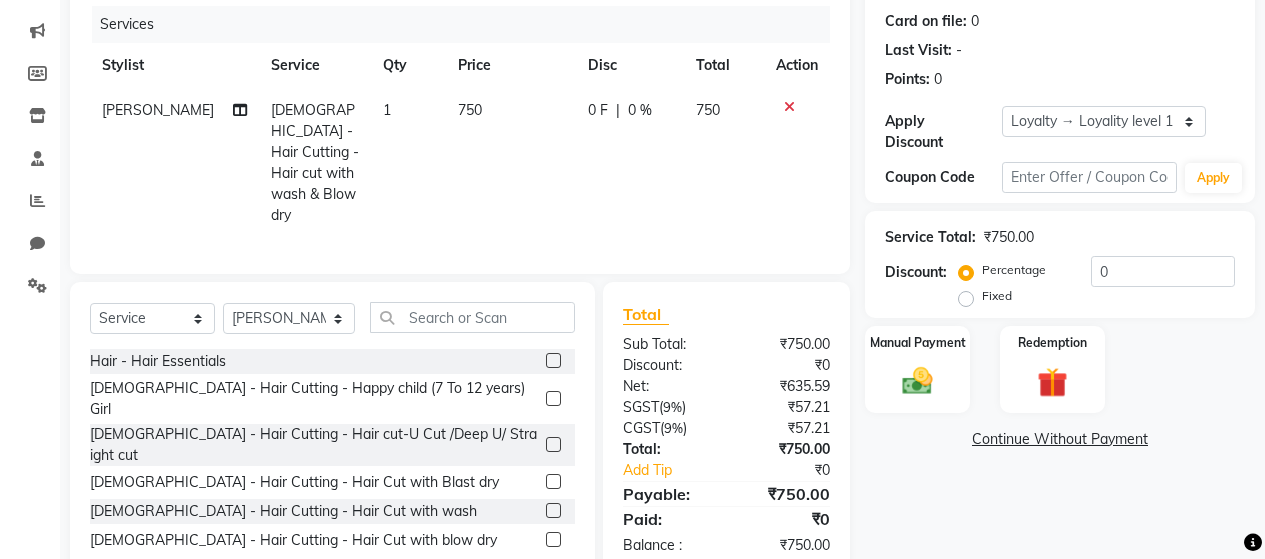 checkbox on "false" 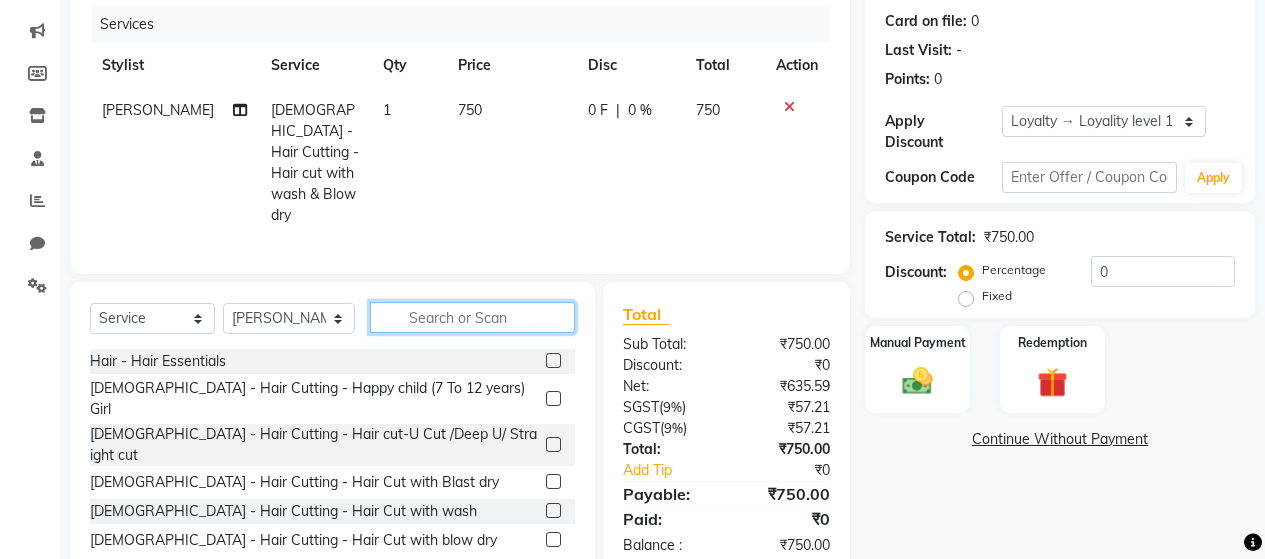 click 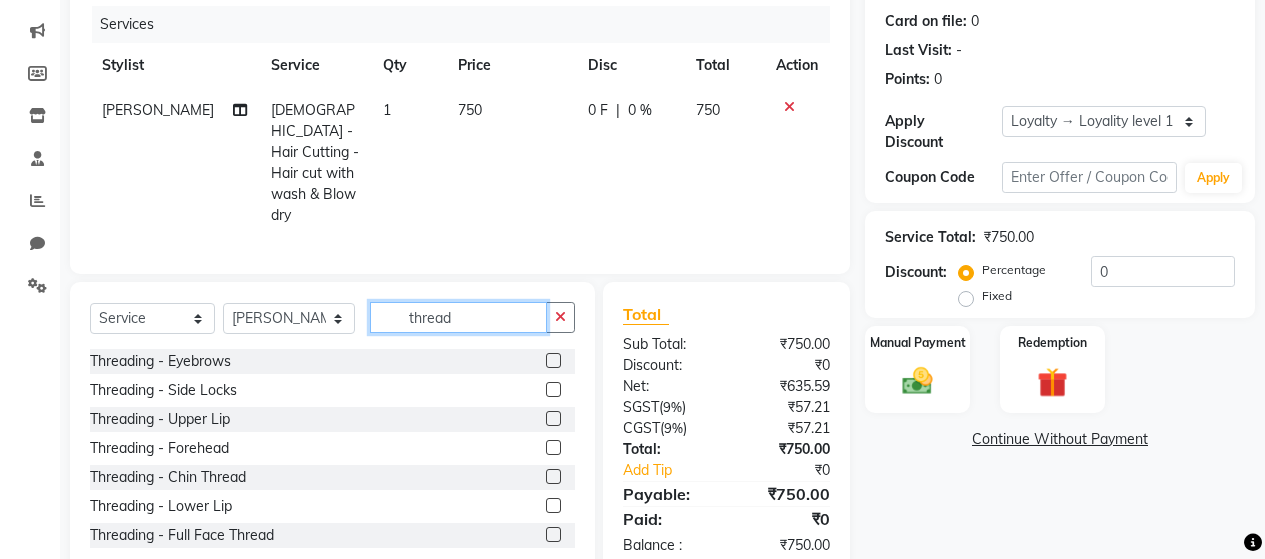 type on "thread" 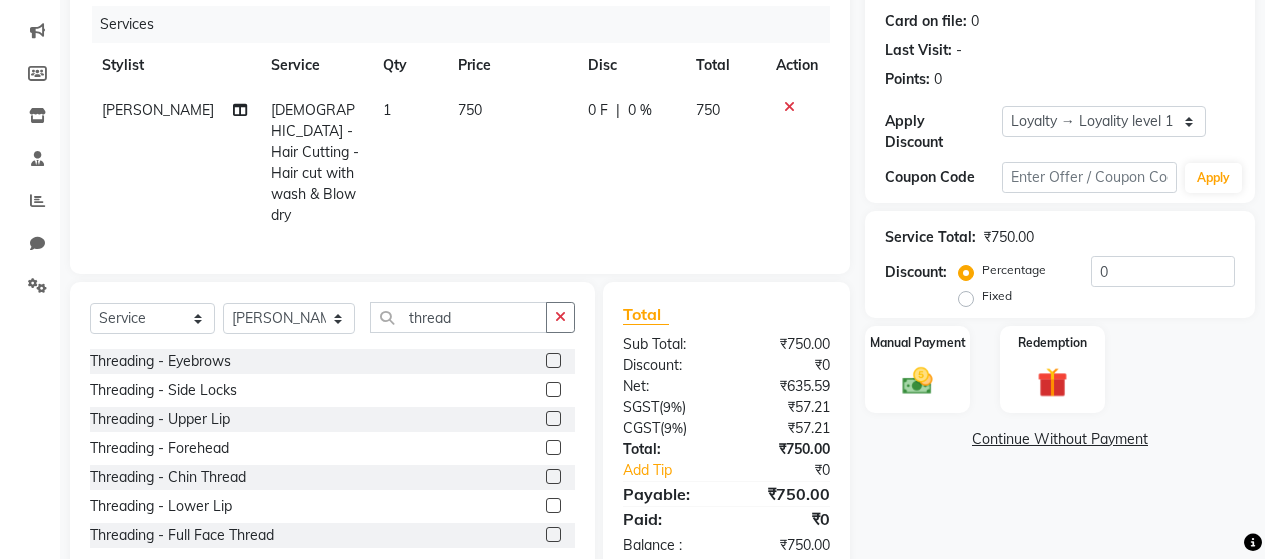 click 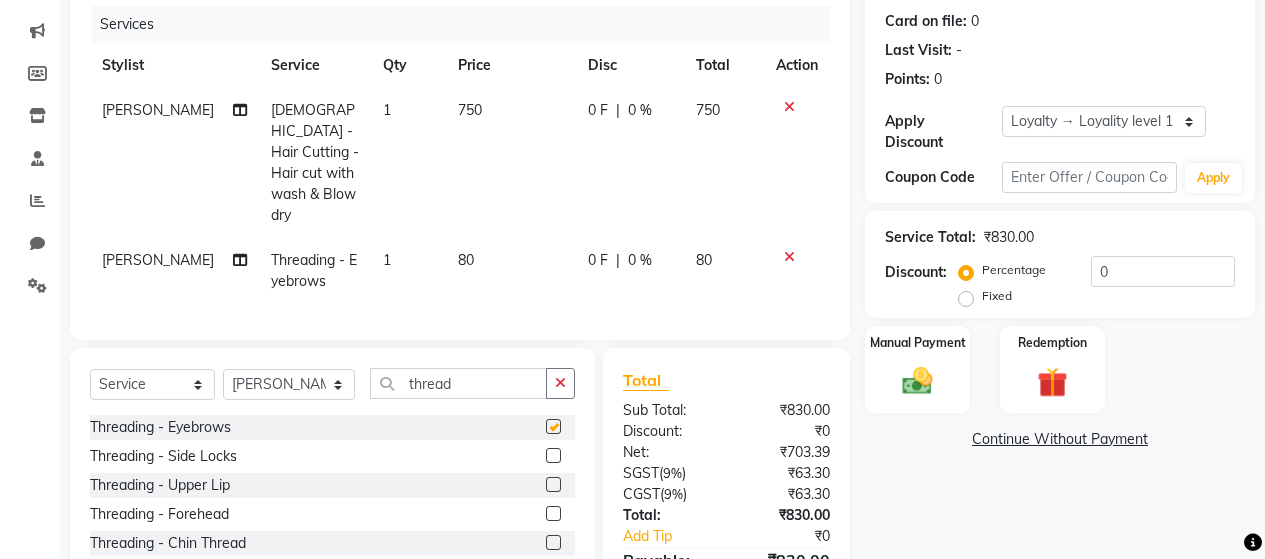 checkbox on "false" 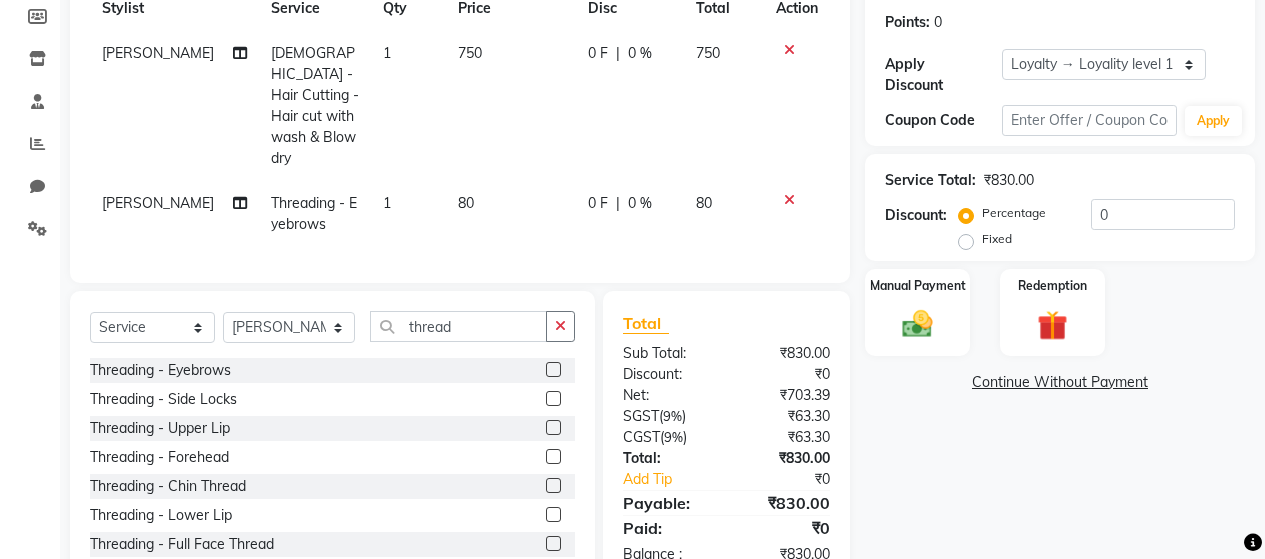 scroll, scrollTop: 329, scrollLeft: 0, axis: vertical 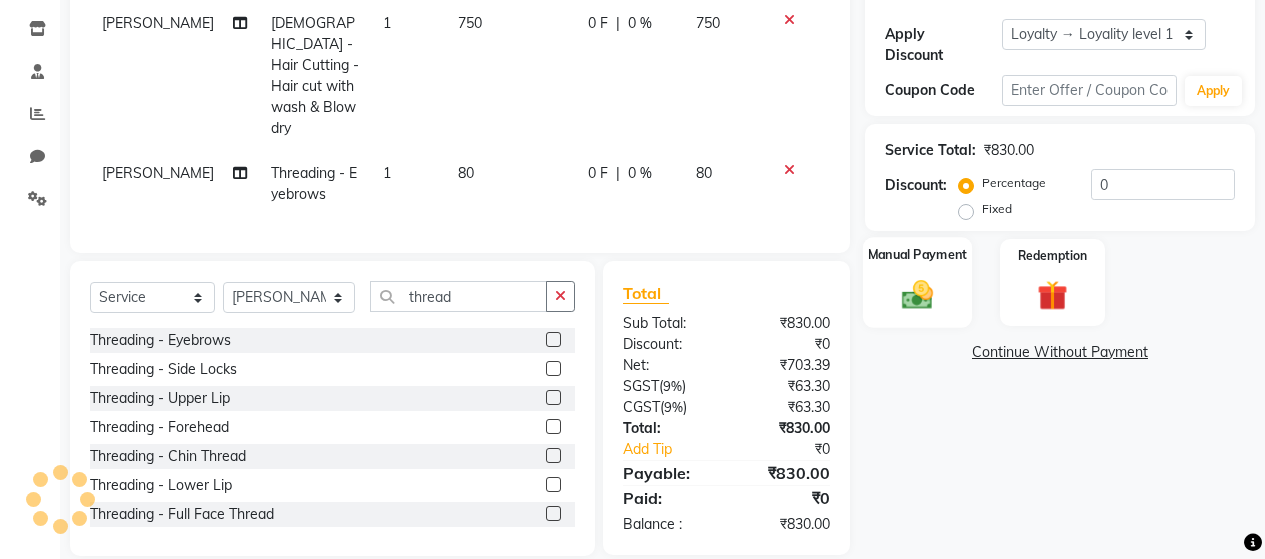 click 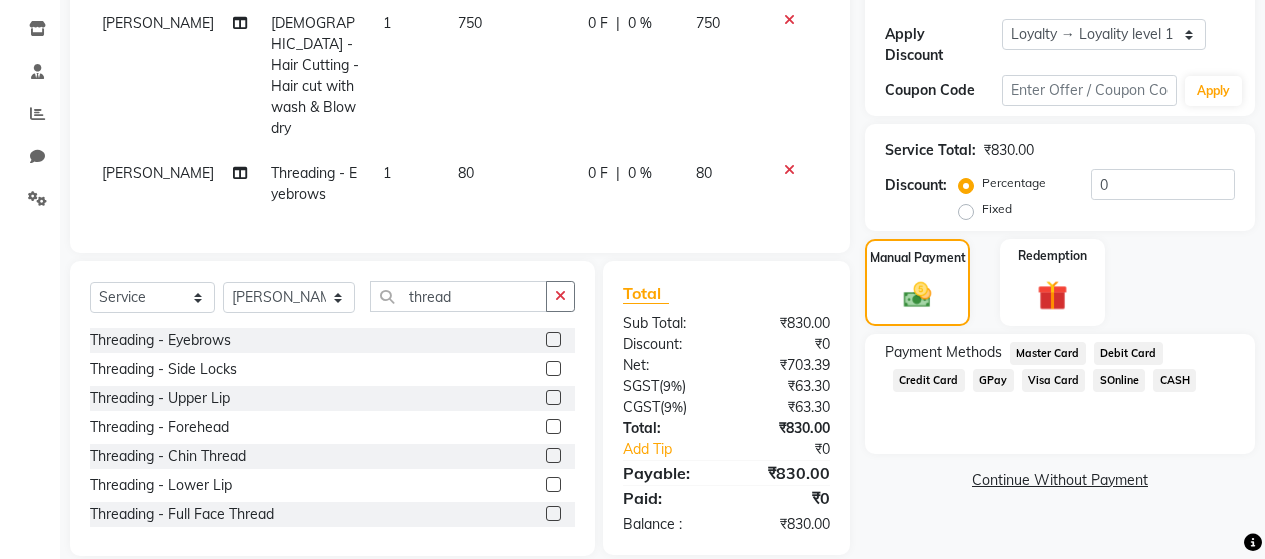 click on "GPay" 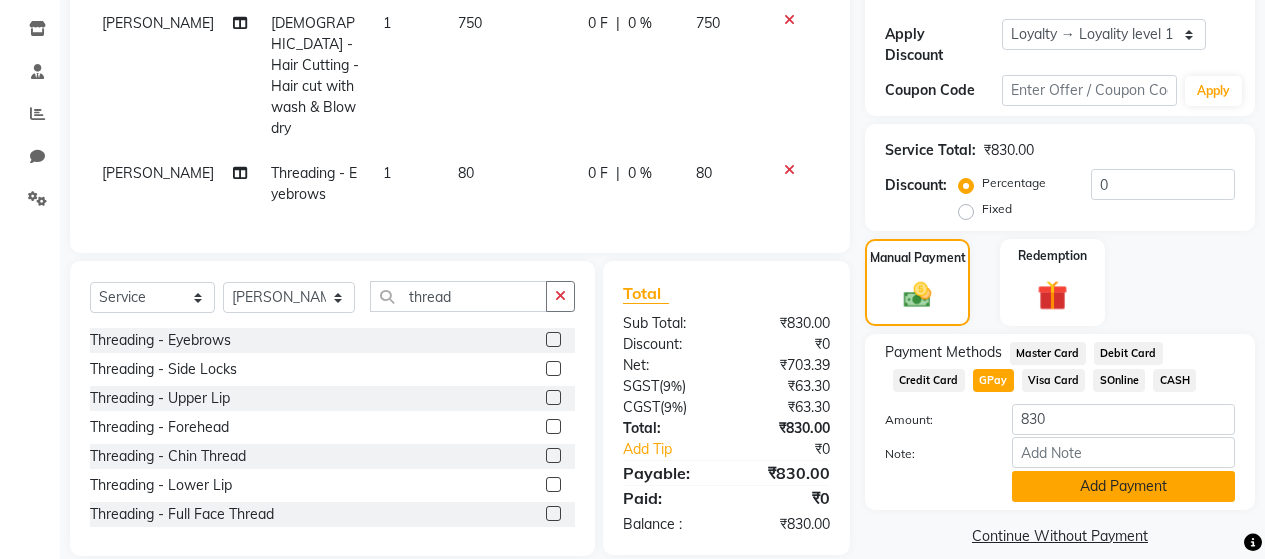click on "Add Payment" 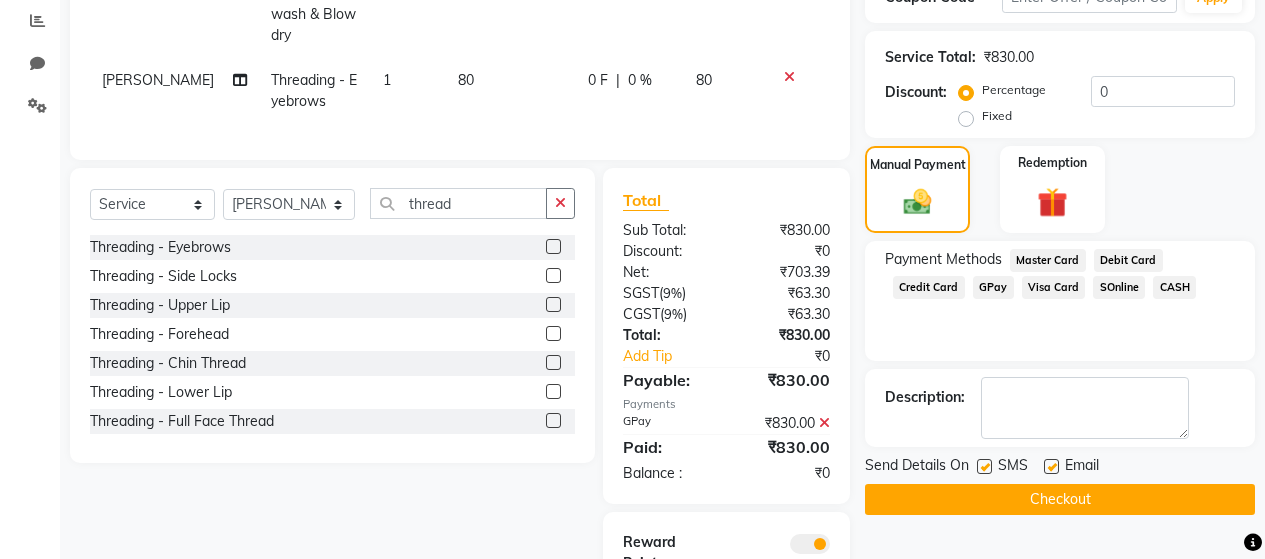scroll, scrollTop: 510, scrollLeft: 0, axis: vertical 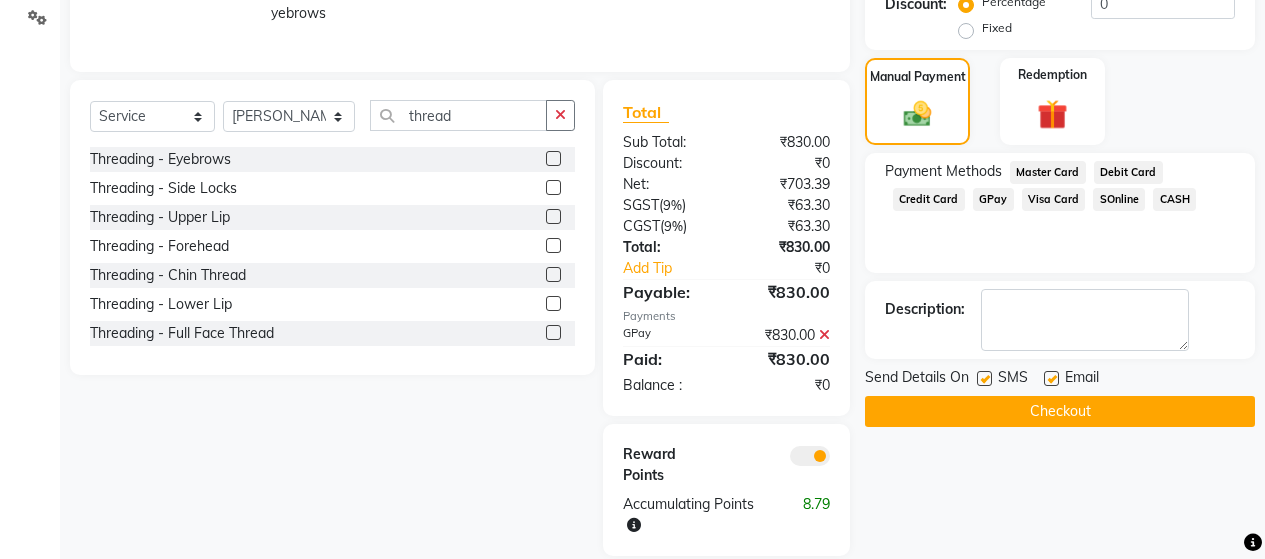 click 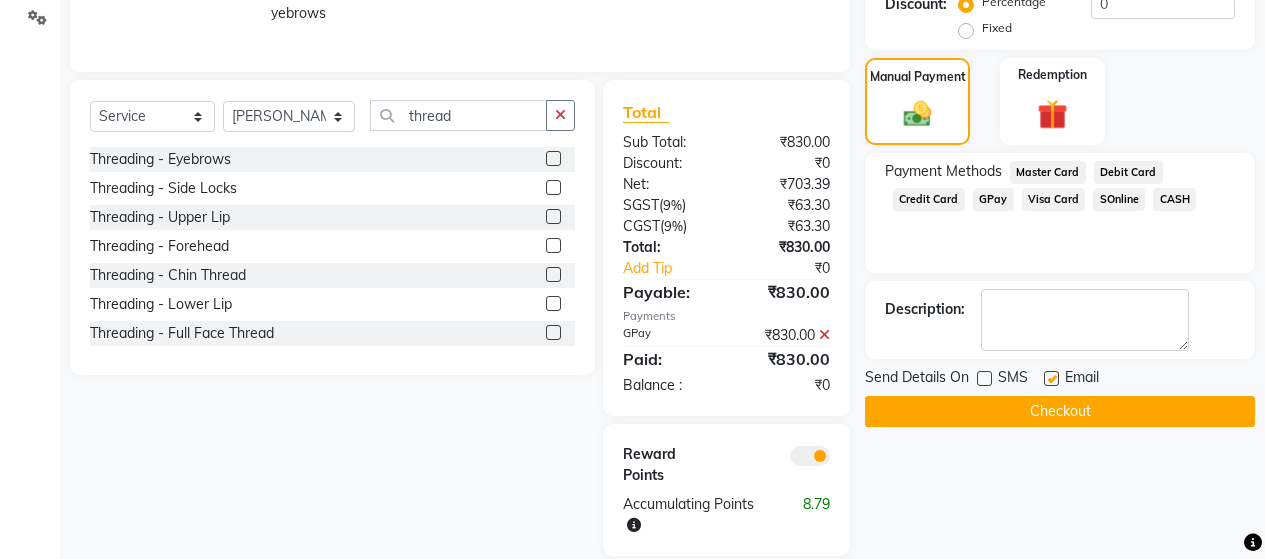 click 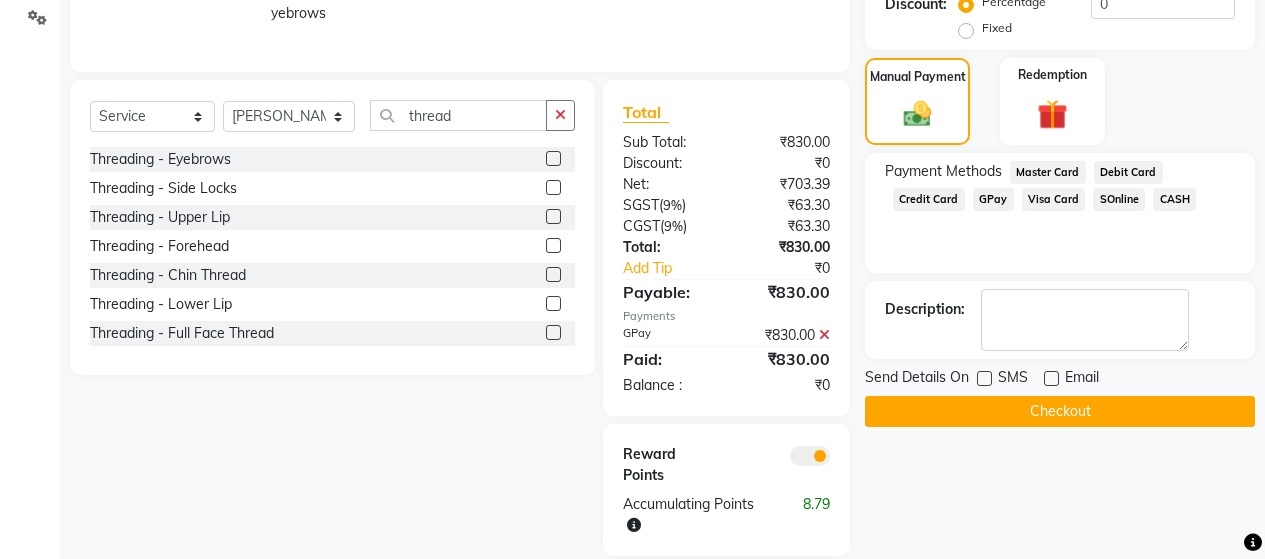 click on "Checkout" 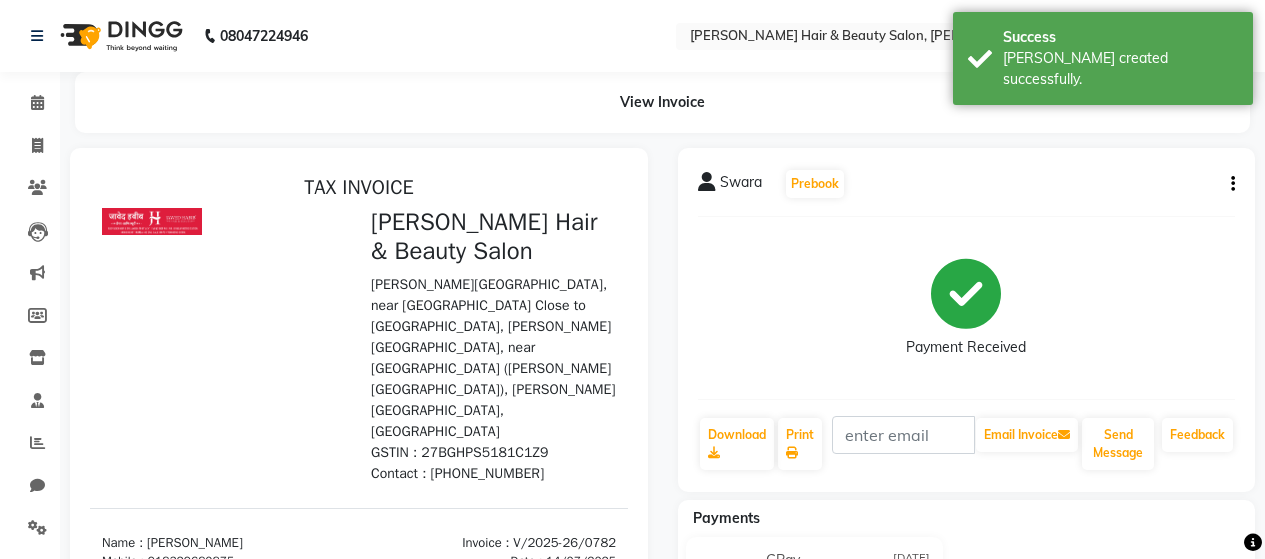 scroll, scrollTop: 0, scrollLeft: 0, axis: both 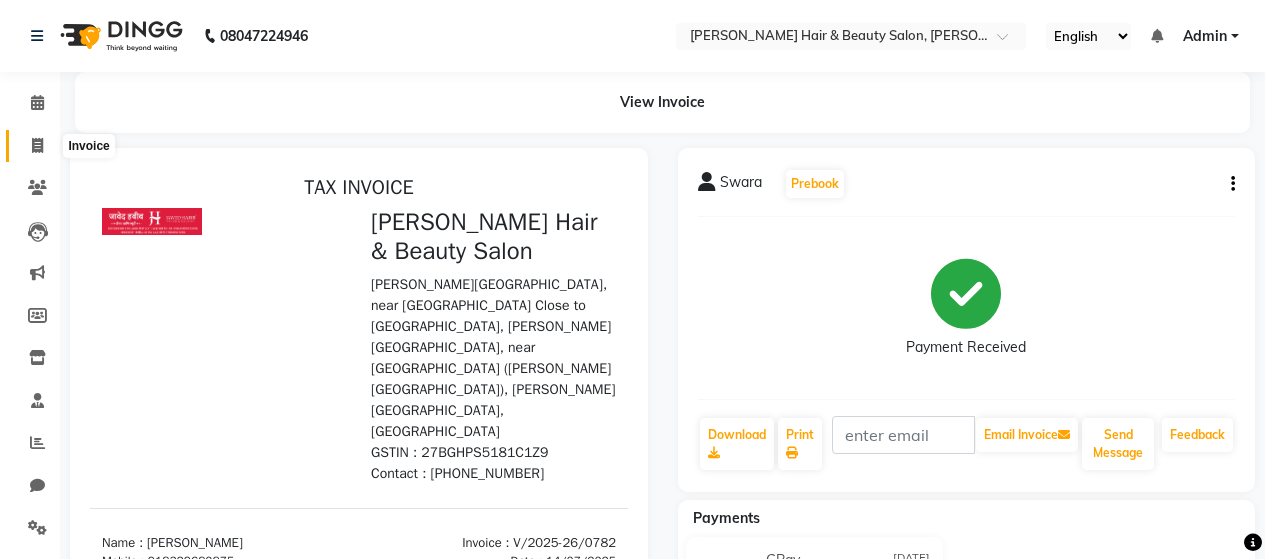 click 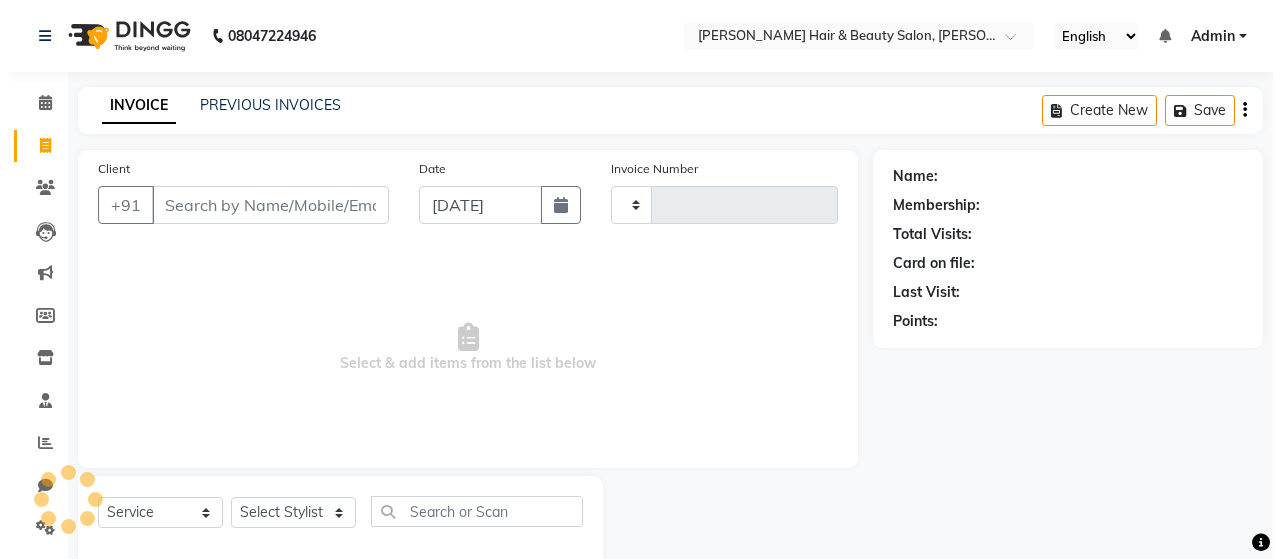 scroll, scrollTop: 42, scrollLeft: 0, axis: vertical 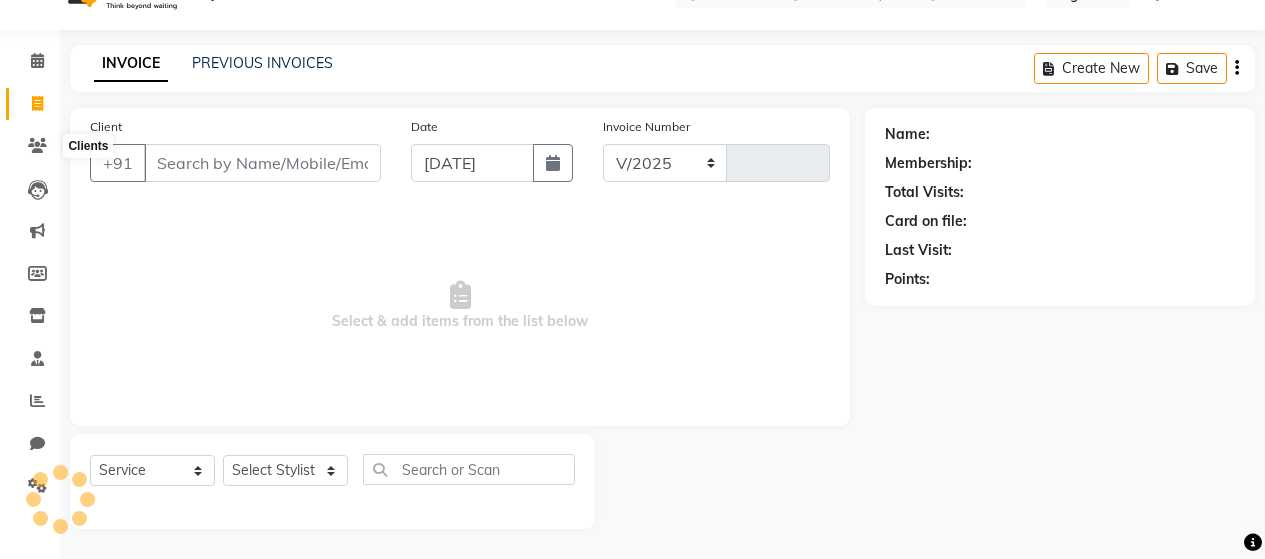 select on "7927" 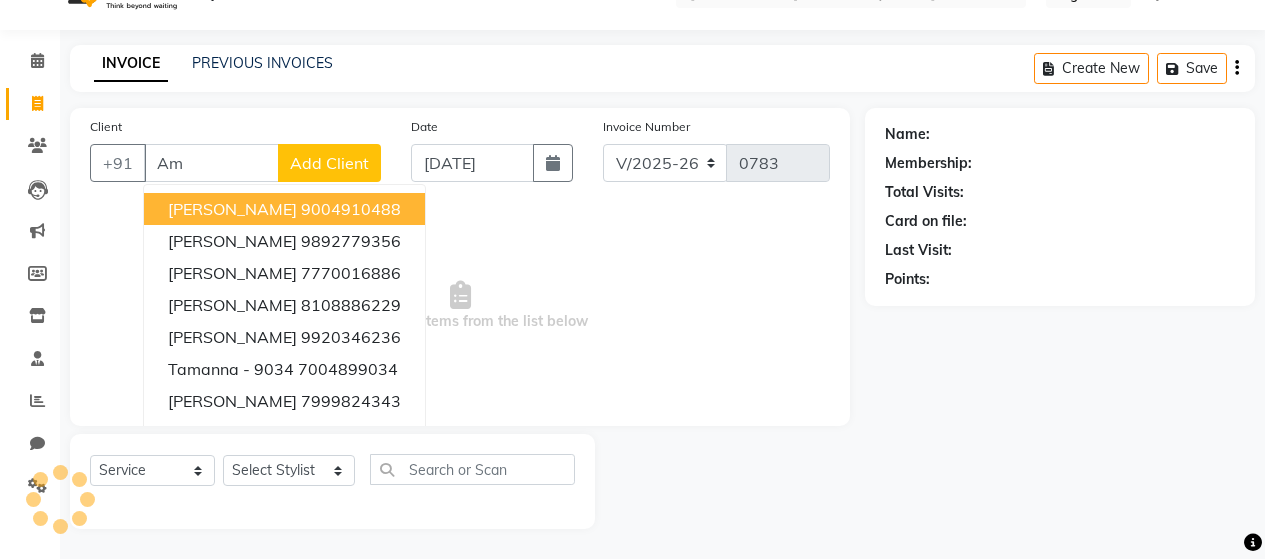 type on "A" 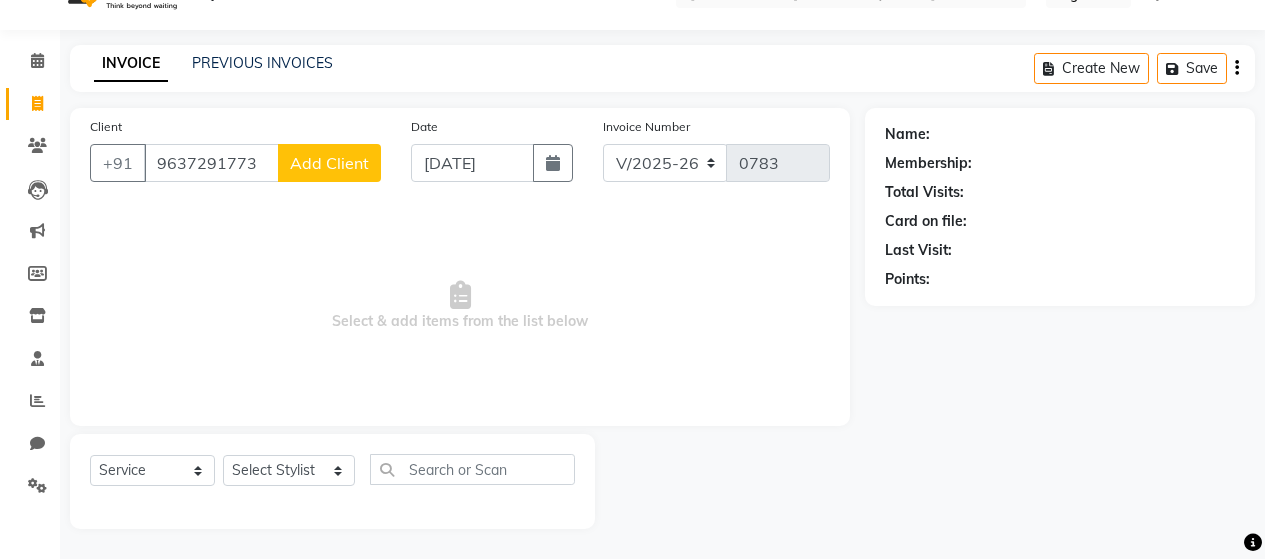 type on "9637291773" 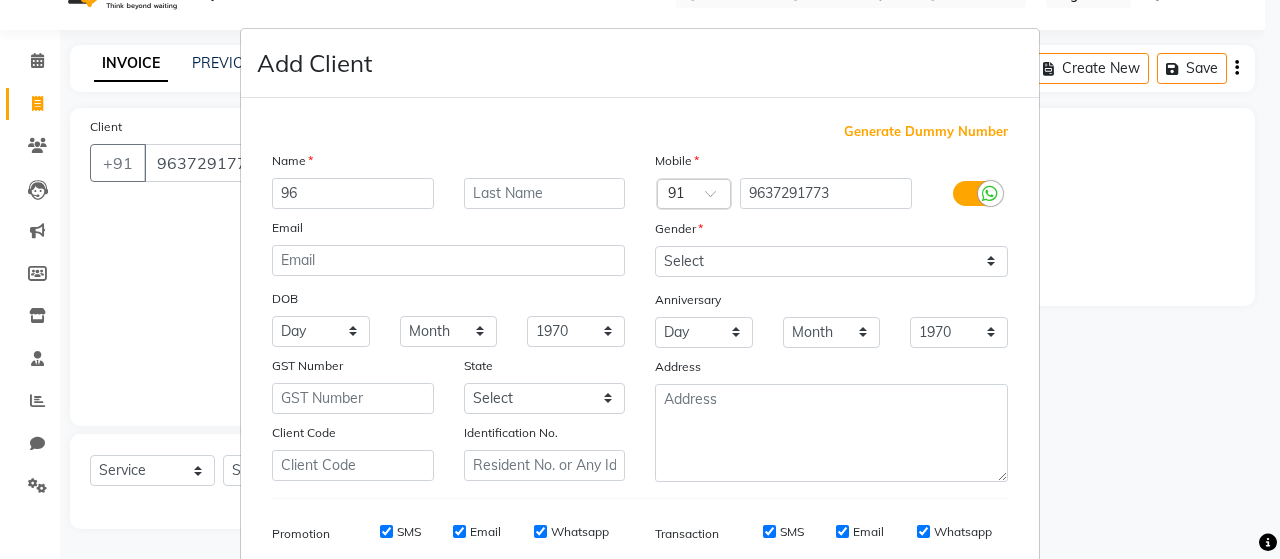 type on "9" 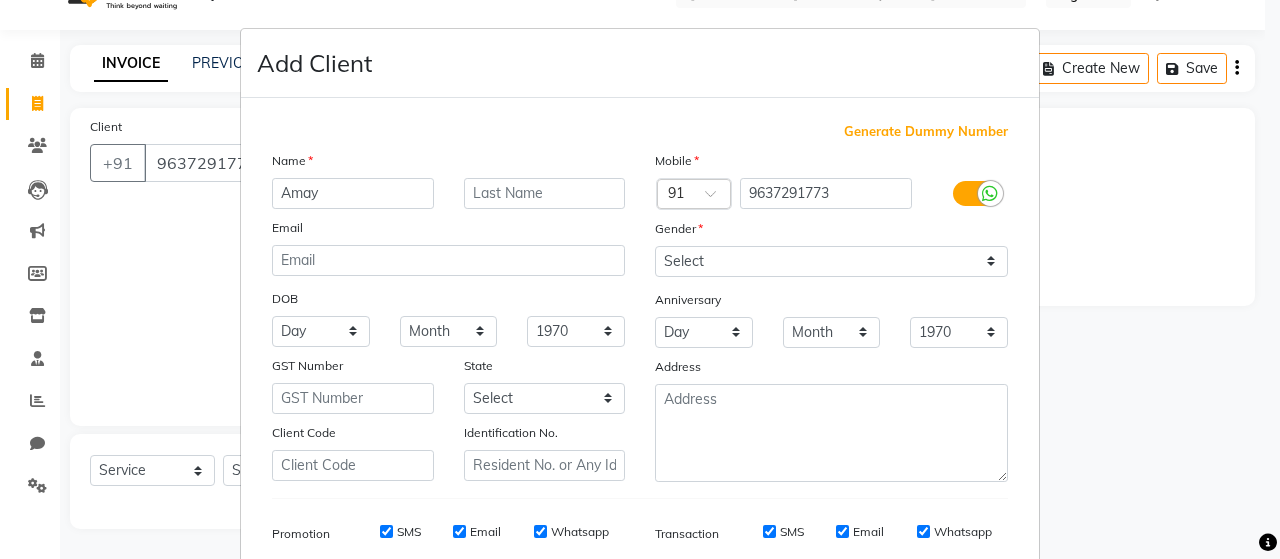 type on "Amay" 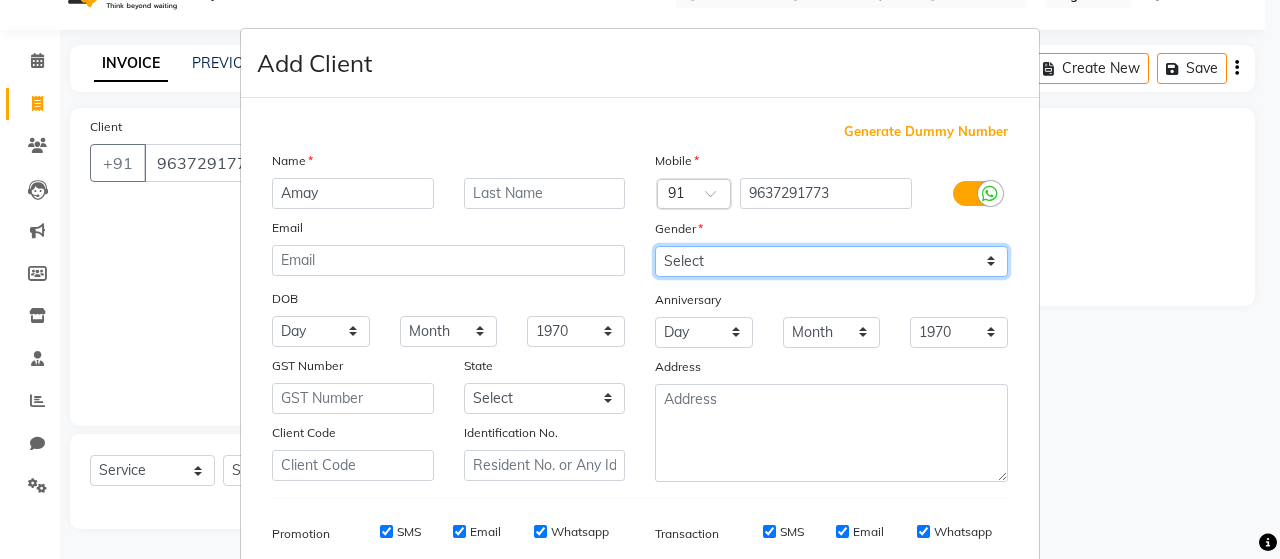 click on "Select [DEMOGRAPHIC_DATA] [DEMOGRAPHIC_DATA] Other Prefer Not To Say" at bounding box center [831, 261] 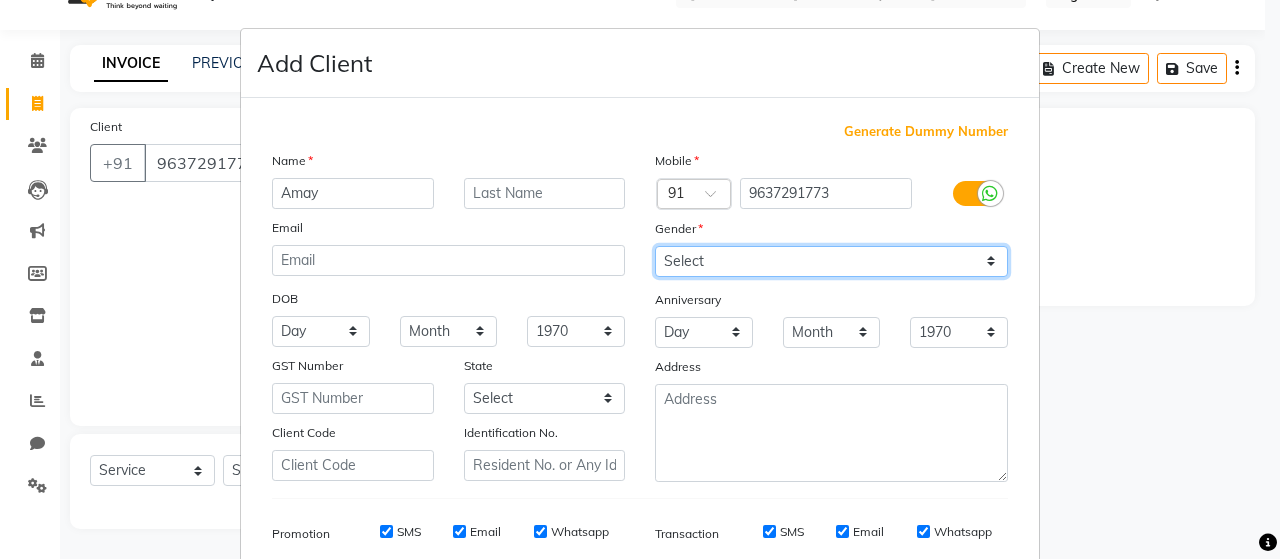 select on "[DEMOGRAPHIC_DATA]" 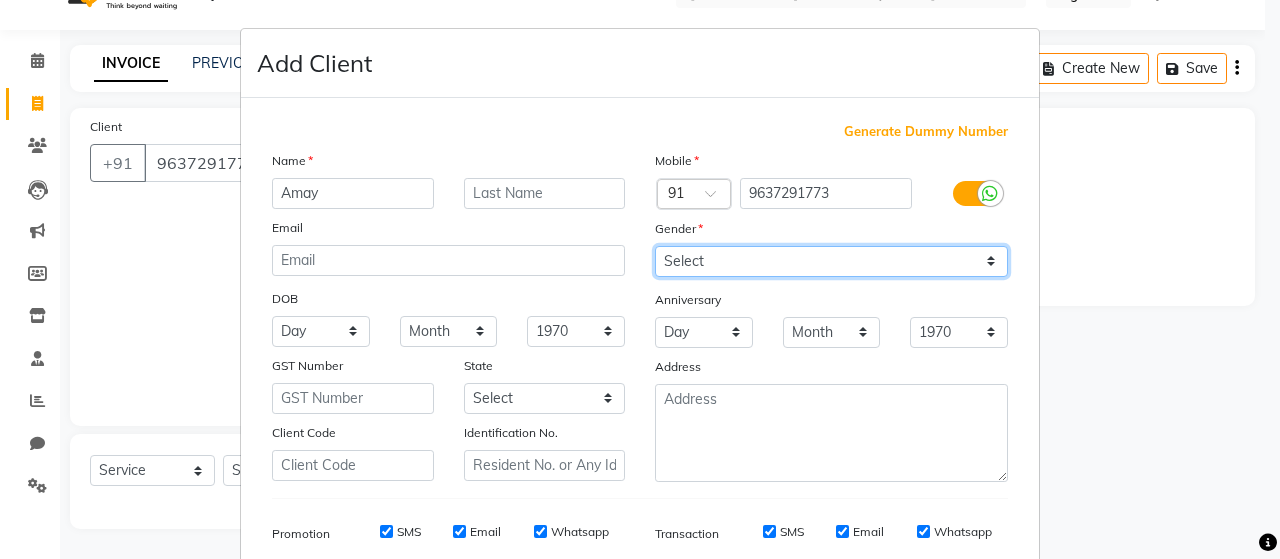 click on "Select [DEMOGRAPHIC_DATA] [DEMOGRAPHIC_DATA] Other Prefer Not To Say" at bounding box center (831, 261) 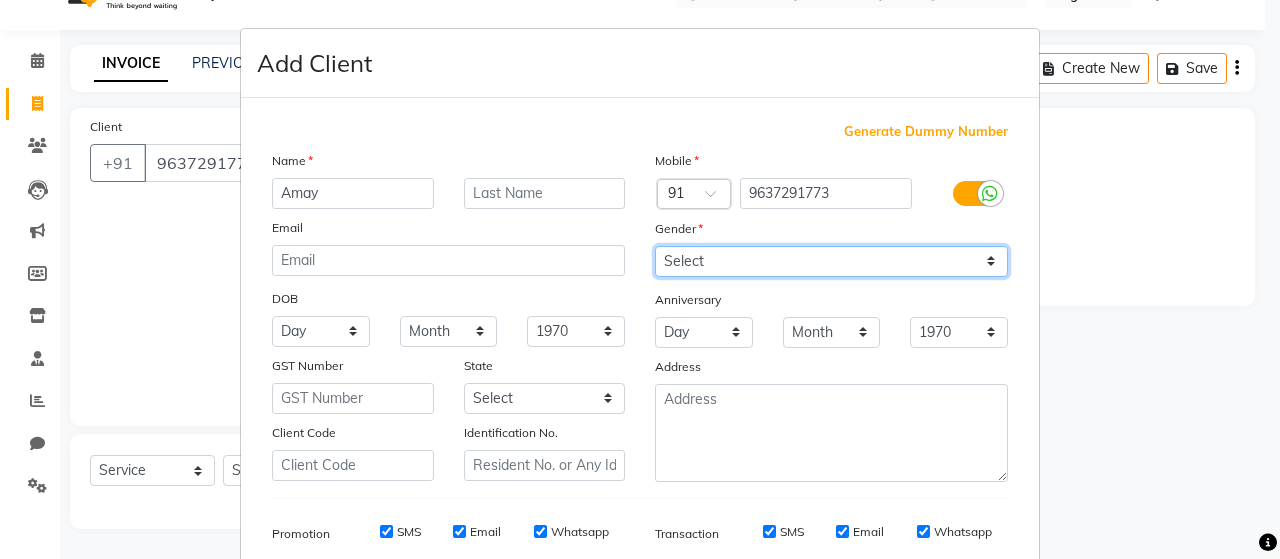 scroll, scrollTop: 100, scrollLeft: 0, axis: vertical 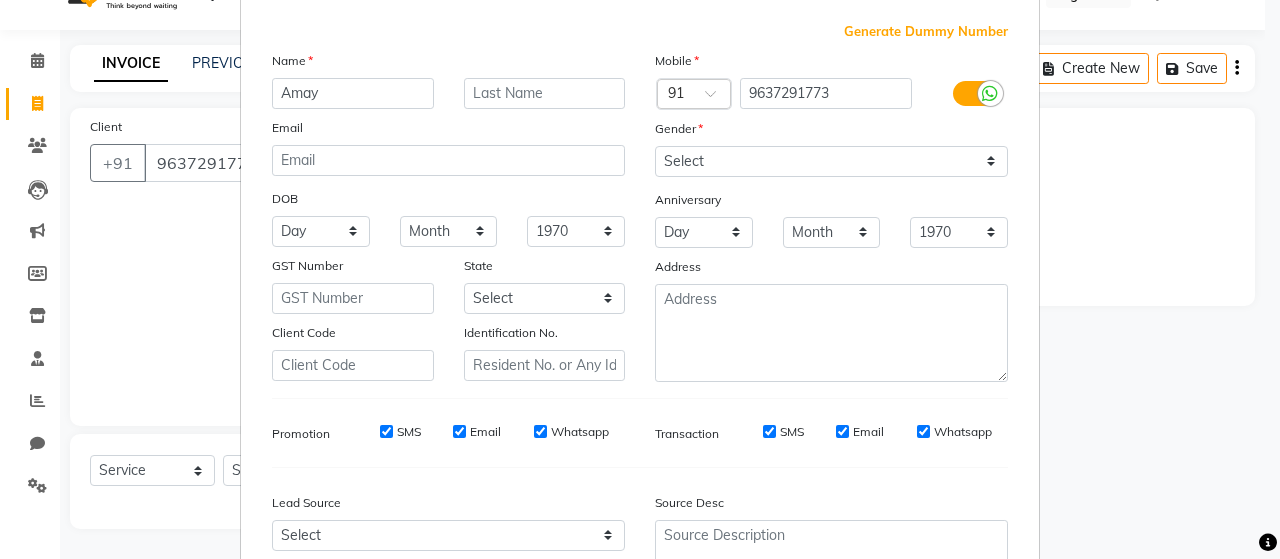 click on "SMS" at bounding box center (386, 431) 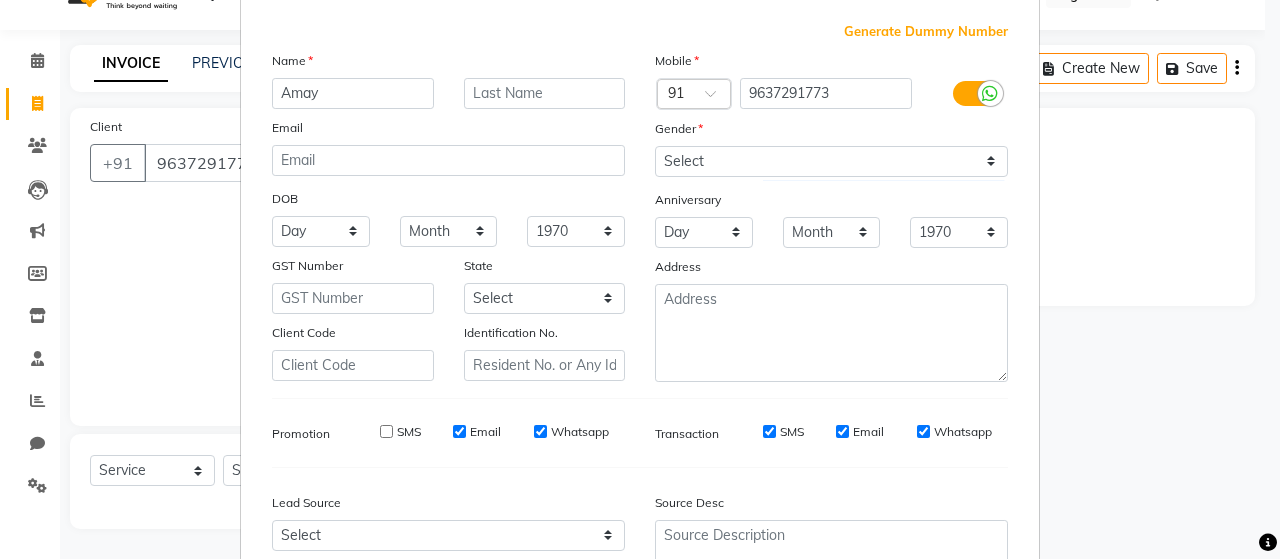 click on "Email" at bounding box center (459, 431) 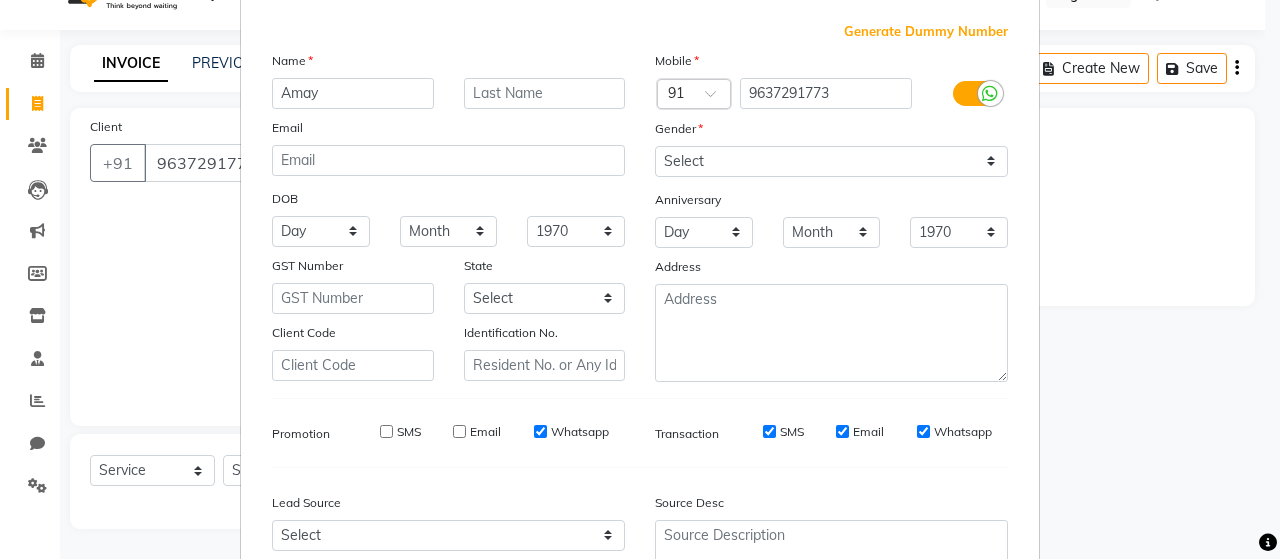 click on "Whatsapp" at bounding box center (540, 431) 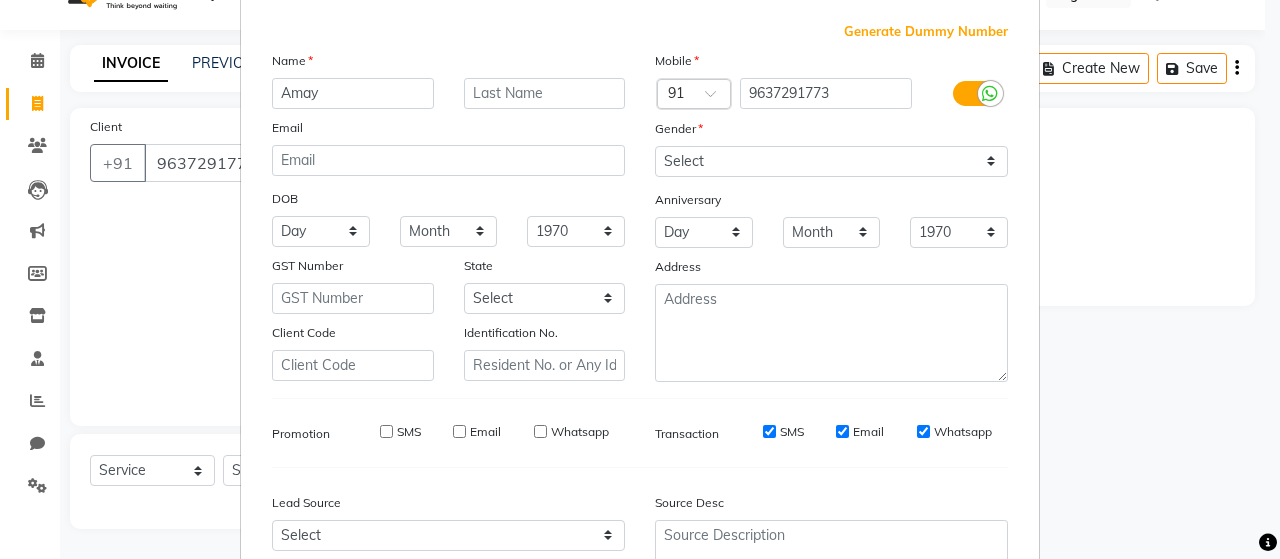 click on "SMS" at bounding box center (769, 431) 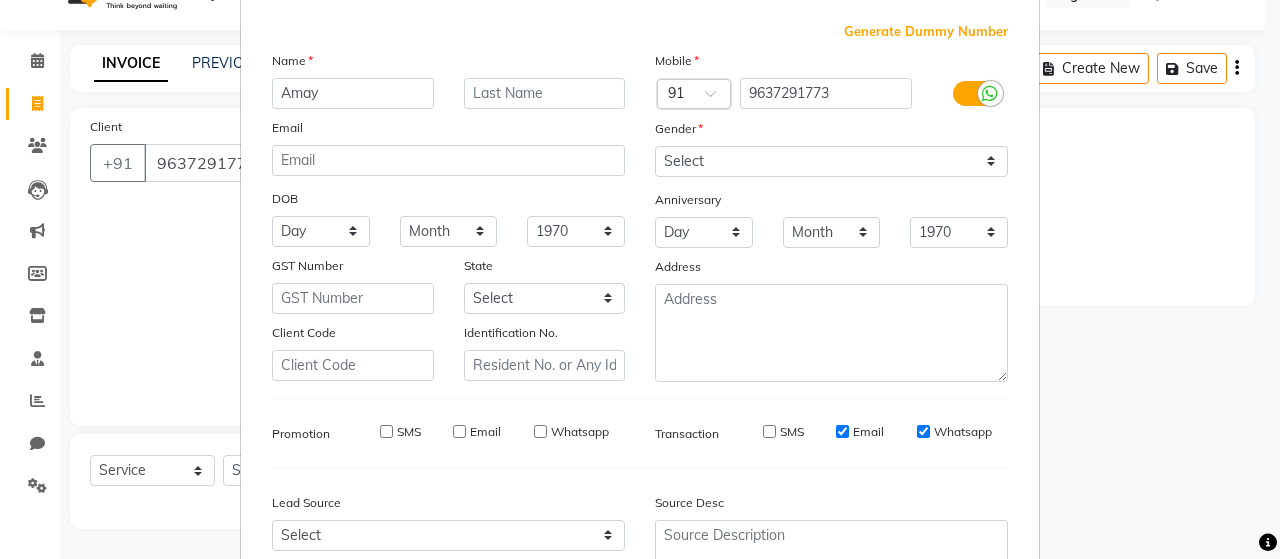 click on "Email" at bounding box center [842, 431] 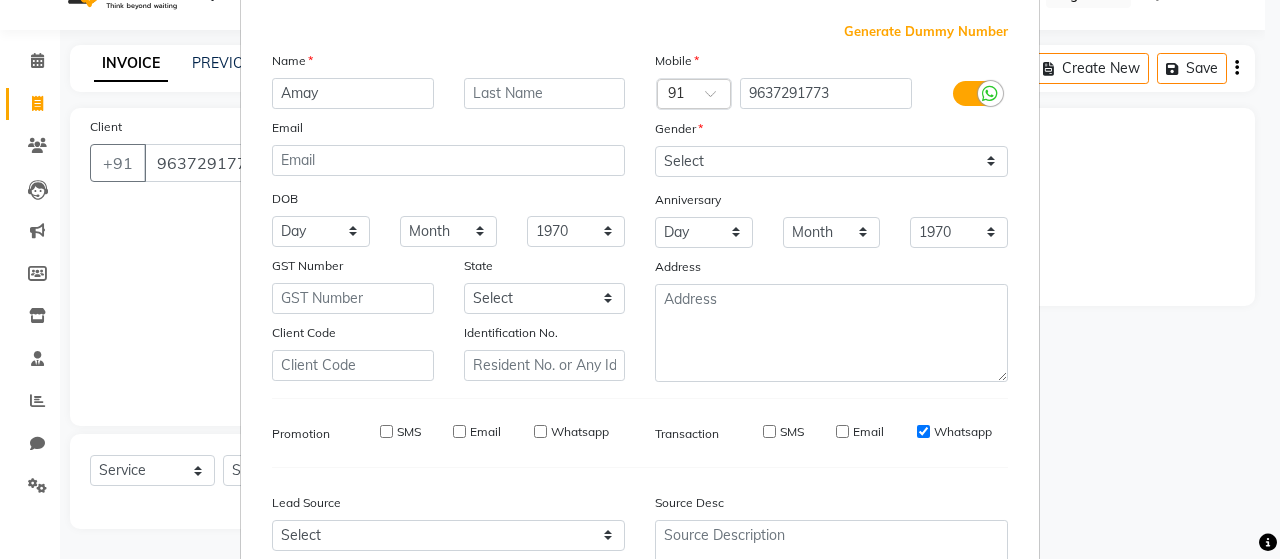 click on "Whatsapp" at bounding box center (923, 431) 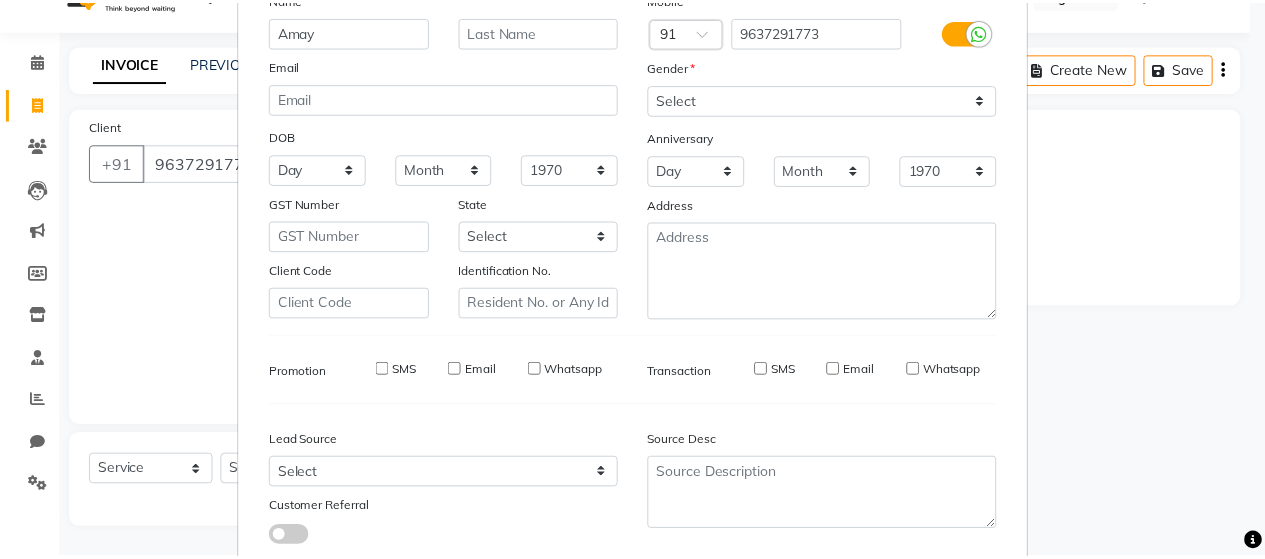 scroll, scrollTop: 290, scrollLeft: 0, axis: vertical 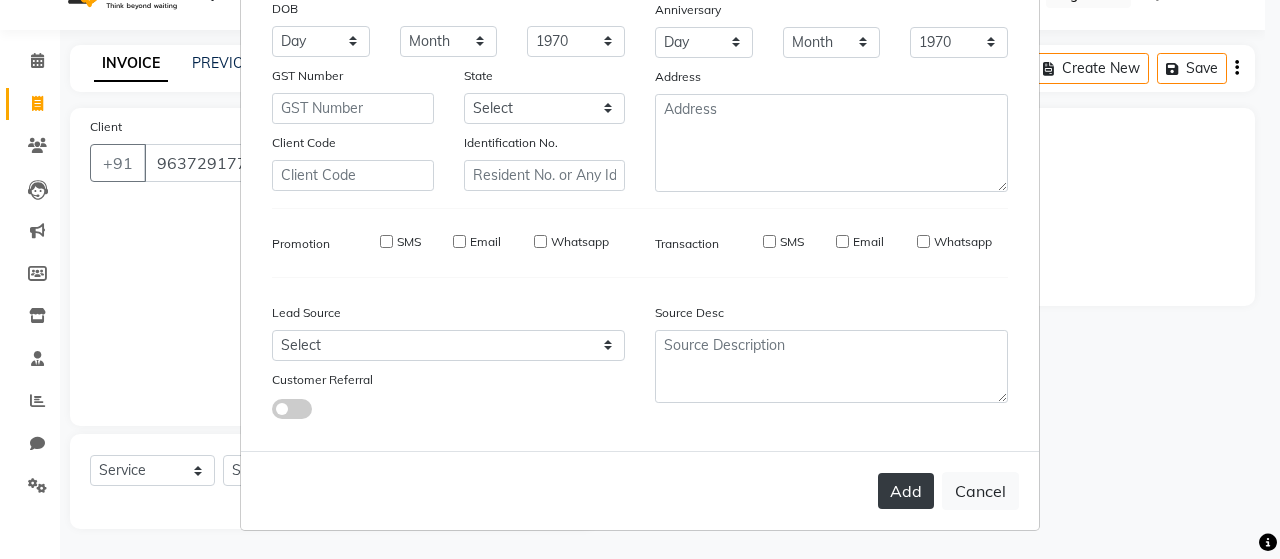 click on "Add" at bounding box center (906, 491) 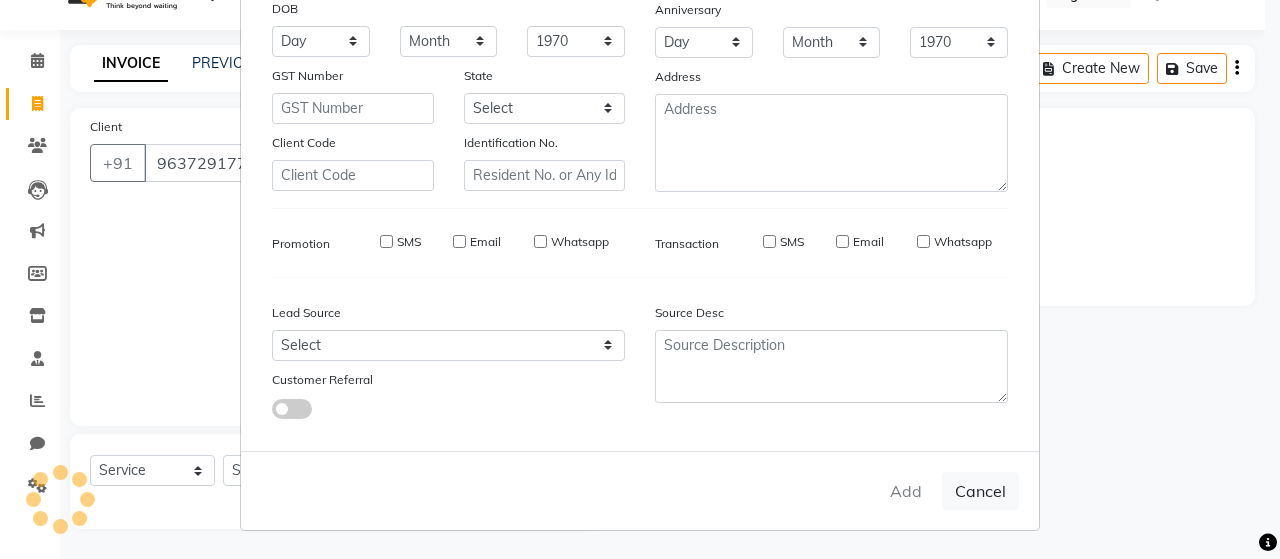 type 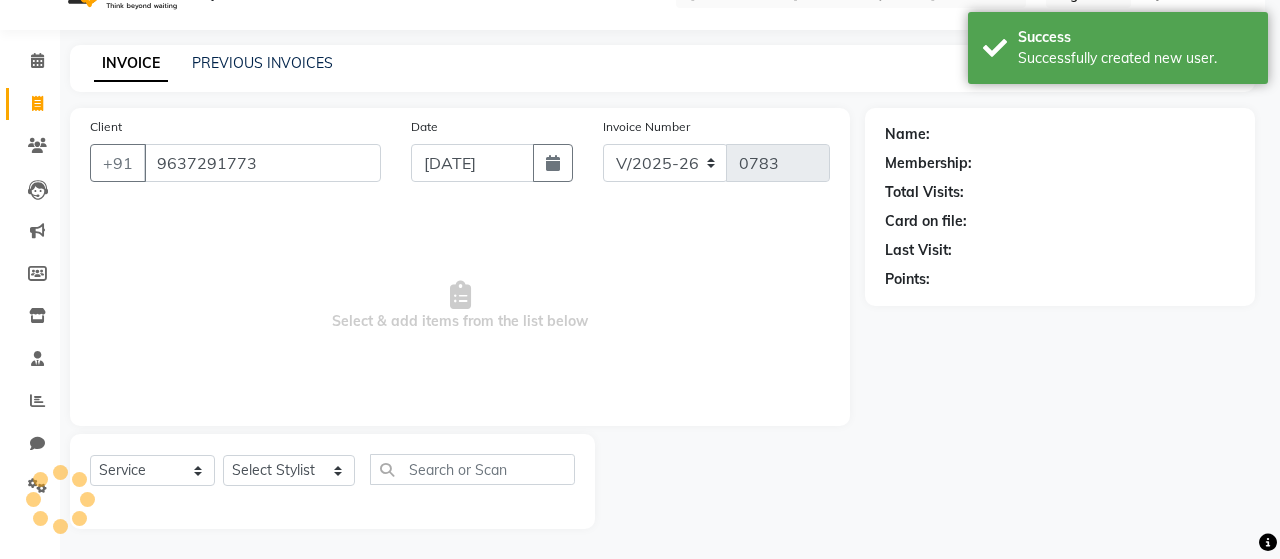 select on "1: Object" 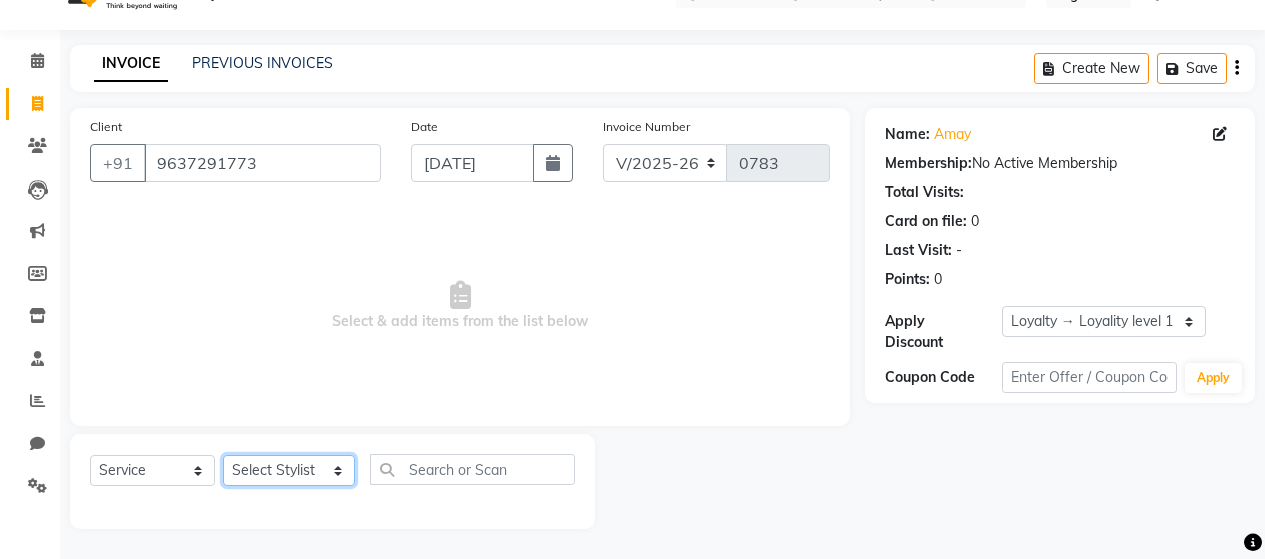 click on "Select Stylist [PERSON_NAME] [PERSON_NAME] Zibral [PERSON_NAME] [PERSON_NAME] [PERSON_NAME] [PERSON_NAME] [PERSON_NAME] [PERSON_NAME] [PERSON_NAME] [PERSON_NAME] [PERSON_NAME] Saga rSanap [PERSON_NAME] A Kore [PERSON_NAME] [PERSON_NAME] Thakur" 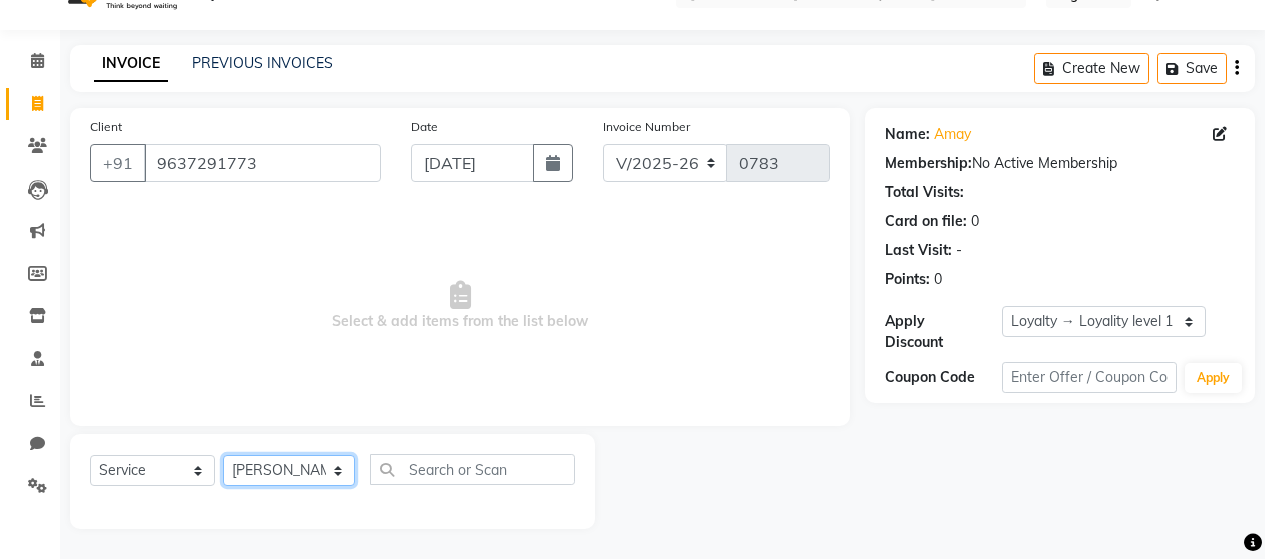 click on "Select Stylist [PERSON_NAME] [PERSON_NAME] Zibral [PERSON_NAME] [PERSON_NAME] [PERSON_NAME] [PERSON_NAME] [PERSON_NAME] [PERSON_NAME] [PERSON_NAME] [PERSON_NAME] [PERSON_NAME] Saga rSanap [PERSON_NAME] A Kore [PERSON_NAME] [PERSON_NAME] Thakur" 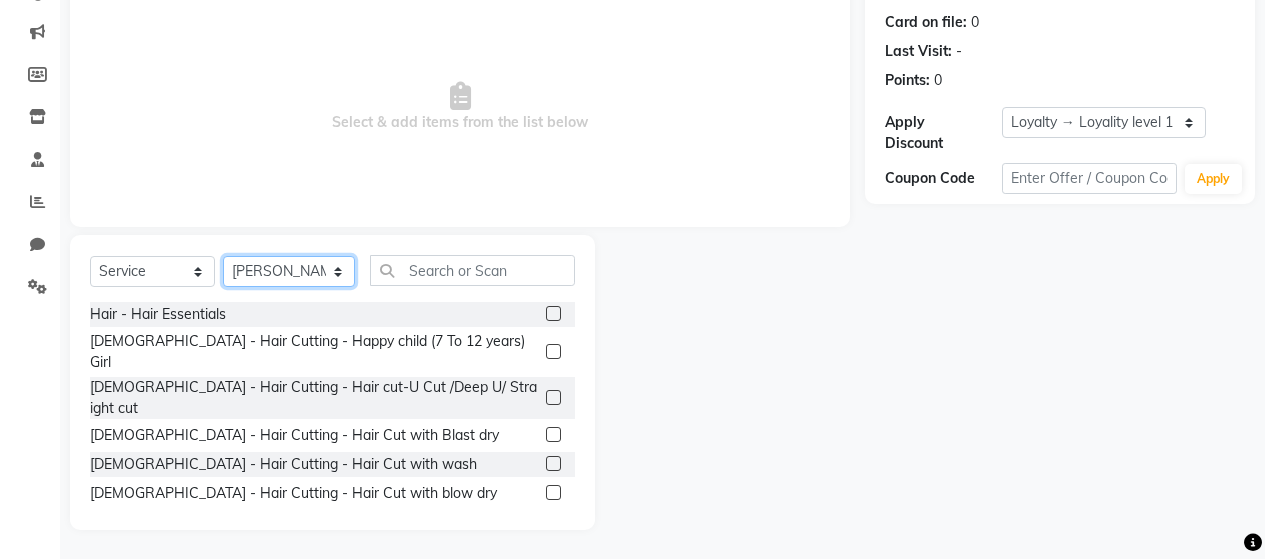 scroll, scrollTop: 242, scrollLeft: 0, axis: vertical 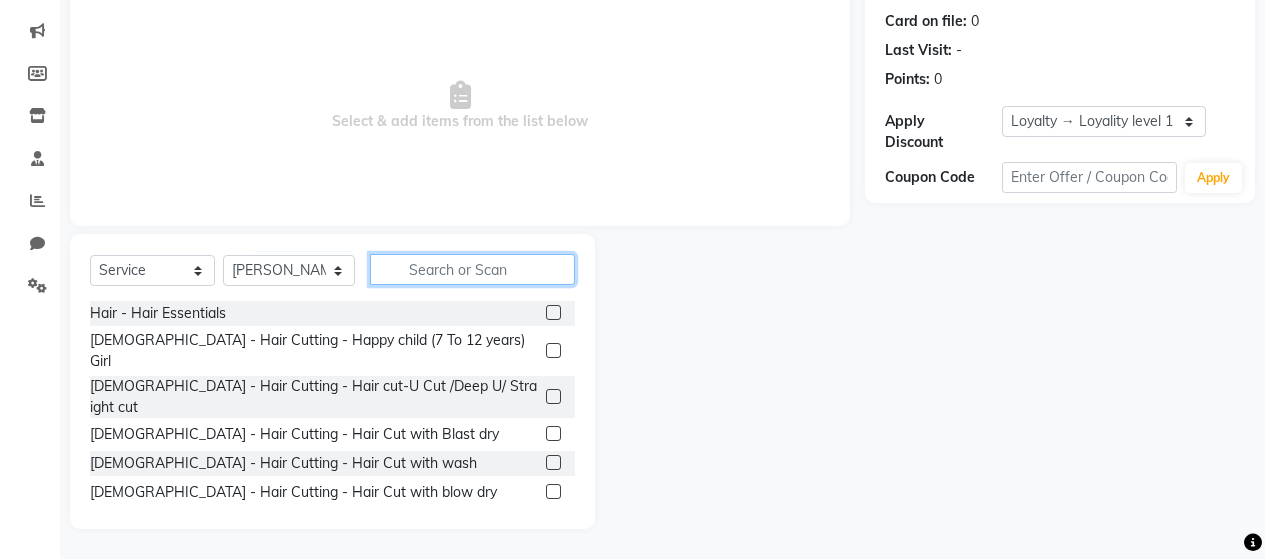 click 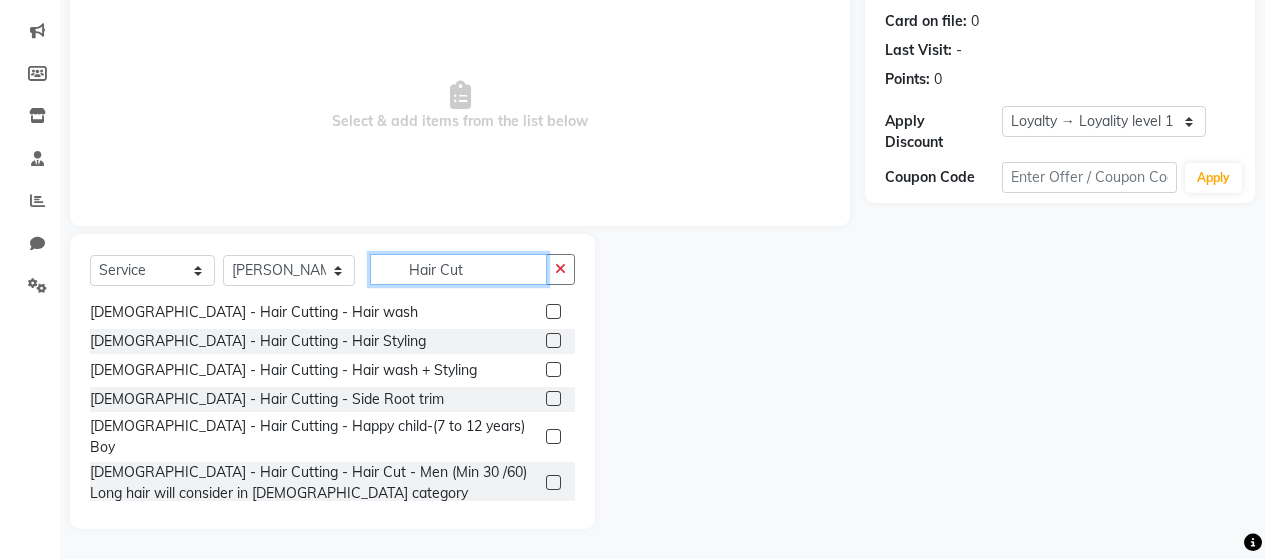 scroll, scrollTop: 600, scrollLeft: 0, axis: vertical 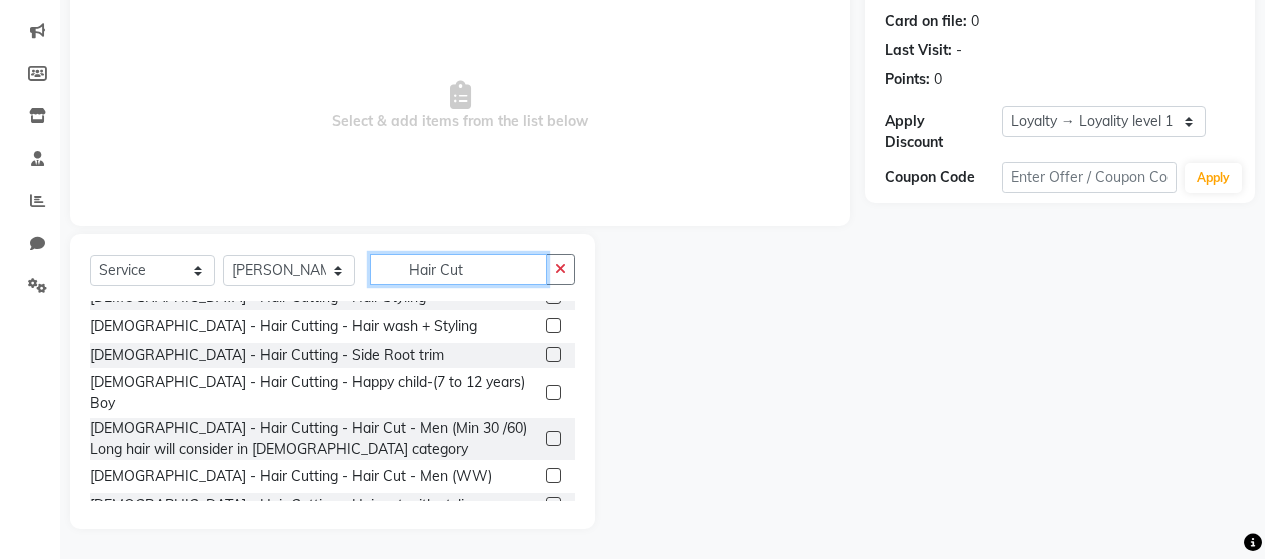 type on "Hair Cut" 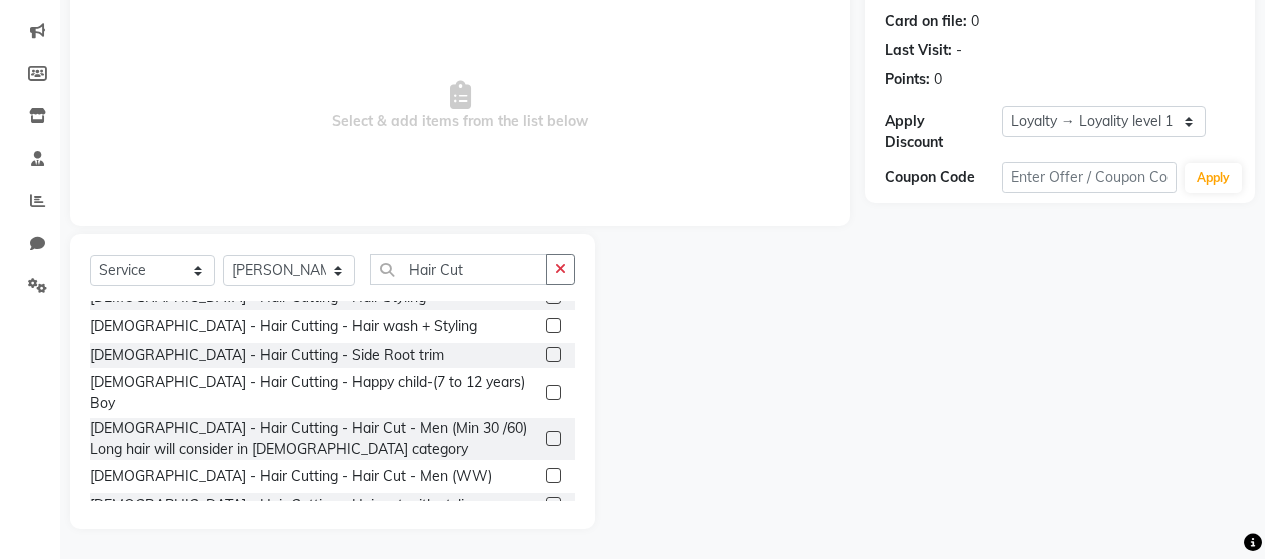 click 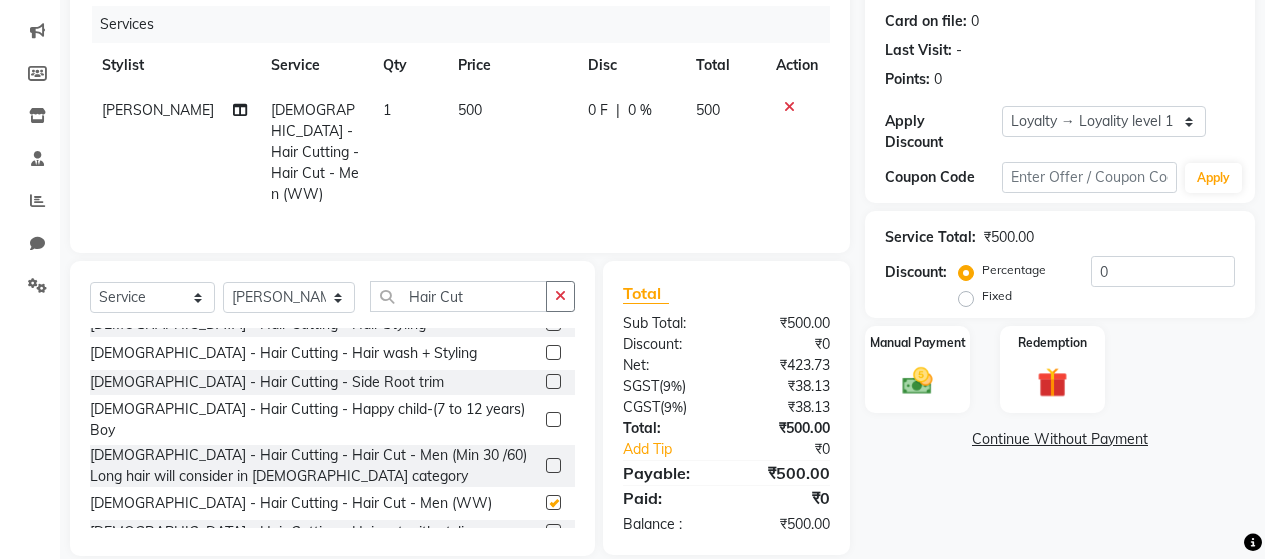checkbox on "false" 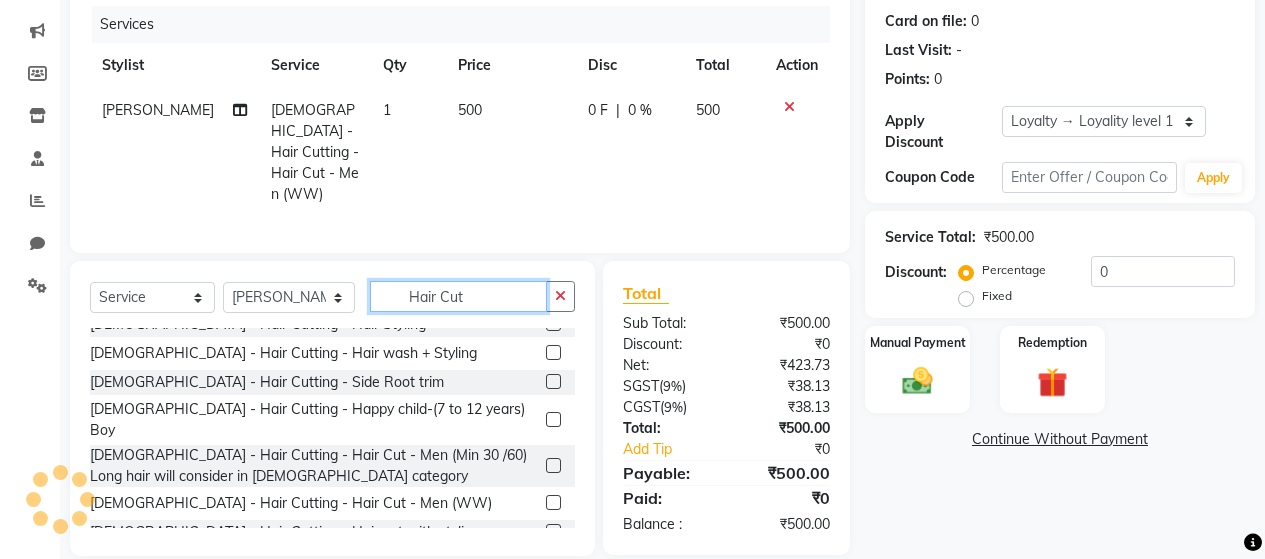 click on "Hair Cut" 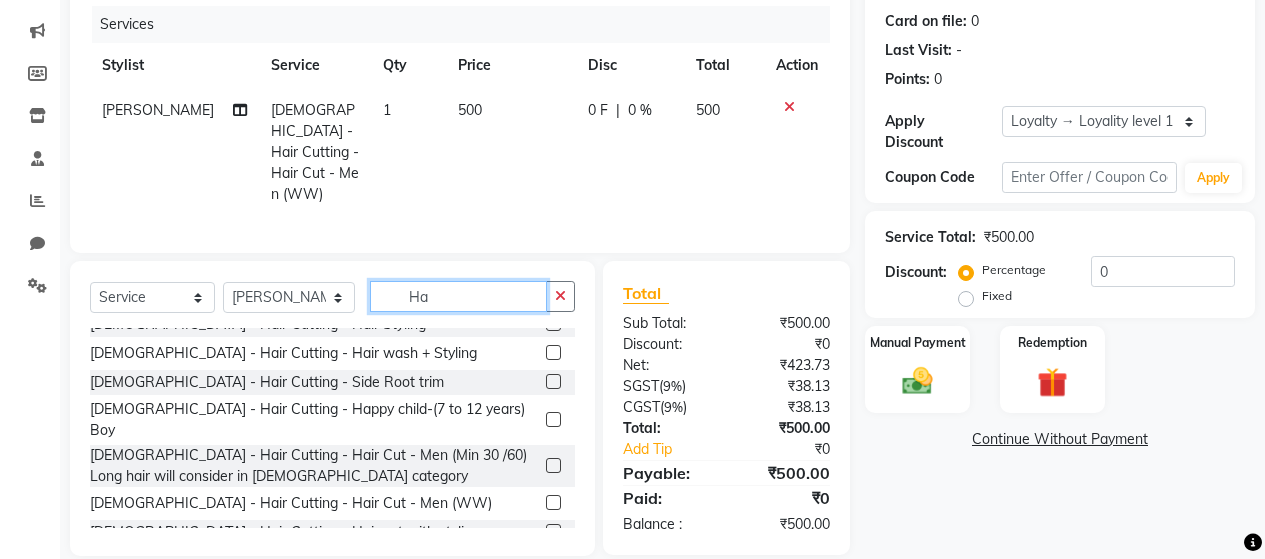 type on "H" 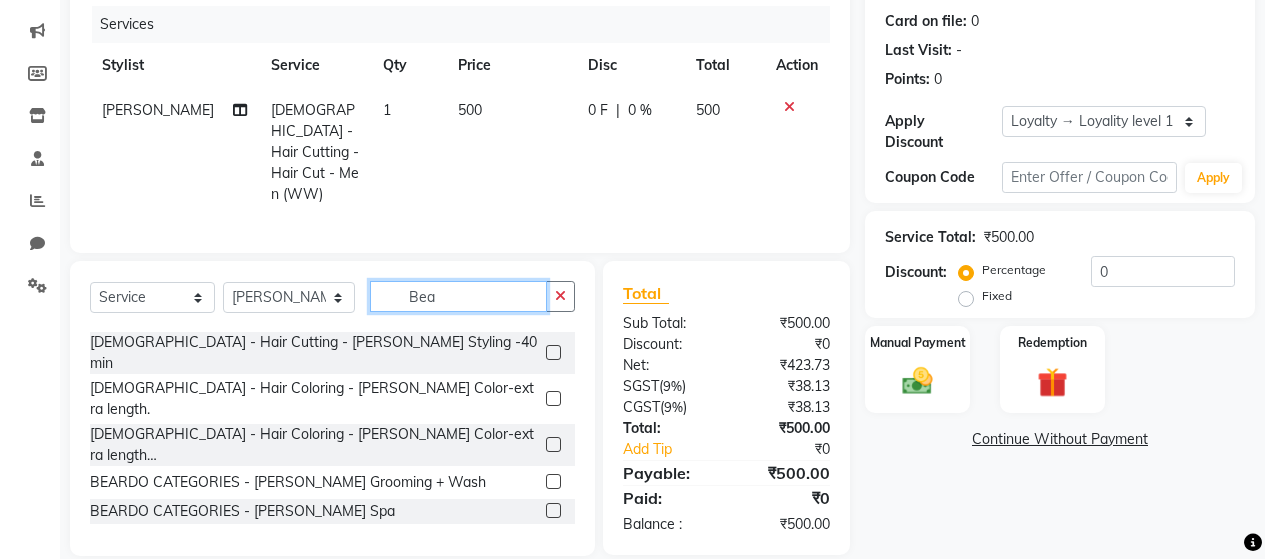 scroll, scrollTop: 0, scrollLeft: 0, axis: both 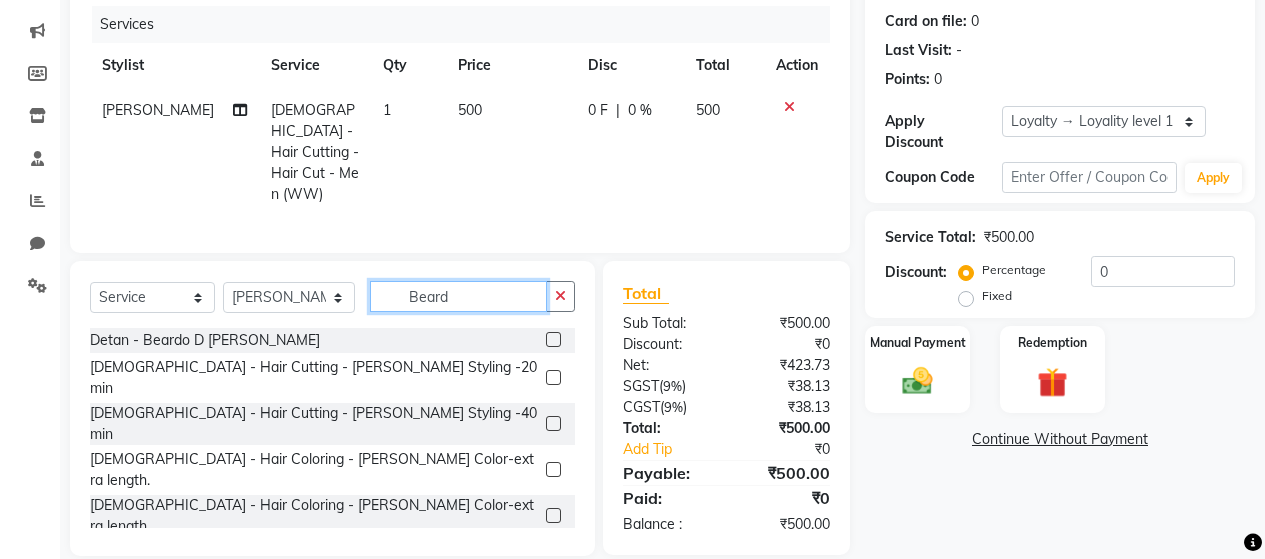 type on "Beard" 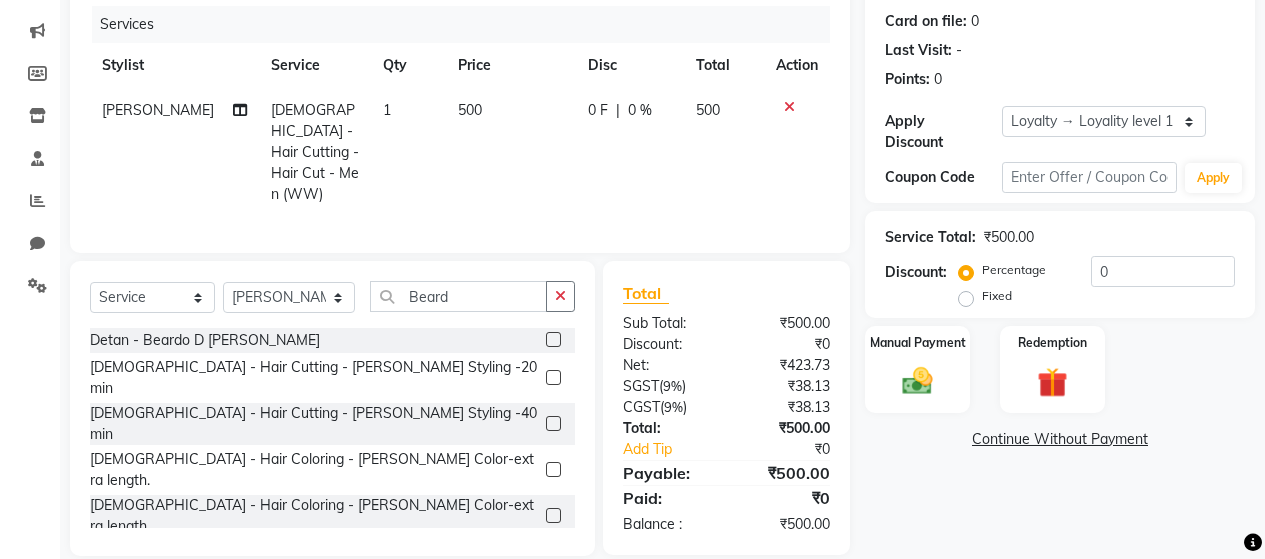 click 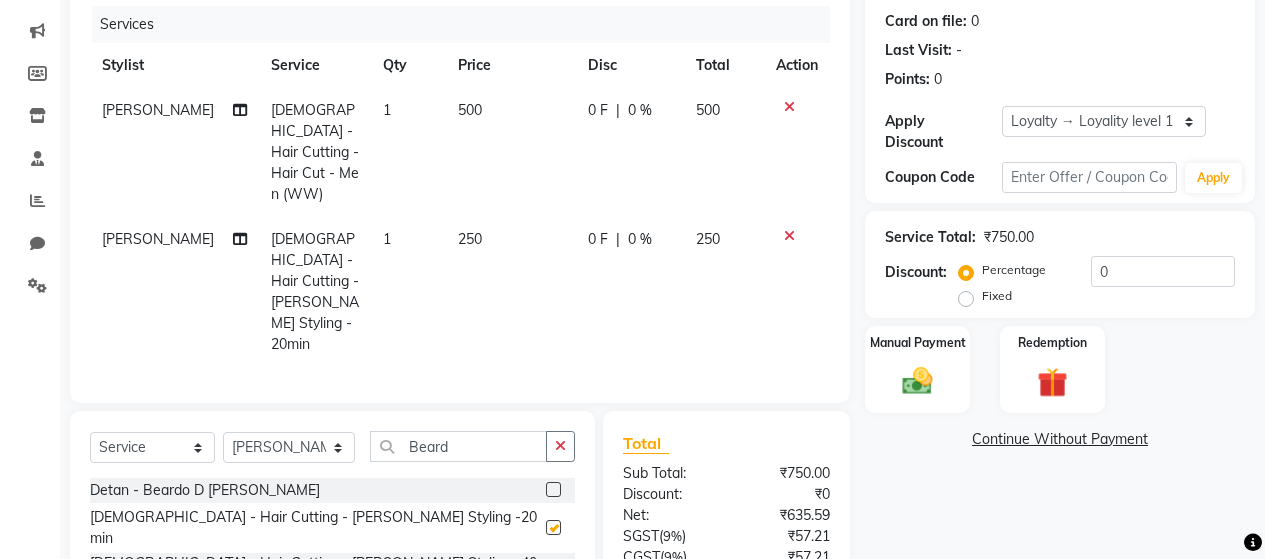 checkbox on "false" 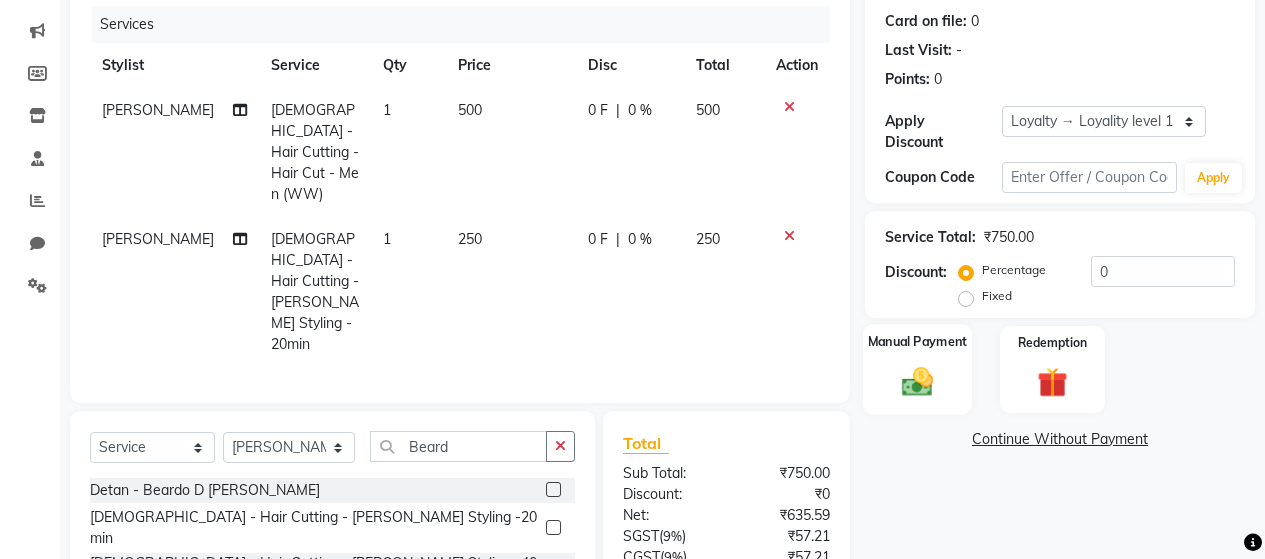 click 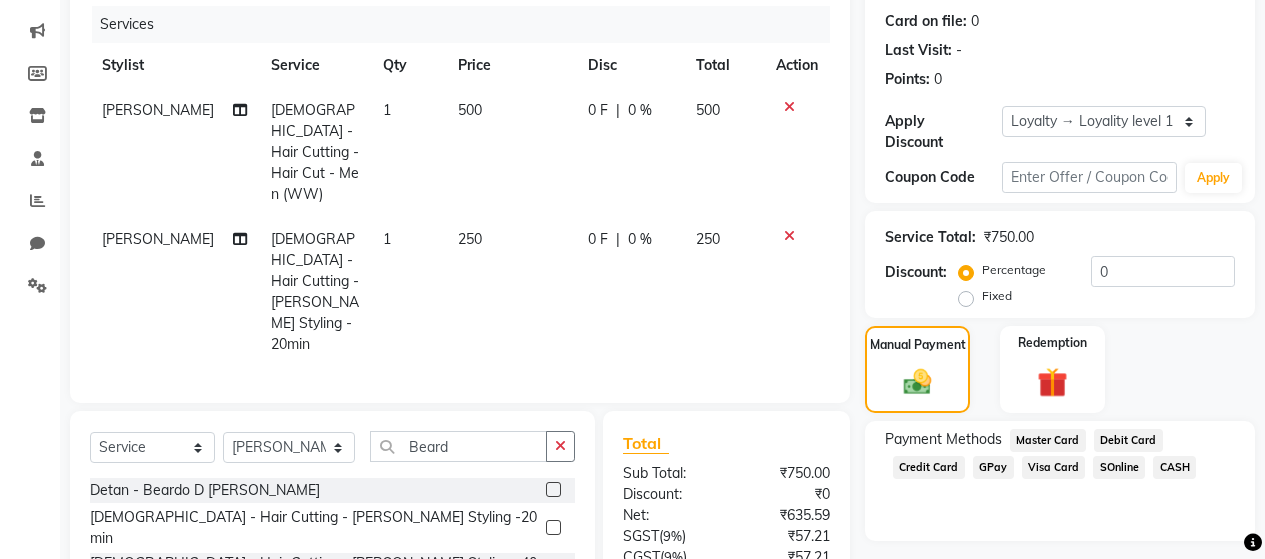 click on "GPay" 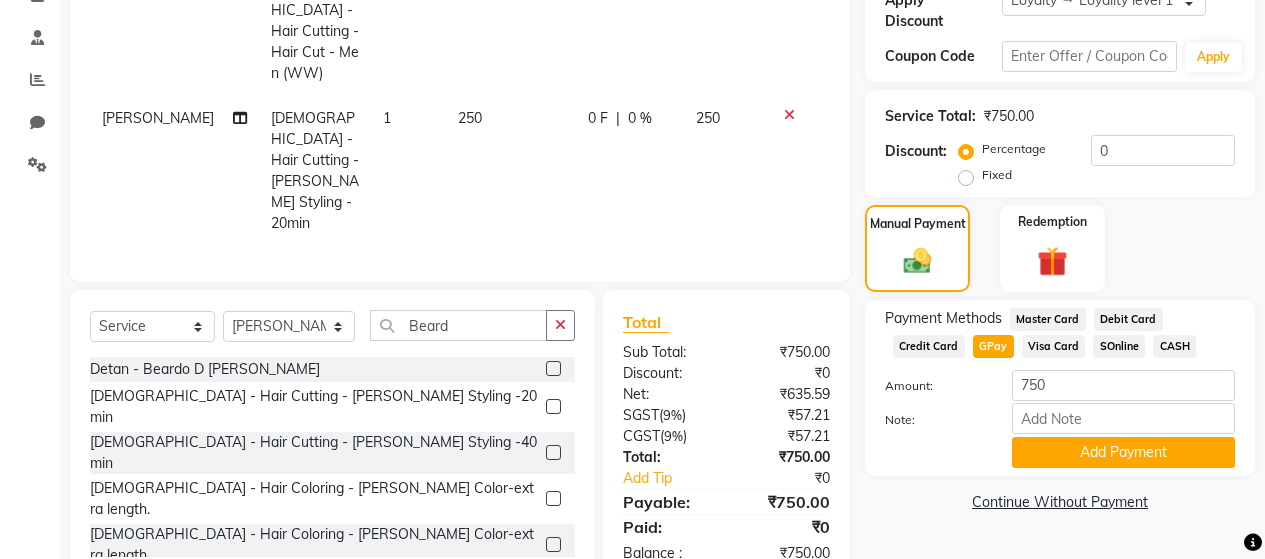 scroll, scrollTop: 371, scrollLeft: 0, axis: vertical 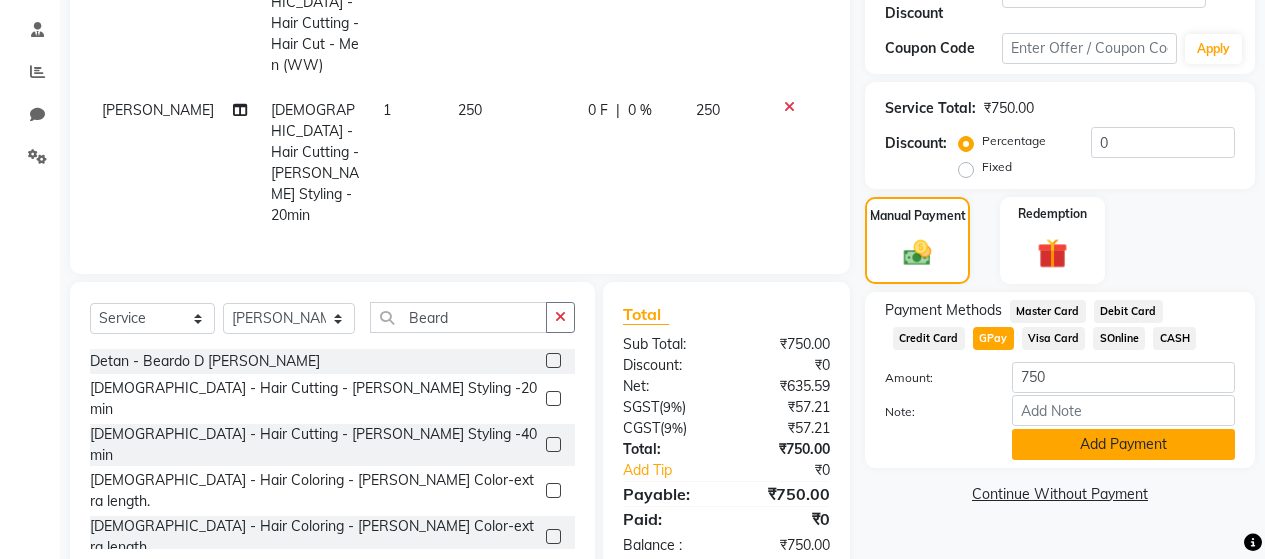 click on "Add Payment" 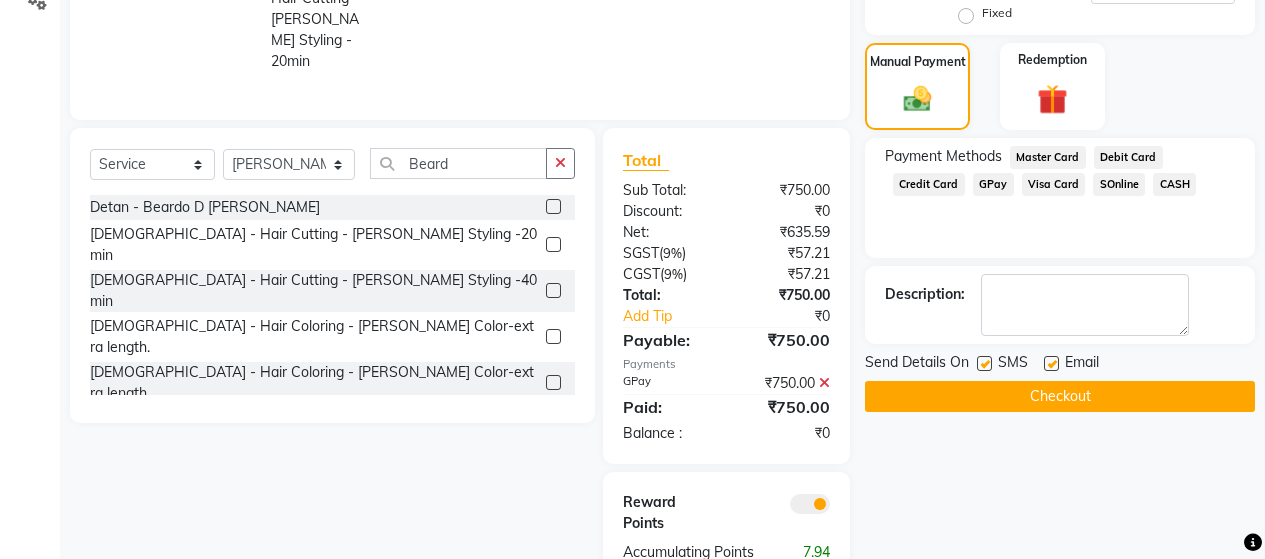 scroll, scrollTop: 552, scrollLeft: 0, axis: vertical 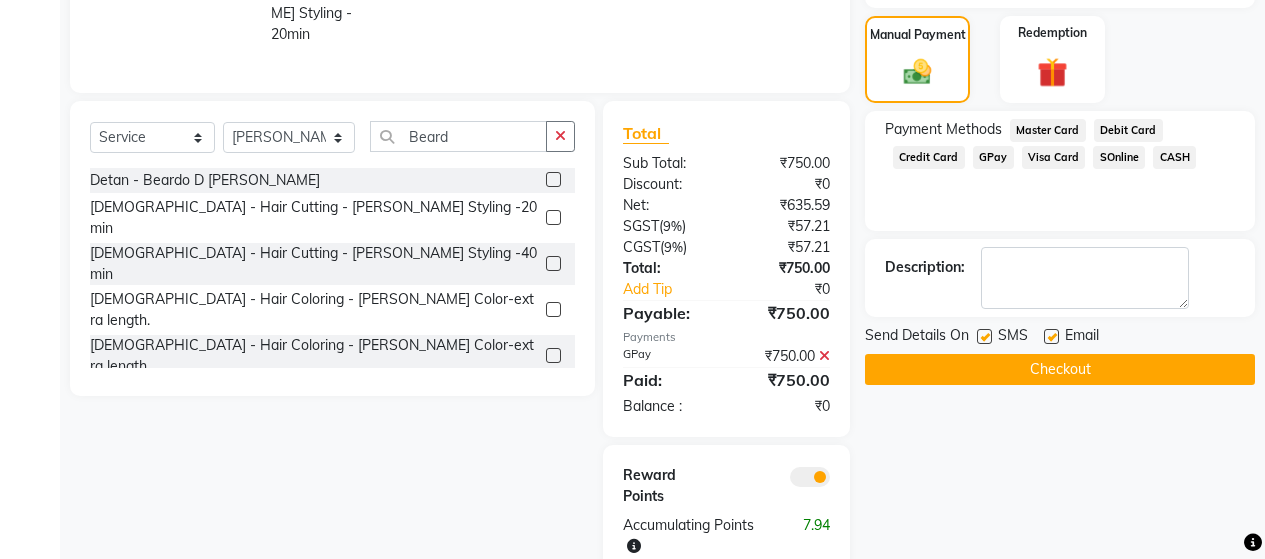 click 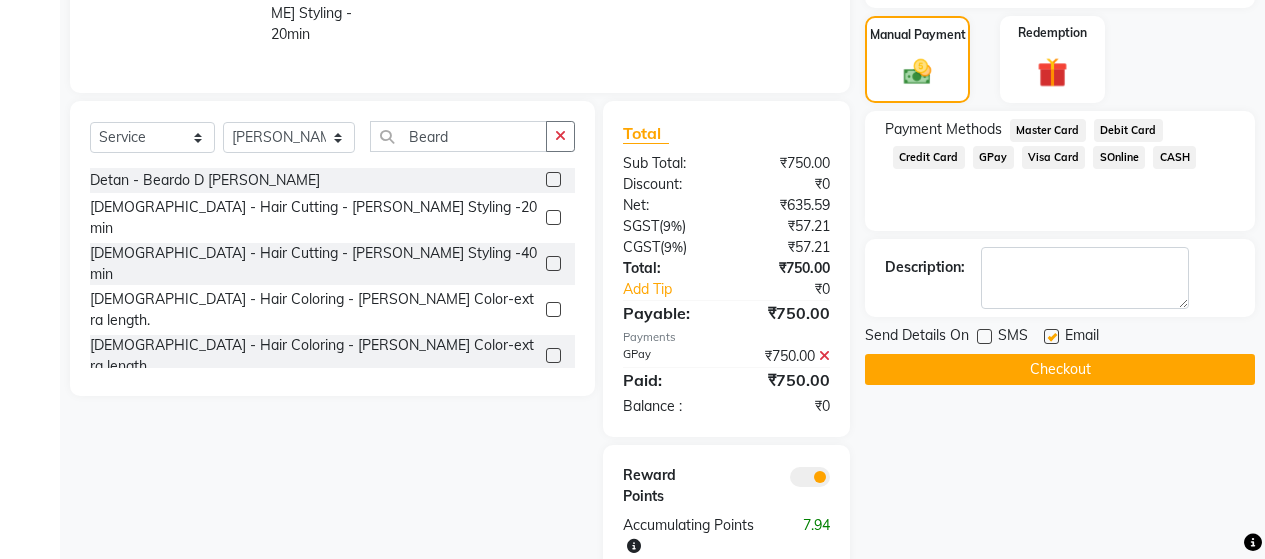 click 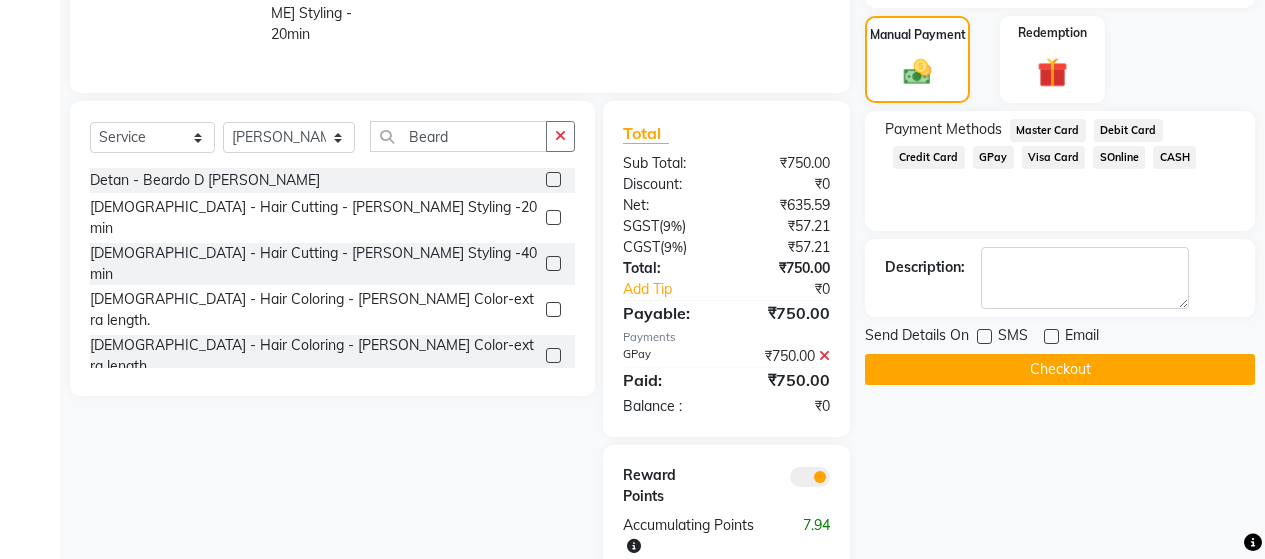 click on "Checkout" 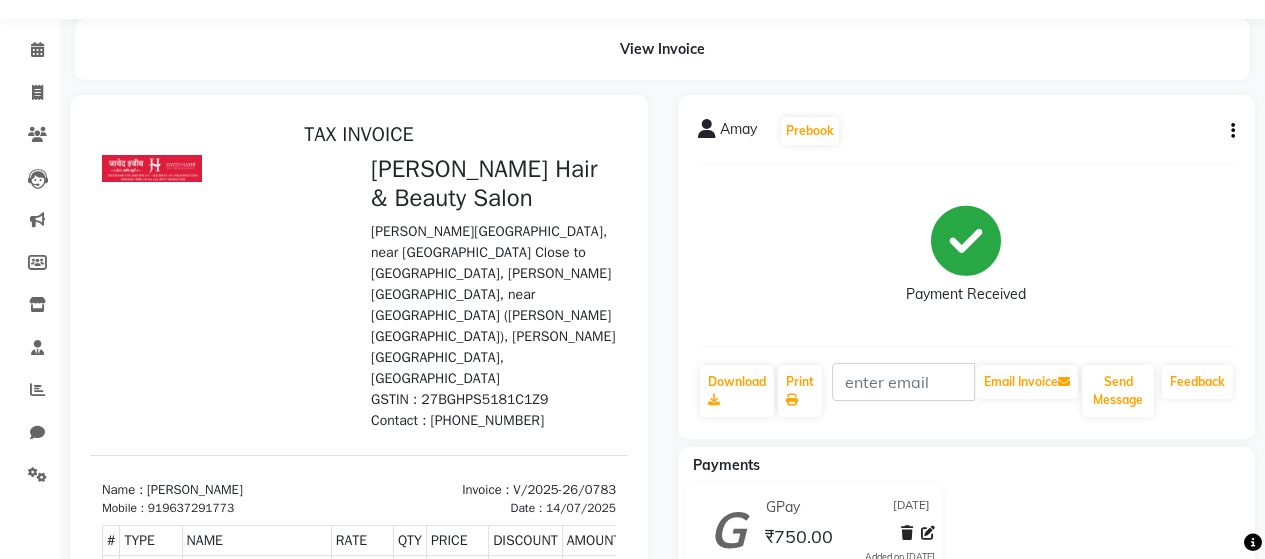 scroll, scrollTop: 100, scrollLeft: 0, axis: vertical 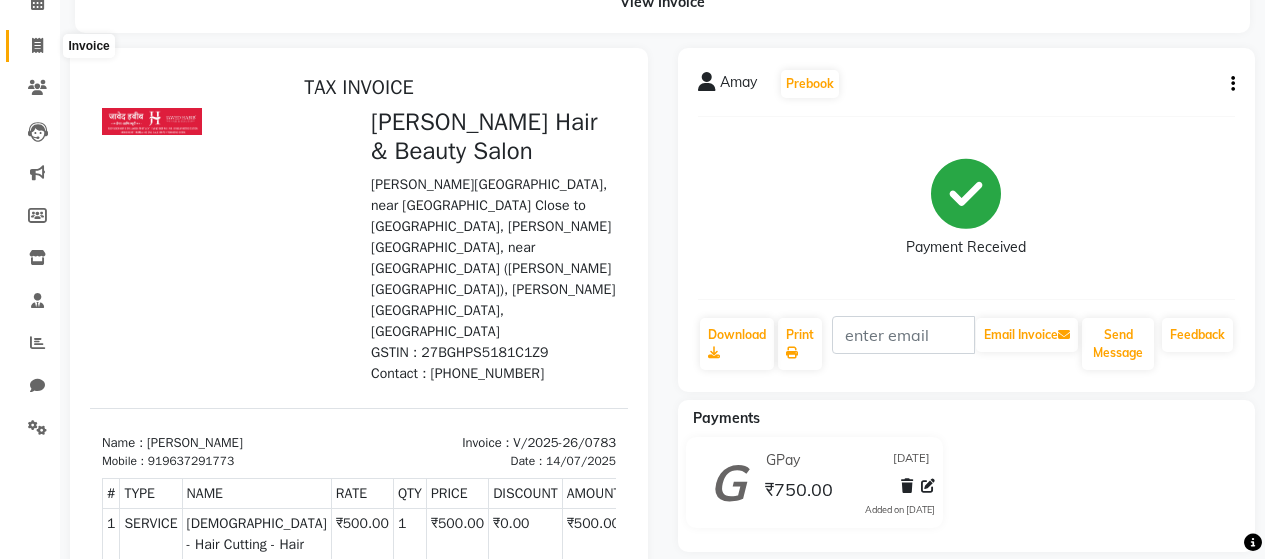 click 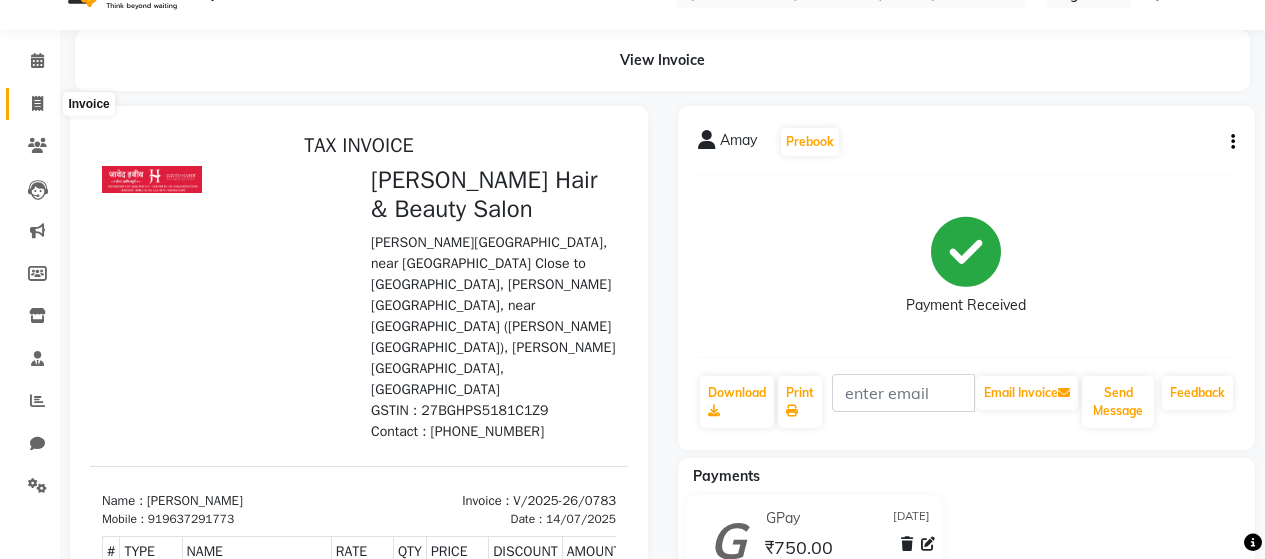 select on "service" 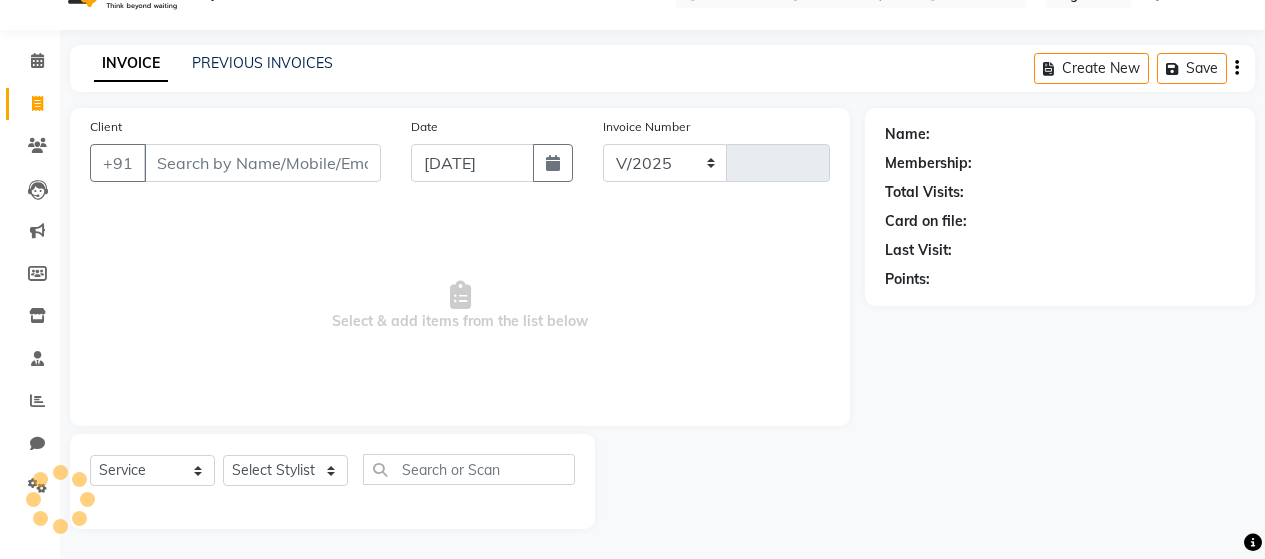 select on "7927" 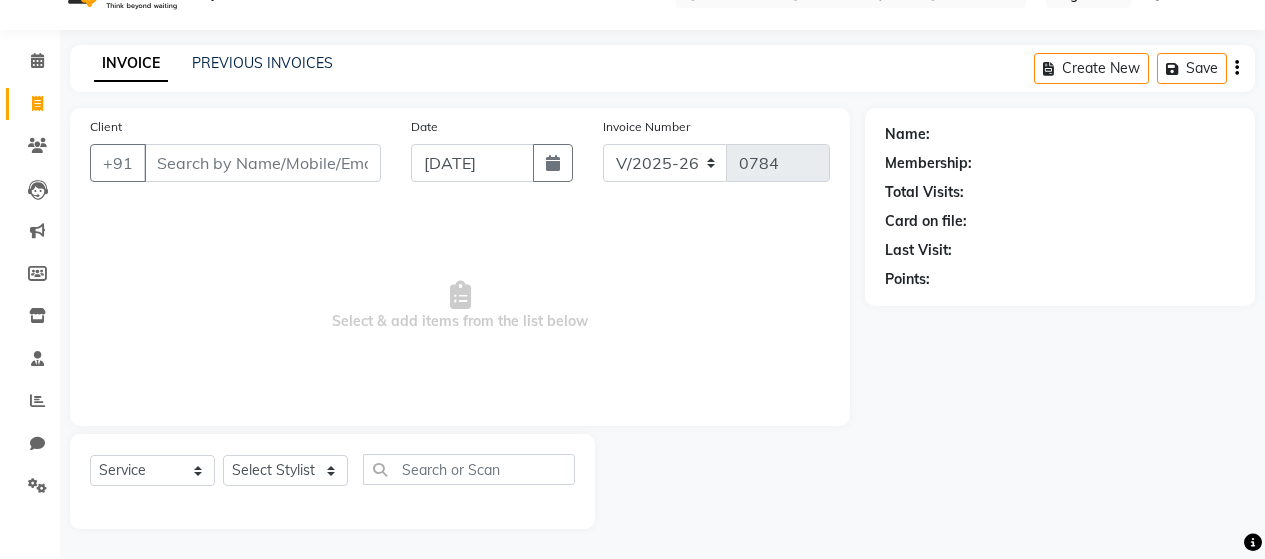 click on "Client" at bounding box center [262, 163] 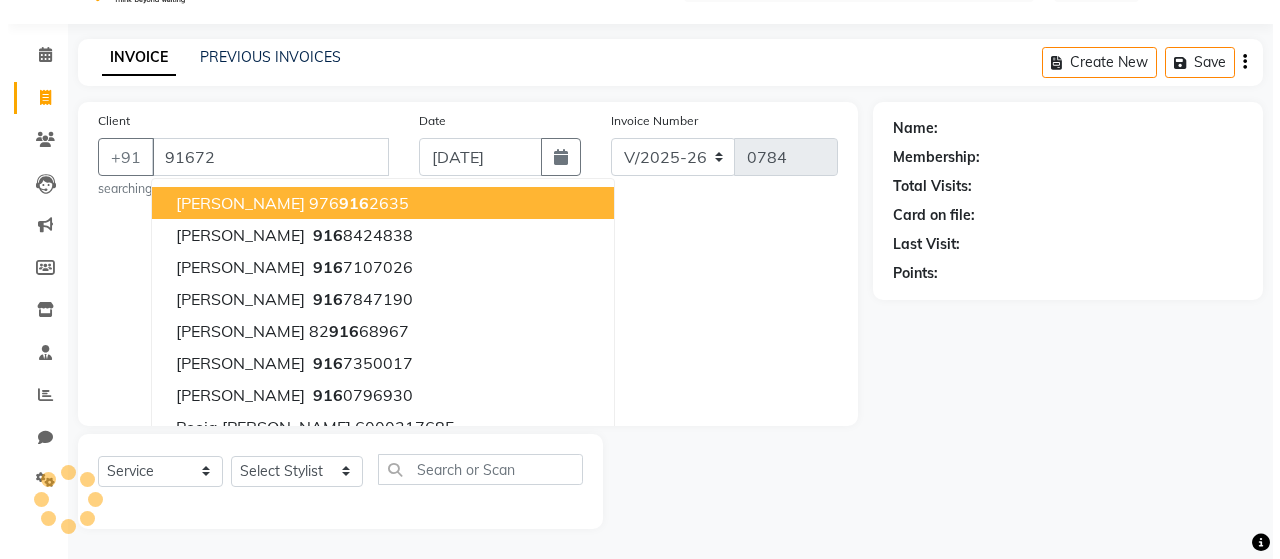 scroll, scrollTop: 42, scrollLeft: 0, axis: vertical 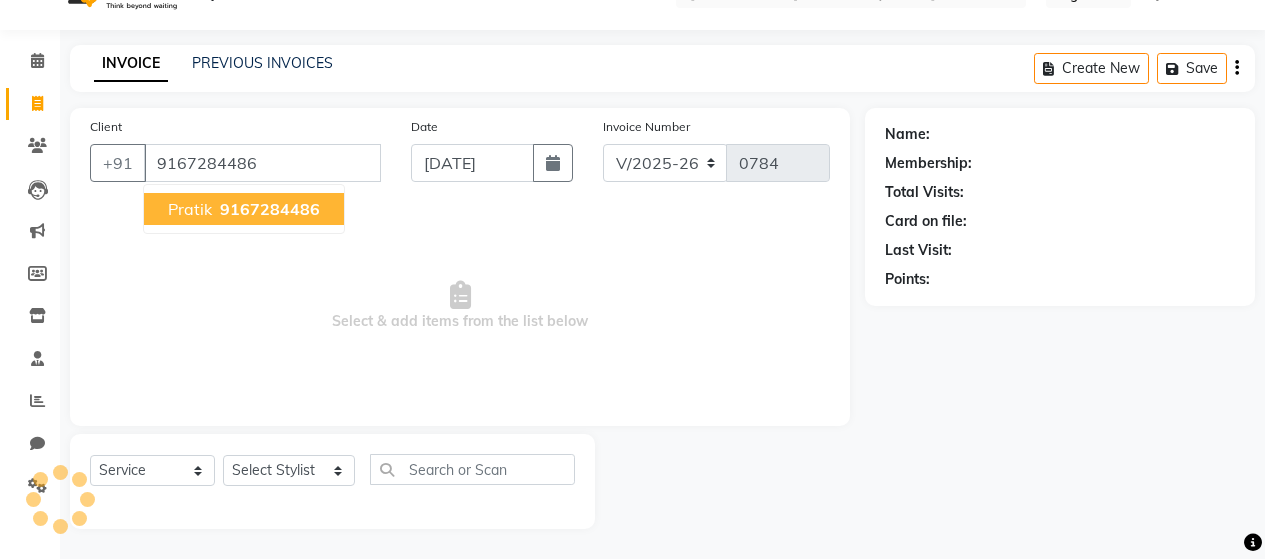 type on "9167284486" 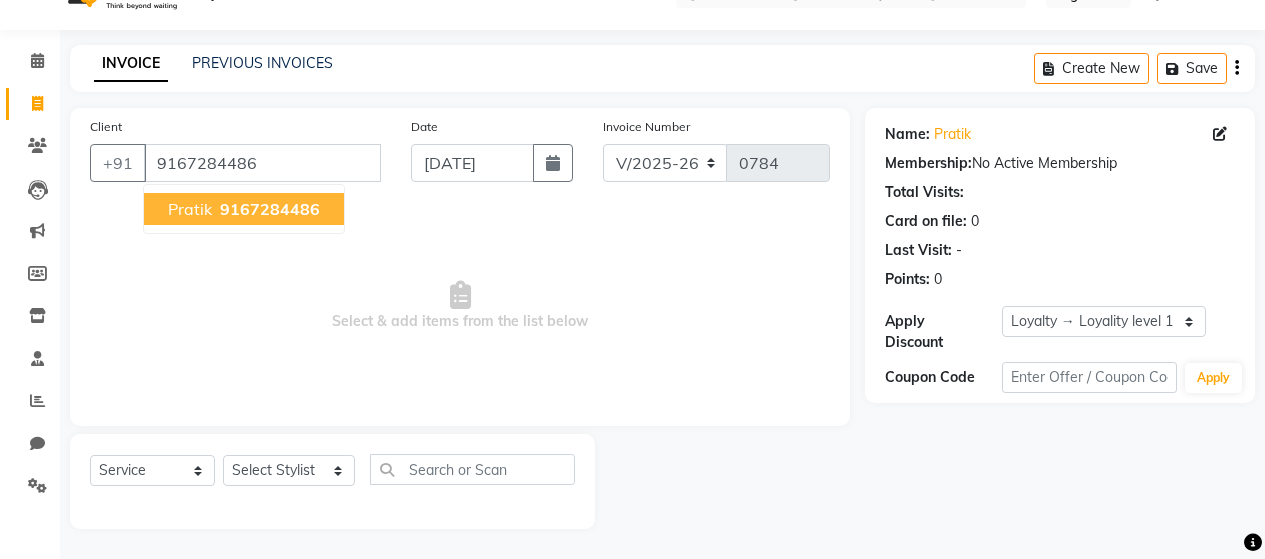 click on "9167284486" at bounding box center (270, 209) 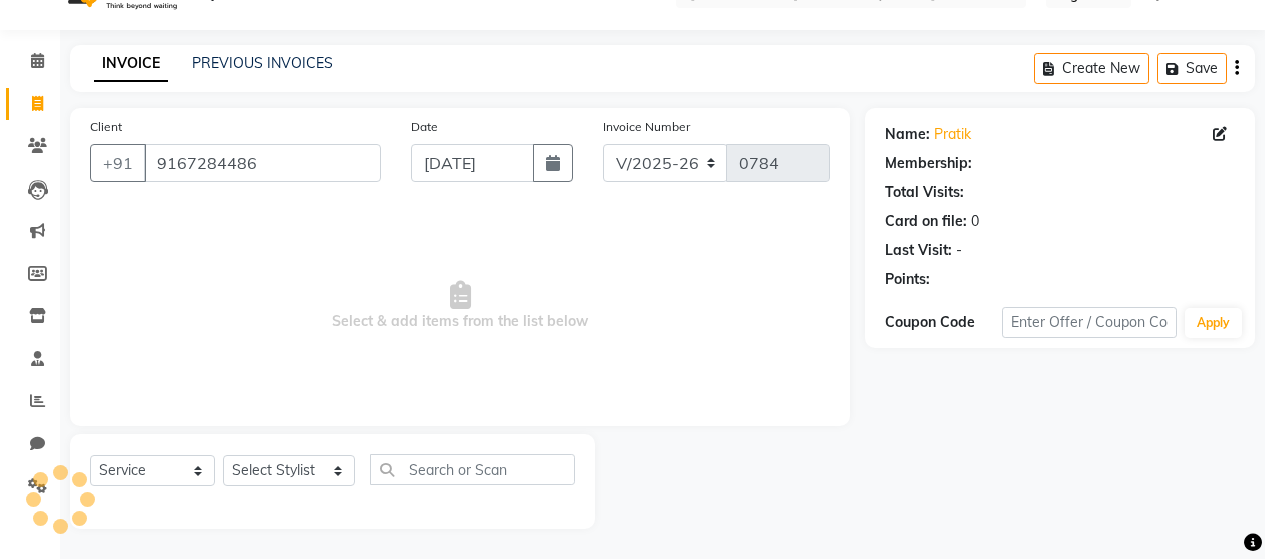 select on "1: Object" 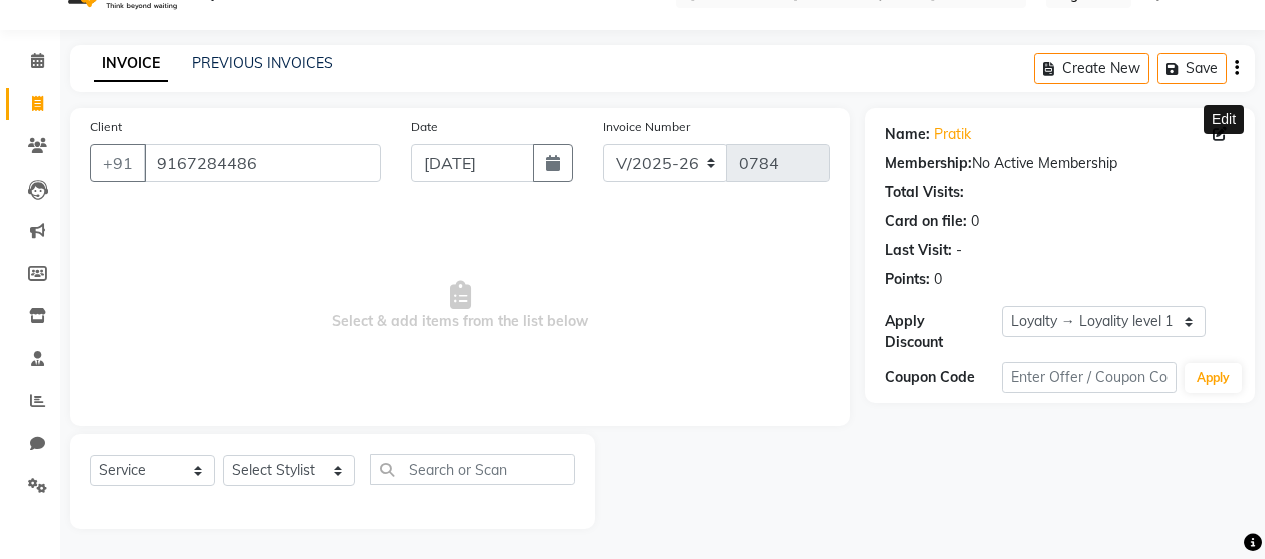 click 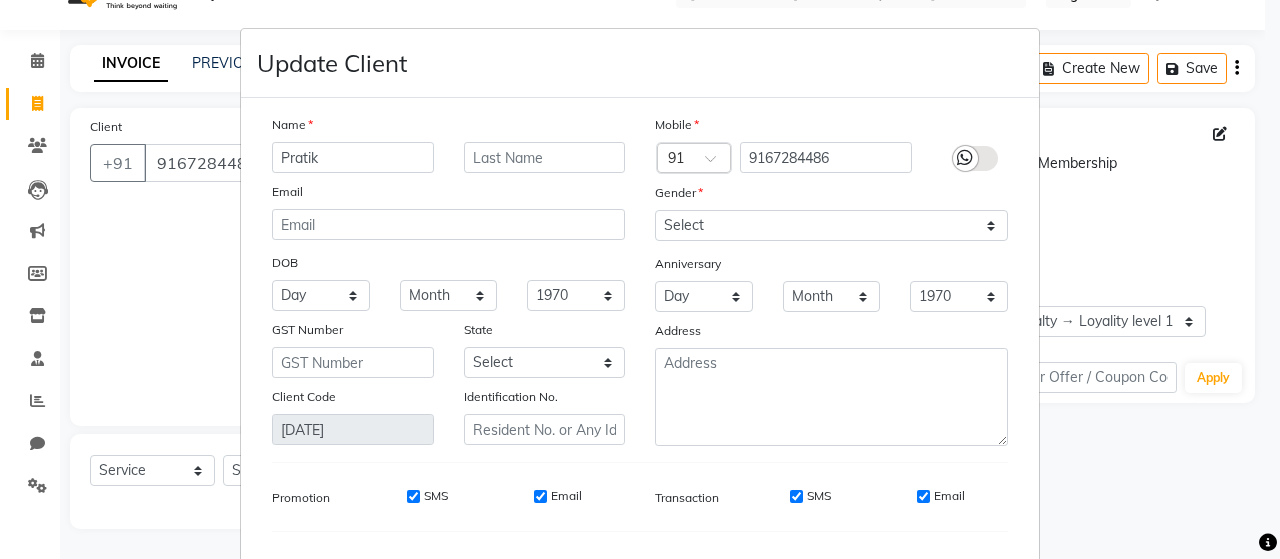 click on "Pratik" at bounding box center [353, 157] 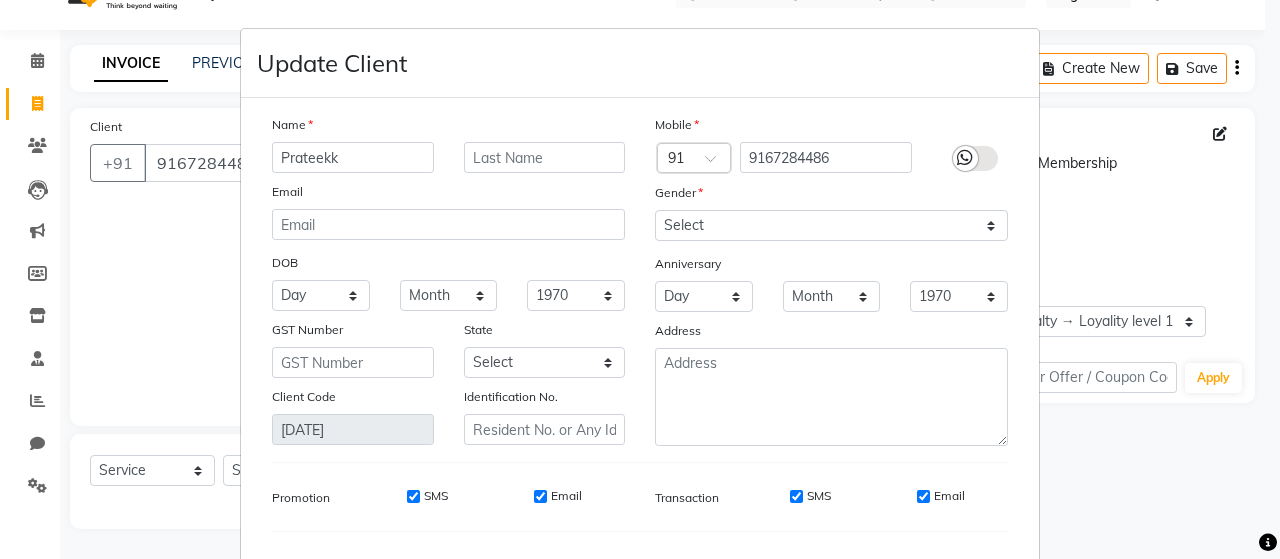 type on "Prateekk" 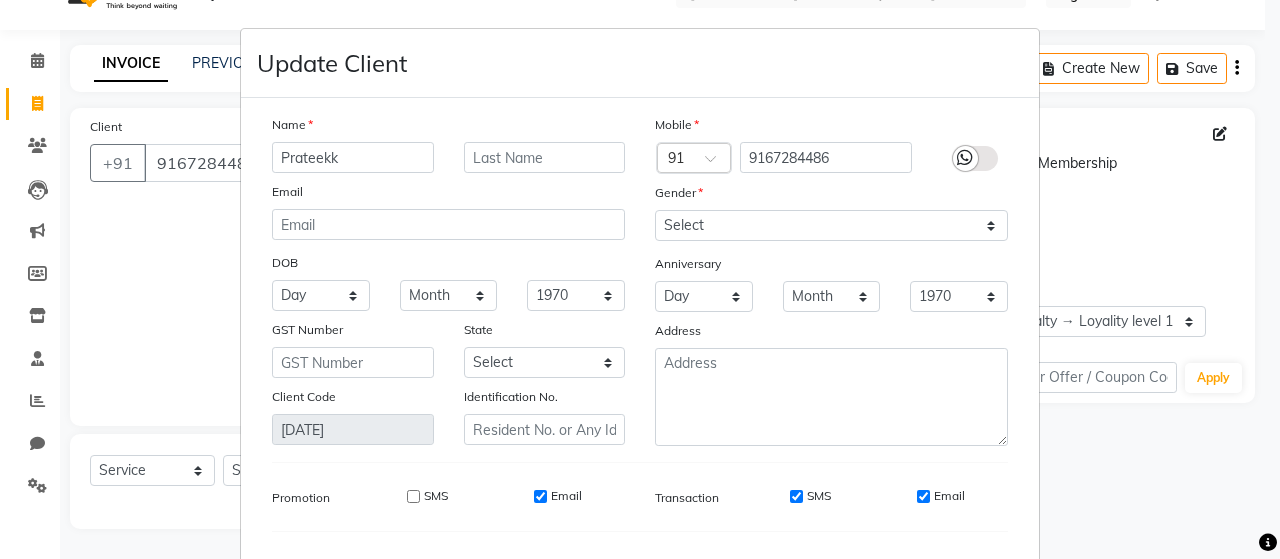 click on "Email" at bounding box center (540, 496) 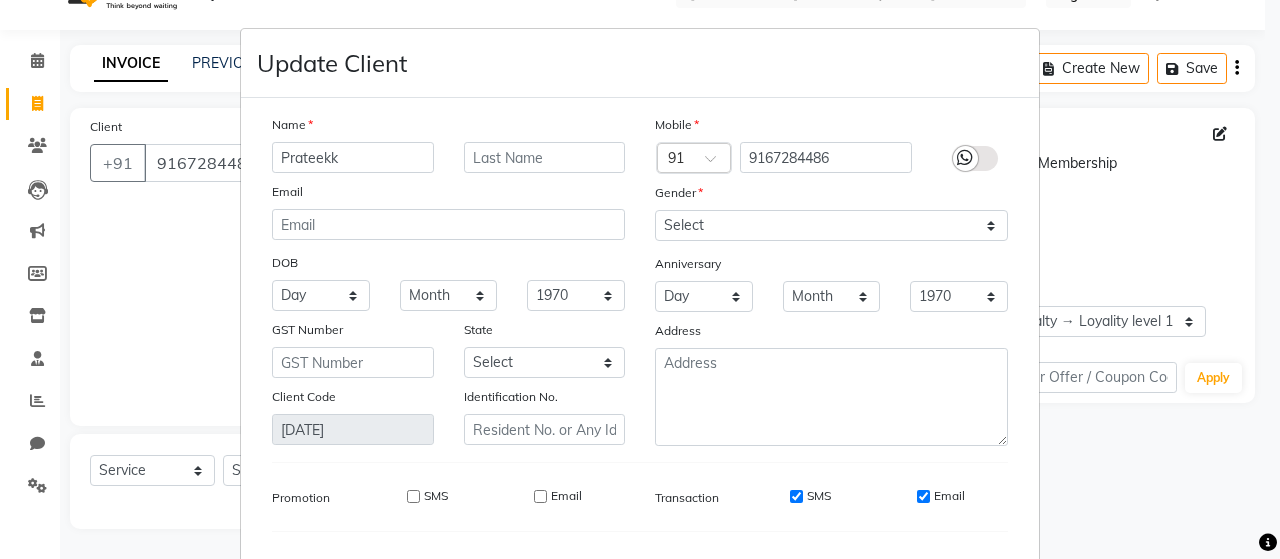 click on "SMS" at bounding box center (796, 496) 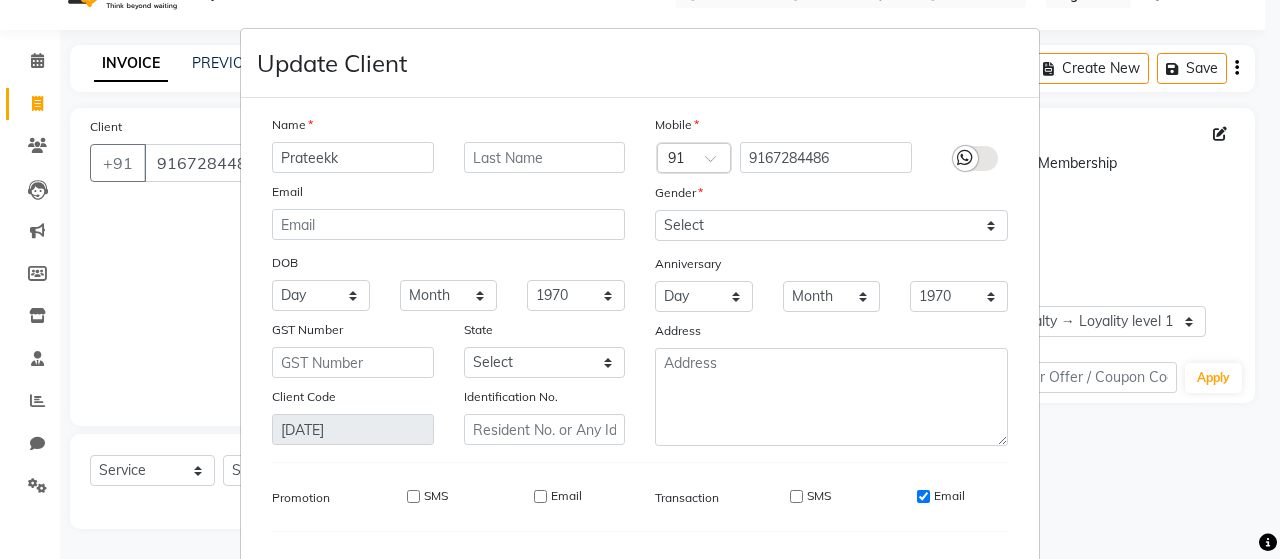 click on "Email" at bounding box center [923, 496] 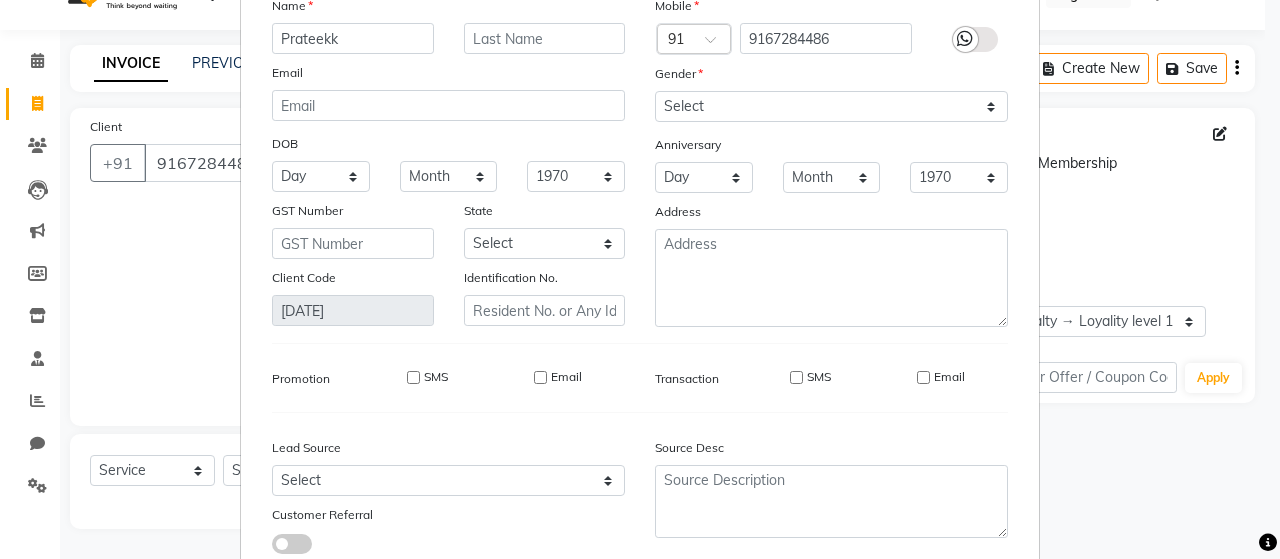 scroll, scrollTop: 254, scrollLeft: 0, axis: vertical 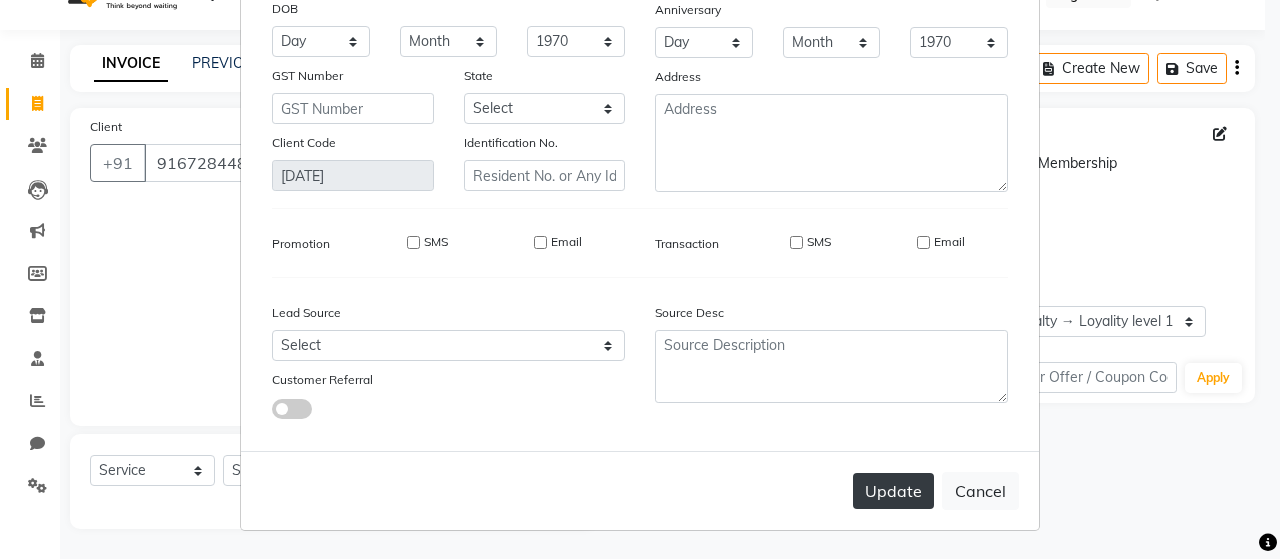 click on "Update" at bounding box center [893, 491] 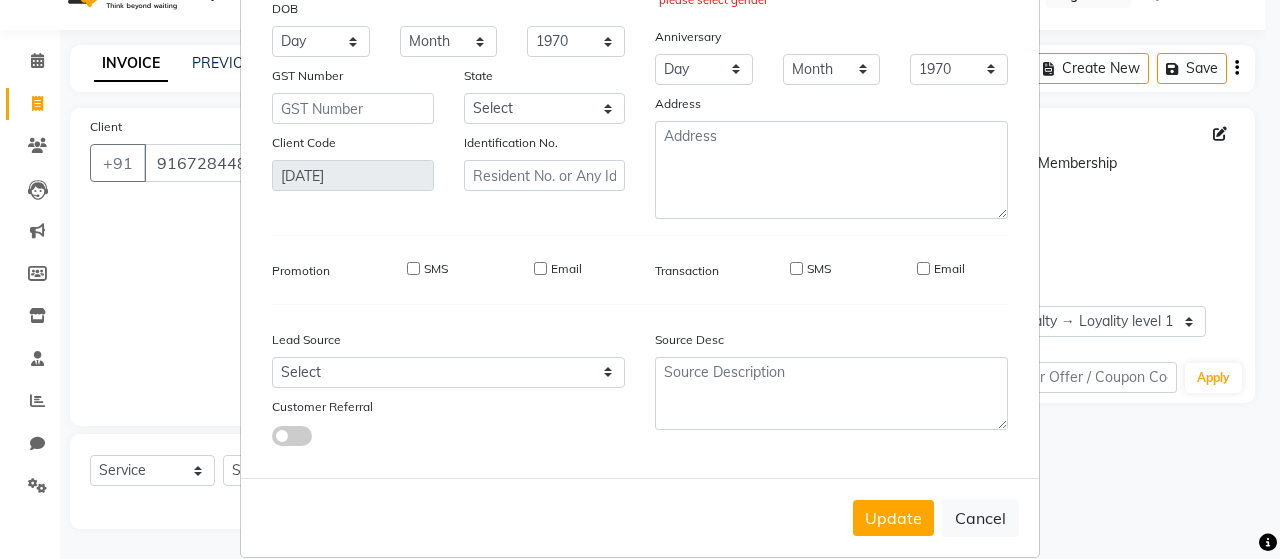 scroll, scrollTop: 0, scrollLeft: 0, axis: both 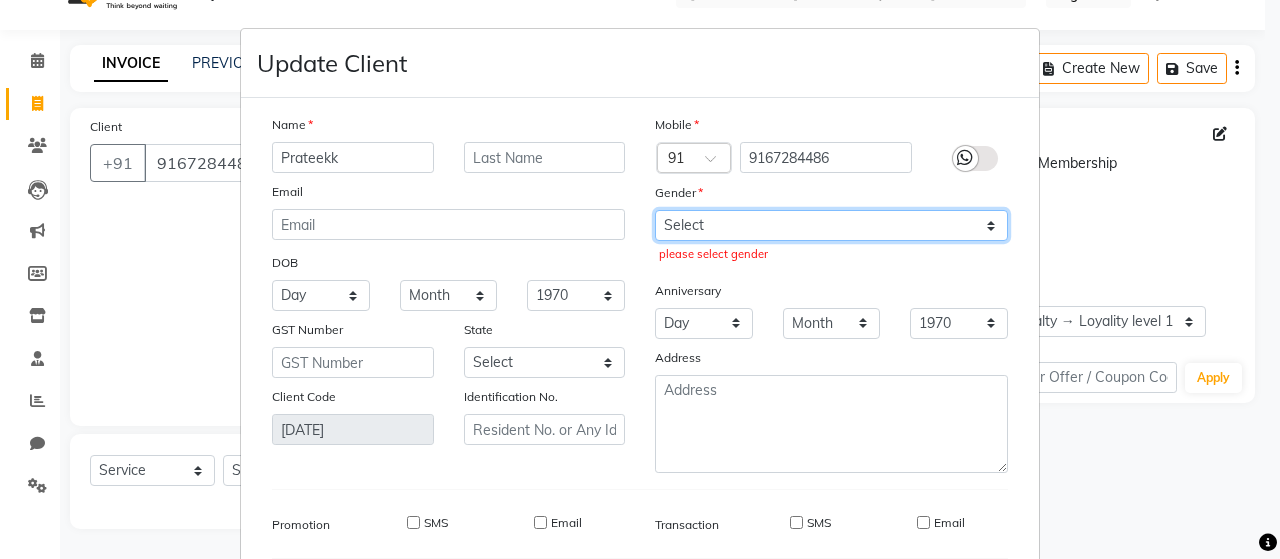 click on "Select [DEMOGRAPHIC_DATA] [DEMOGRAPHIC_DATA] Other Prefer Not To Say" at bounding box center [831, 225] 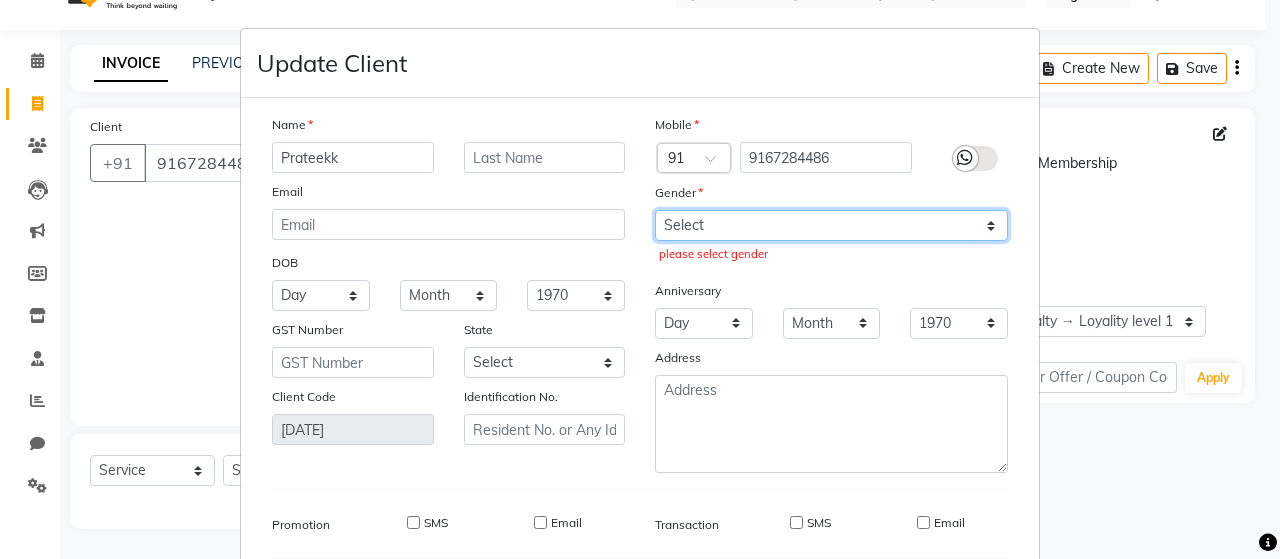 select on "[DEMOGRAPHIC_DATA]" 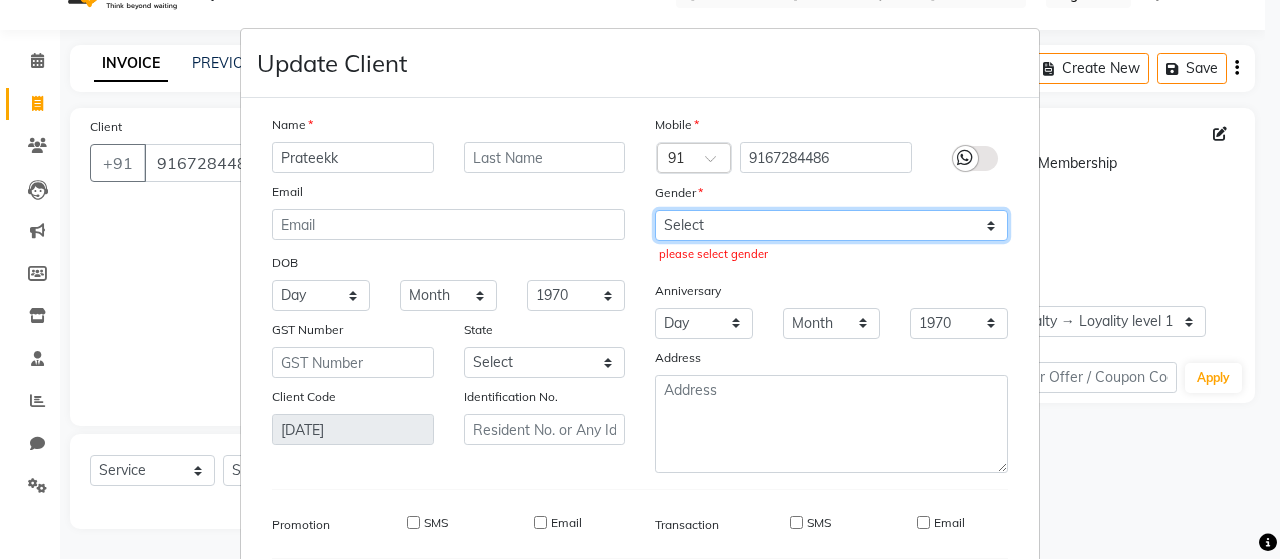 click on "Select [DEMOGRAPHIC_DATA] [DEMOGRAPHIC_DATA] Other Prefer Not To Say" at bounding box center [831, 225] 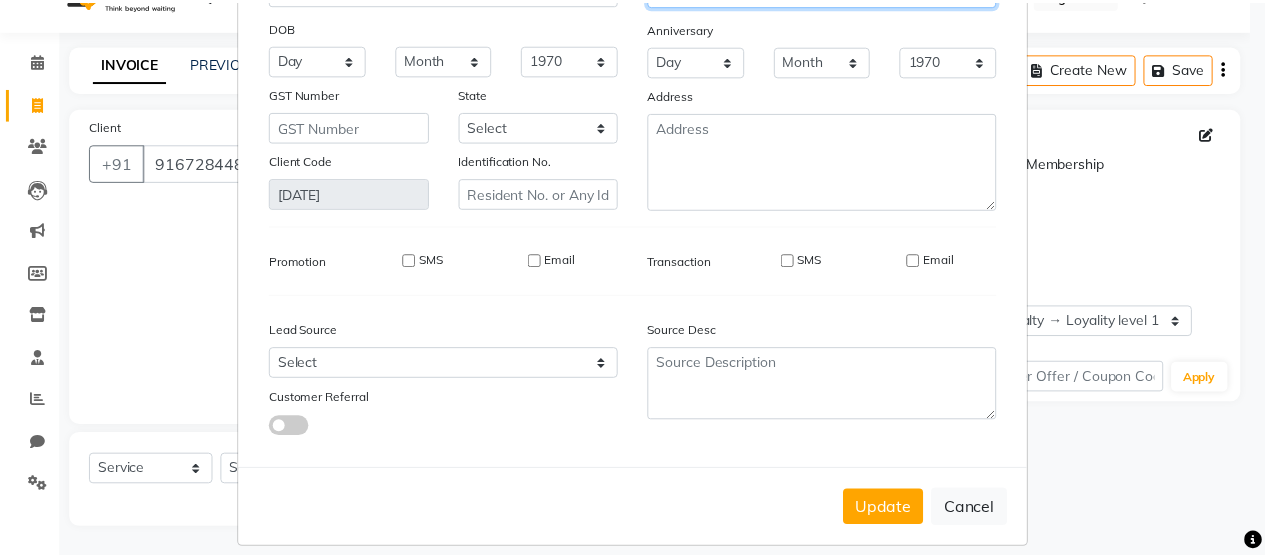 scroll, scrollTop: 254, scrollLeft: 0, axis: vertical 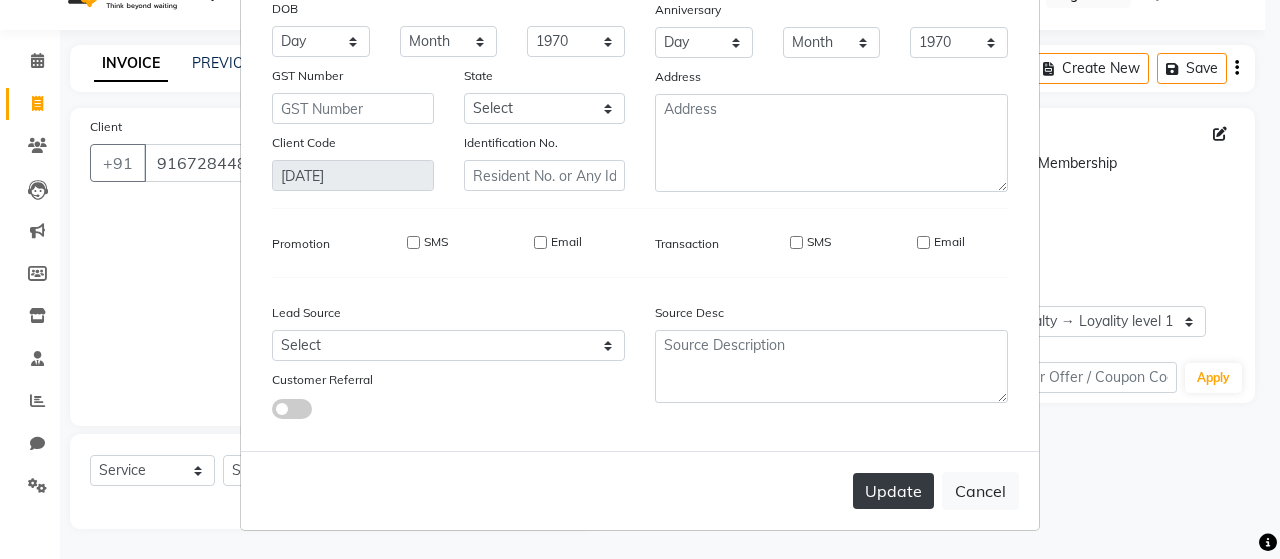 click on "Update" at bounding box center [893, 491] 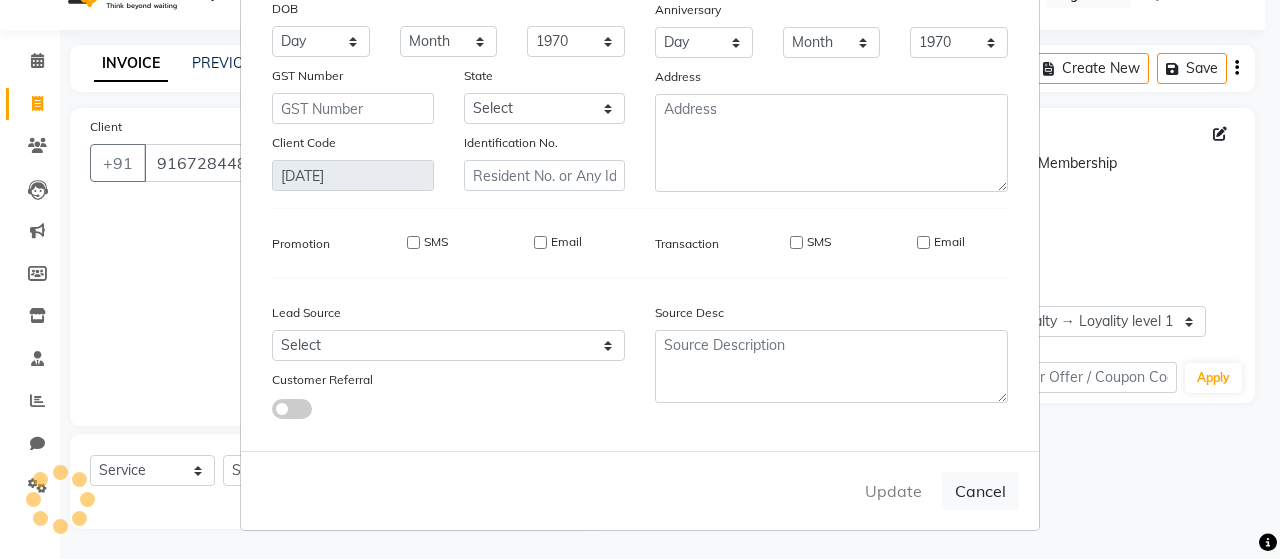 type 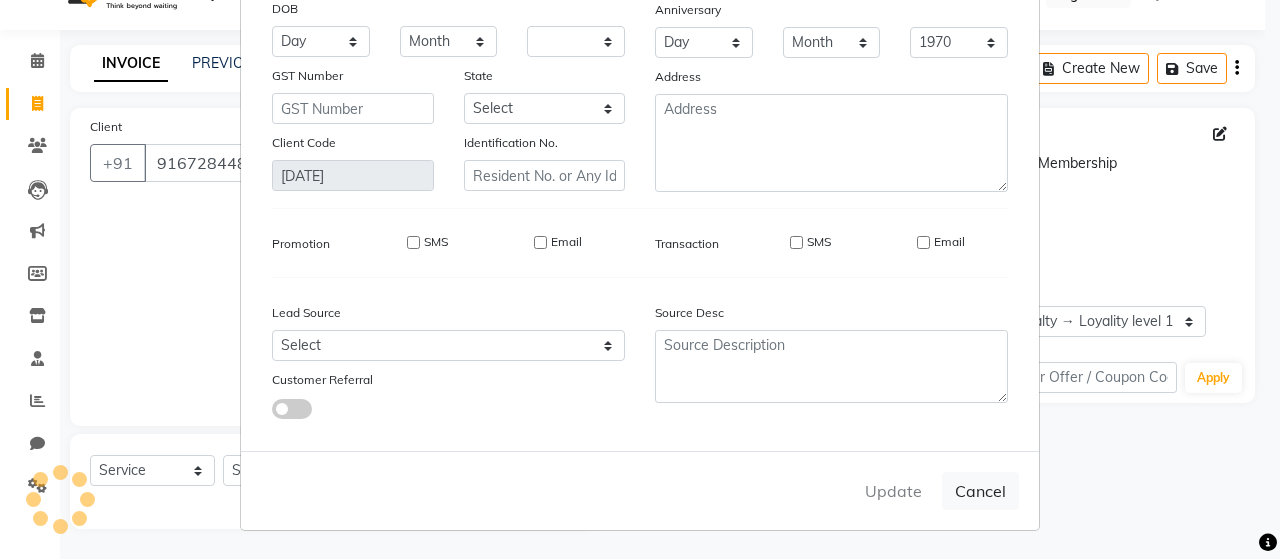 type 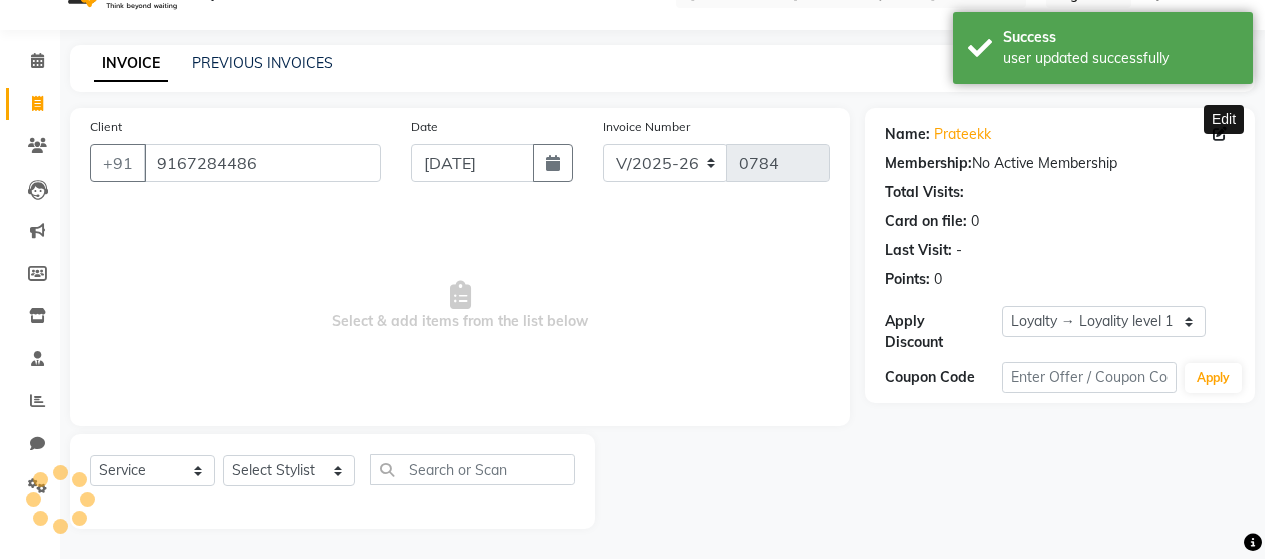 select on "1: Object" 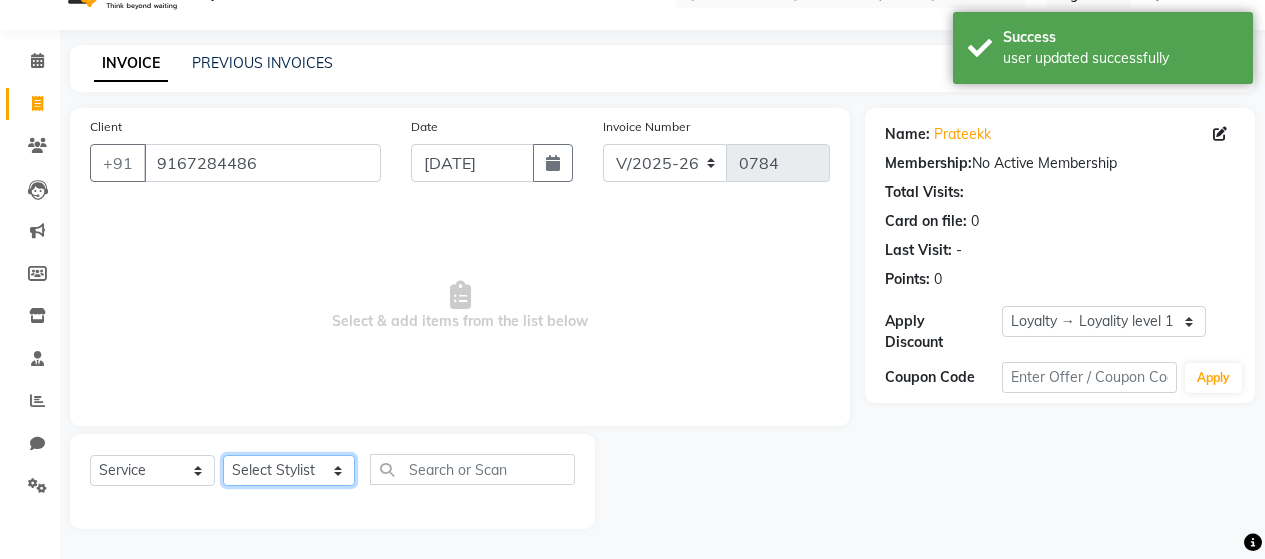 click on "Select Stylist [PERSON_NAME] [PERSON_NAME] Zibral [PERSON_NAME] [PERSON_NAME] [PERSON_NAME] [PERSON_NAME] [PERSON_NAME] [PERSON_NAME] [PERSON_NAME] [PERSON_NAME] [PERSON_NAME] Saga rSanap [PERSON_NAME] A Kore [PERSON_NAME] [PERSON_NAME] Thakur" 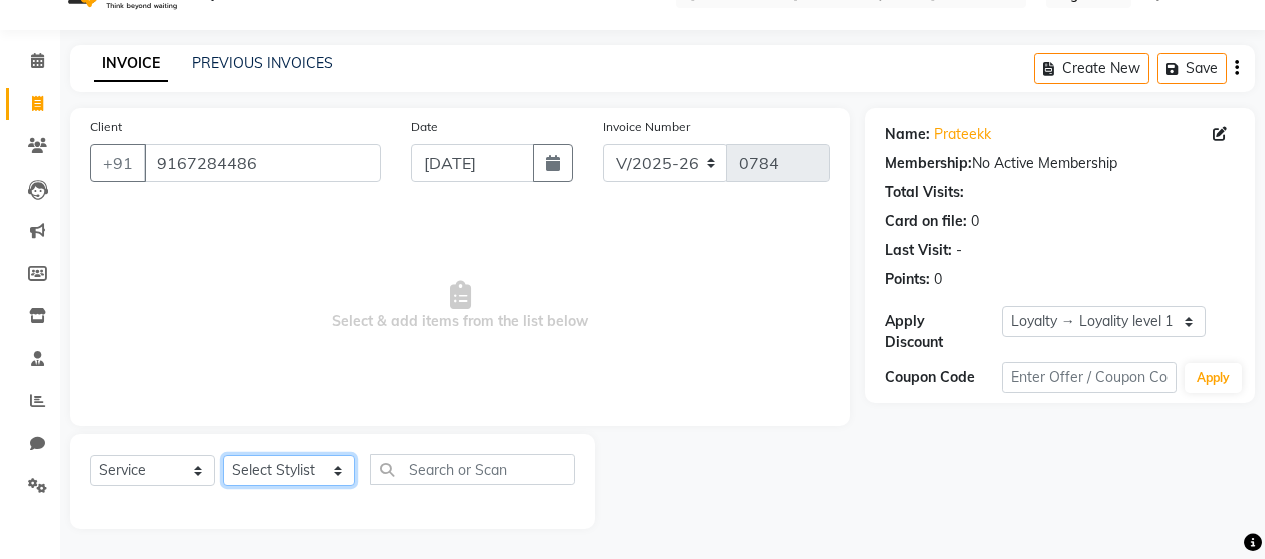 select on "74422" 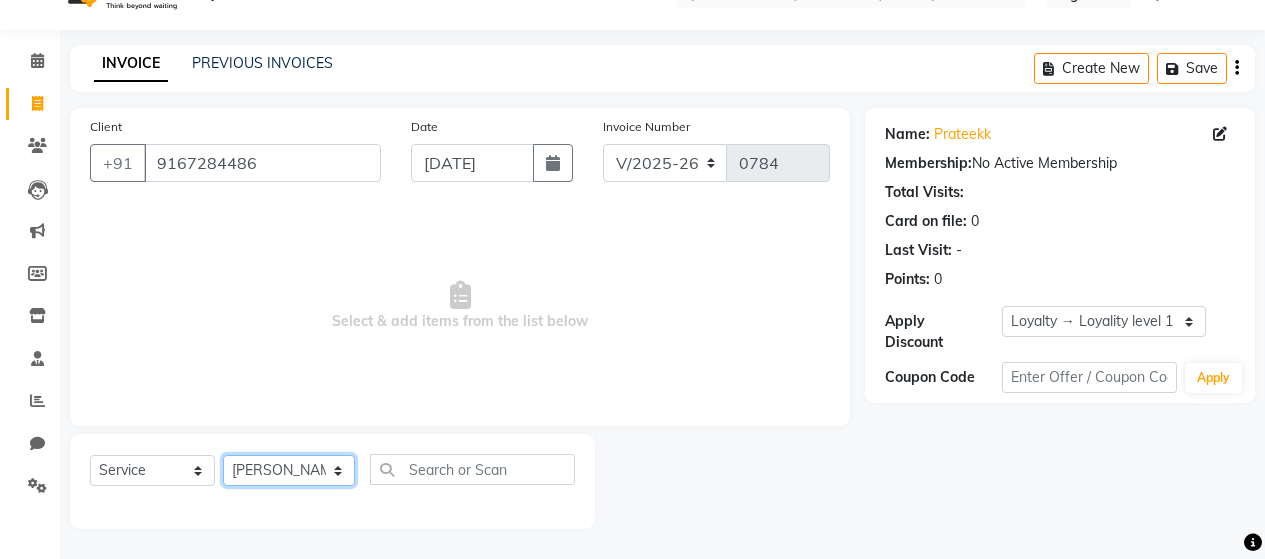 click on "Select Stylist [PERSON_NAME] [PERSON_NAME] Zibral [PERSON_NAME] [PERSON_NAME] [PERSON_NAME] [PERSON_NAME] [PERSON_NAME] [PERSON_NAME] [PERSON_NAME] [PERSON_NAME] [PERSON_NAME] Saga rSanap [PERSON_NAME] A Kore [PERSON_NAME] [PERSON_NAME] Thakur" 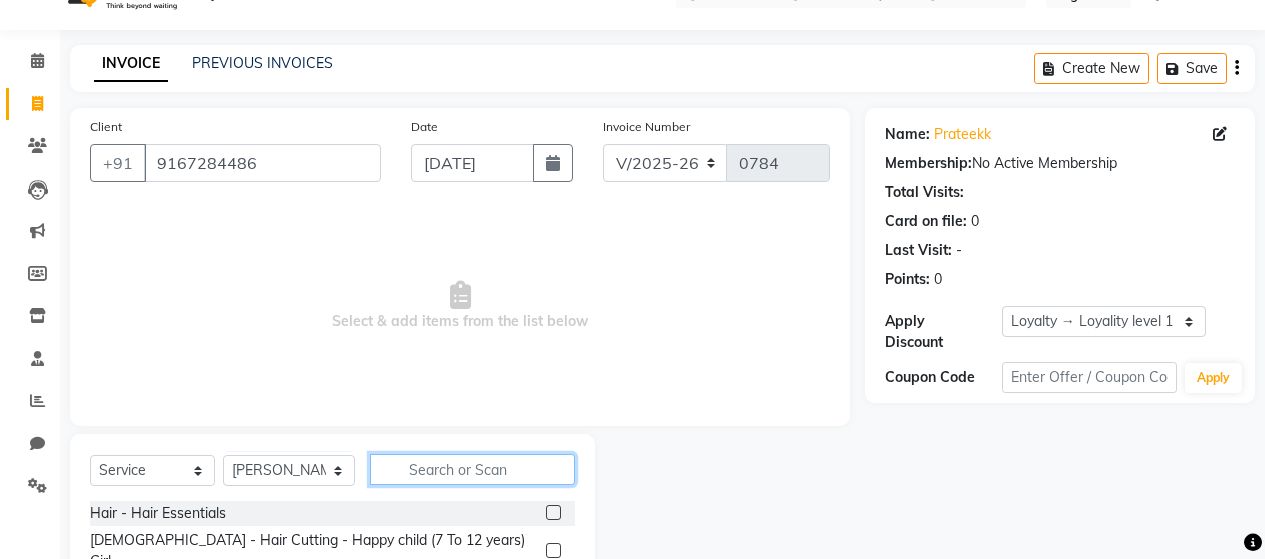 click 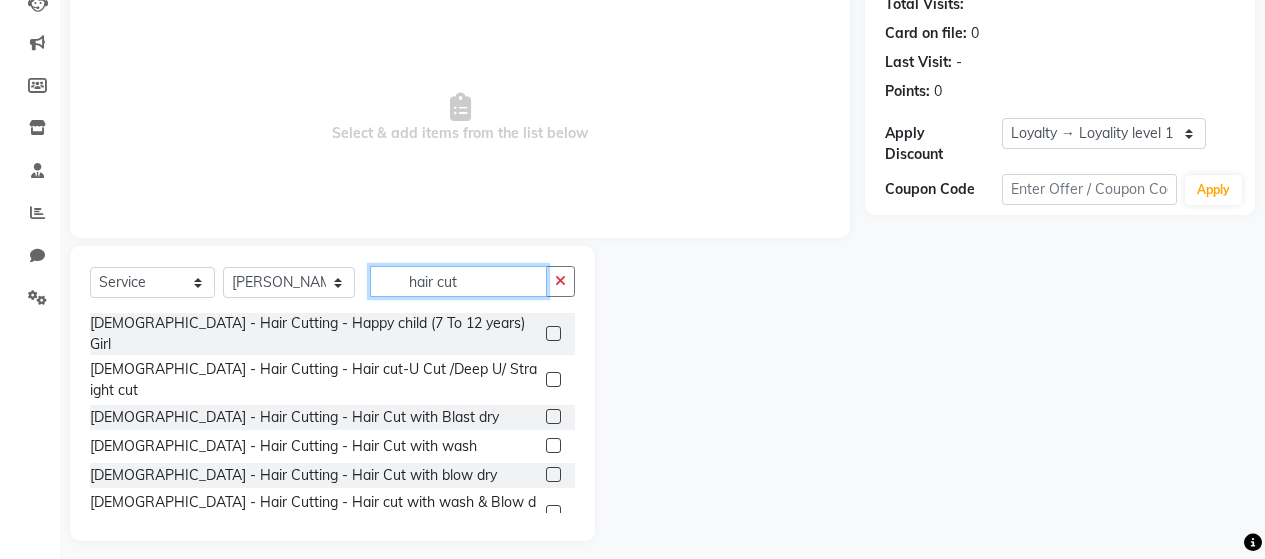scroll, scrollTop: 242, scrollLeft: 0, axis: vertical 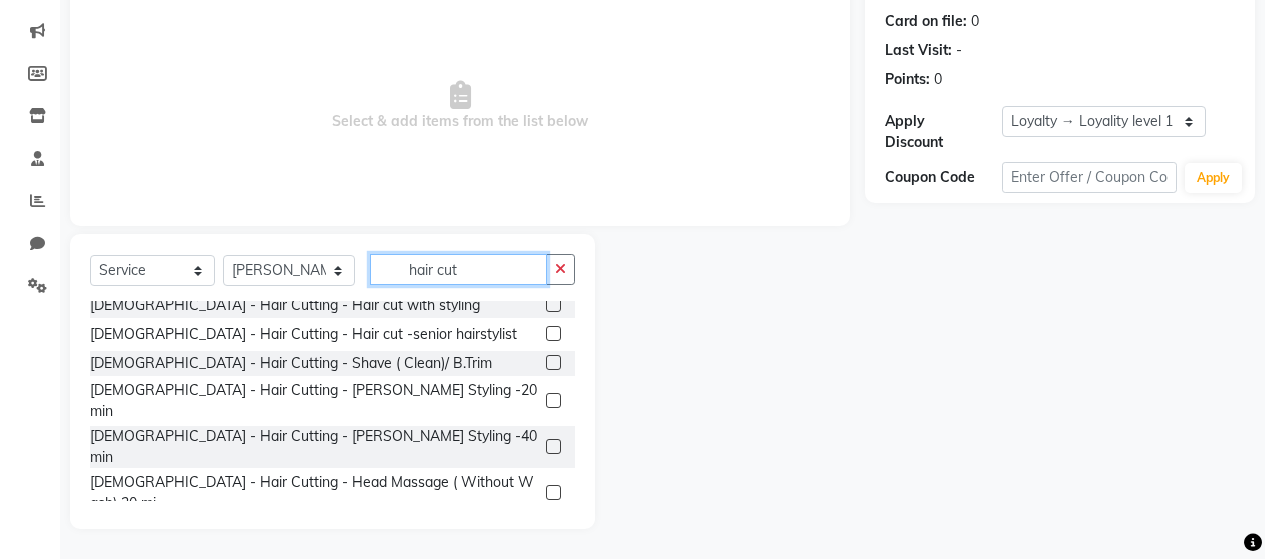 type on "hair cut" 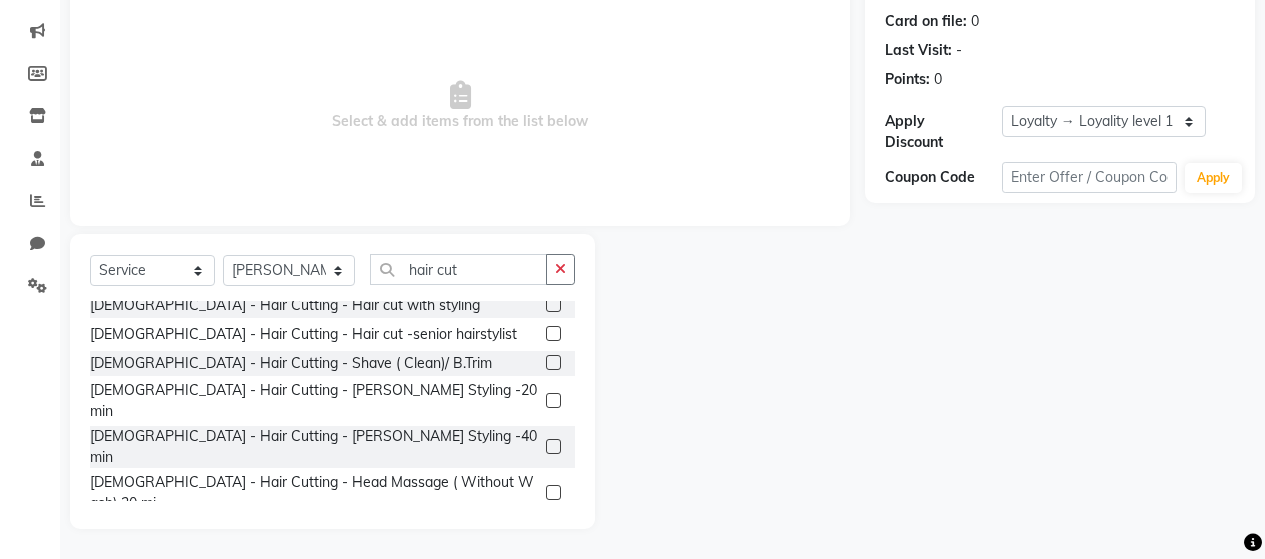click 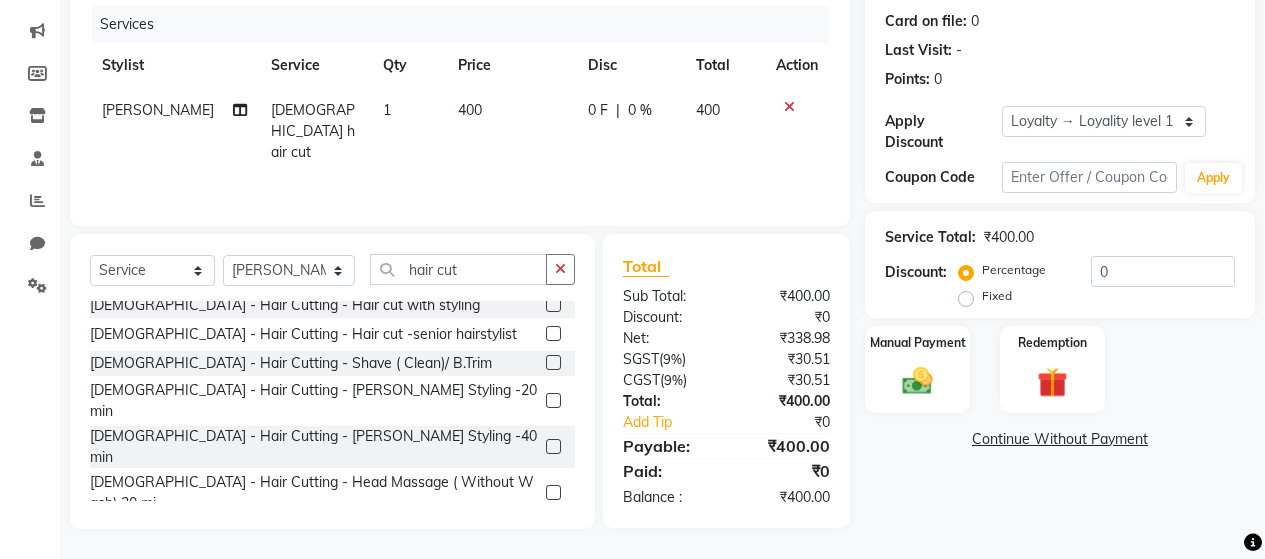 checkbox on "false" 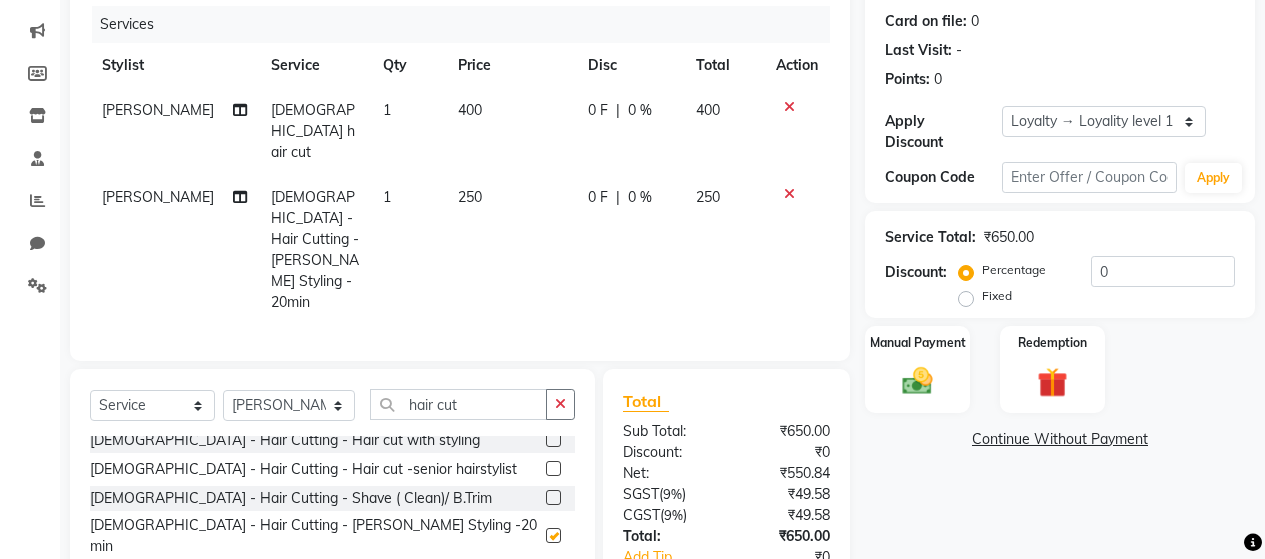 checkbox on "false" 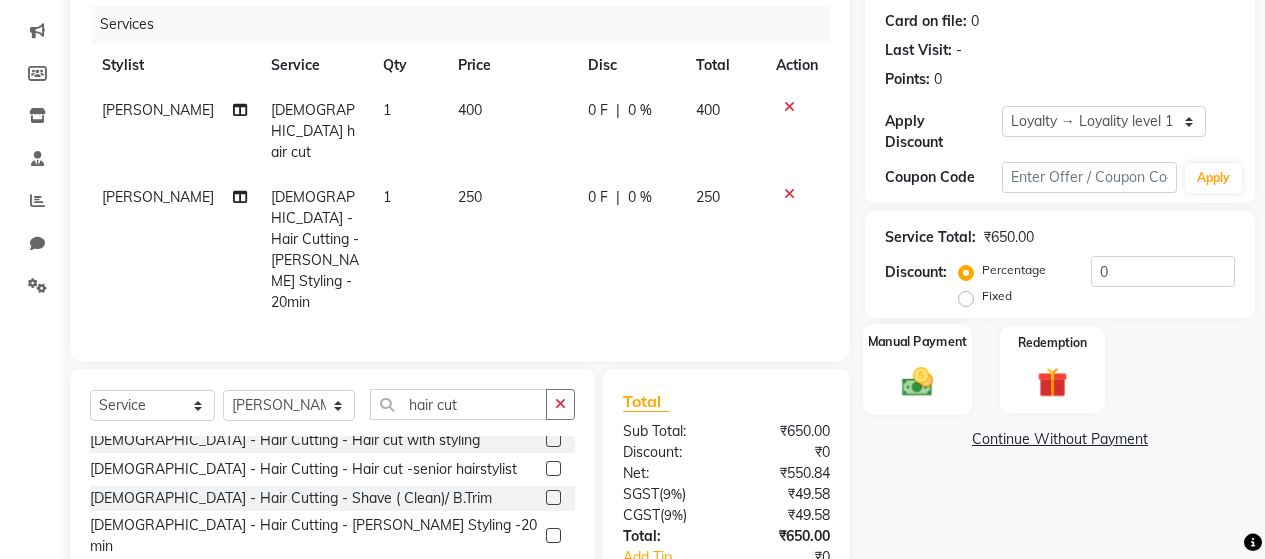 click 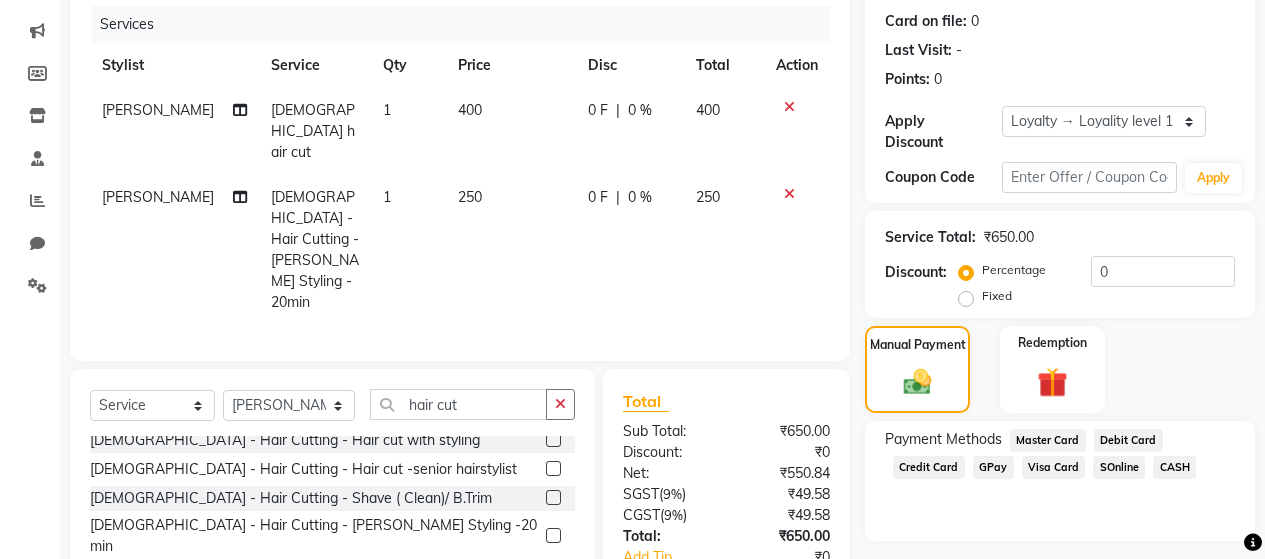 click on "CASH" 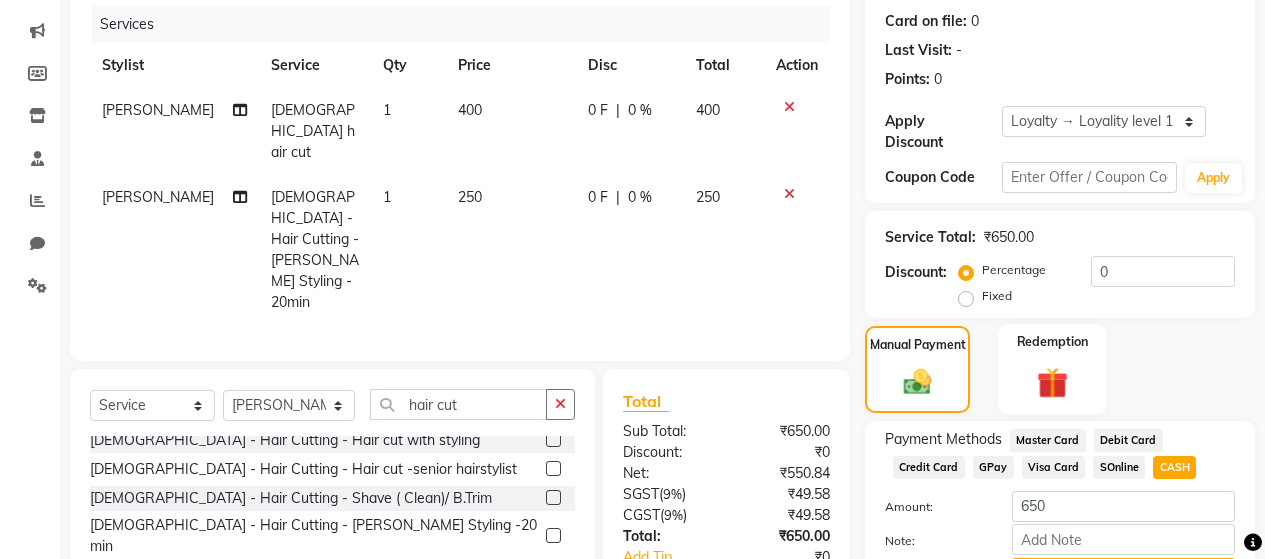 scroll, scrollTop: 335, scrollLeft: 0, axis: vertical 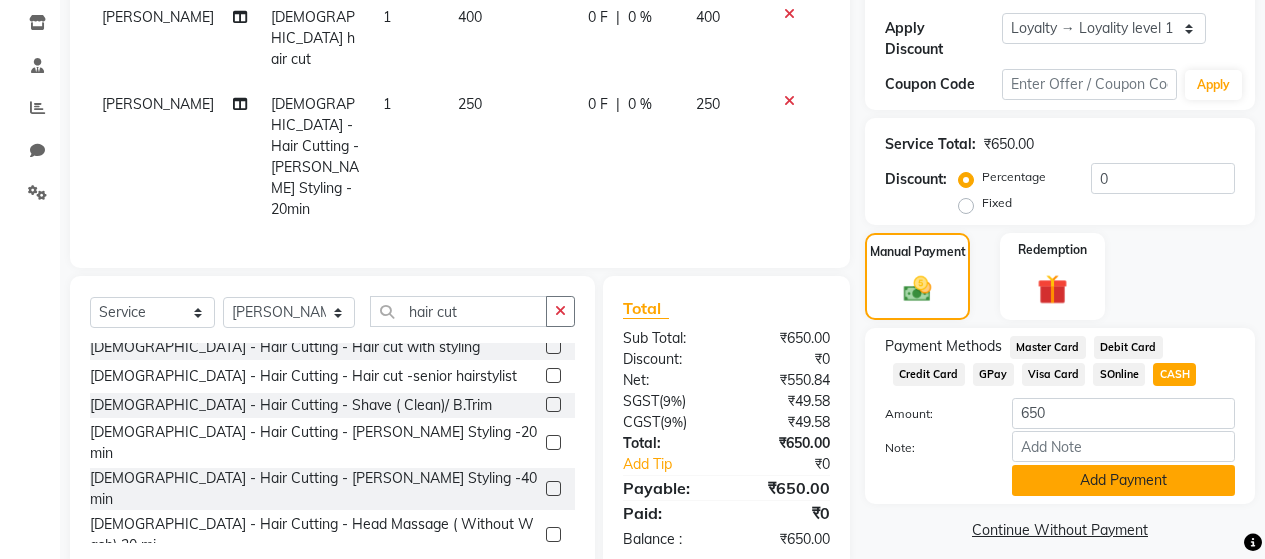 click on "Add Payment" 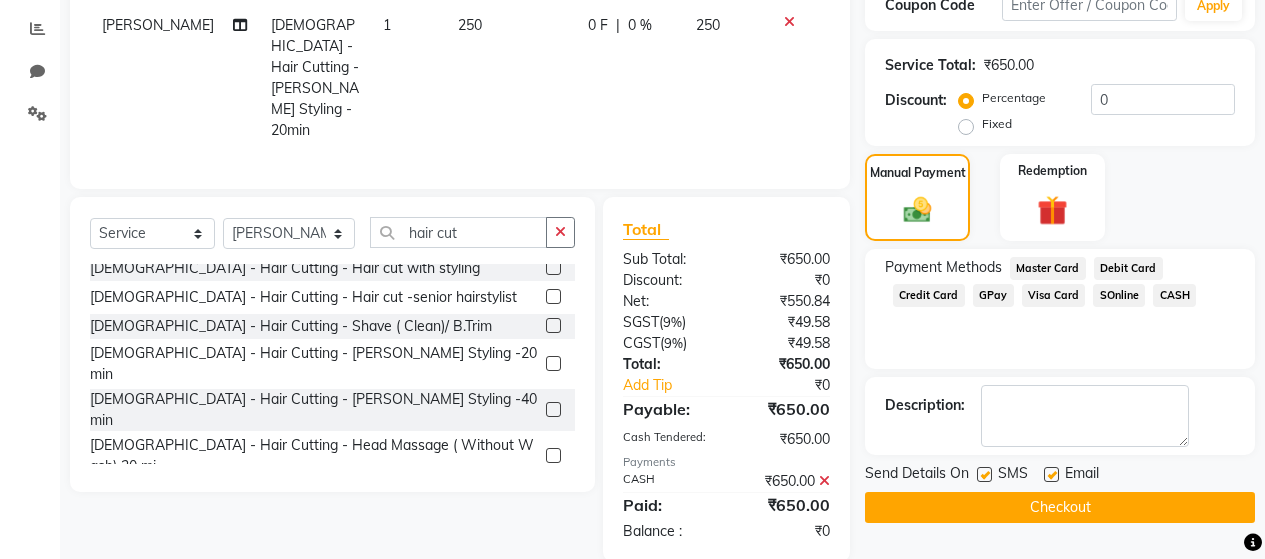 scroll, scrollTop: 518, scrollLeft: 0, axis: vertical 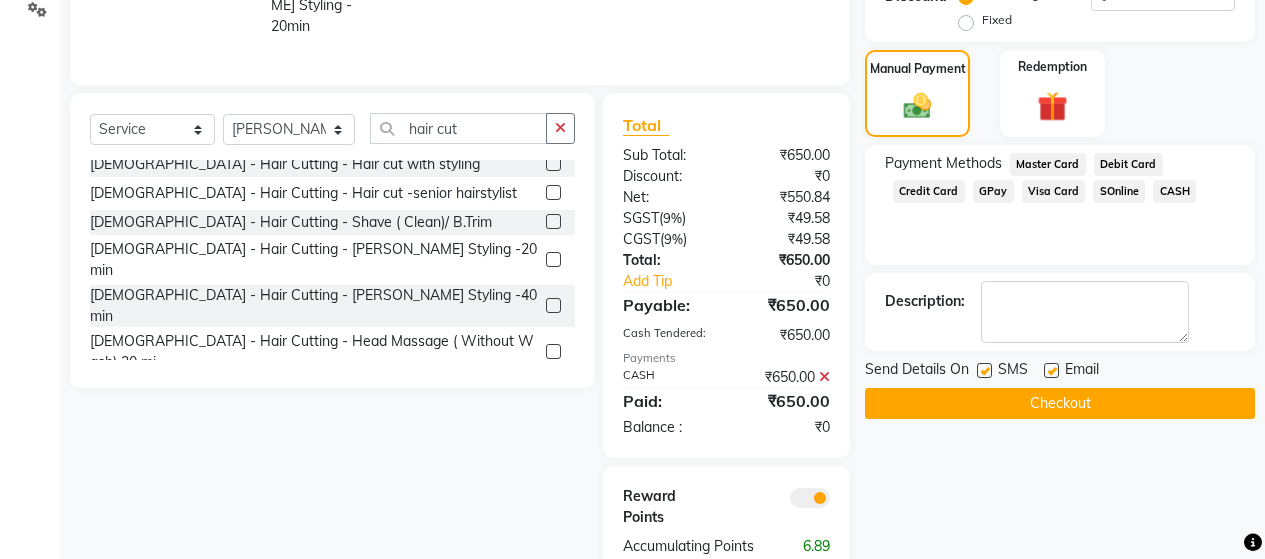 click 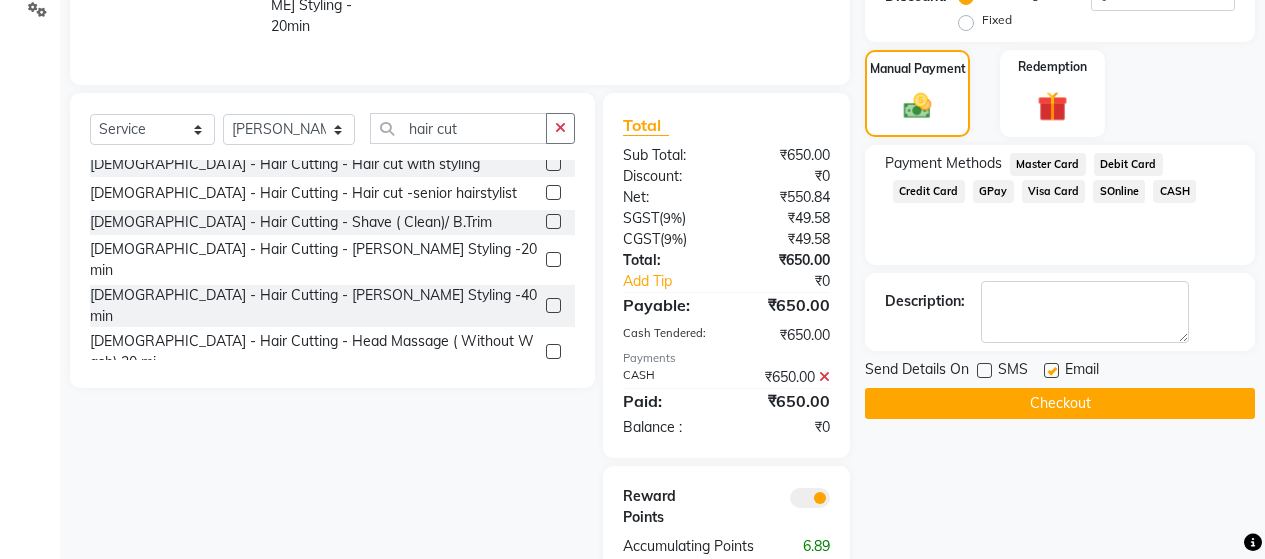 click 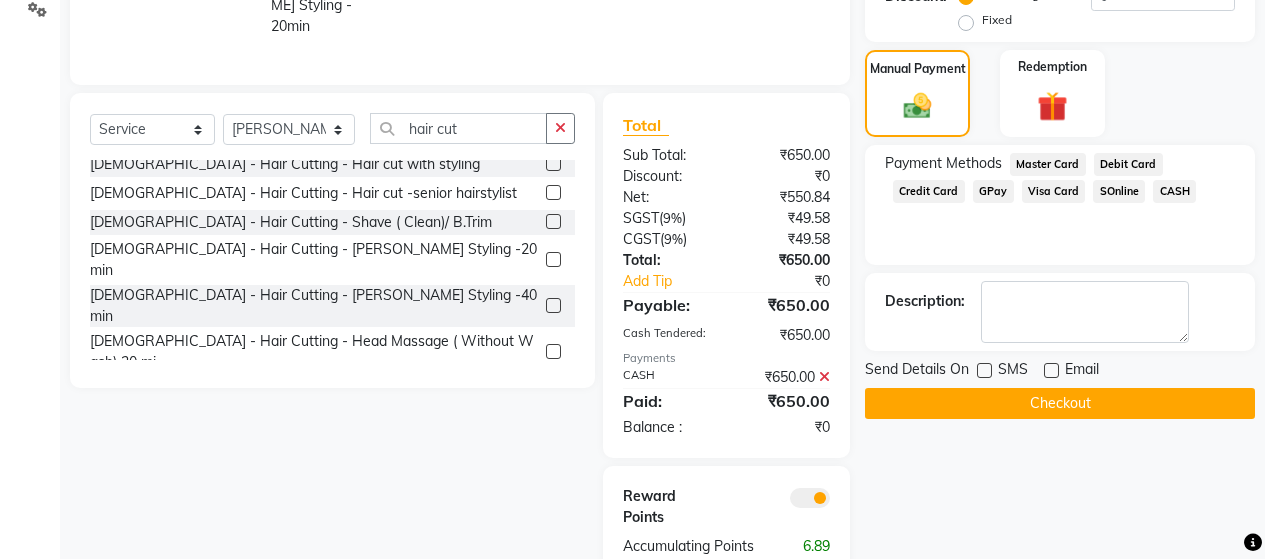 click on "Checkout" 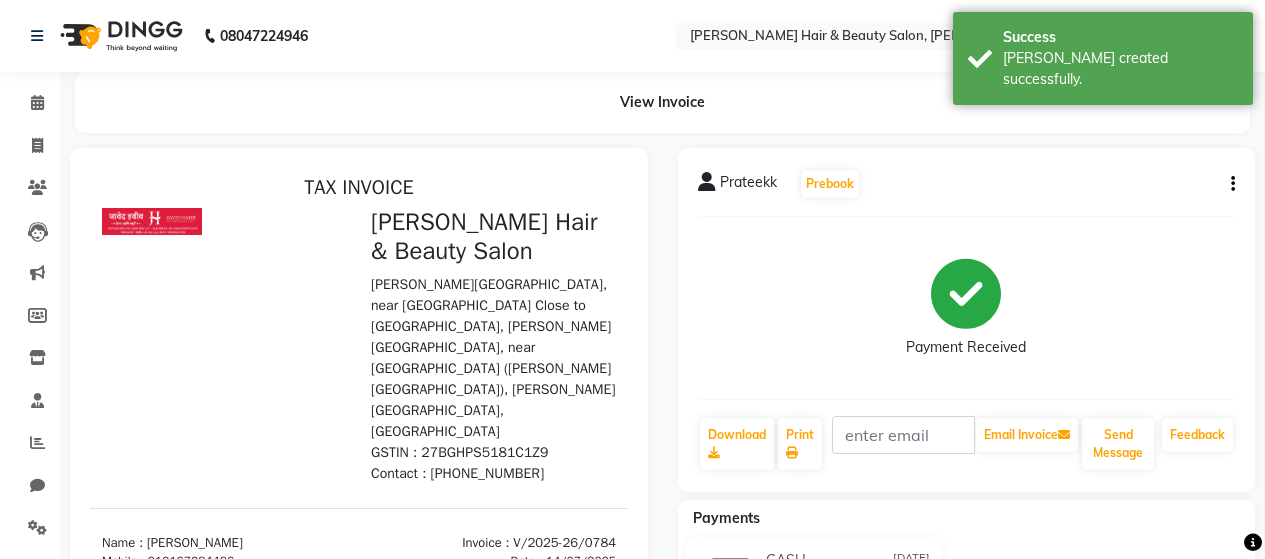 scroll, scrollTop: 0, scrollLeft: 0, axis: both 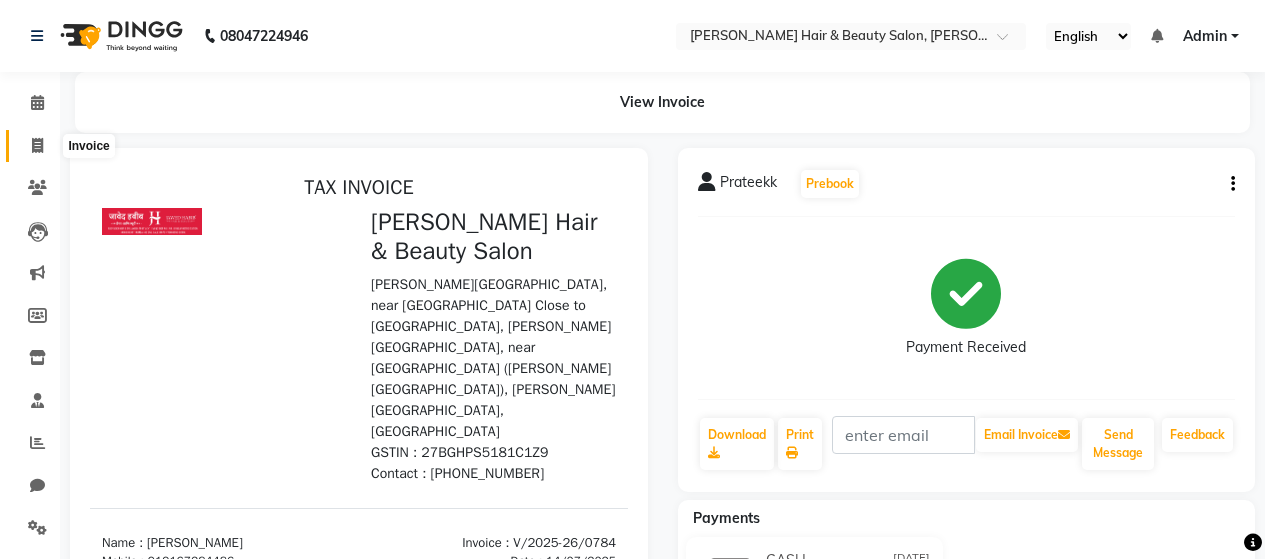 click 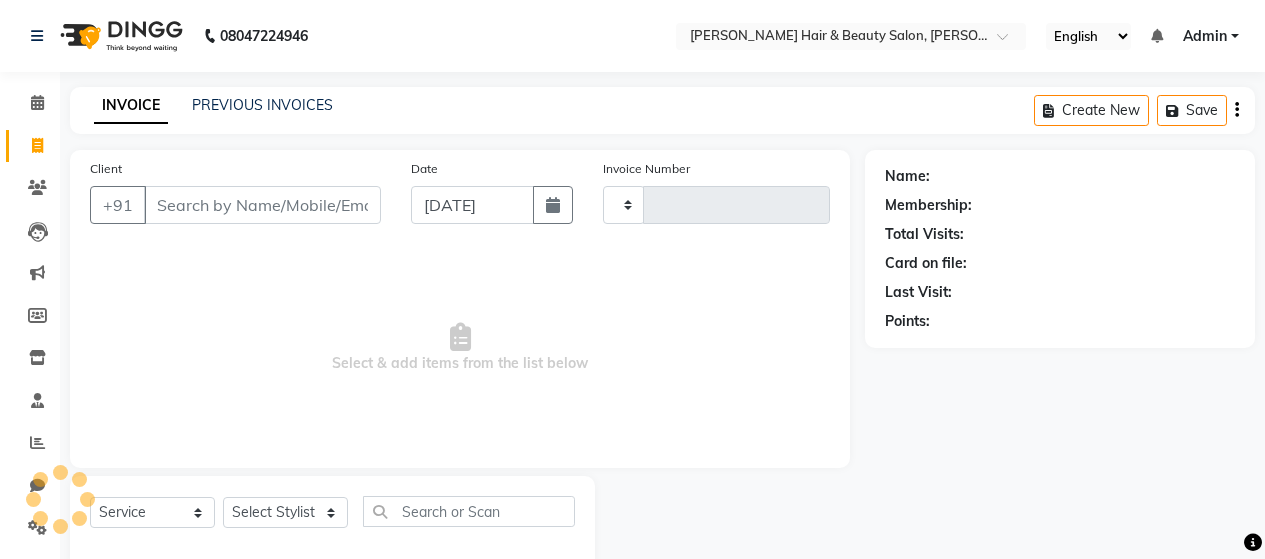scroll, scrollTop: 42, scrollLeft: 0, axis: vertical 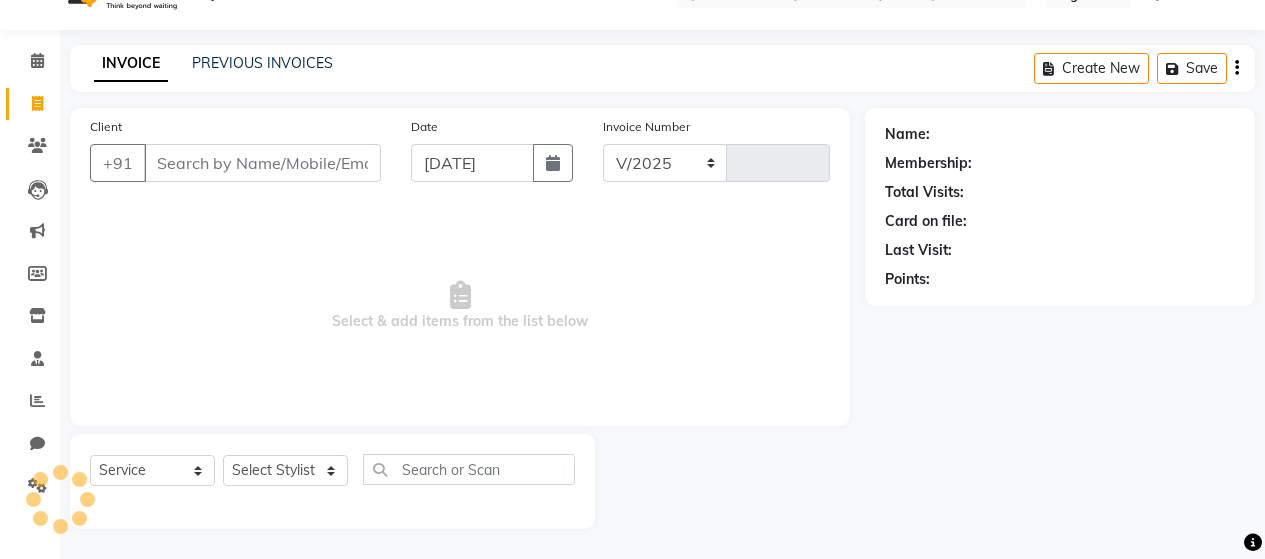 type 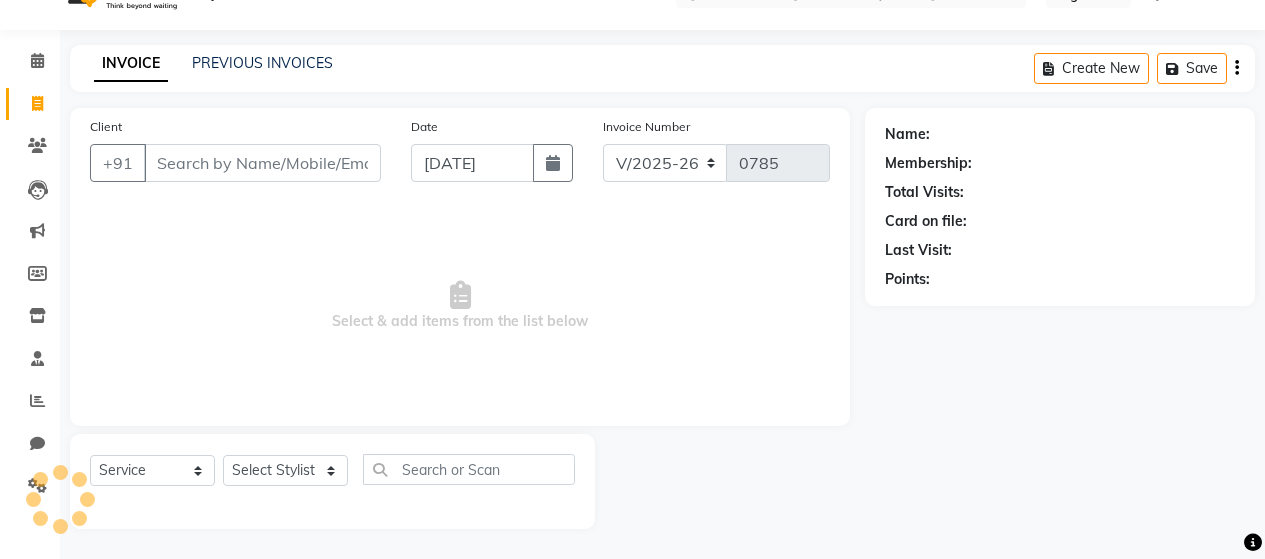 click on "Client" at bounding box center (262, 163) 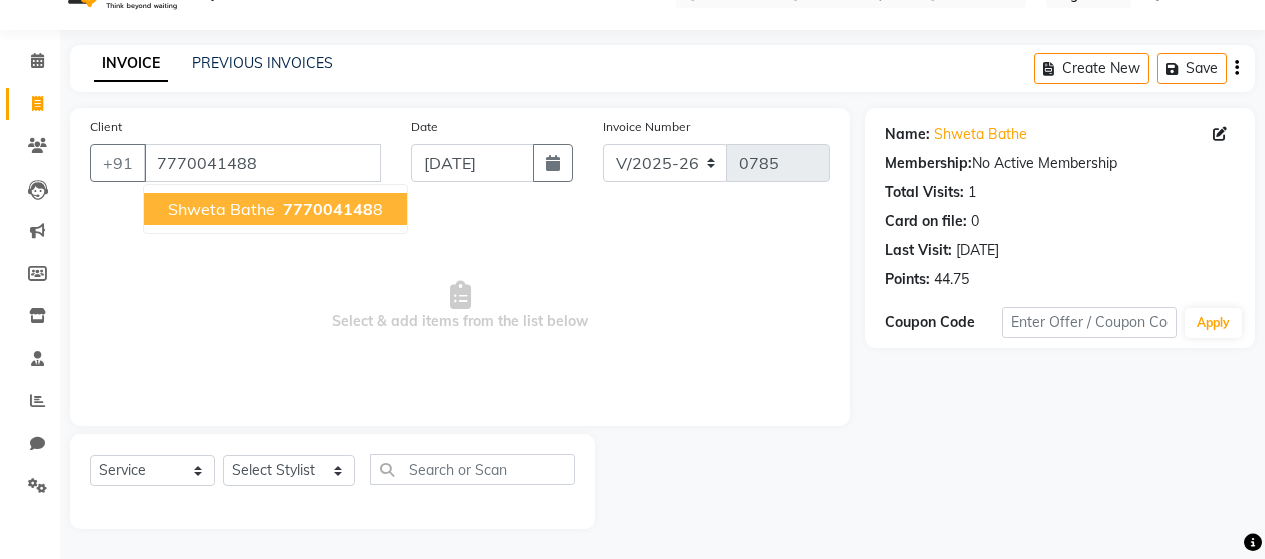 click on "Shweta Bathe   777004148 8" at bounding box center [275, 209] 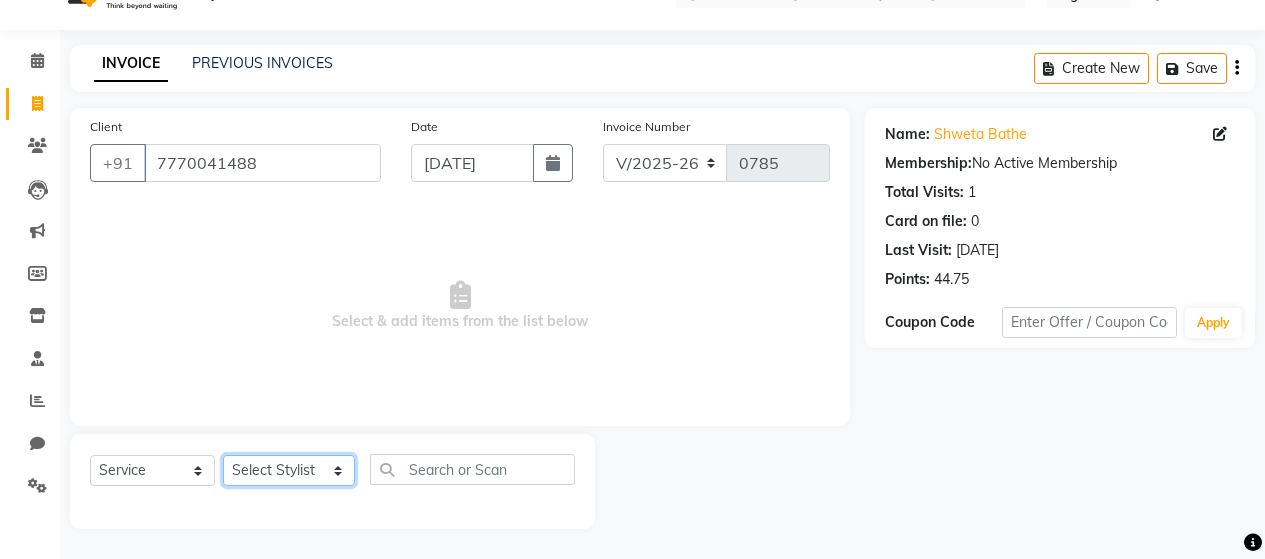 click on "Select Stylist [PERSON_NAME] [PERSON_NAME] Zibral [PERSON_NAME] [PERSON_NAME] [PERSON_NAME] [PERSON_NAME] [PERSON_NAME] [PERSON_NAME] [PERSON_NAME] [PERSON_NAME] [PERSON_NAME] Saga rSanap [PERSON_NAME] A Kore [PERSON_NAME] [PERSON_NAME] Thakur" 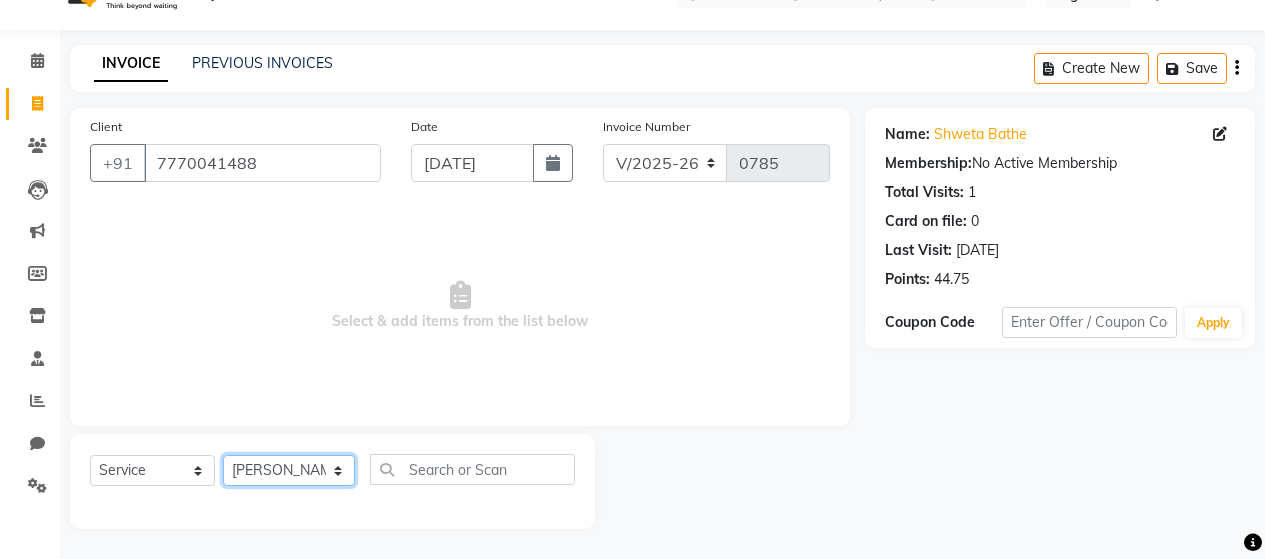 click on "Select Stylist [PERSON_NAME] [PERSON_NAME] Zibral [PERSON_NAME] [PERSON_NAME] [PERSON_NAME] [PERSON_NAME] [PERSON_NAME] [PERSON_NAME] [PERSON_NAME] [PERSON_NAME] [PERSON_NAME] Saga rSanap [PERSON_NAME] A Kore [PERSON_NAME] [PERSON_NAME] Thakur" 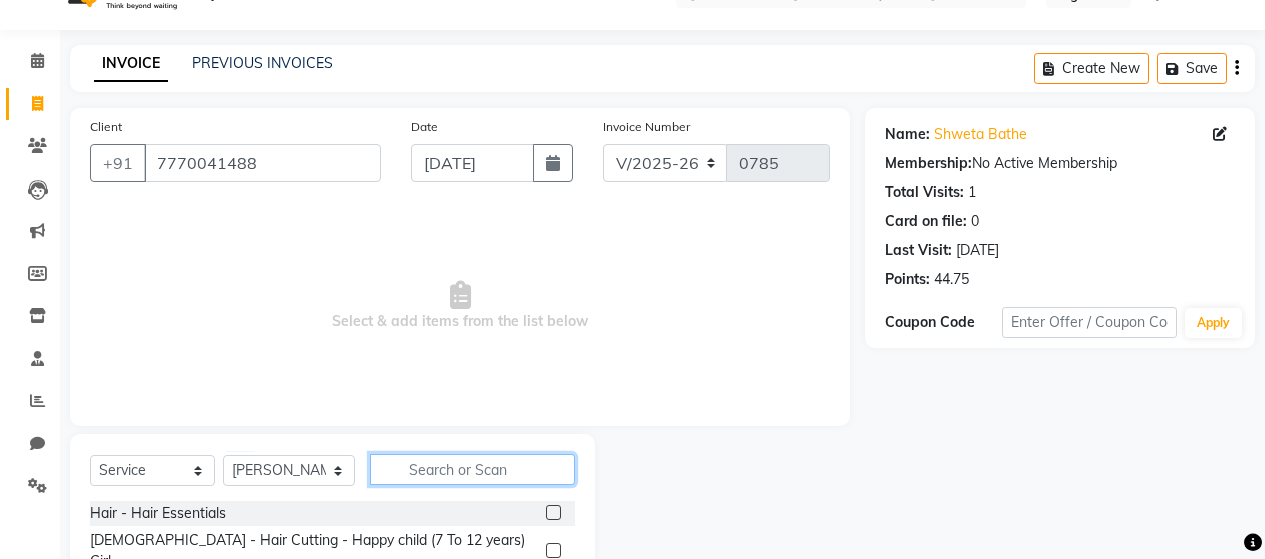 click 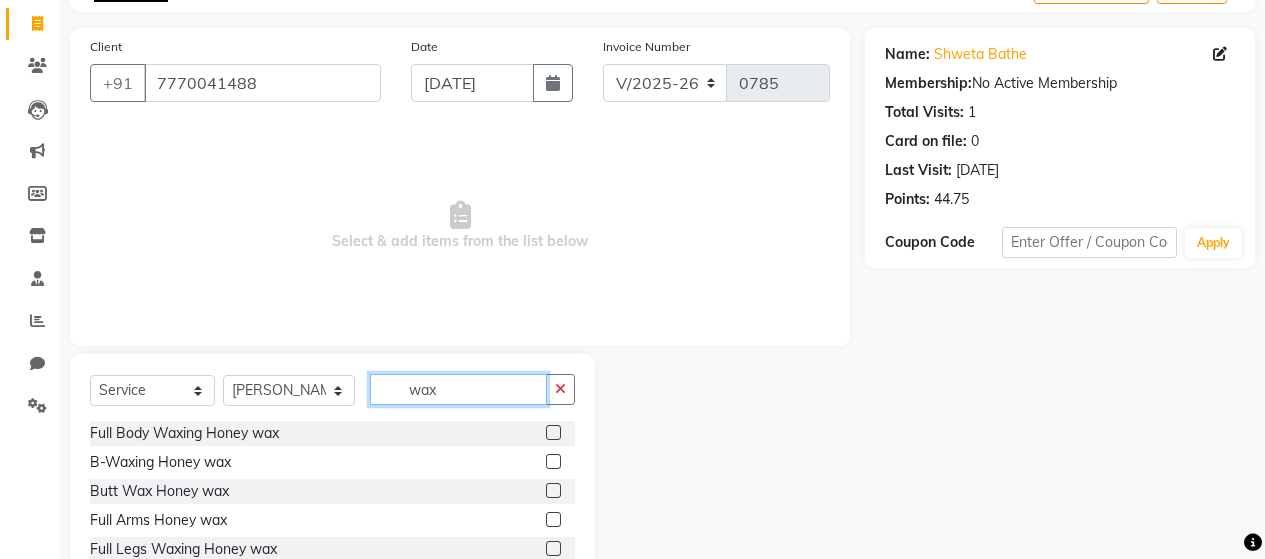 scroll, scrollTop: 242, scrollLeft: 0, axis: vertical 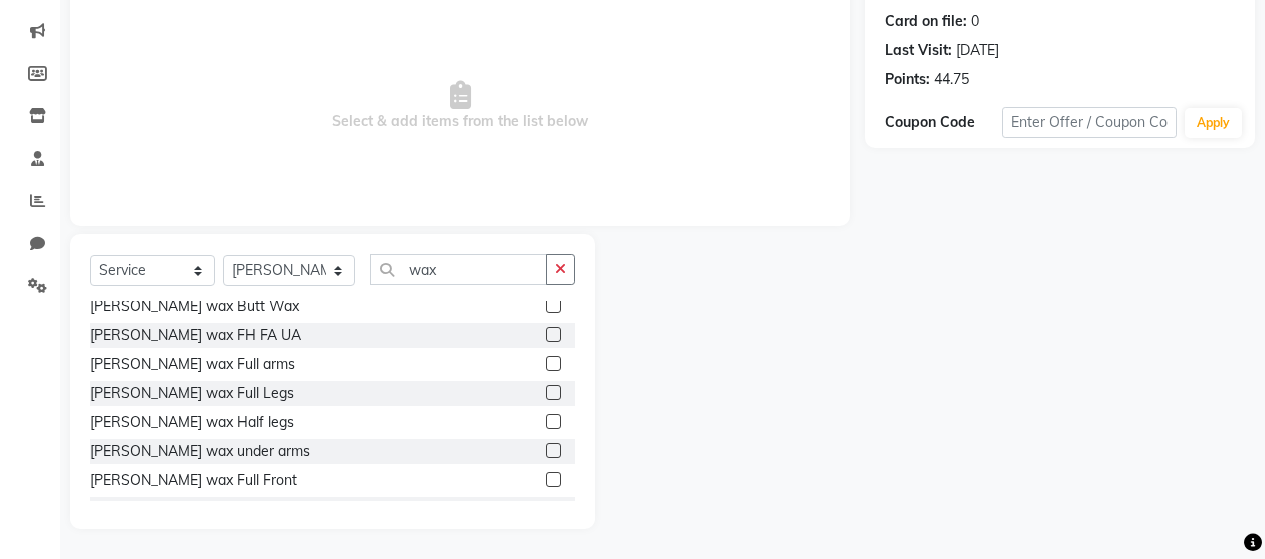 click 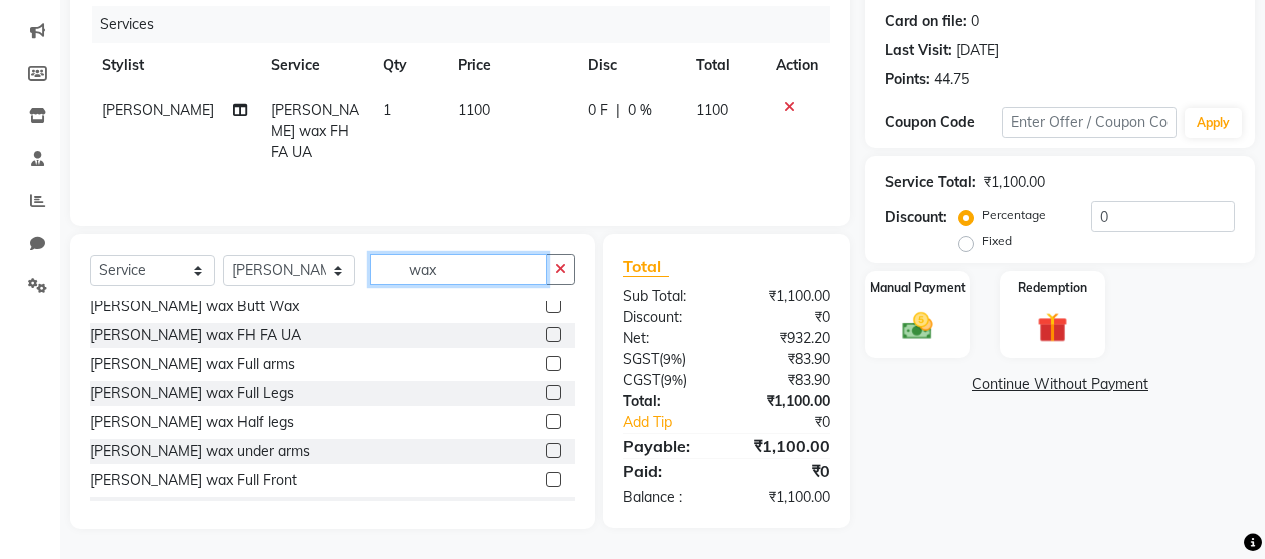 click on "wax" 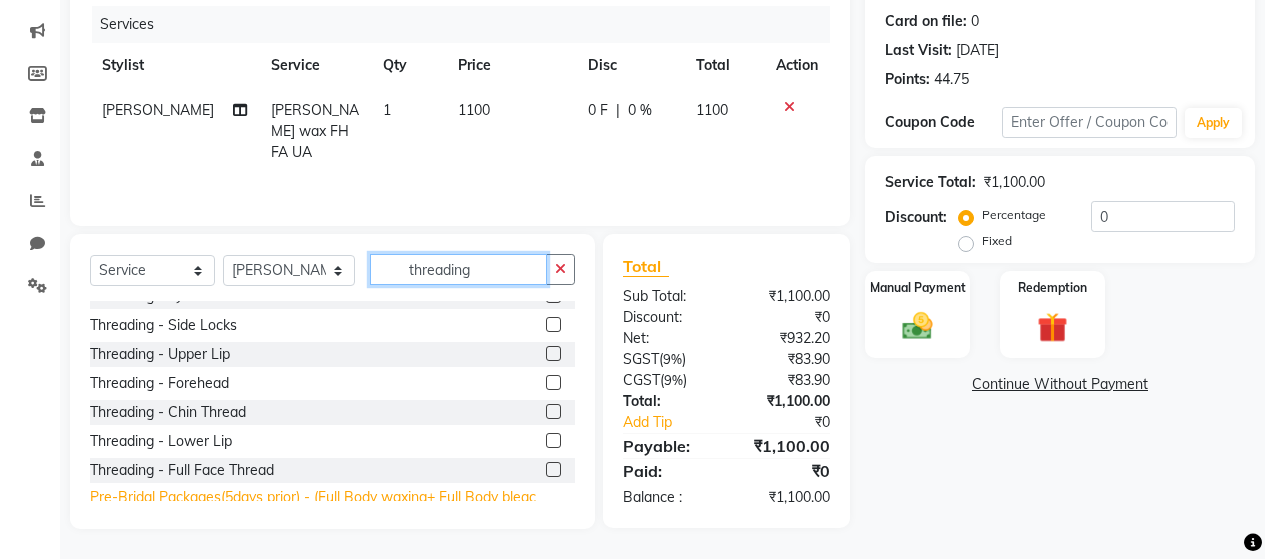 scroll, scrollTop: 0, scrollLeft: 0, axis: both 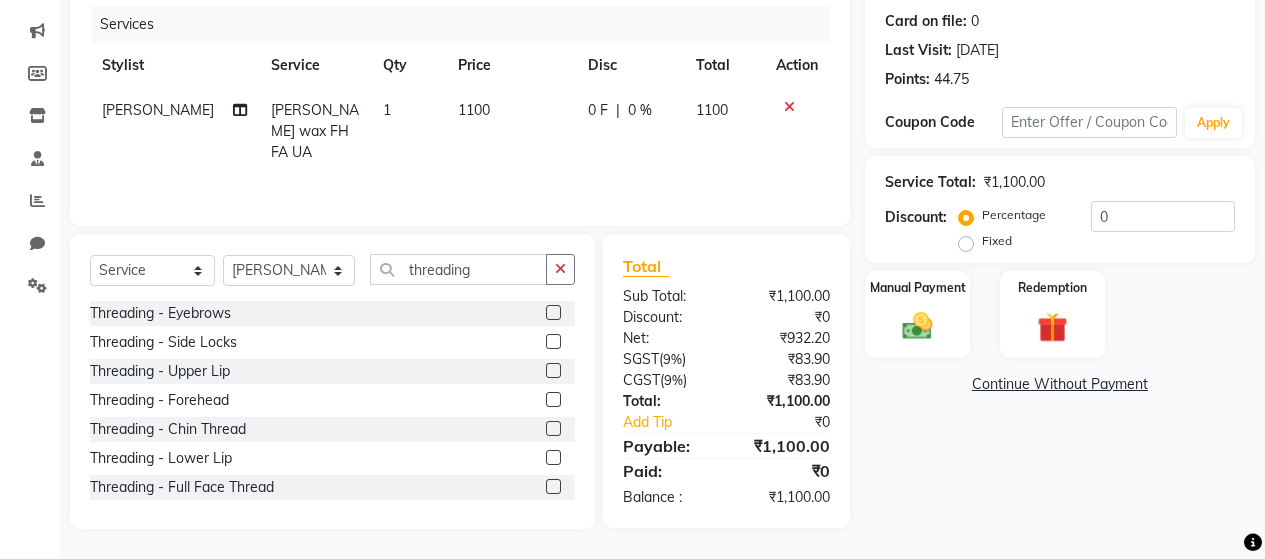 click 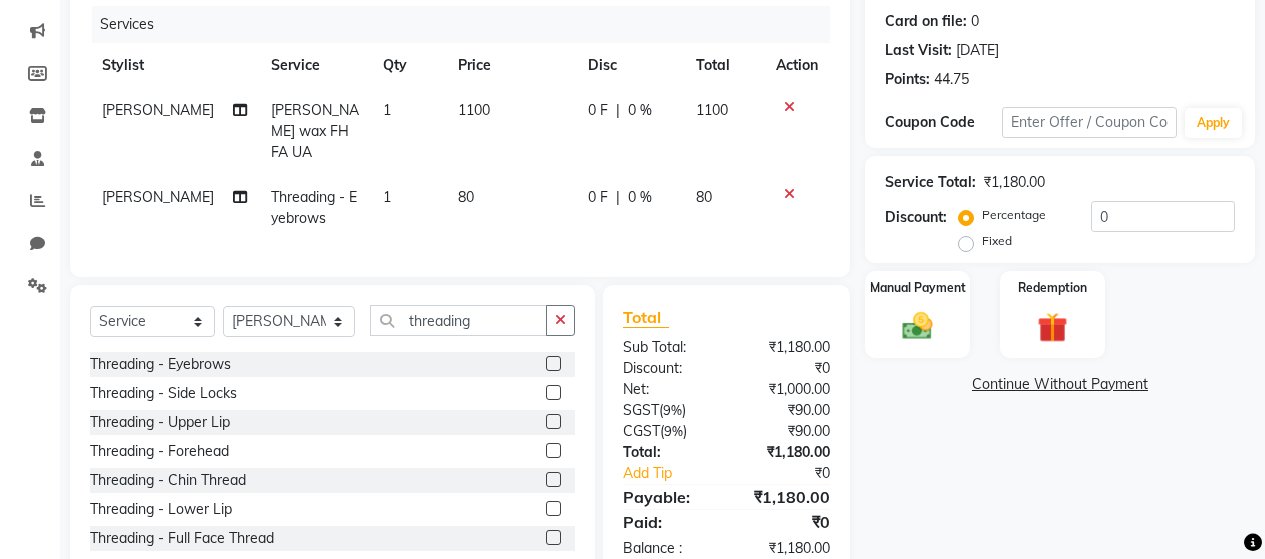 click 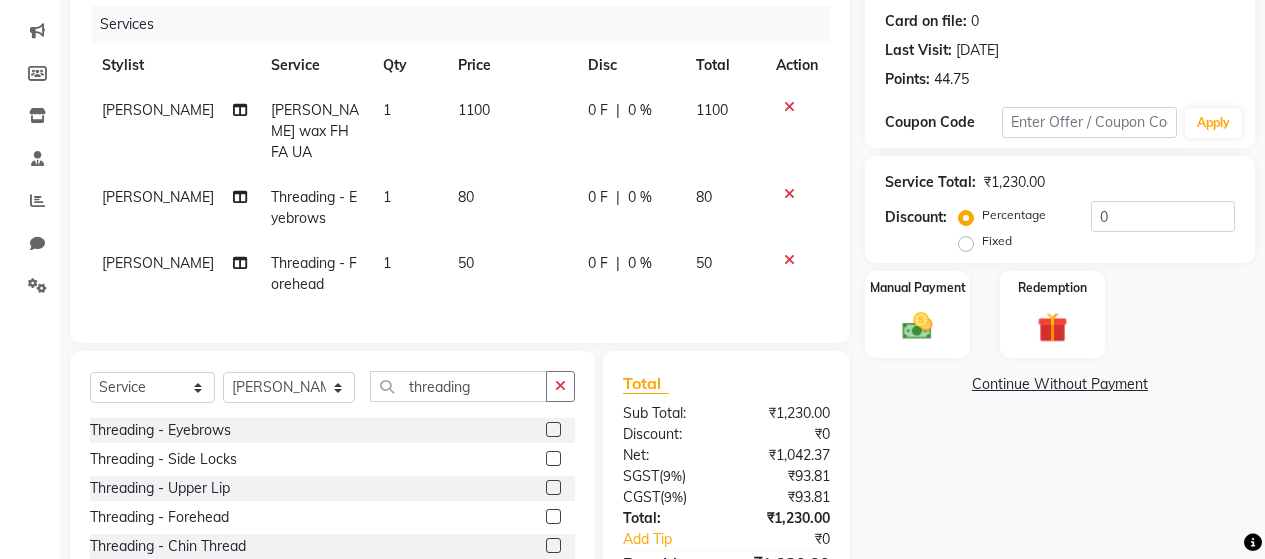scroll, scrollTop: 342, scrollLeft: 0, axis: vertical 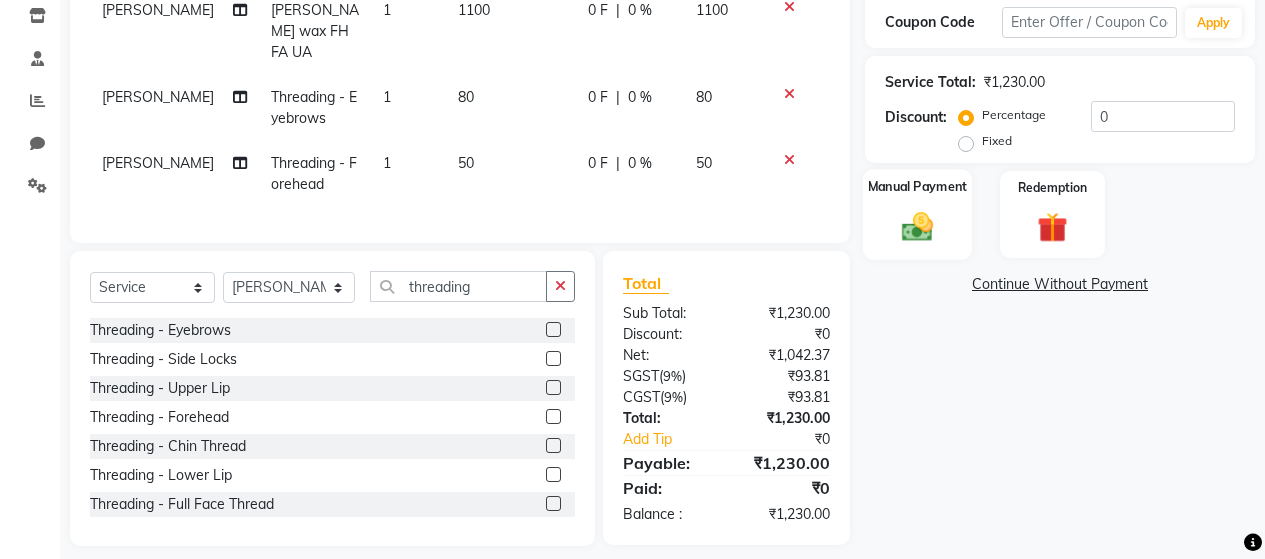 click 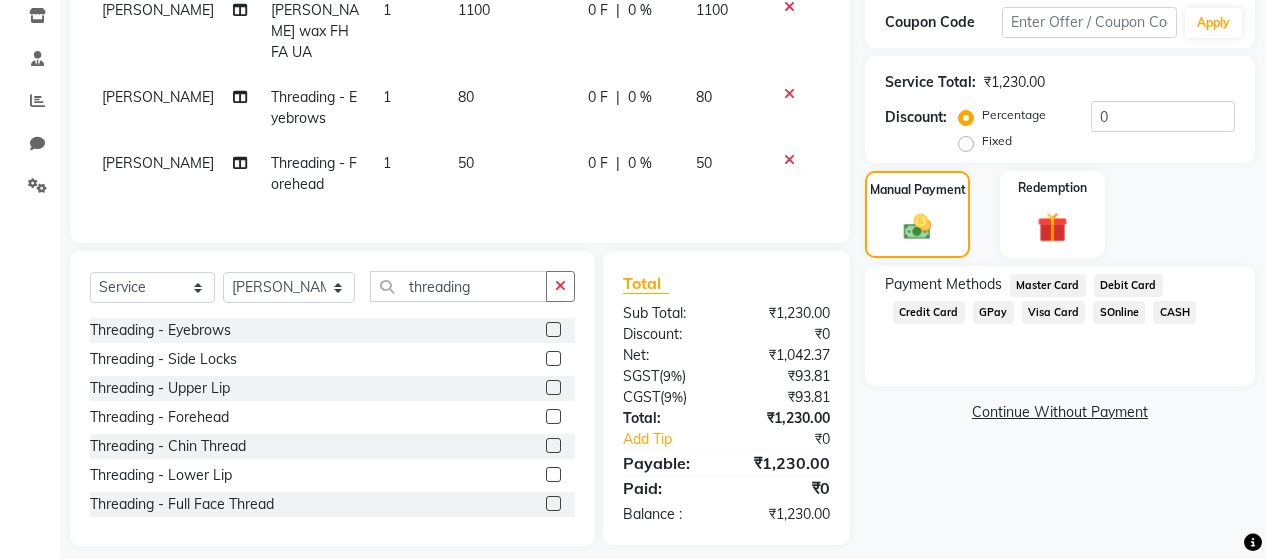 click on "CASH" 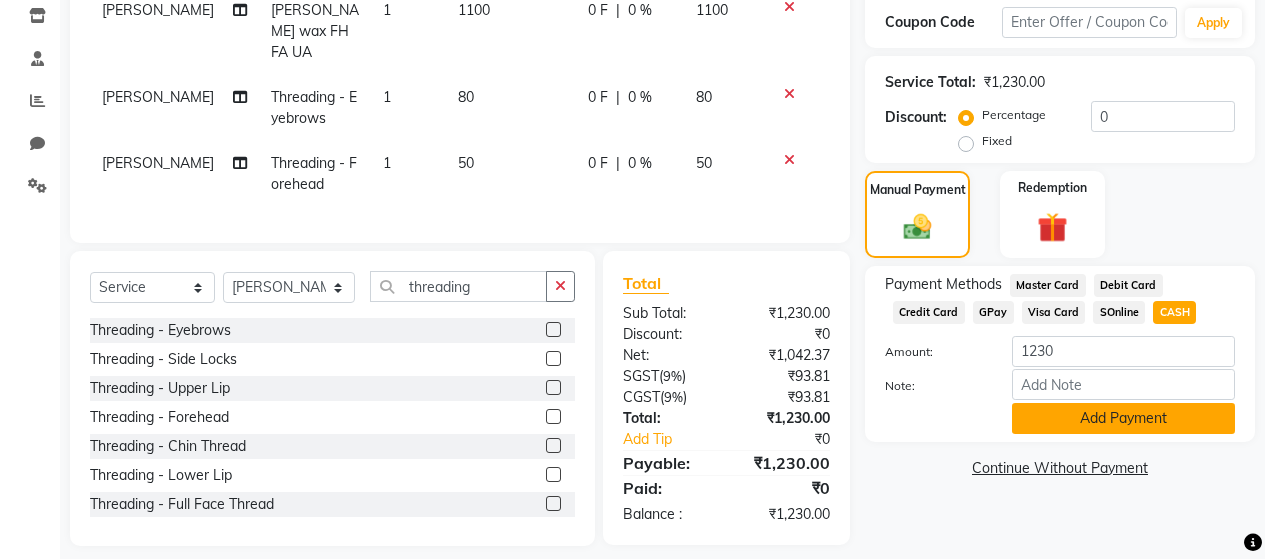 click on "Add Payment" 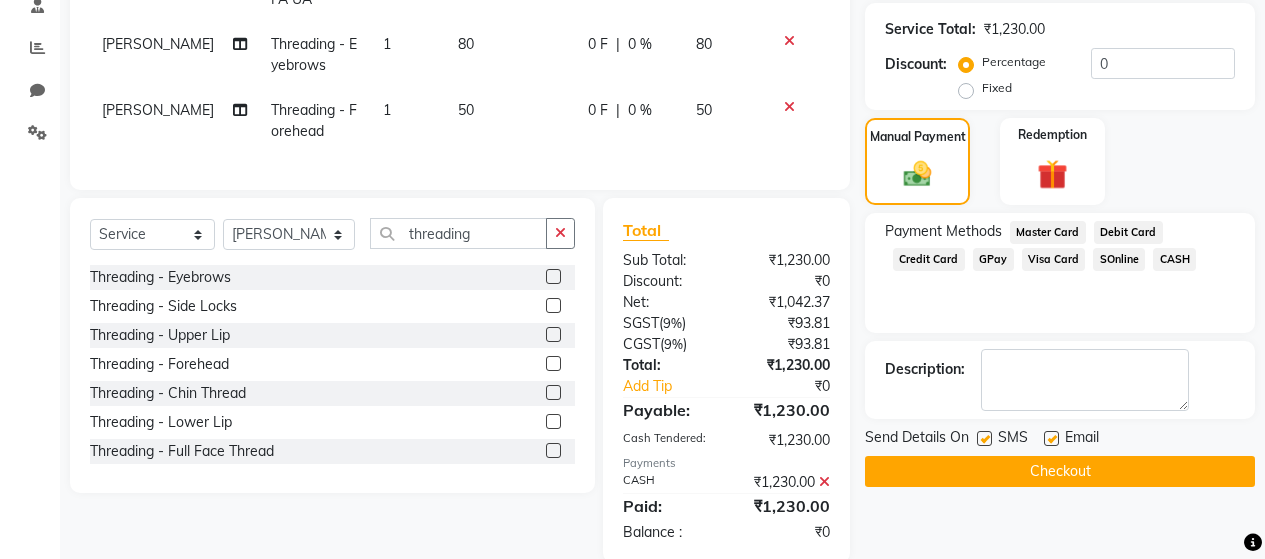 scroll, scrollTop: 423, scrollLeft: 0, axis: vertical 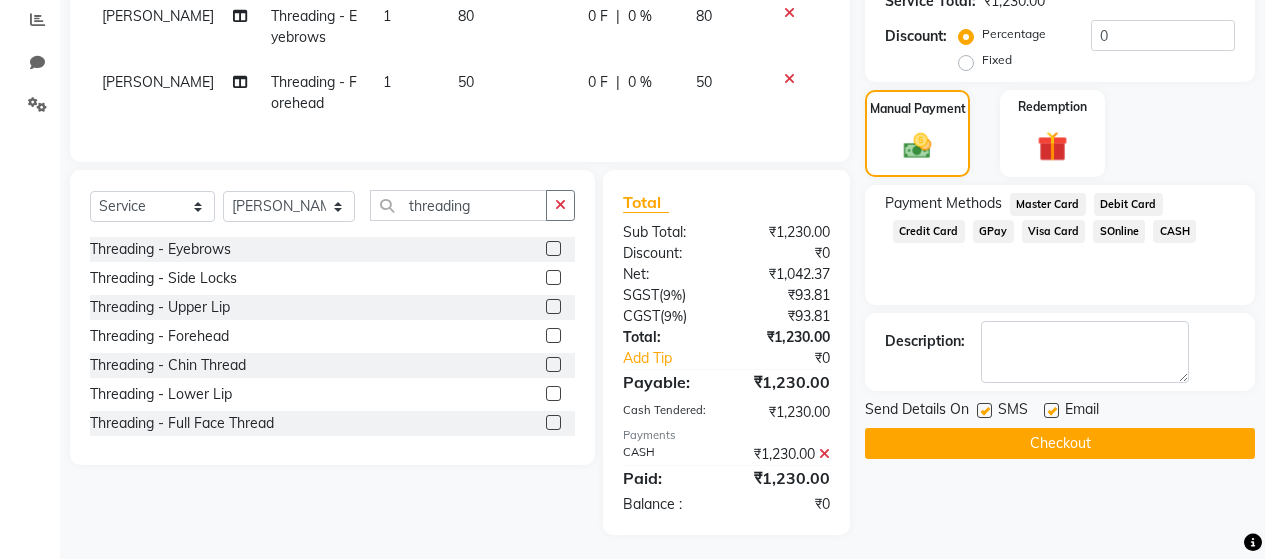 click 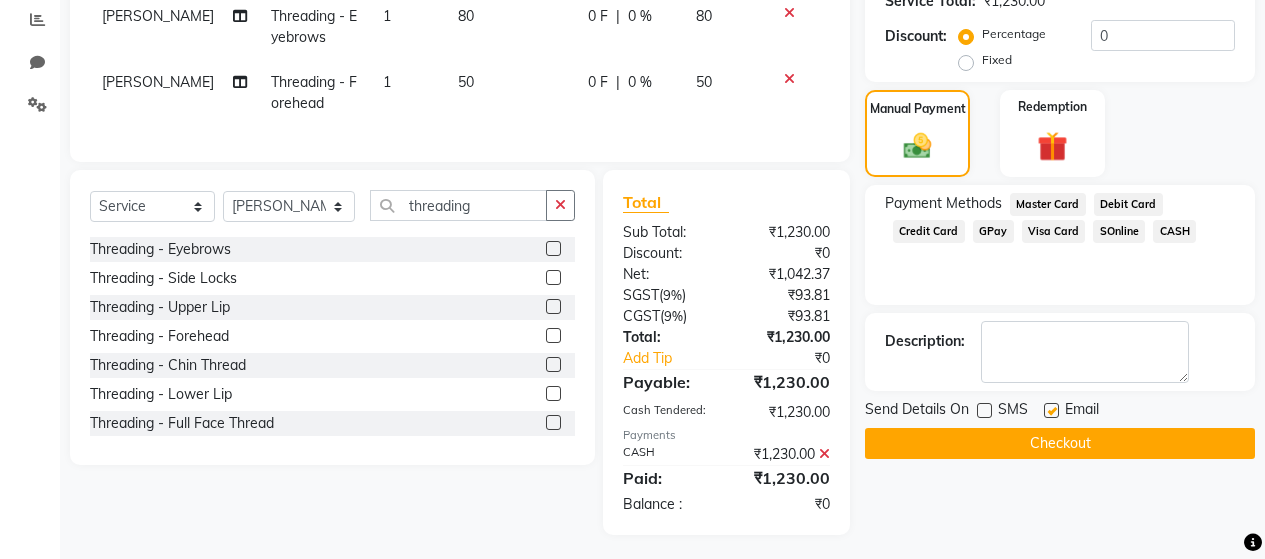 click 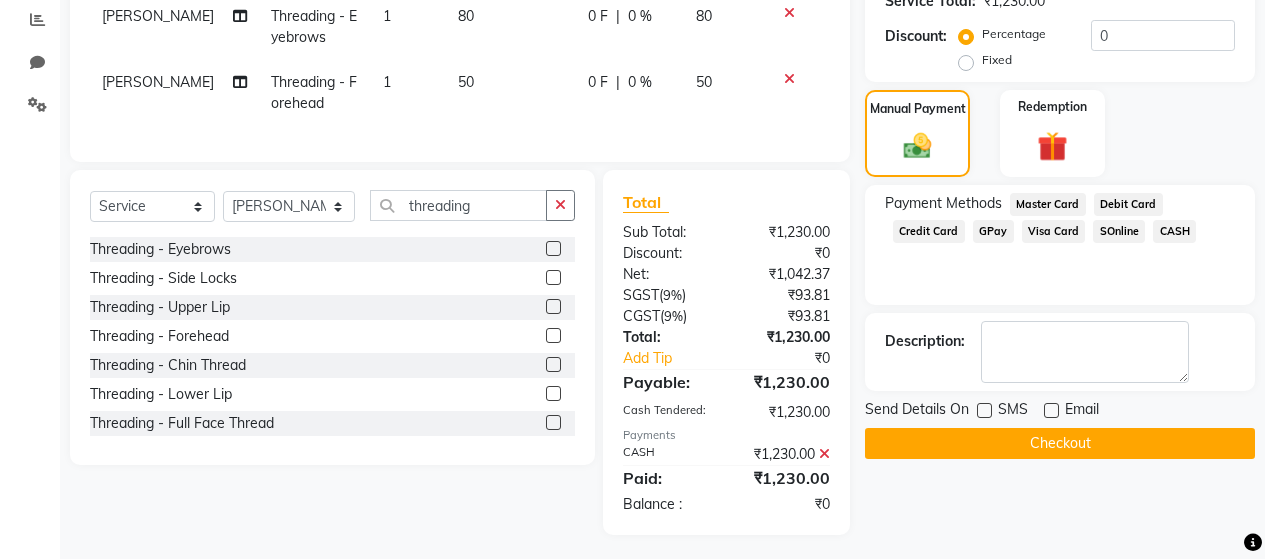 click on "Checkout" 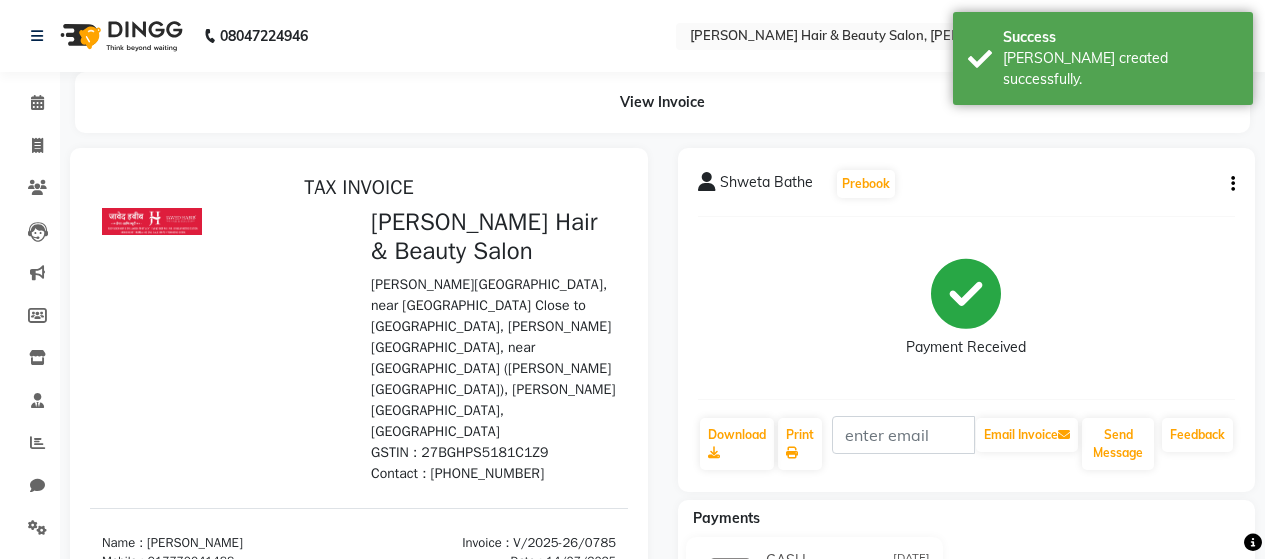 scroll, scrollTop: 0, scrollLeft: 0, axis: both 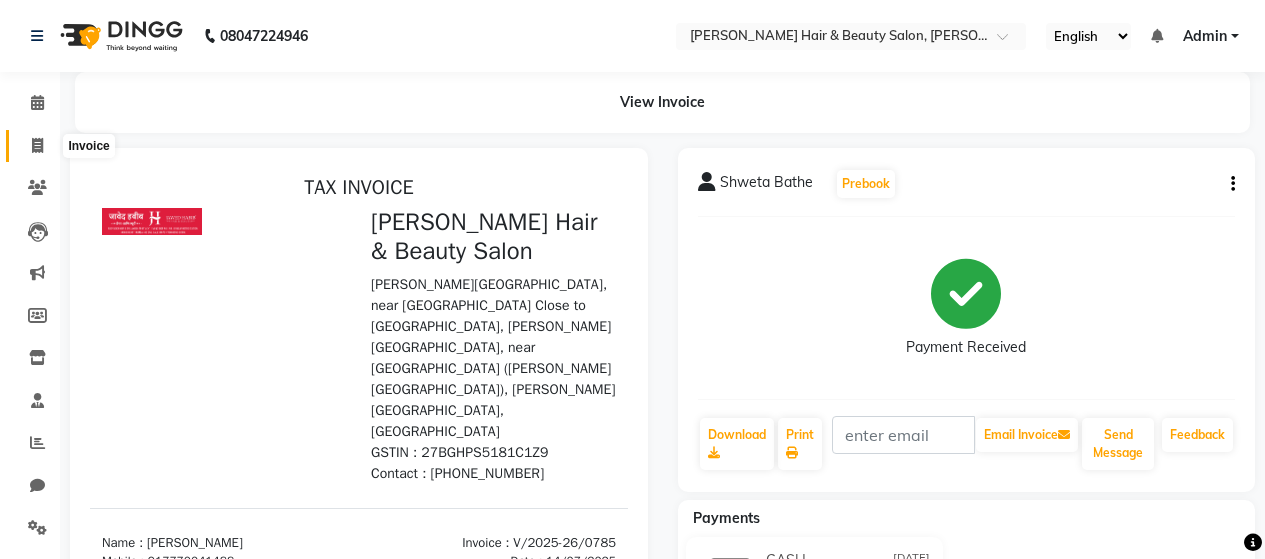 click 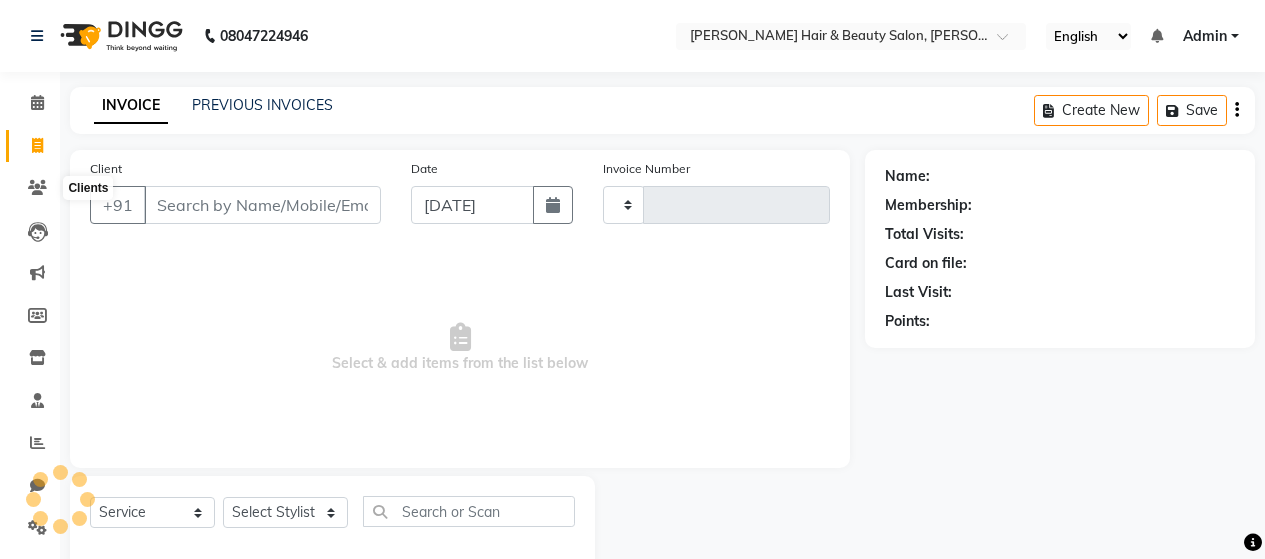 scroll, scrollTop: 42, scrollLeft: 0, axis: vertical 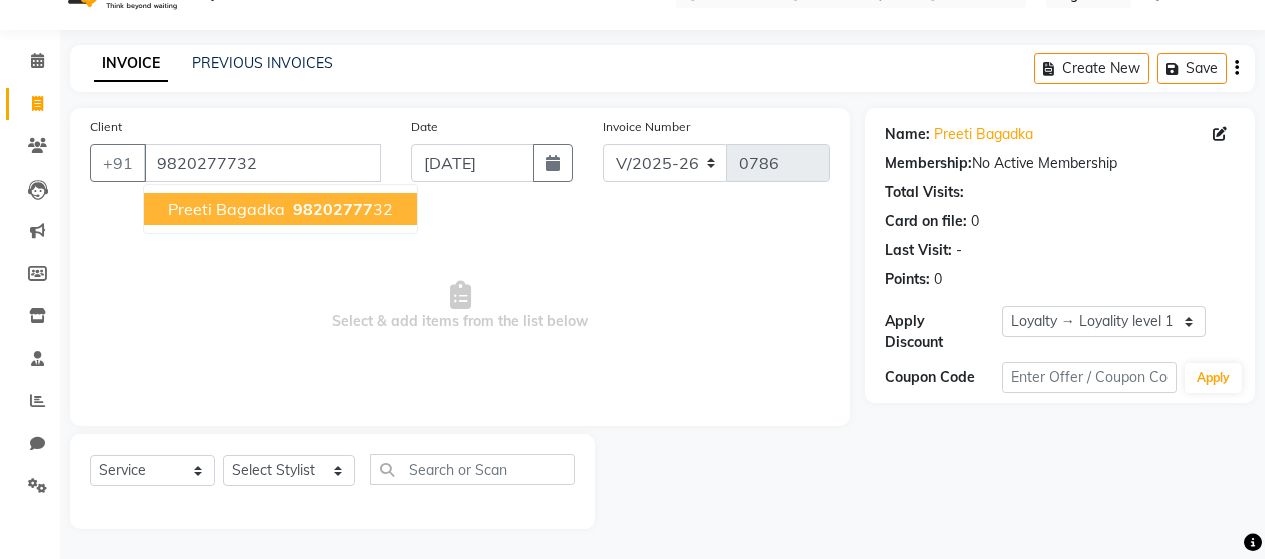 click on "Preeti Bagadka" at bounding box center (226, 209) 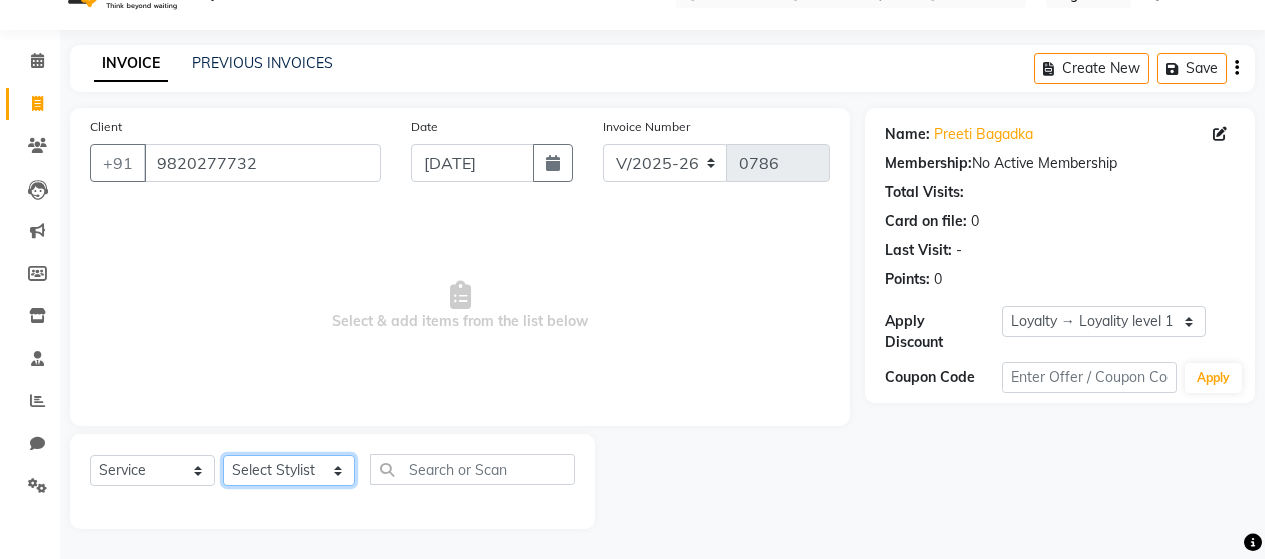 click on "Select Stylist [PERSON_NAME] [PERSON_NAME] Zibral [PERSON_NAME] [PERSON_NAME] [PERSON_NAME] [PERSON_NAME] [PERSON_NAME] [PERSON_NAME] [PERSON_NAME] [PERSON_NAME] [PERSON_NAME] Saga rSanap [PERSON_NAME] A Kore [PERSON_NAME] [PERSON_NAME] Thakur" 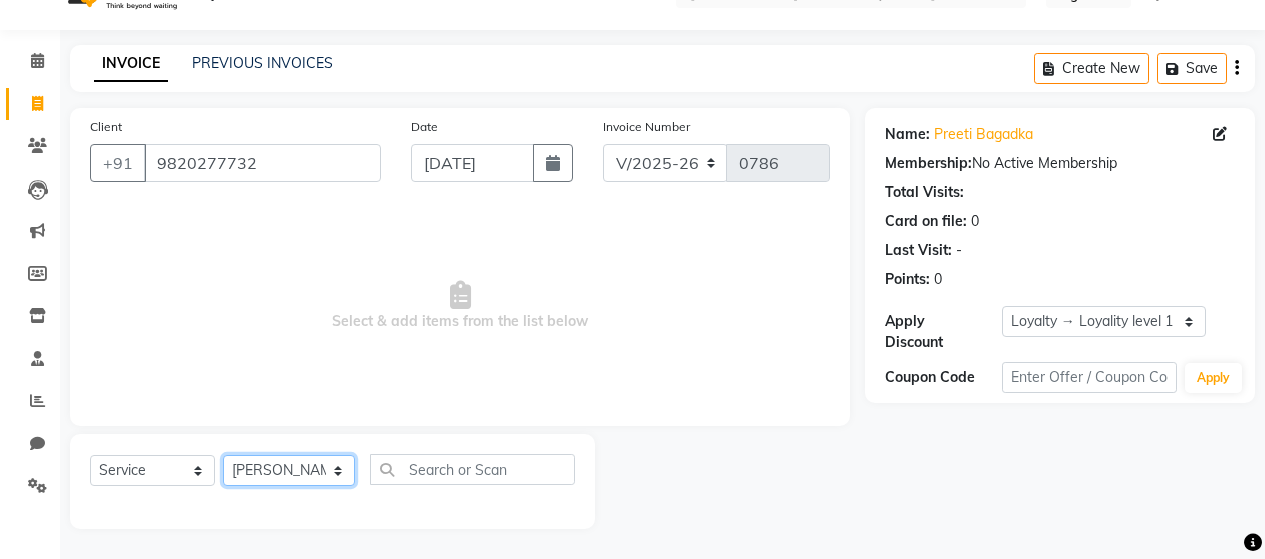 click on "Select Stylist [PERSON_NAME] [PERSON_NAME] Zibral [PERSON_NAME] [PERSON_NAME] [PERSON_NAME] [PERSON_NAME] [PERSON_NAME] [PERSON_NAME] [PERSON_NAME] [PERSON_NAME] [PERSON_NAME] Saga rSanap [PERSON_NAME] A Kore [PERSON_NAME] [PERSON_NAME] Thakur" 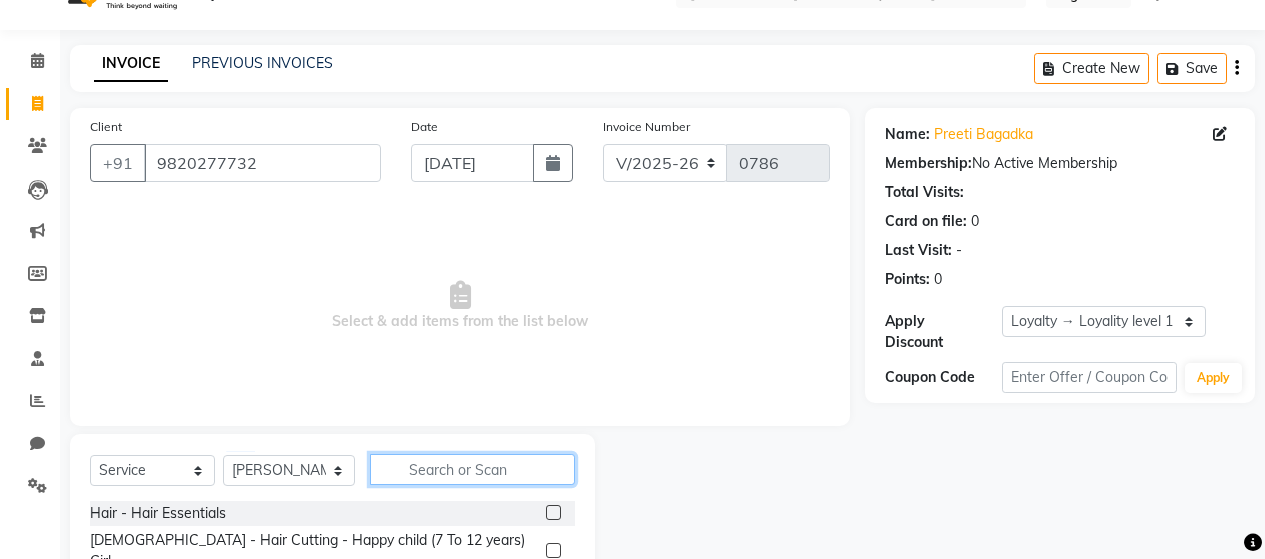 click 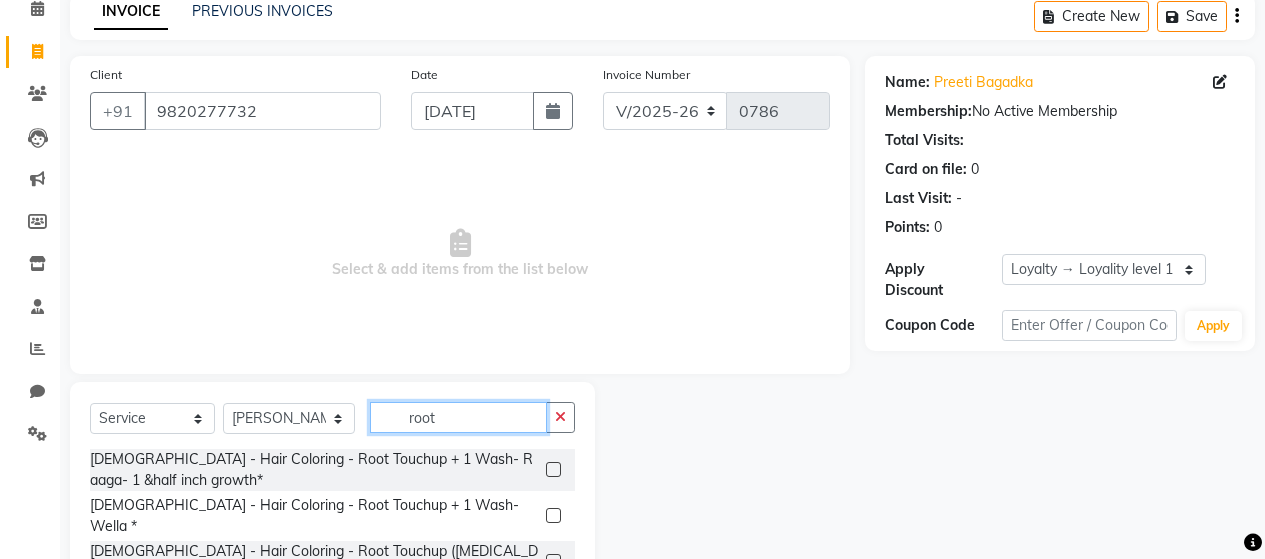 scroll, scrollTop: 142, scrollLeft: 0, axis: vertical 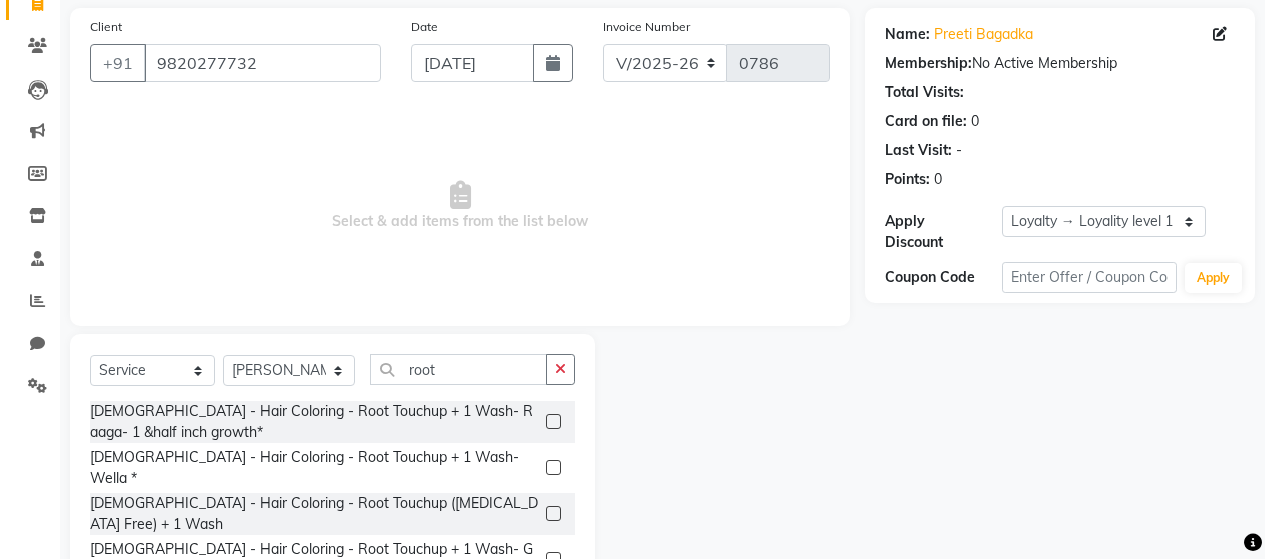 click 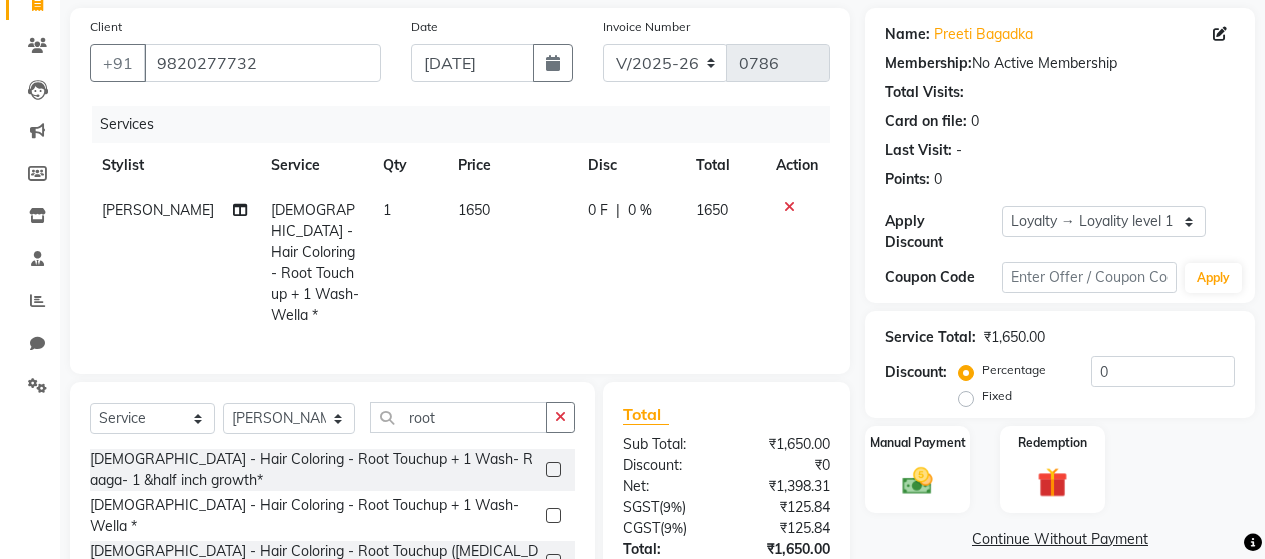 click on "1650" 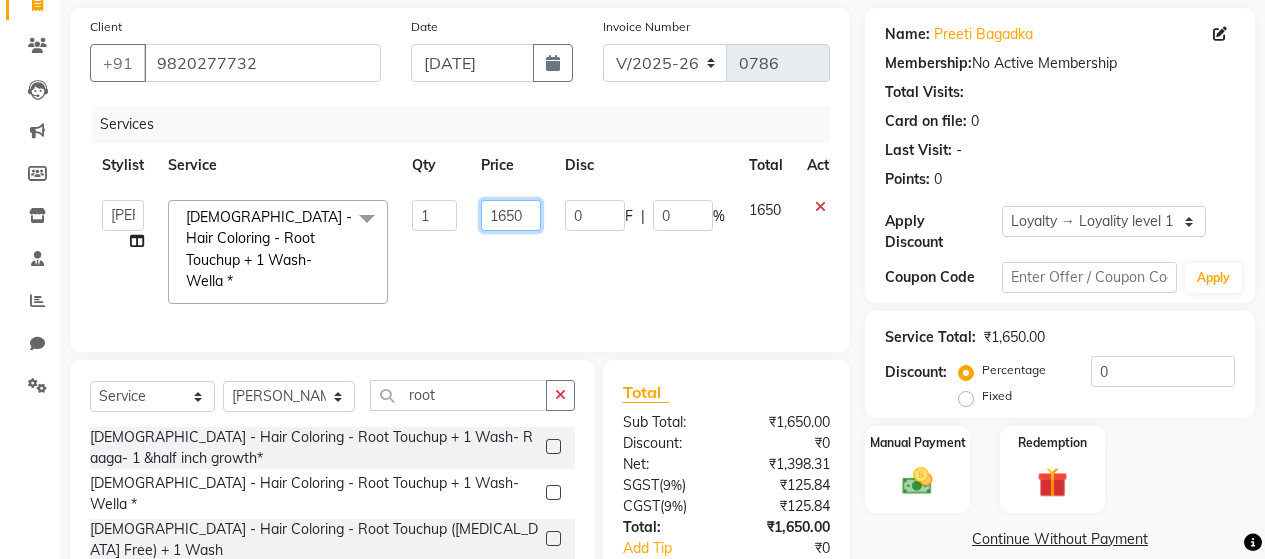 click on "1650" 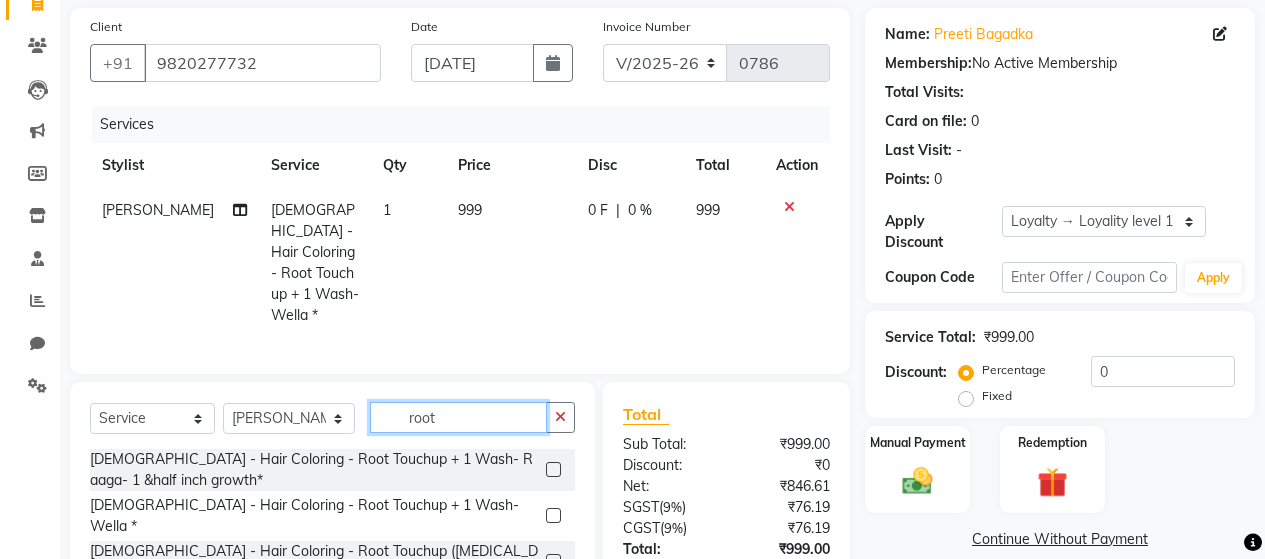 click on "Select  Service  Product  Membership  Package Voucher Prepaid Gift Card  Select Stylist [PERSON_NAME] [PERSON_NAME] Zibral [PERSON_NAME] [PERSON_NAME] [PERSON_NAME] [PERSON_NAME] [PERSON_NAME] [PERSON_NAME] [PERSON_NAME] Kiran Tak [PERSON_NAME] Saga rSanap [PERSON_NAME] A Kore [PERSON_NAME] [PERSON_NAME] Thakur root [DEMOGRAPHIC_DATA] - Hair Coloring - Root Touchup + 1 Wash- Raaga-          1 &half inch growth*  [DEMOGRAPHIC_DATA] - Hair Coloring - Root Touchup + 1 Wash- Wella *  [DEMOGRAPHIC_DATA] - Hair Coloring - Root Touchup ([MEDICAL_DATA] Free) + 1 Wash  [DEMOGRAPHIC_DATA] - Hair Coloring - Root Touchup + 1 Wash- GK *  [DEMOGRAPHIC_DATA] - Hair Coloring - Root Touchup(Fashion Shade)  [DEMOGRAPHIC_DATA] - Hair Cutting - Side Root trim" 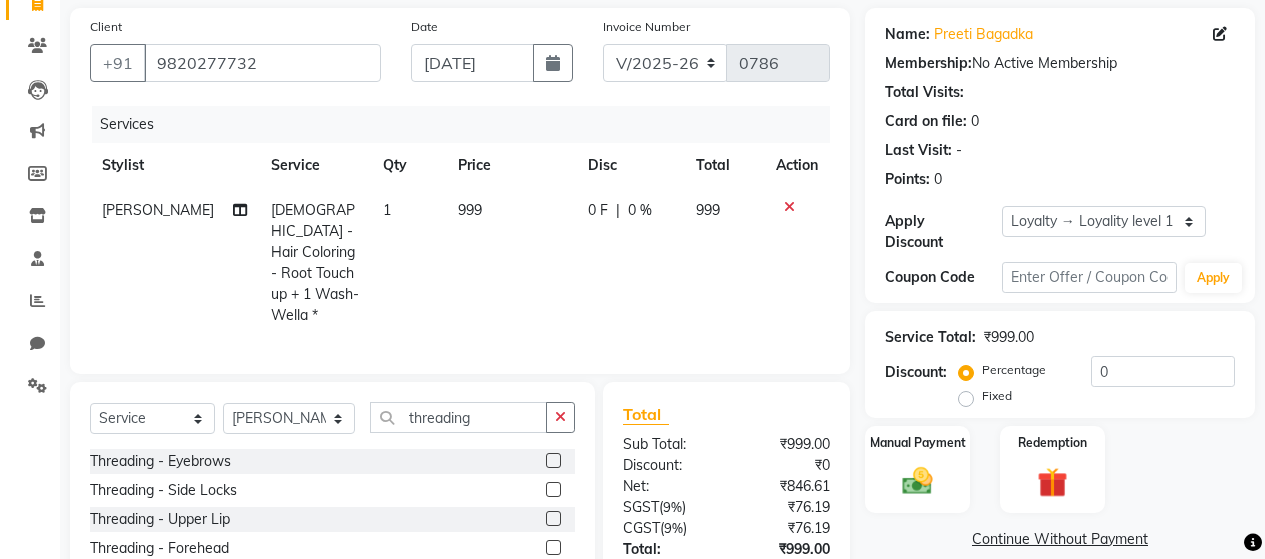 click 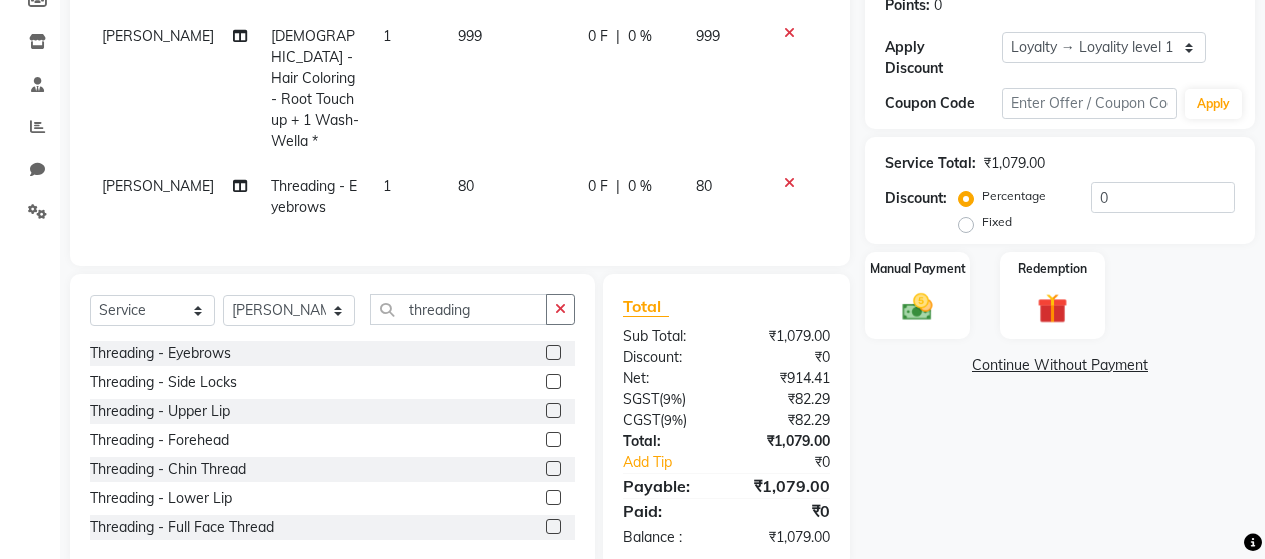 scroll, scrollTop: 342, scrollLeft: 0, axis: vertical 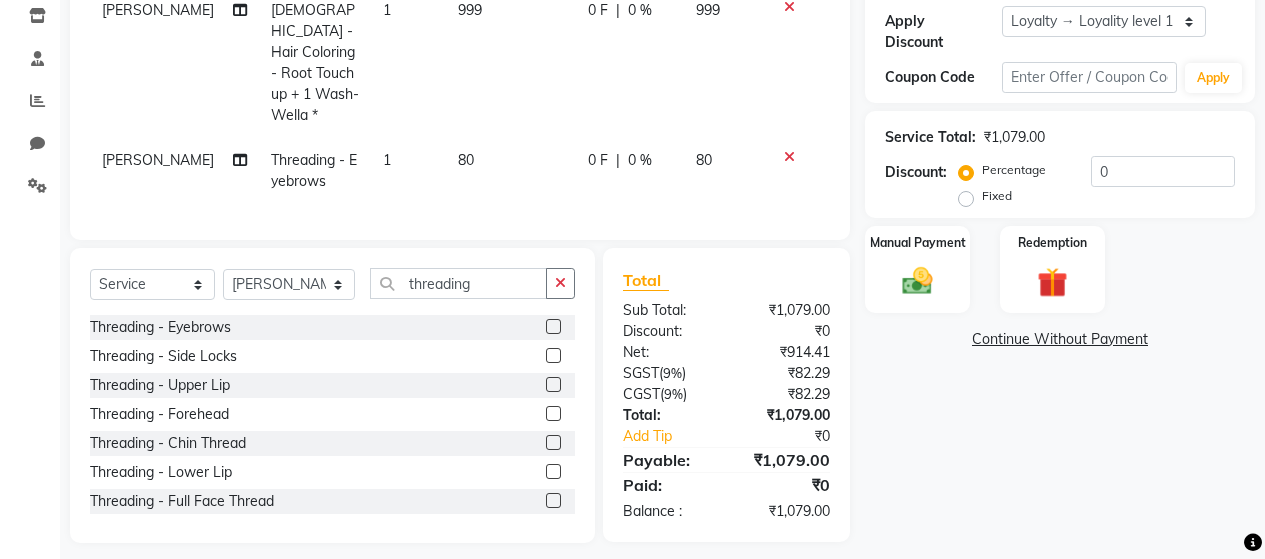 click 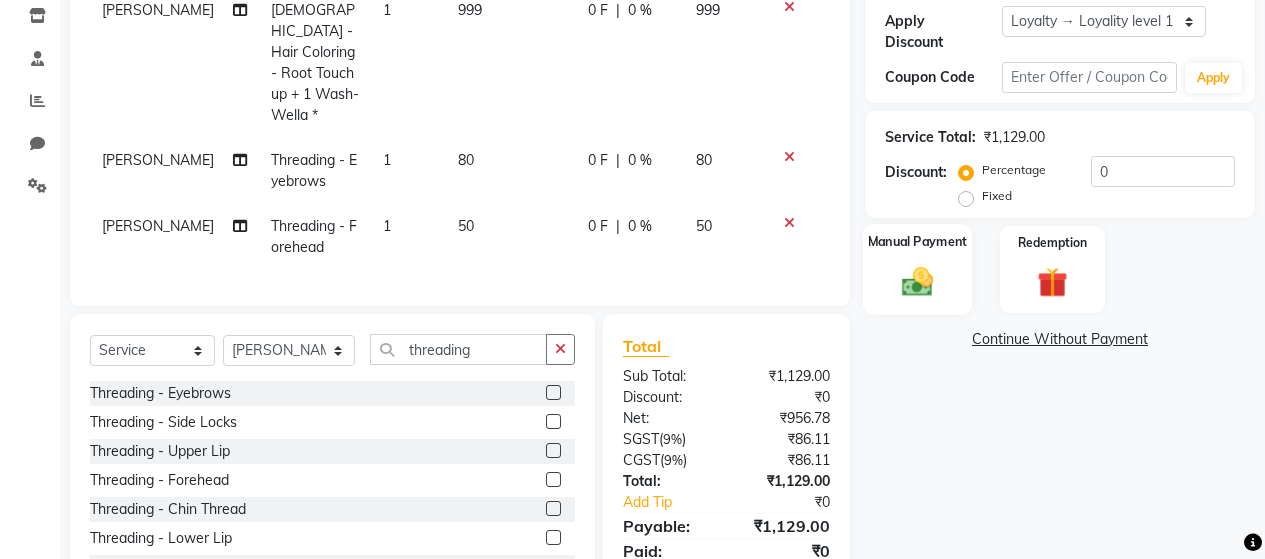 click 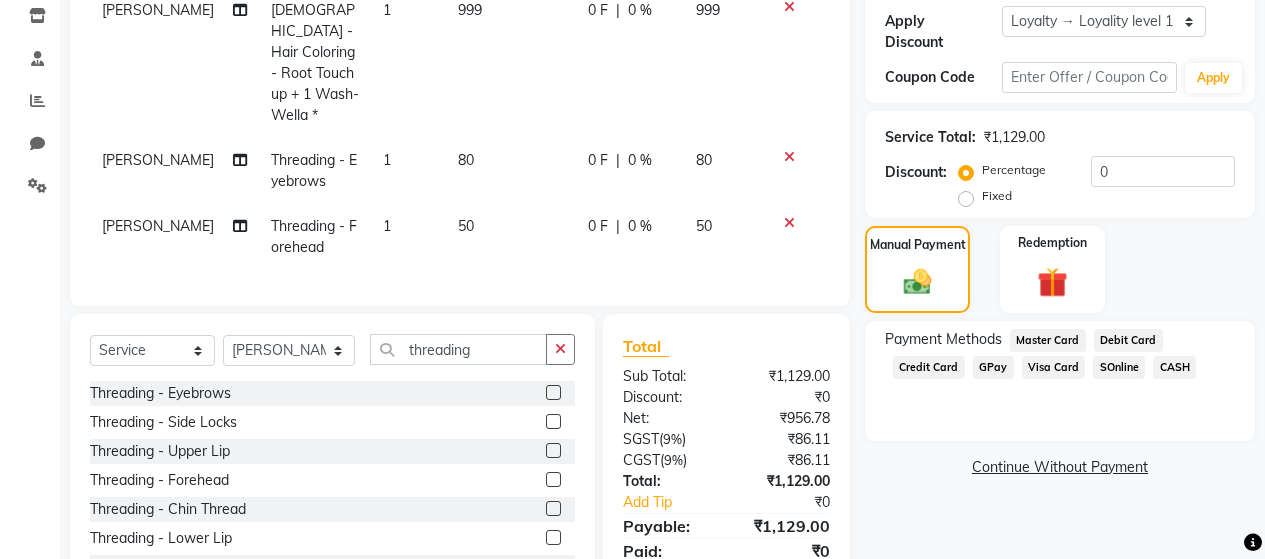 click on "Debit Card" 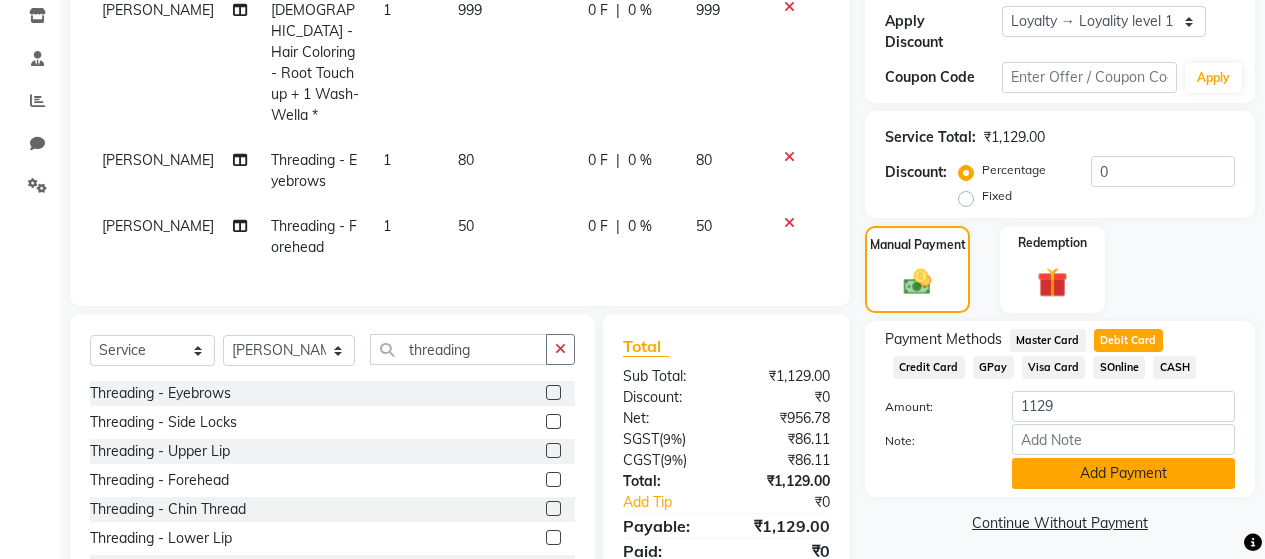 click on "Add Payment" 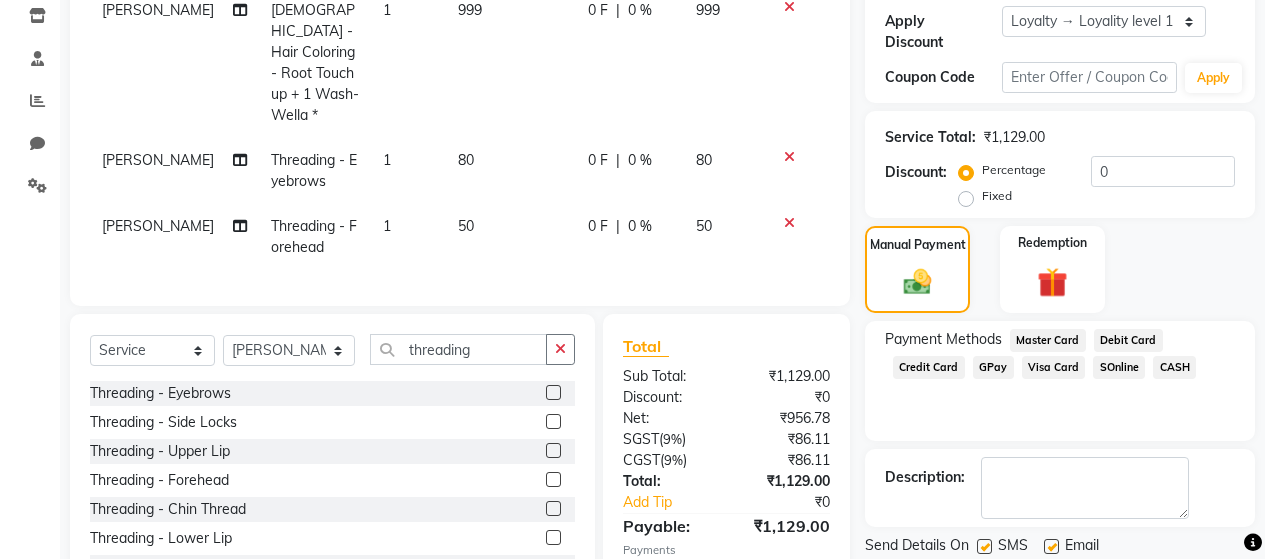 scroll, scrollTop: 618, scrollLeft: 0, axis: vertical 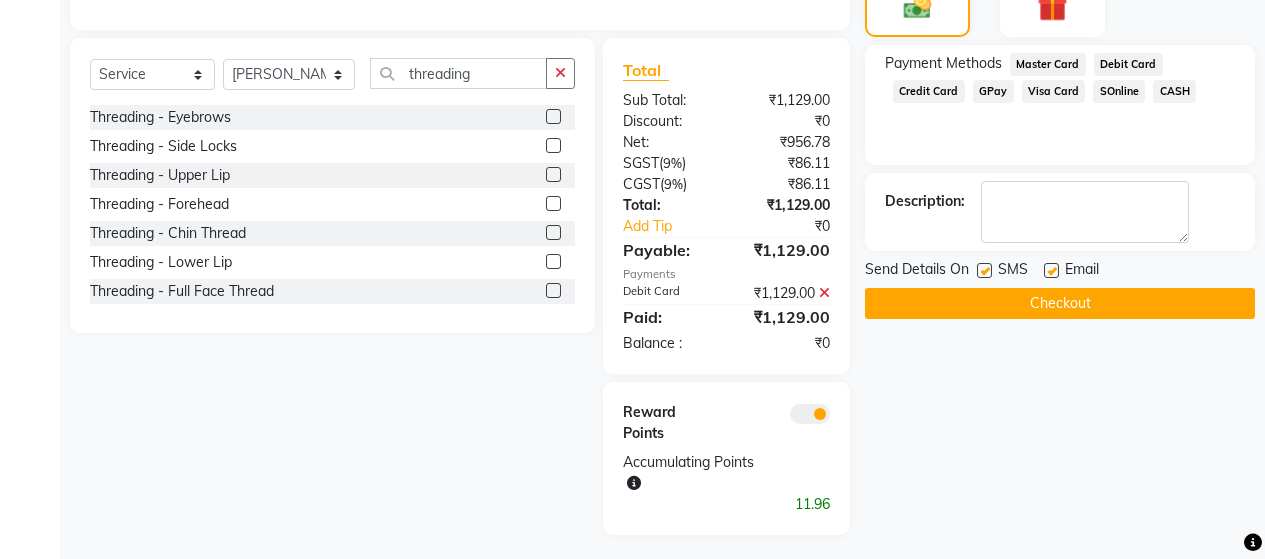 click 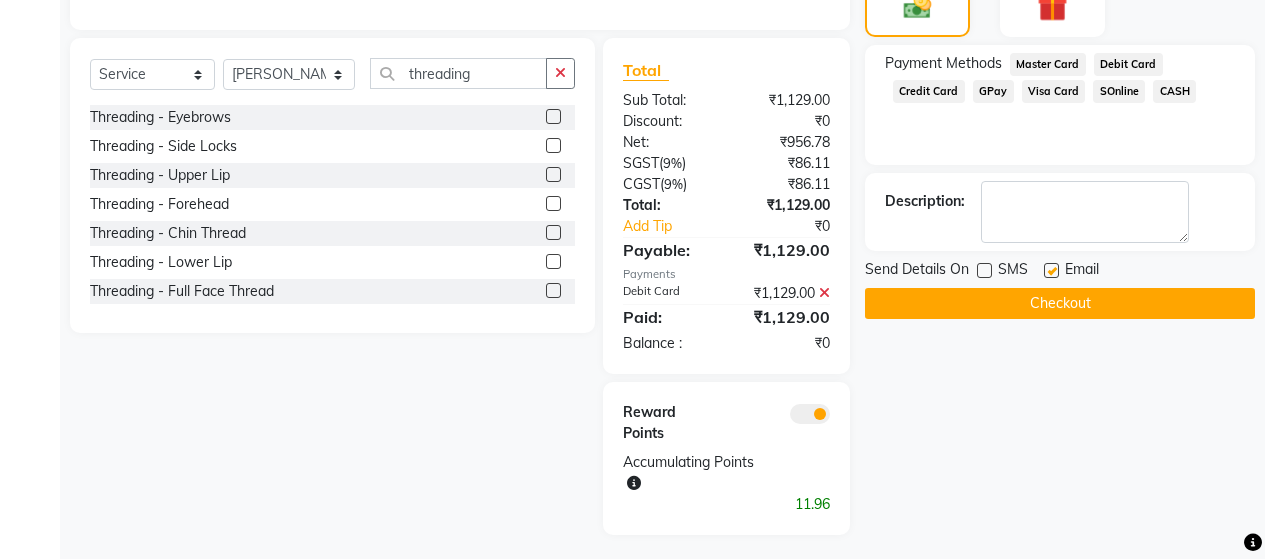 click 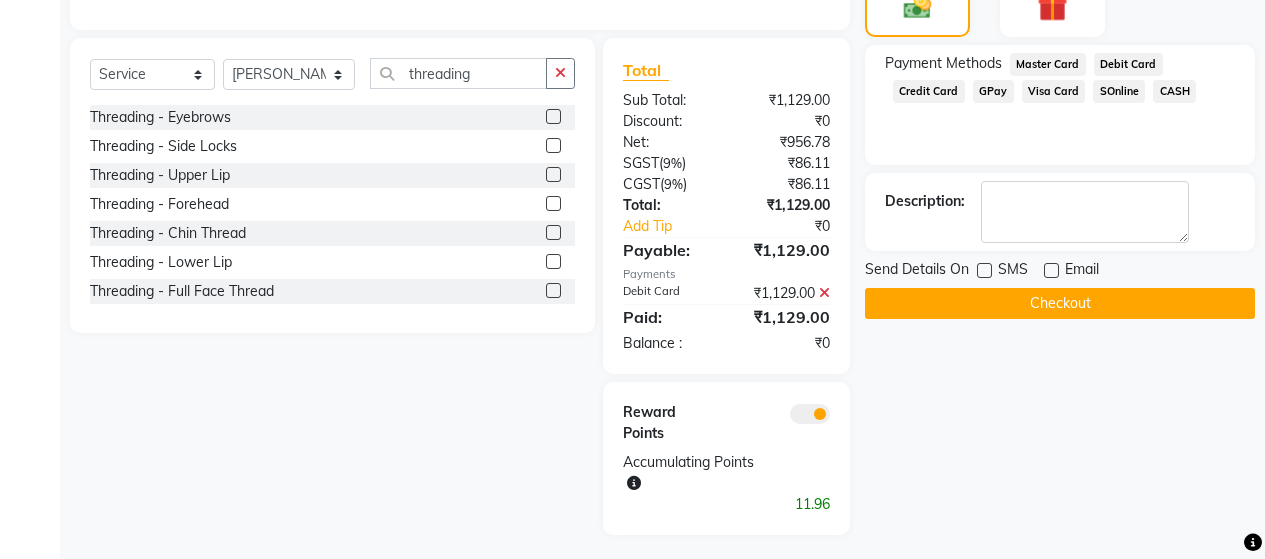 click on "Checkout" 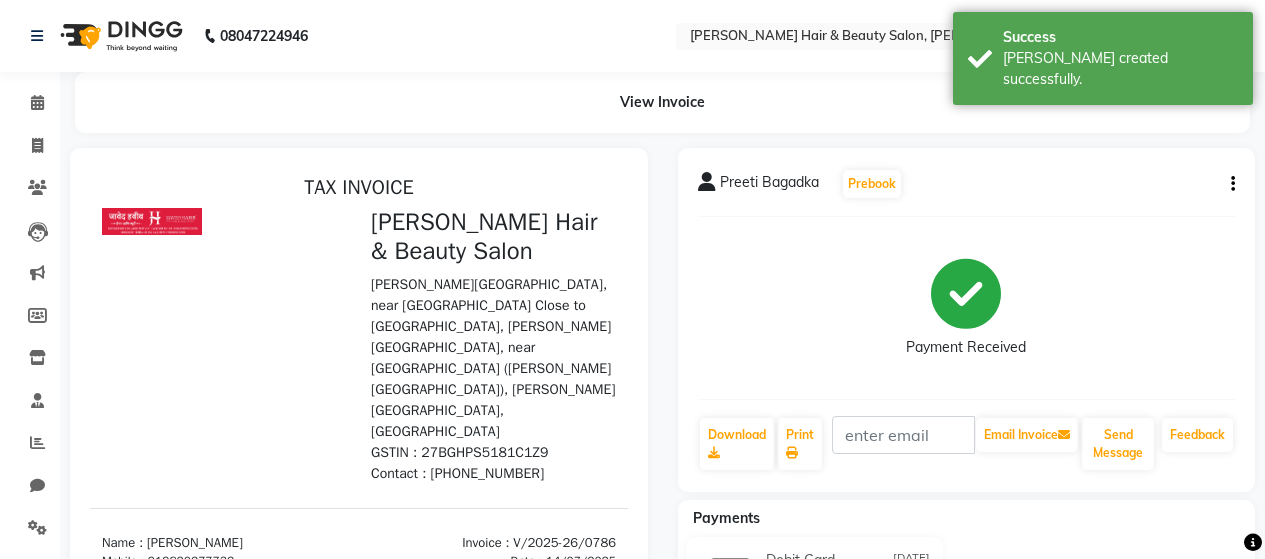 scroll, scrollTop: 0, scrollLeft: 0, axis: both 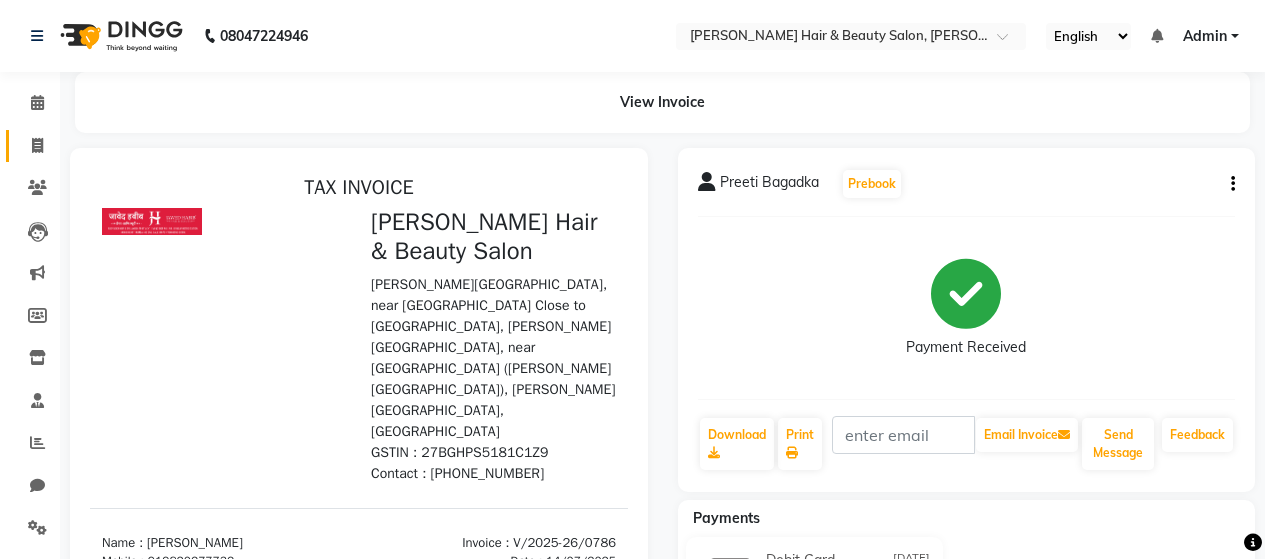 click 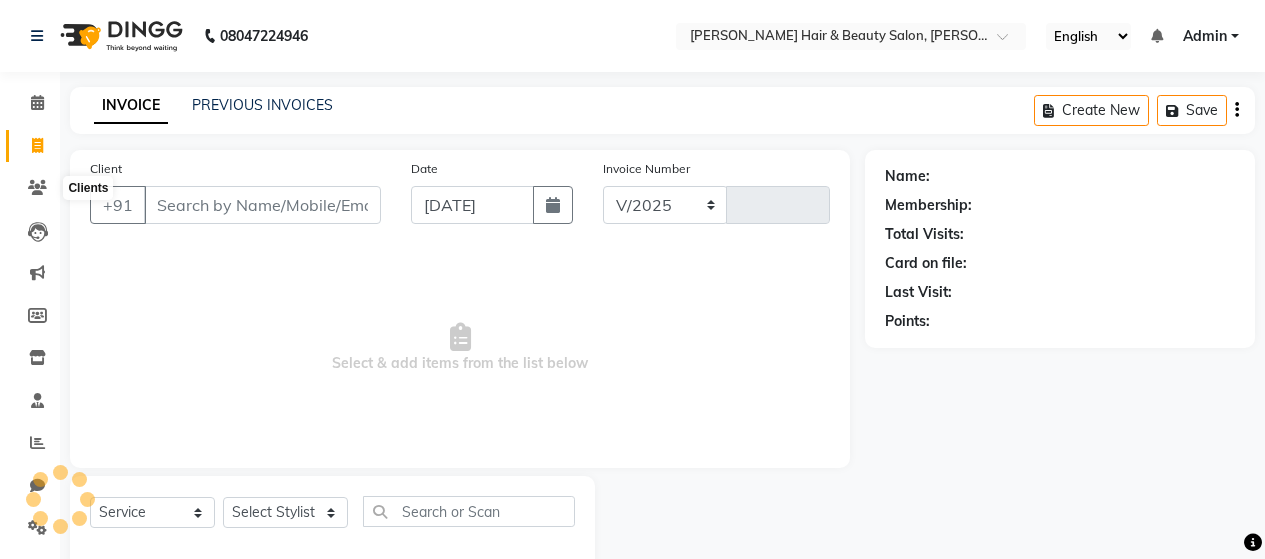 scroll, scrollTop: 42, scrollLeft: 0, axis: vertical 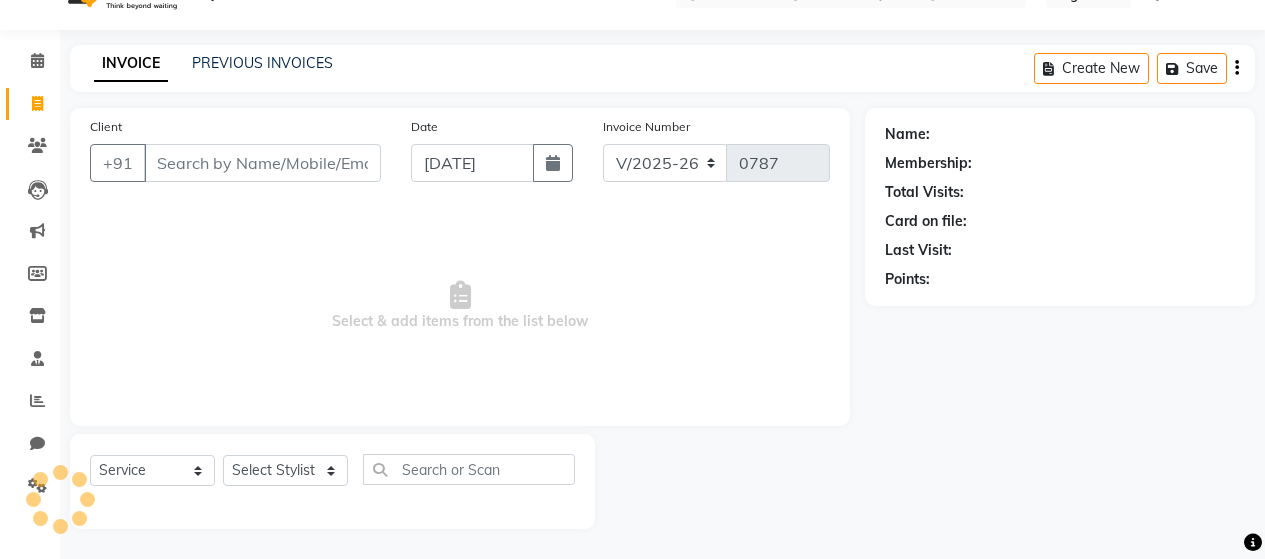 click on "Client" at bounding box center [262, 163] 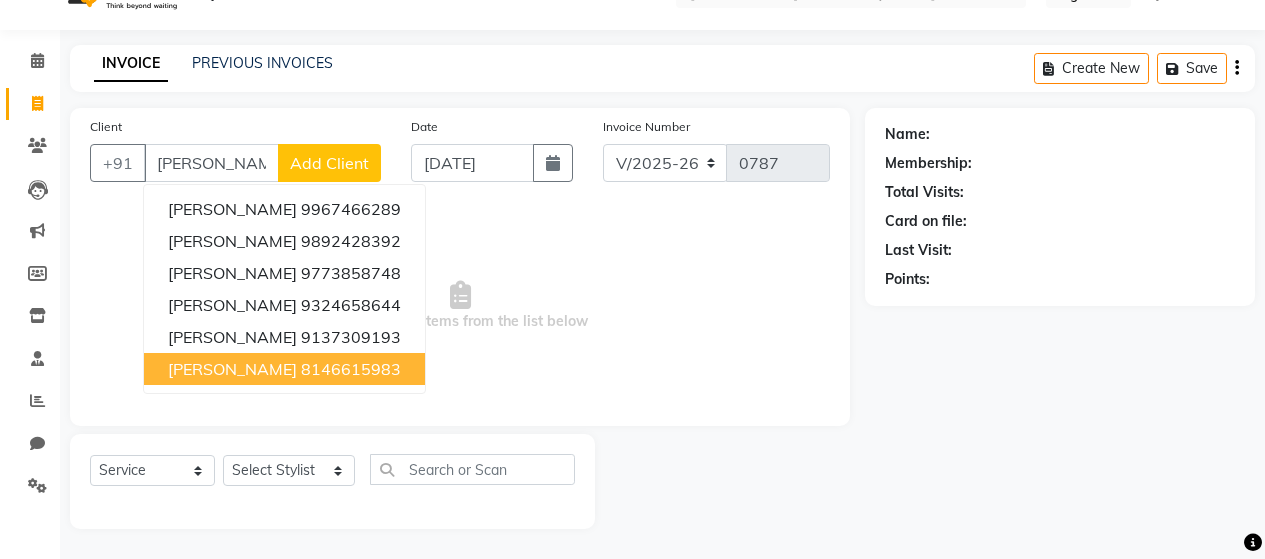 click on "[PERSON_NAME]  8146615983" at bounding box center (284, 369) 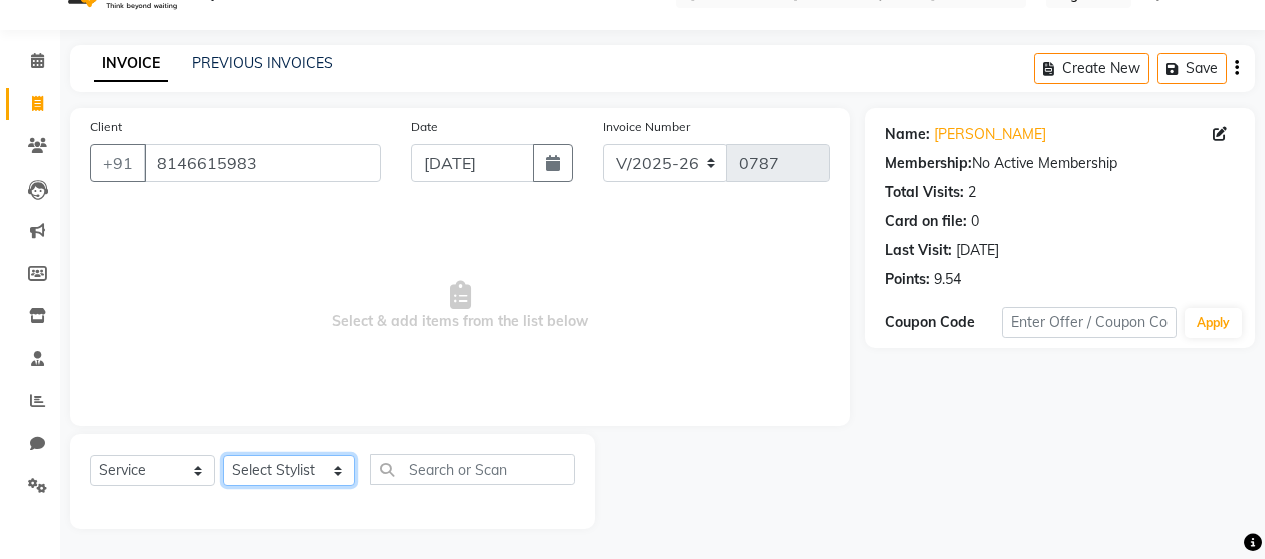 click on "Select Stylist [PERSON_NAME] [PERSON_NAME] Zibral [PERSON_NAME] [PERSON_NAME] [PERSON_NAME] [PERSON_NAME] [PERSON_NAME] [PERSON_NAME] [PERSON_NAME] [PERSON_NAME] [PERSON_NAME] Saga rSanap [PERSON_NAME] A Kore [PERSON_NAME] [PERSON_NAME] Thakur" 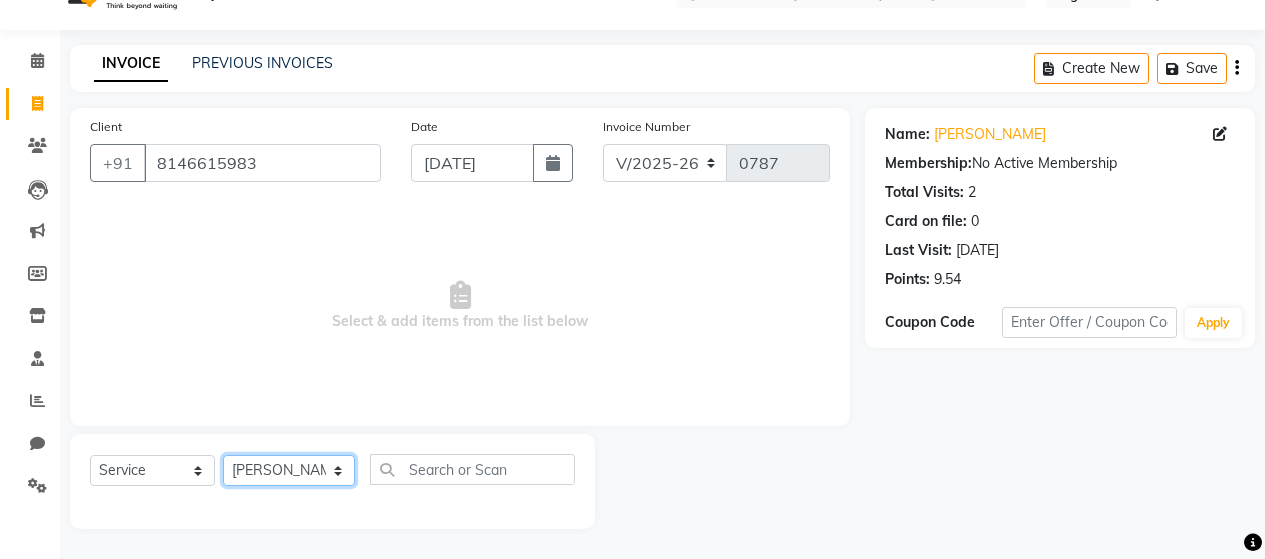 click on "Select Stylist [PERSON_NAME] [PERSON_NAME] Zibral [PERSON_NAME] [PERSON_NAME] [PERSON_NAME] [PERSON_NAME] [PERSON_NAME] [PERSON_NAME] [PERSON_NAME] [PERSON_NAME] [PERSON_NAME] Saga rSanap [PERSON_NAME] A Kore [PERSON_NAME] [PERSON_NAME] Thakur" 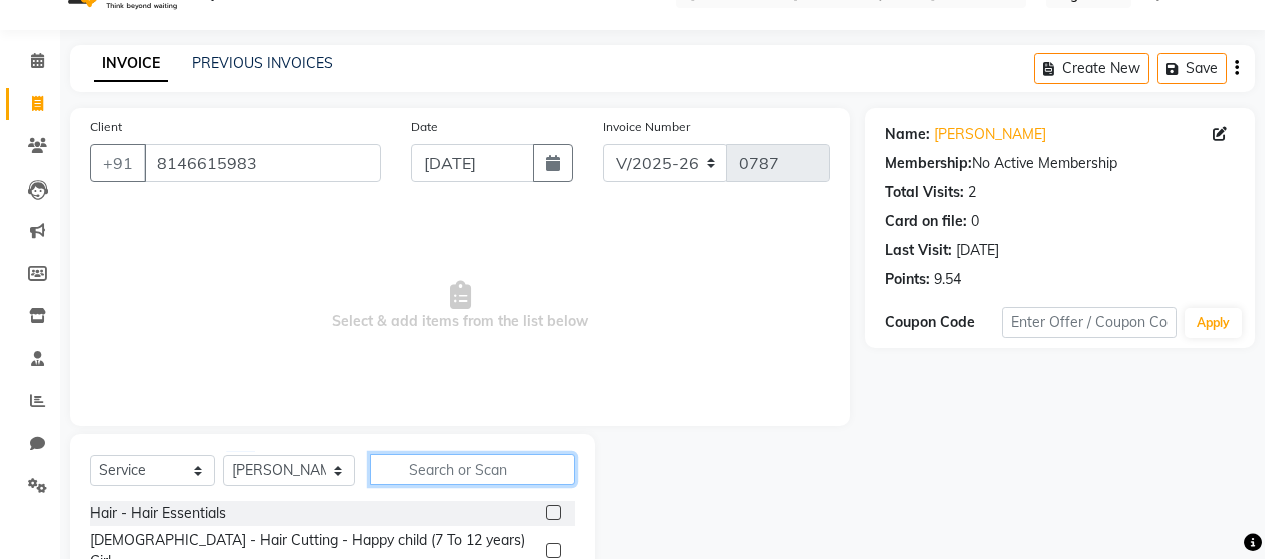 click 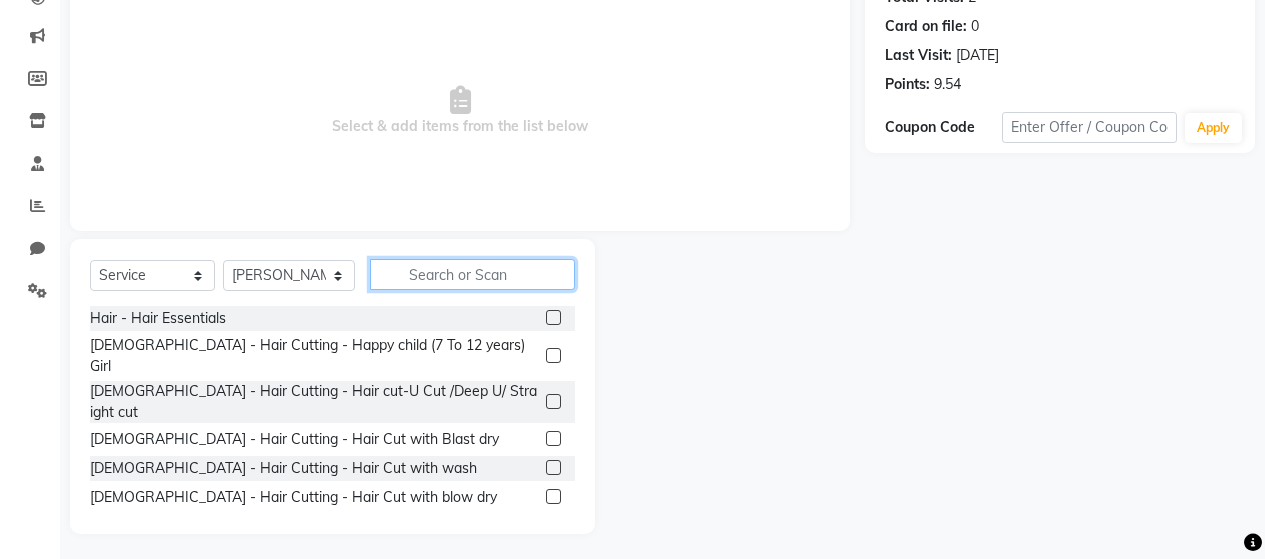 scroll, scrollTop: 242, scrollLeft: 0, axis: vertical 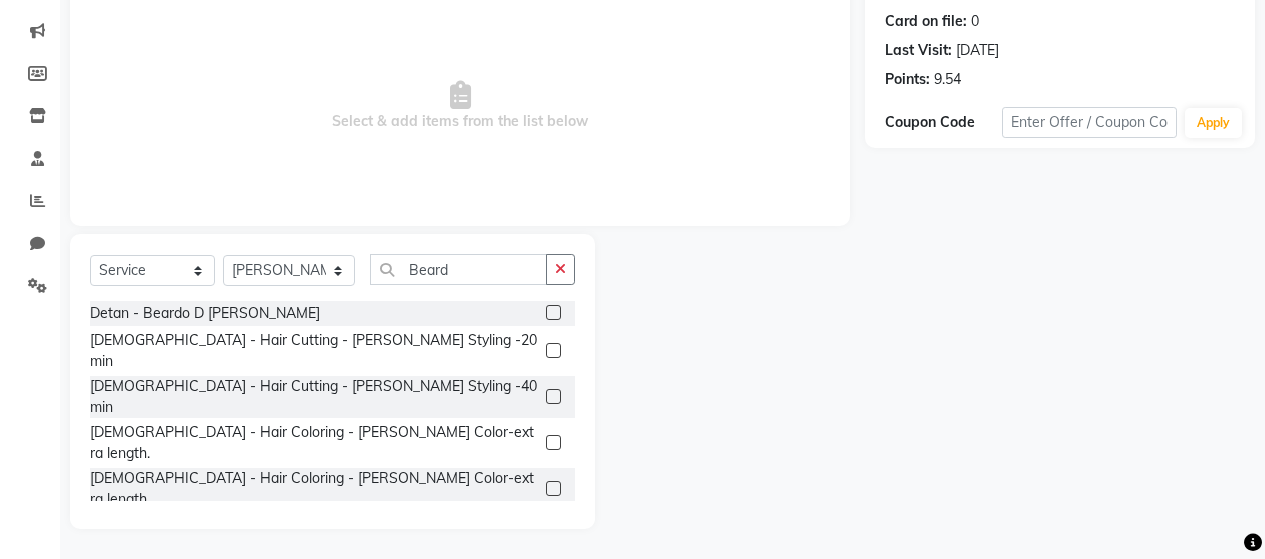 click 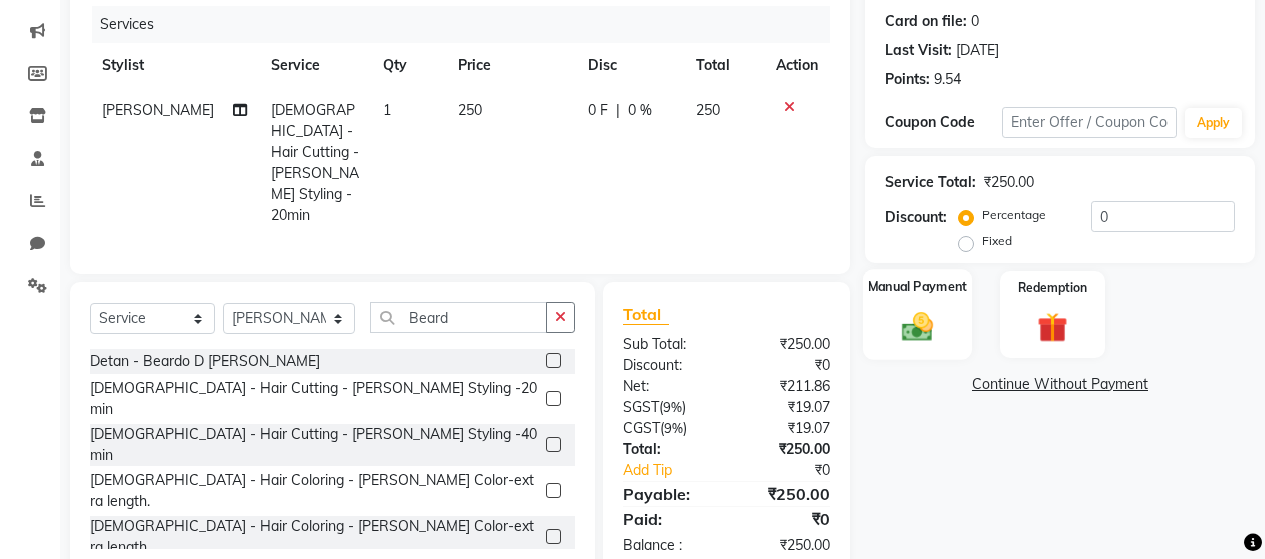 click 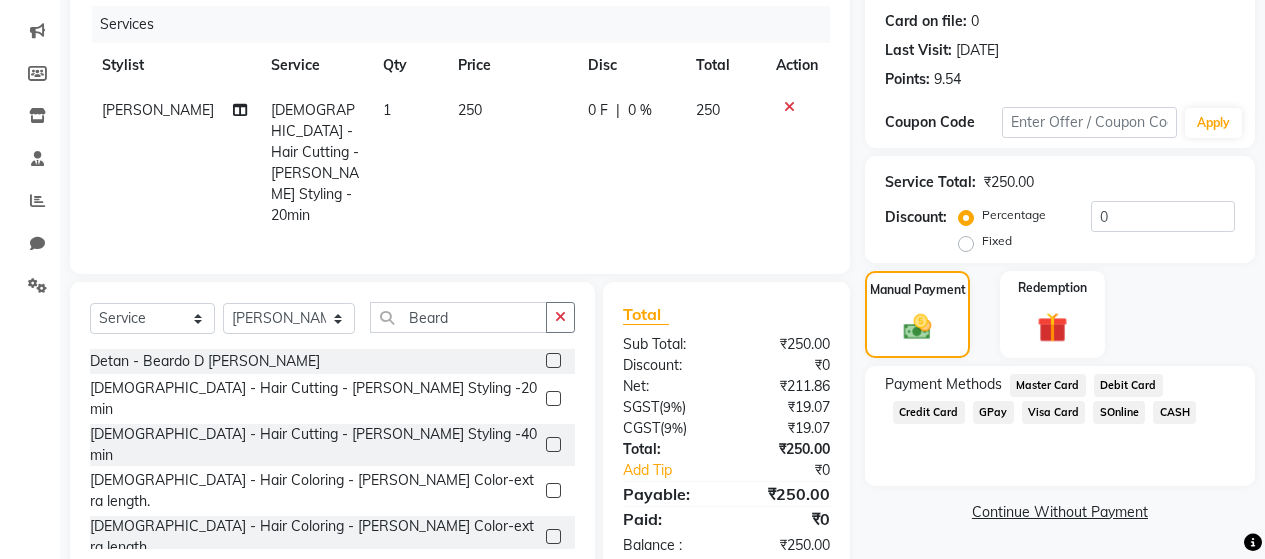 click on "GPay" 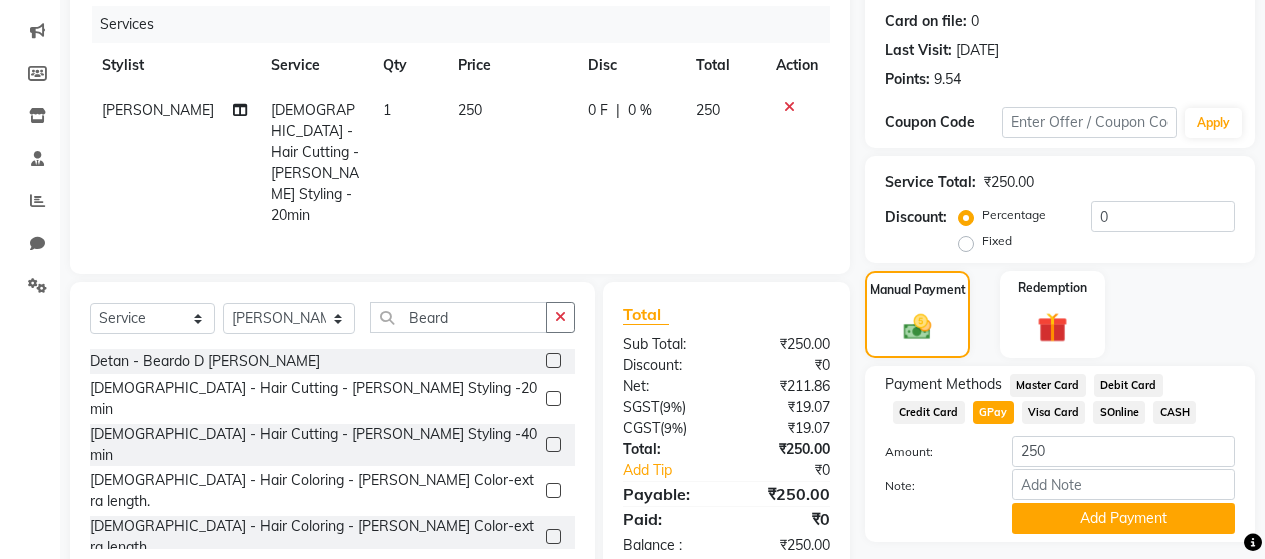 scroll, scrollTop: 296, scrollLeft: 0, axis: vertical 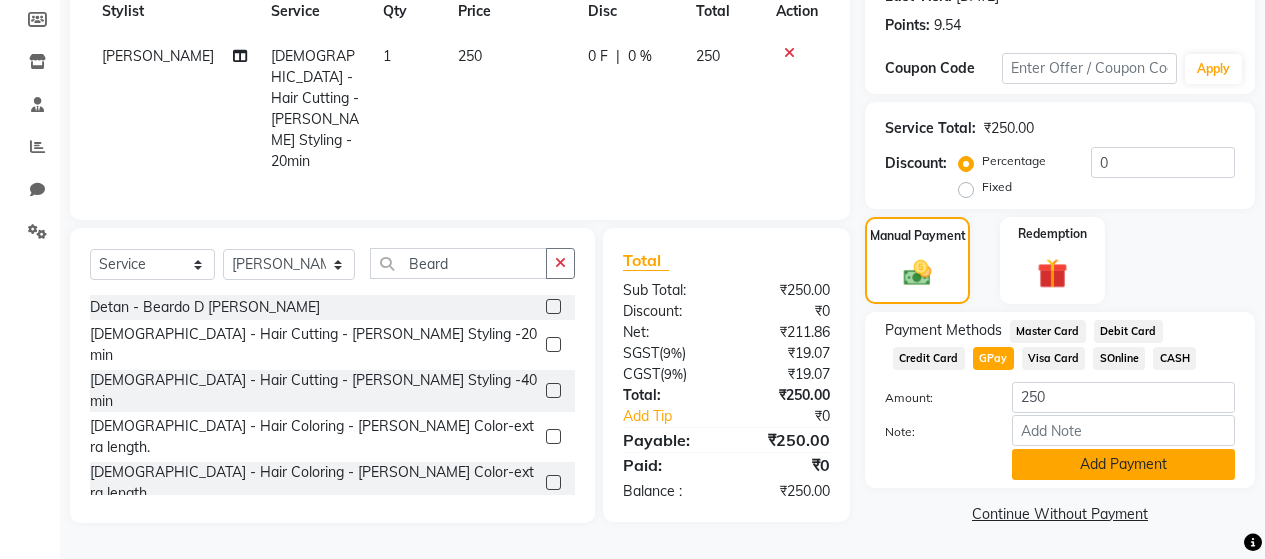 click on "Add Payment" 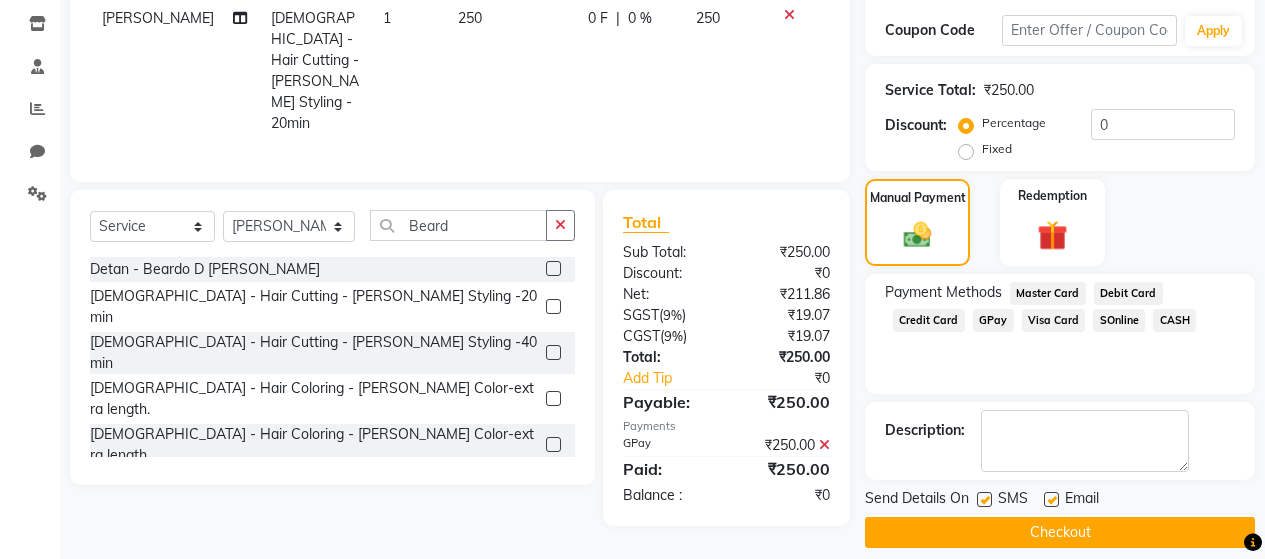 scroll, scrollTop: 353, scrollLeft: 0, axis: vertical 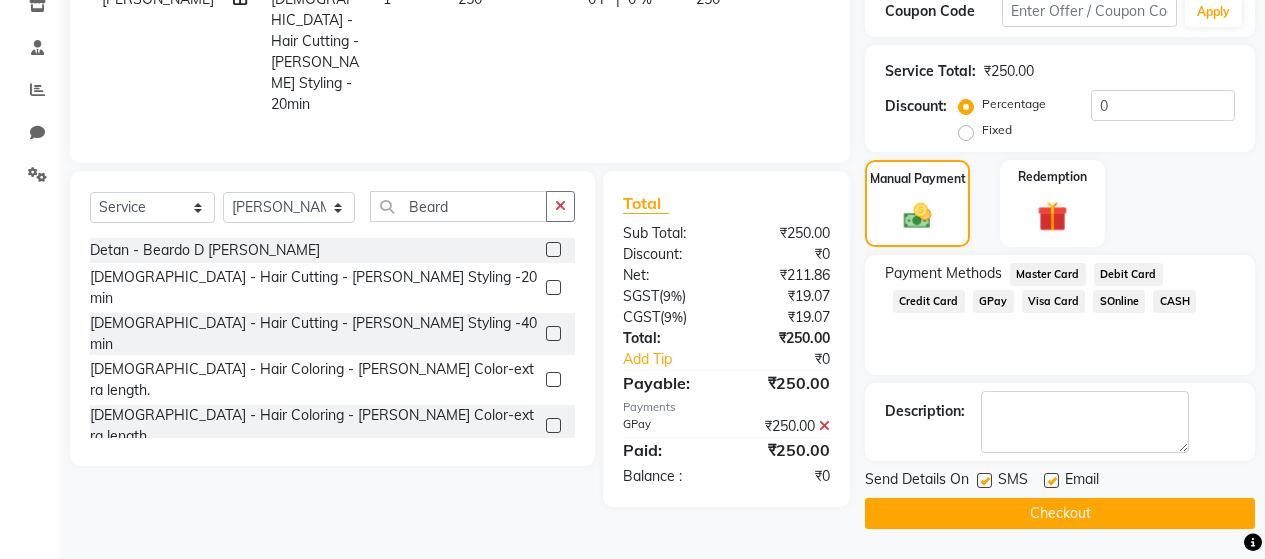 click 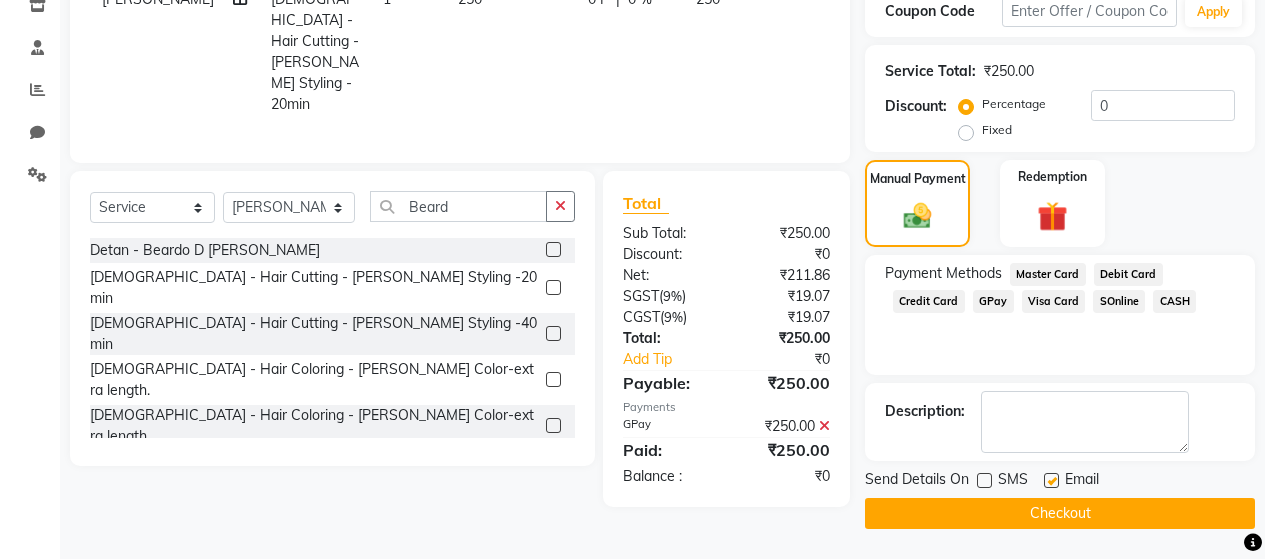 click 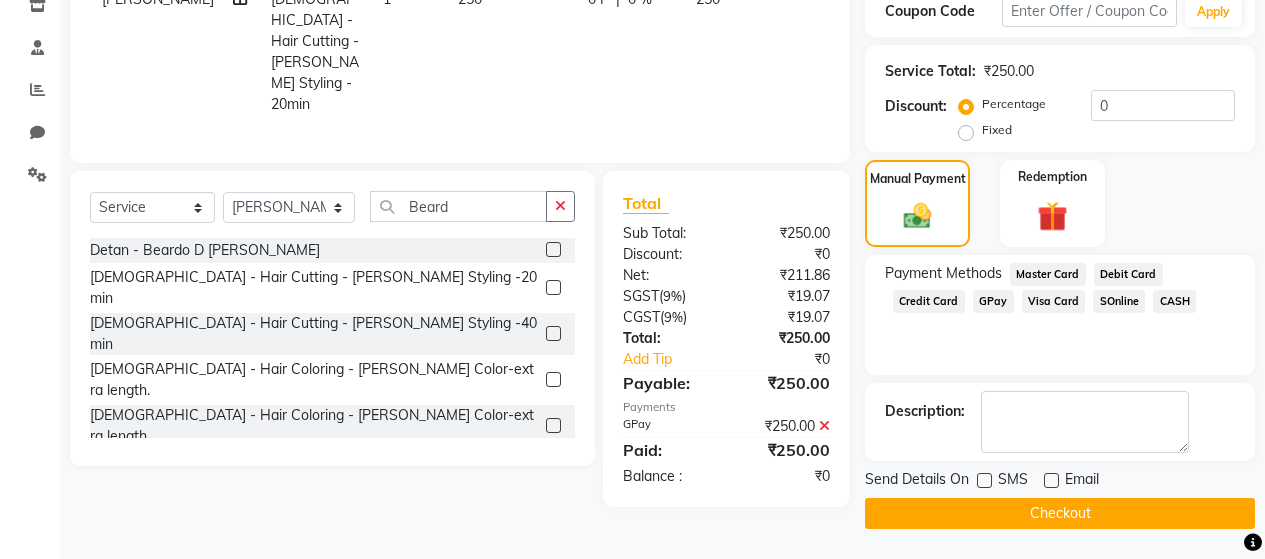 click on "Checkout" 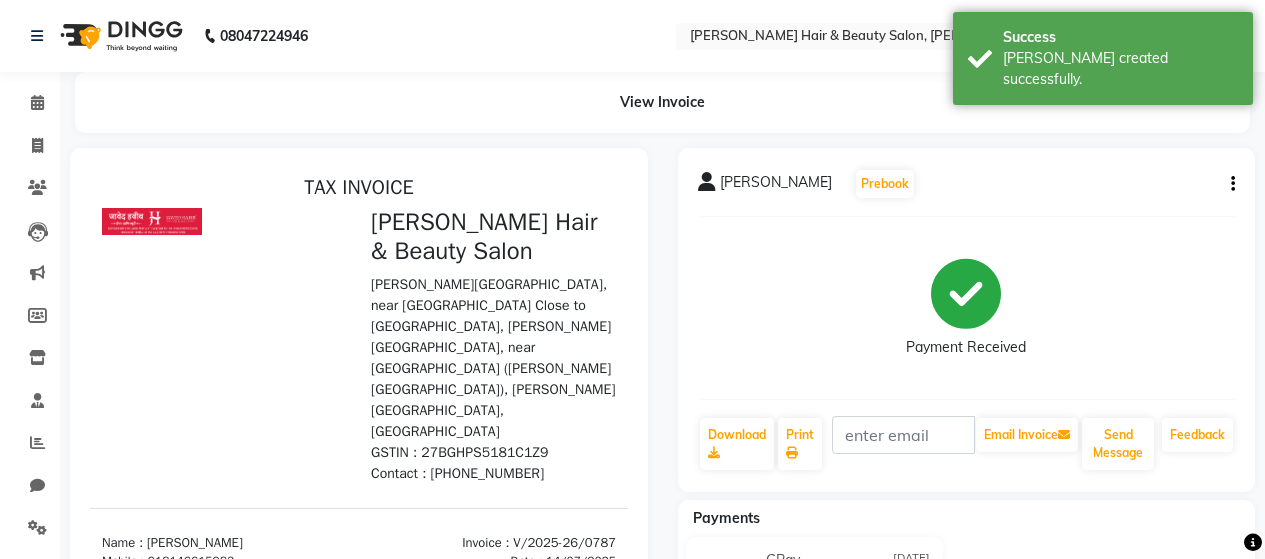 scroll, scrollTop: 0, scrollLeft: 0, axis: both 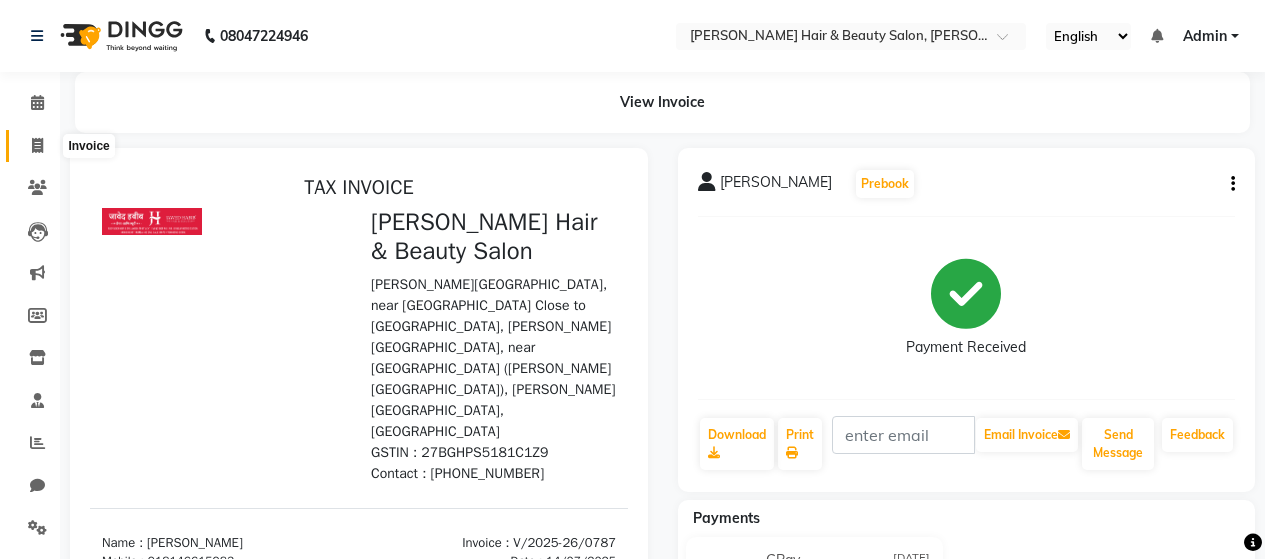 click 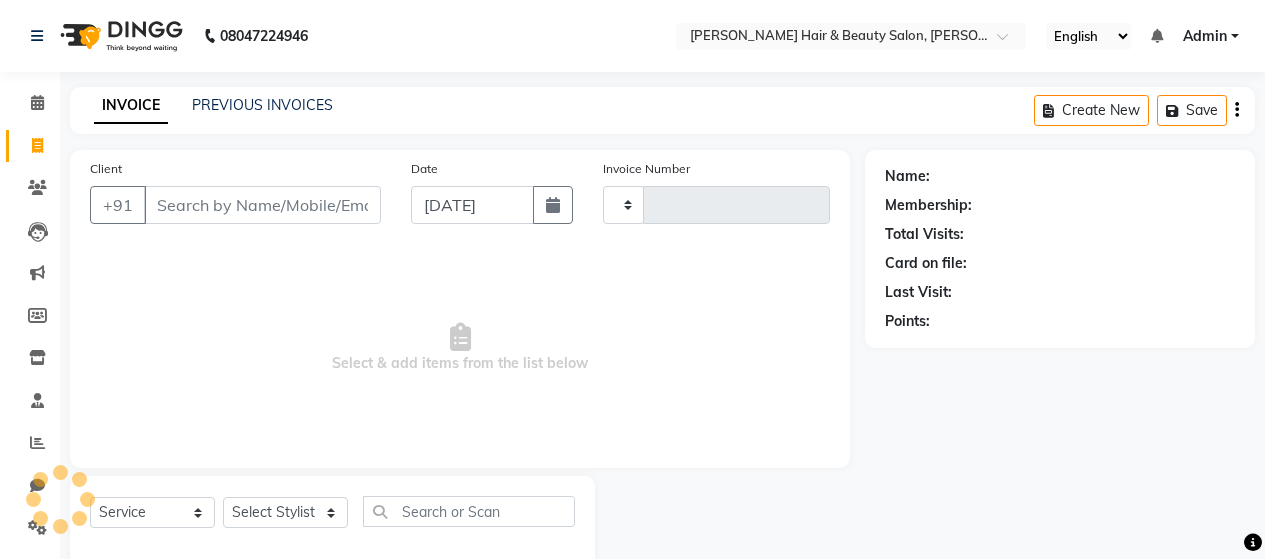 scroll, scrollTop: 42, scrollLeft: 0, axis: vertical 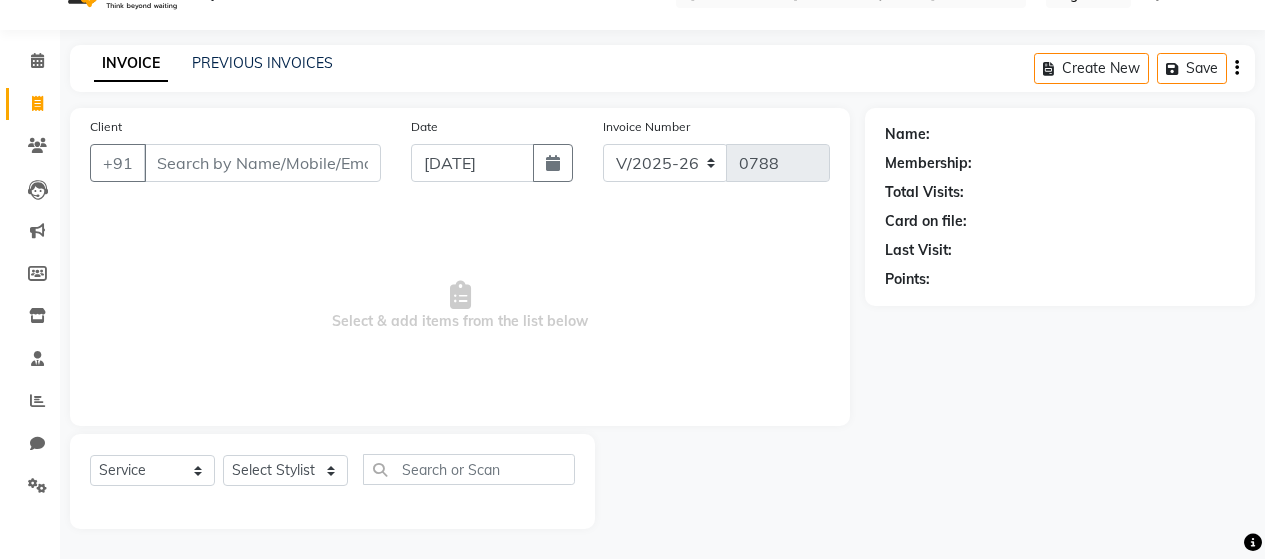 click on "Client" at bounding box center (262, 163) 